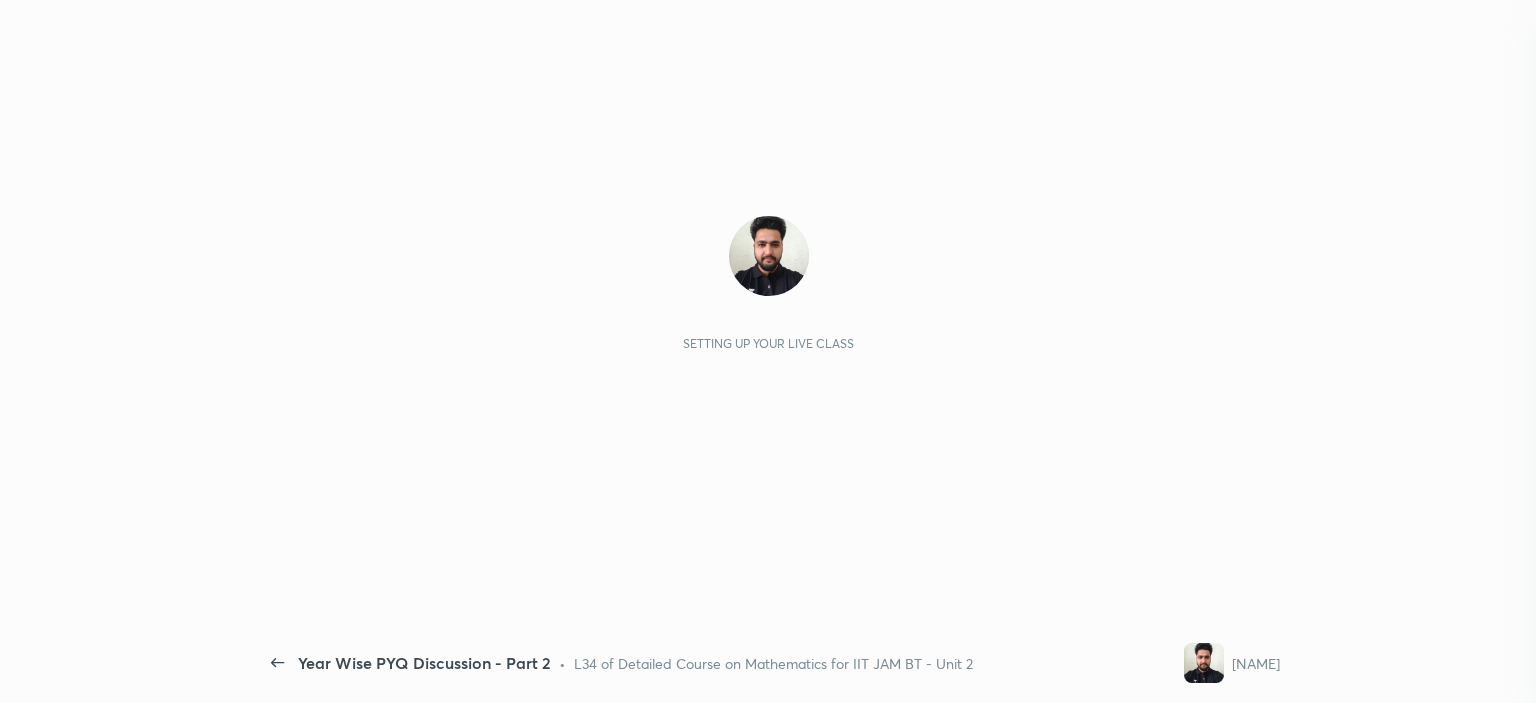 scroll, scrollTop: 0, scrollLeft: 0, axis: both 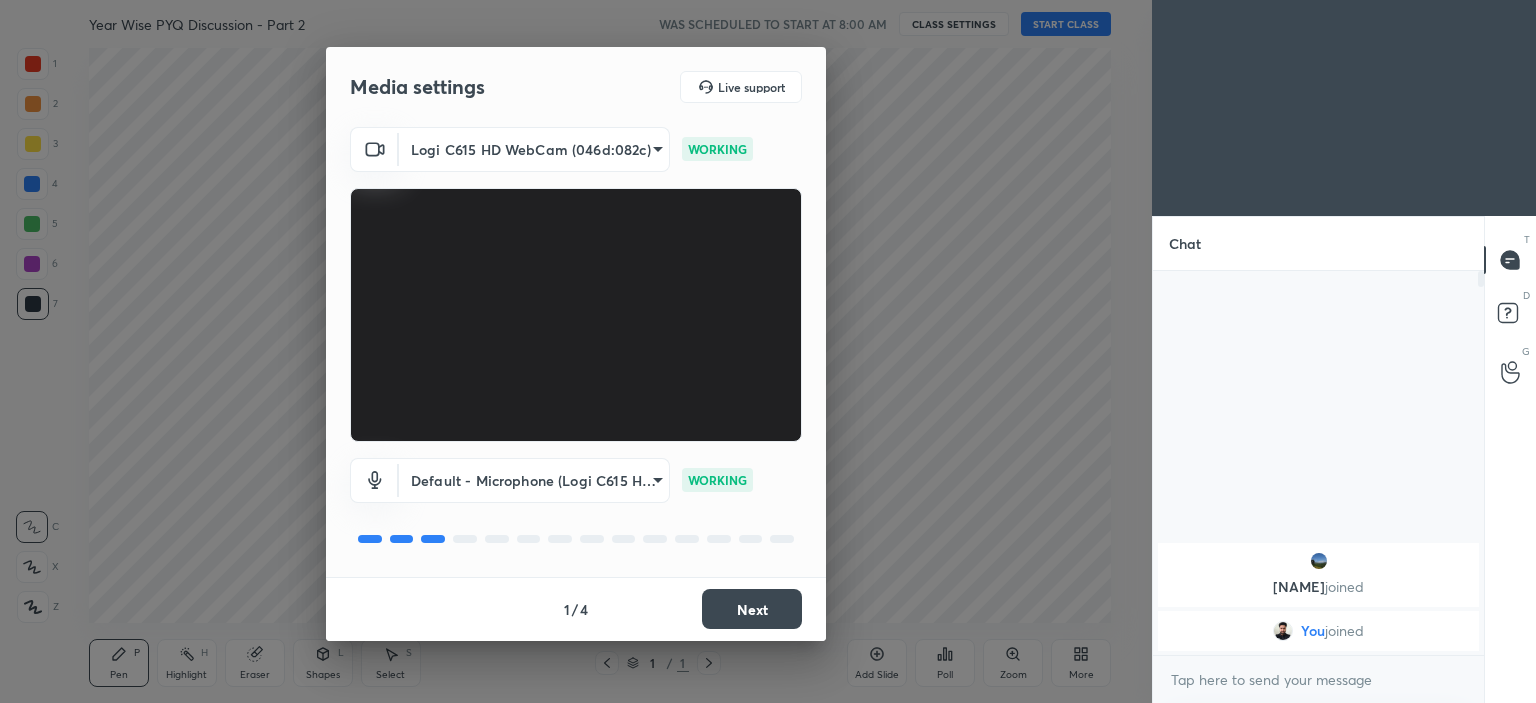 click on "Next" at bounding box center [752, 609] 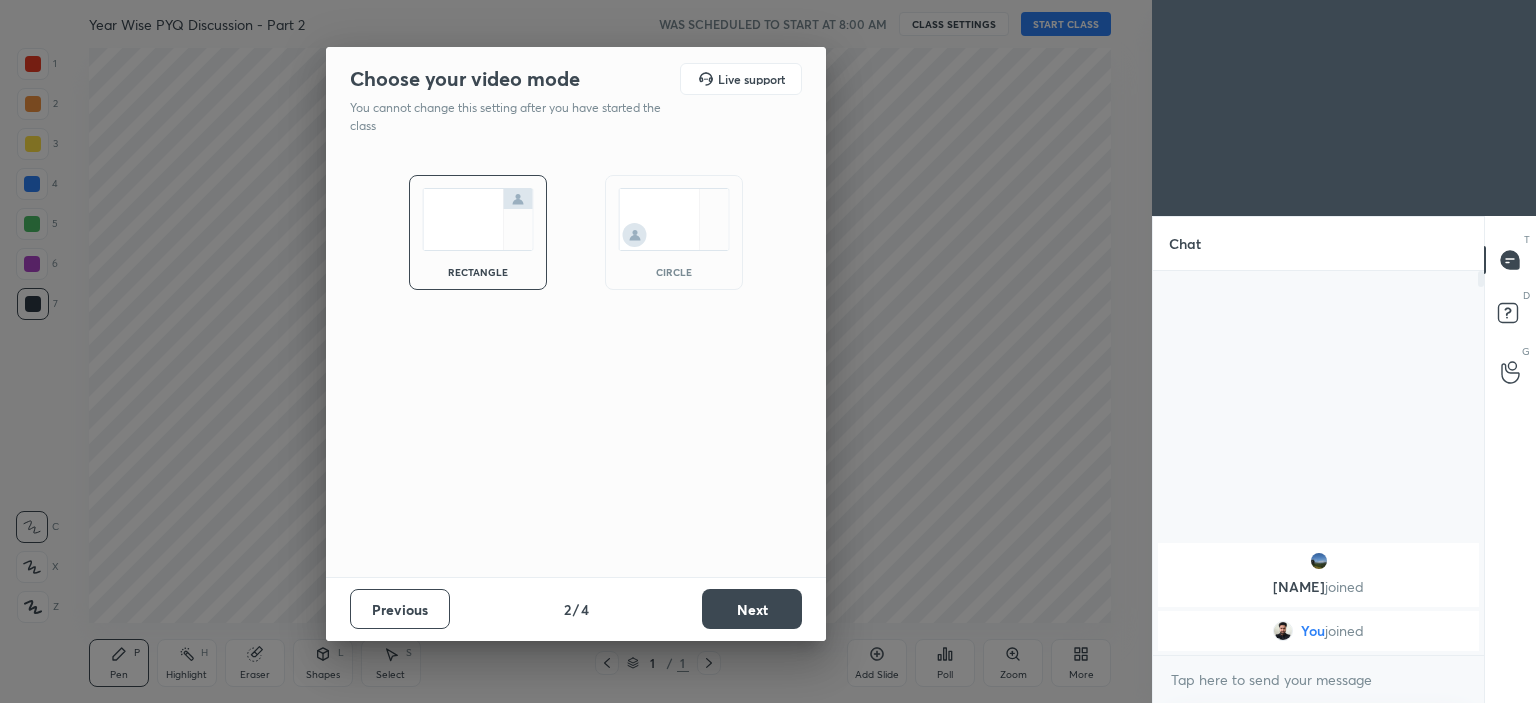click at bounding box center [674, 219] 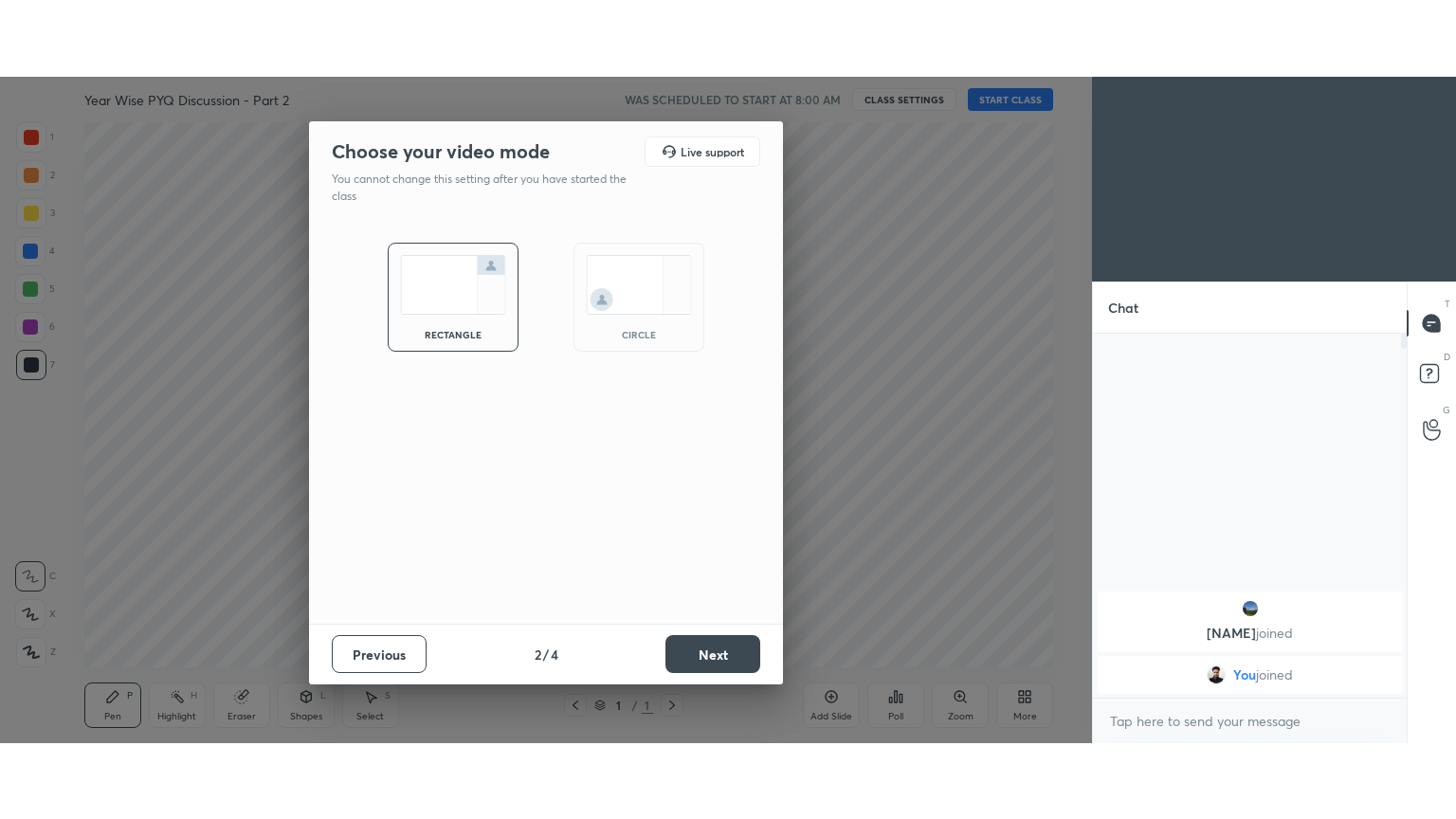 scroll, scrollTop: 406, scrollLeft: 308, axis: both 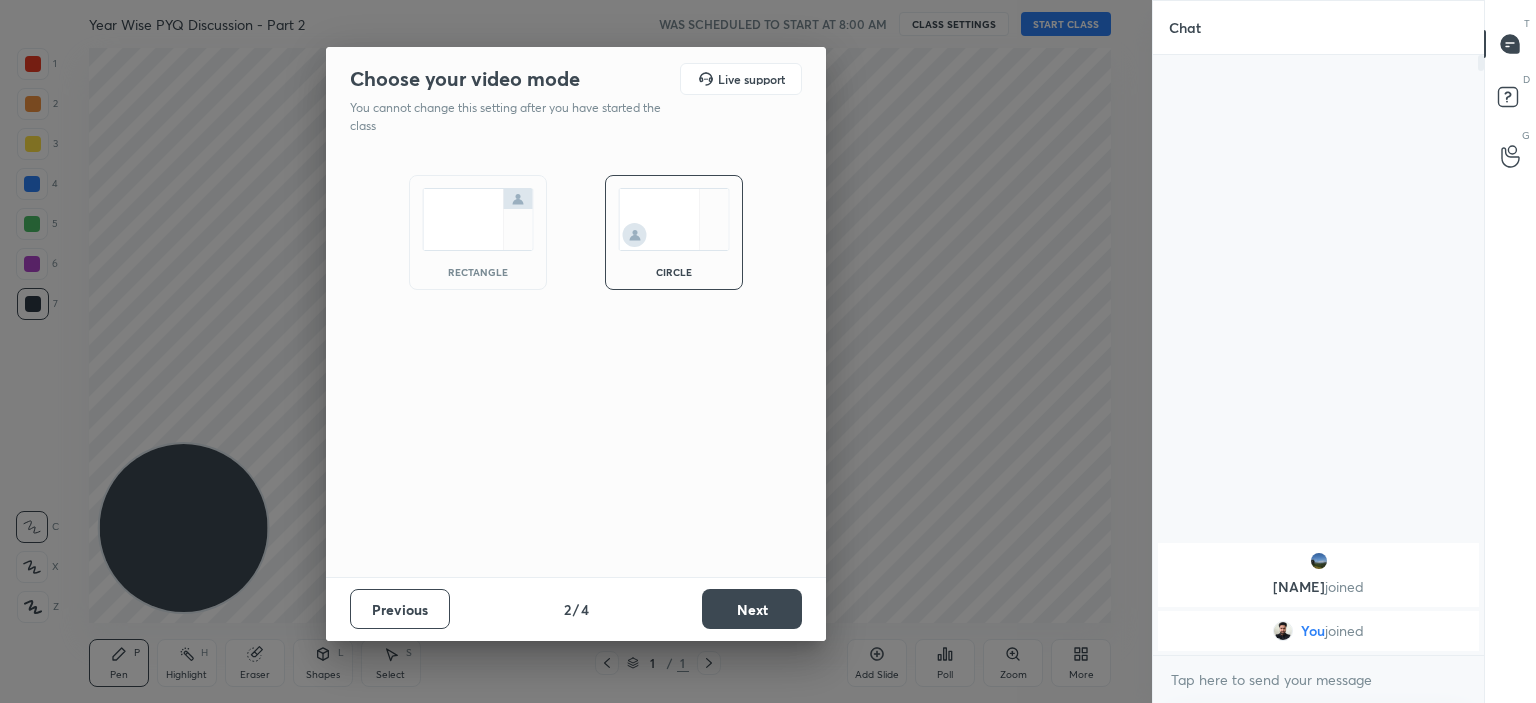 click on "Next" at bounding box center [752, 609] 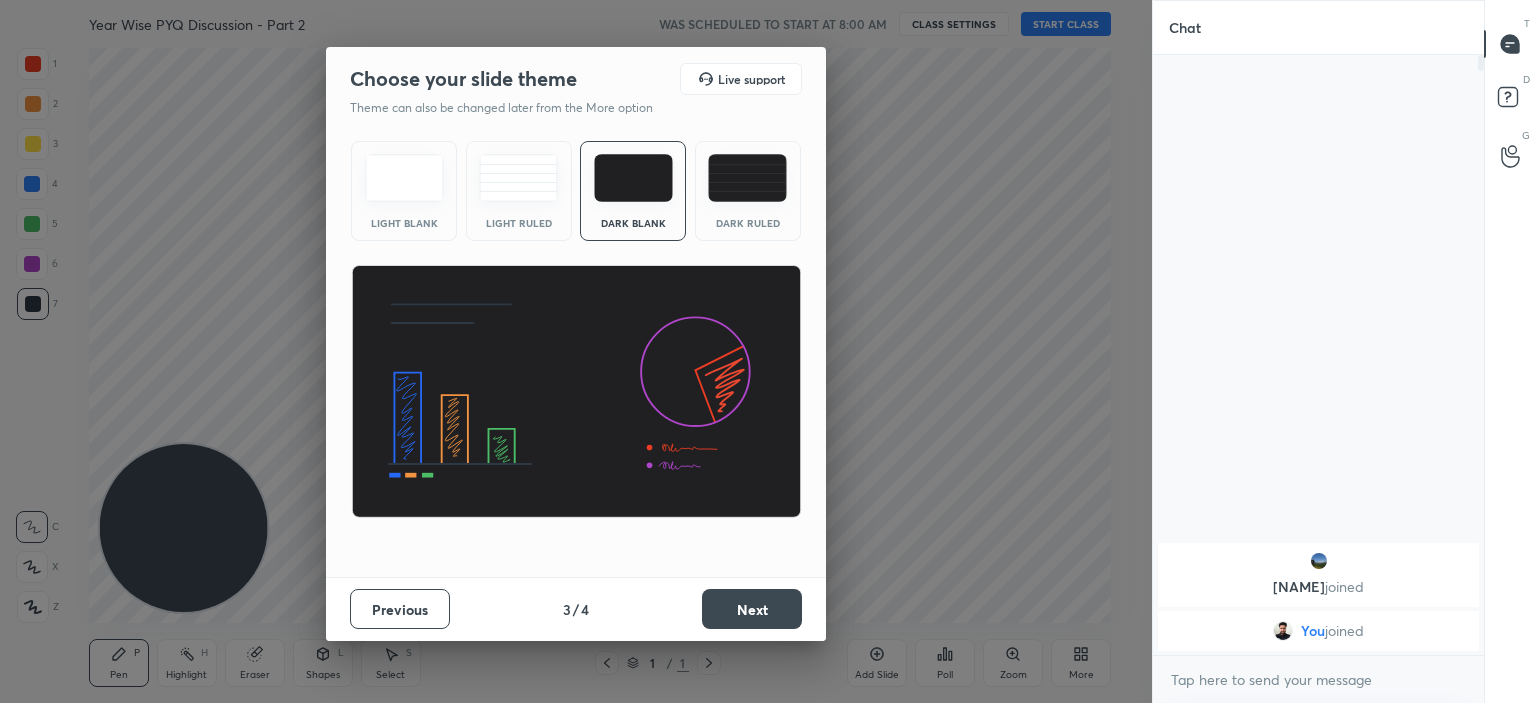 click on "Next" at bounding box center (752, 609) 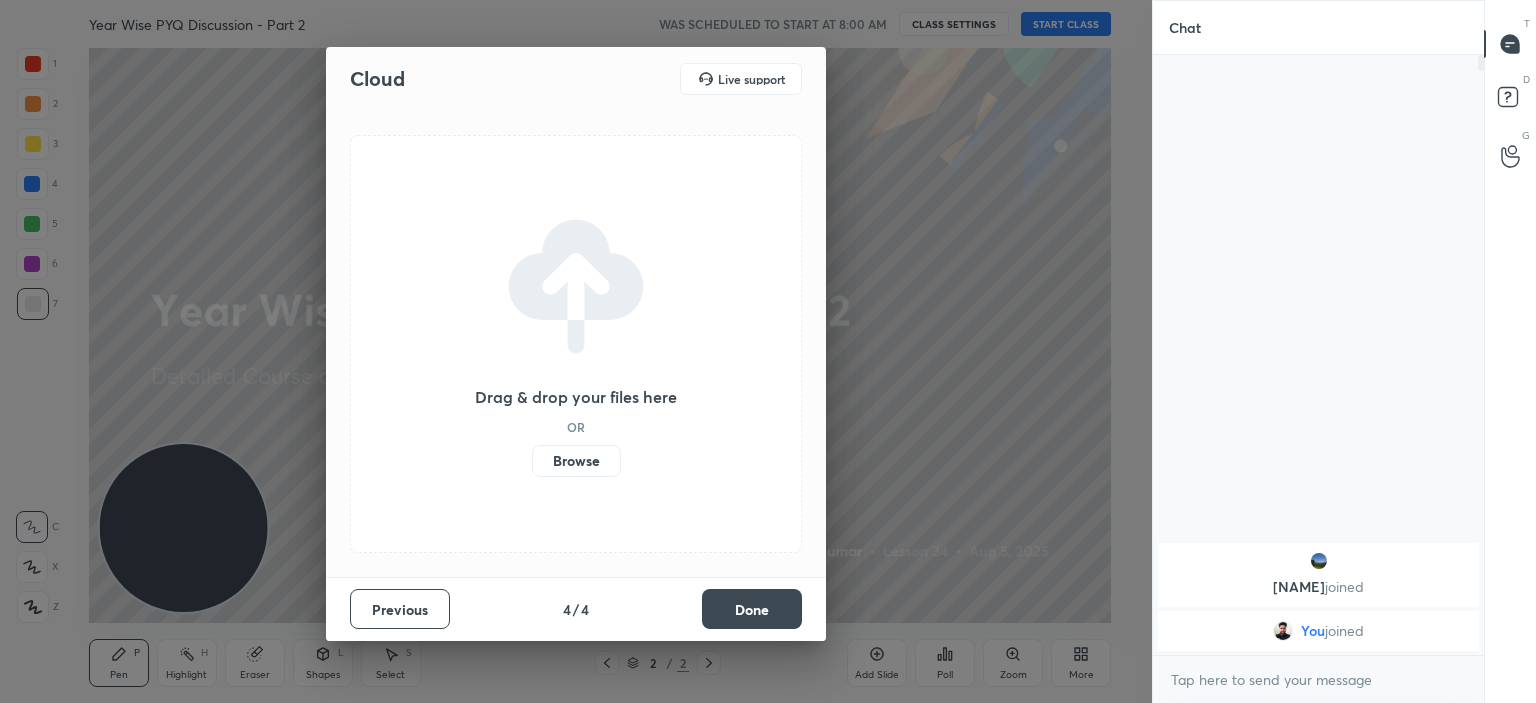 click on "Browse" at bounding box center [576, 461] 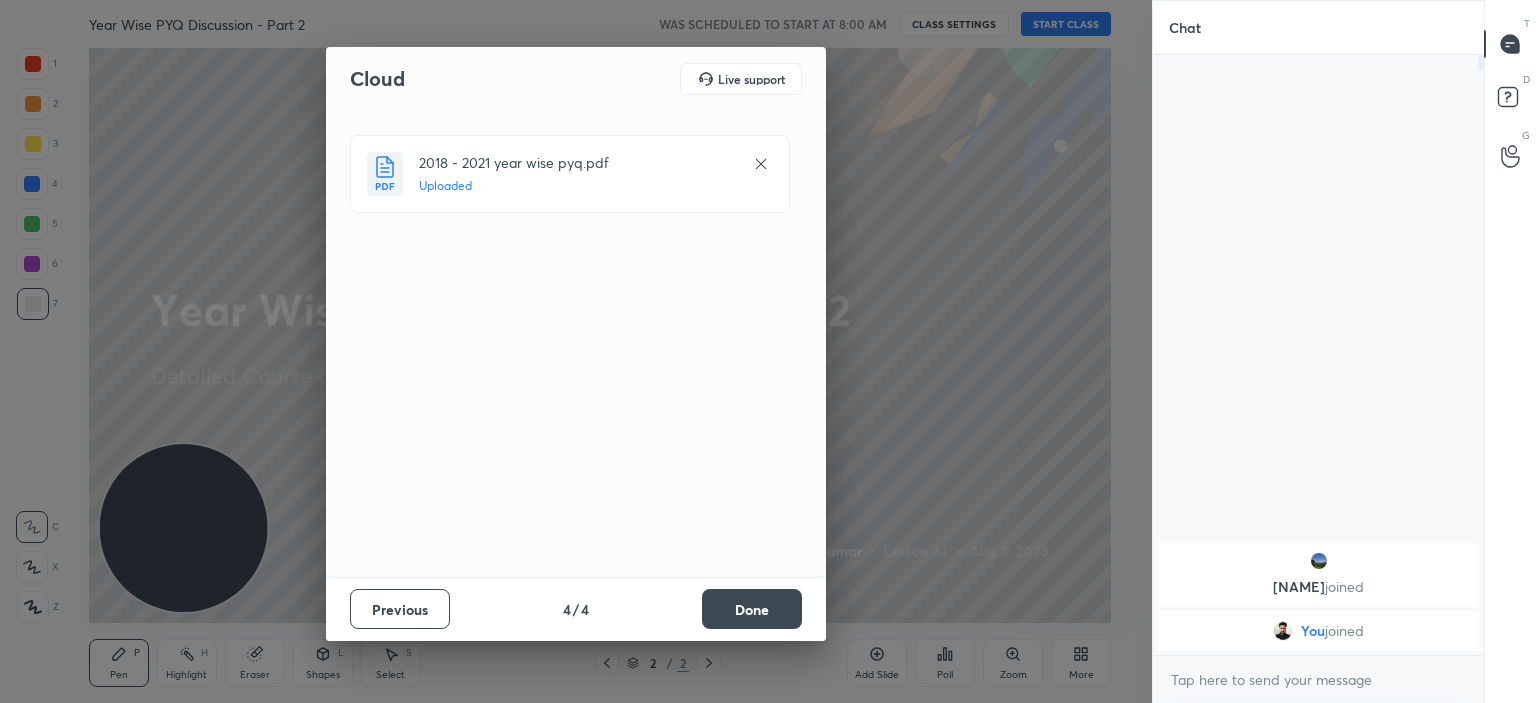 click on "Done" at bounding box center [752, 609] 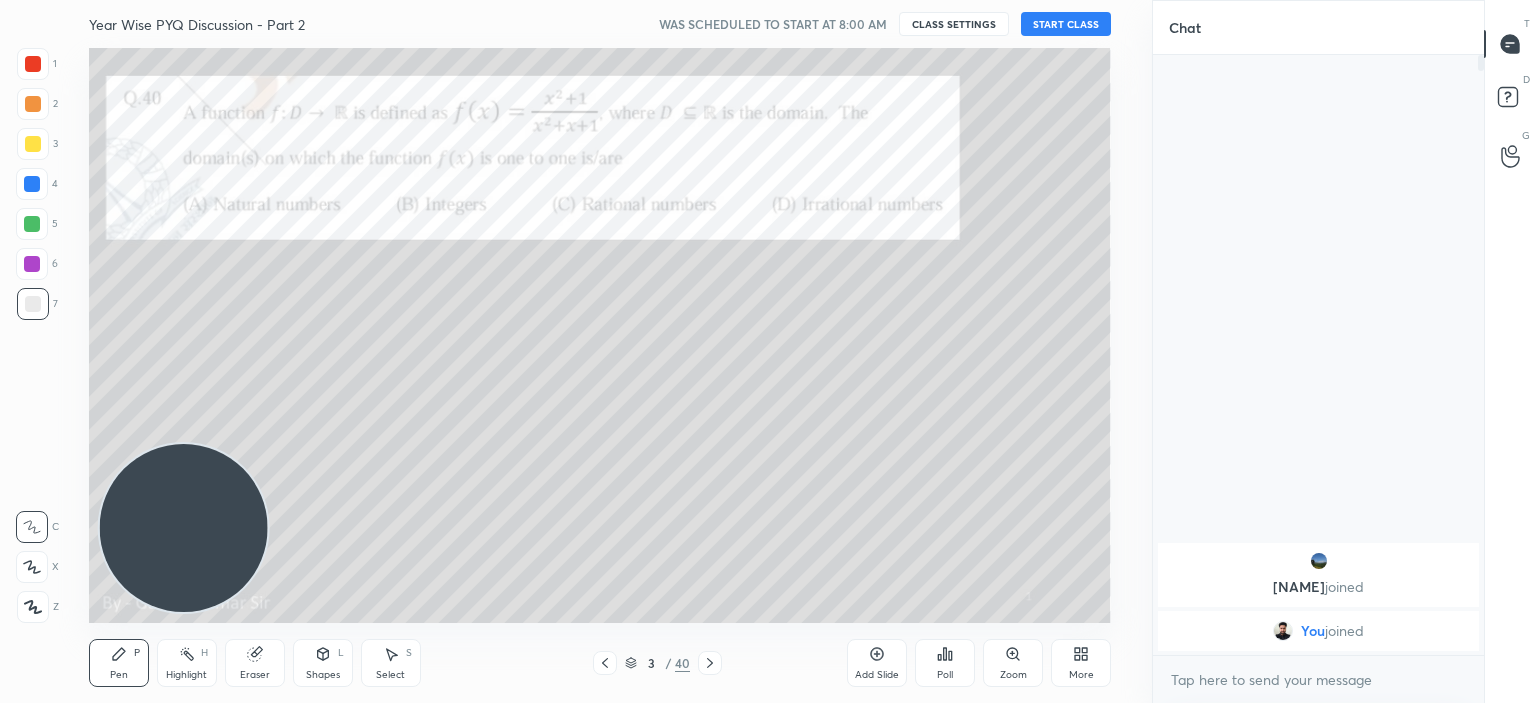 click 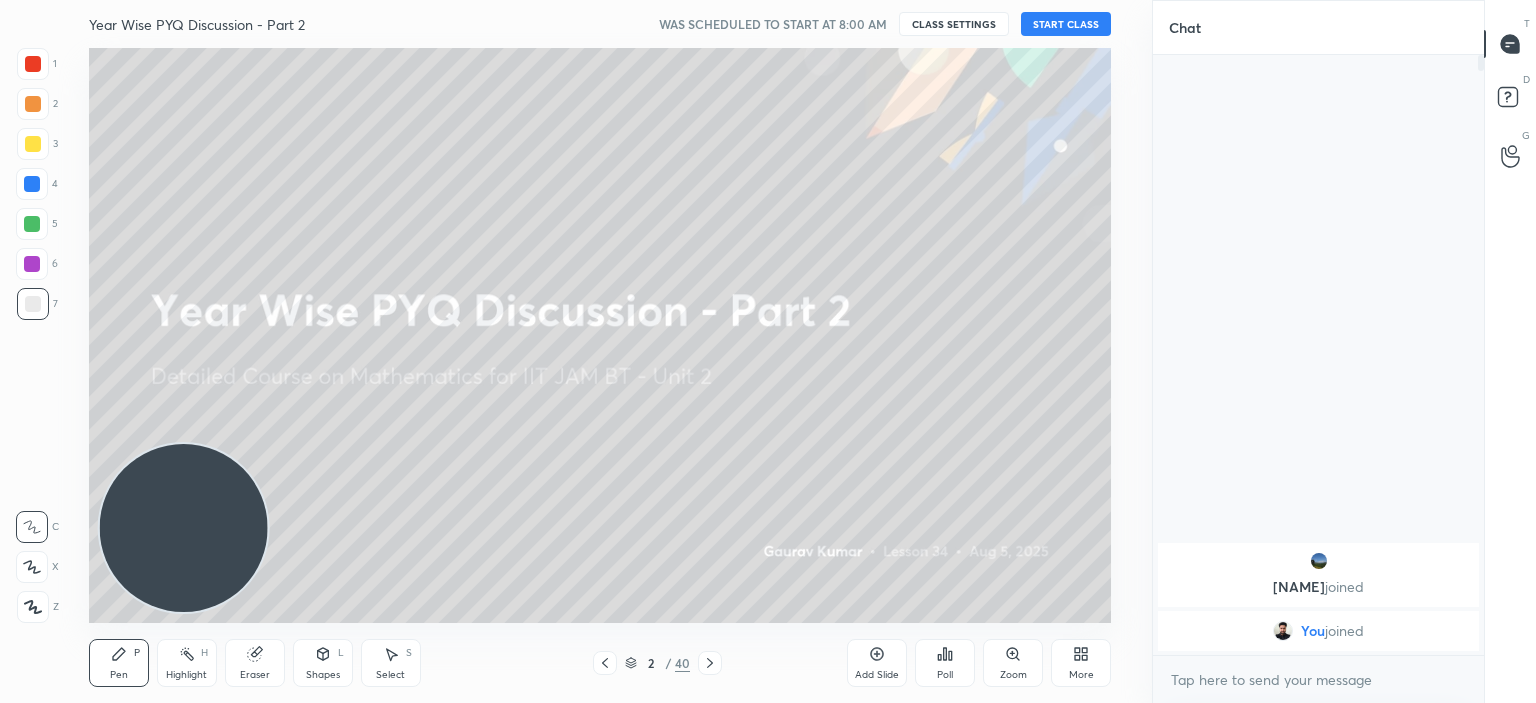 click on "START CLASS" at bounding box center [1066, 24] 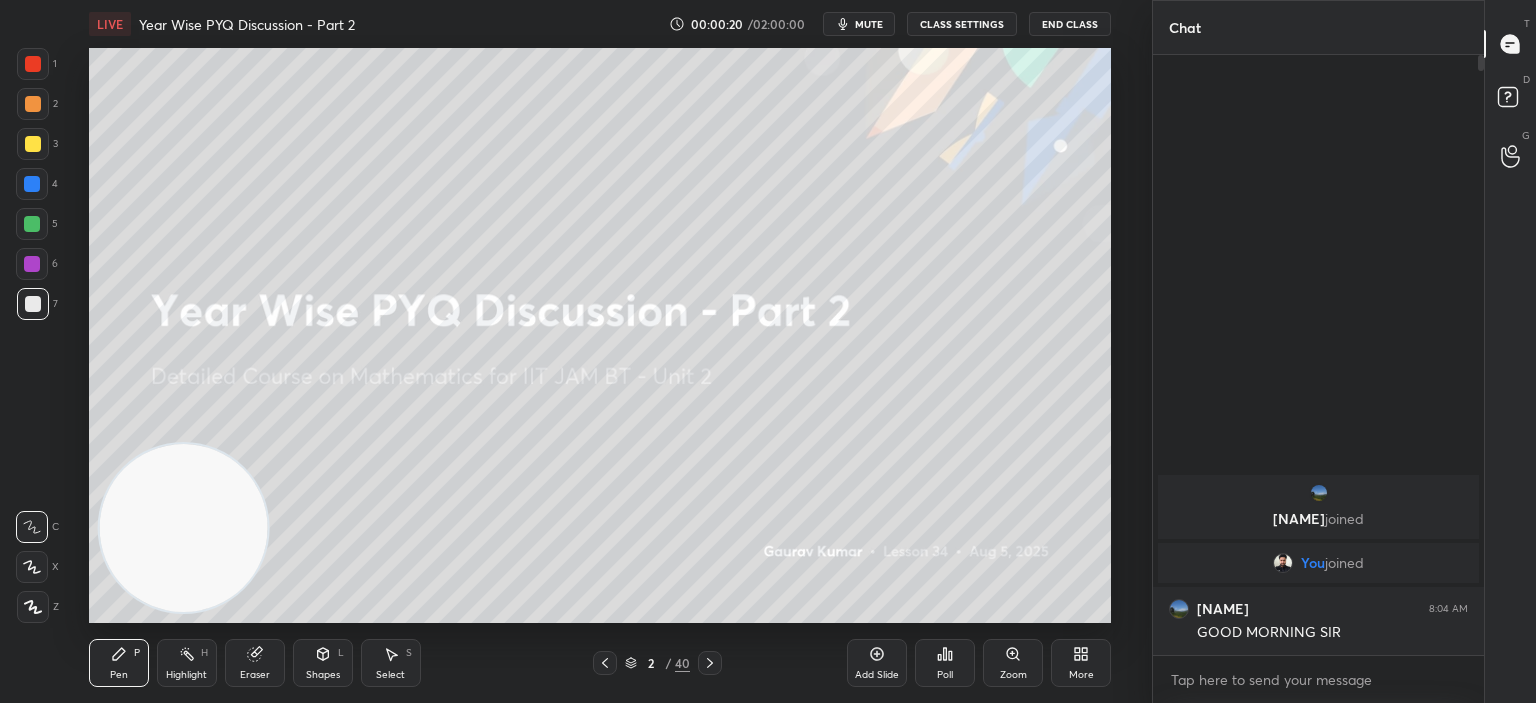 click 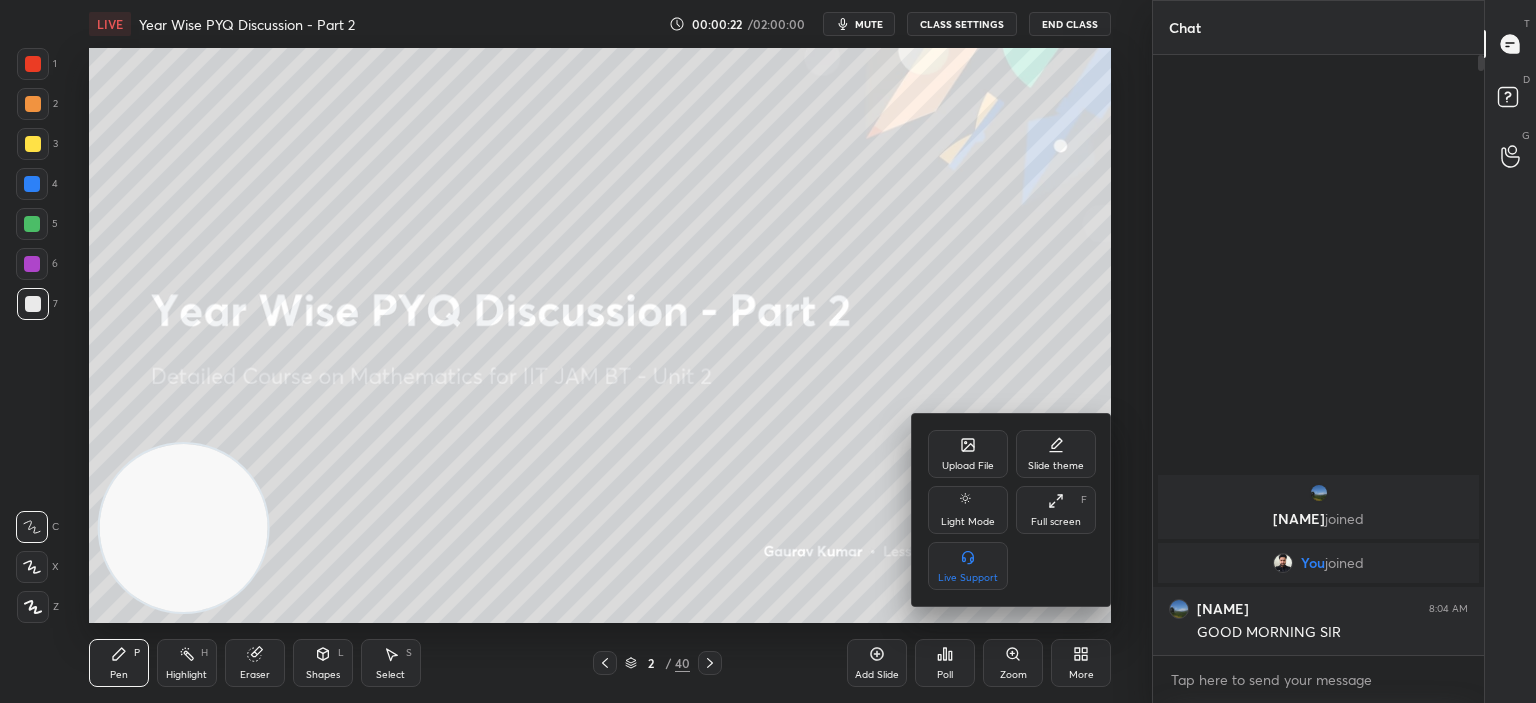 click on "Full screen" at bounding box center [1056, 522] 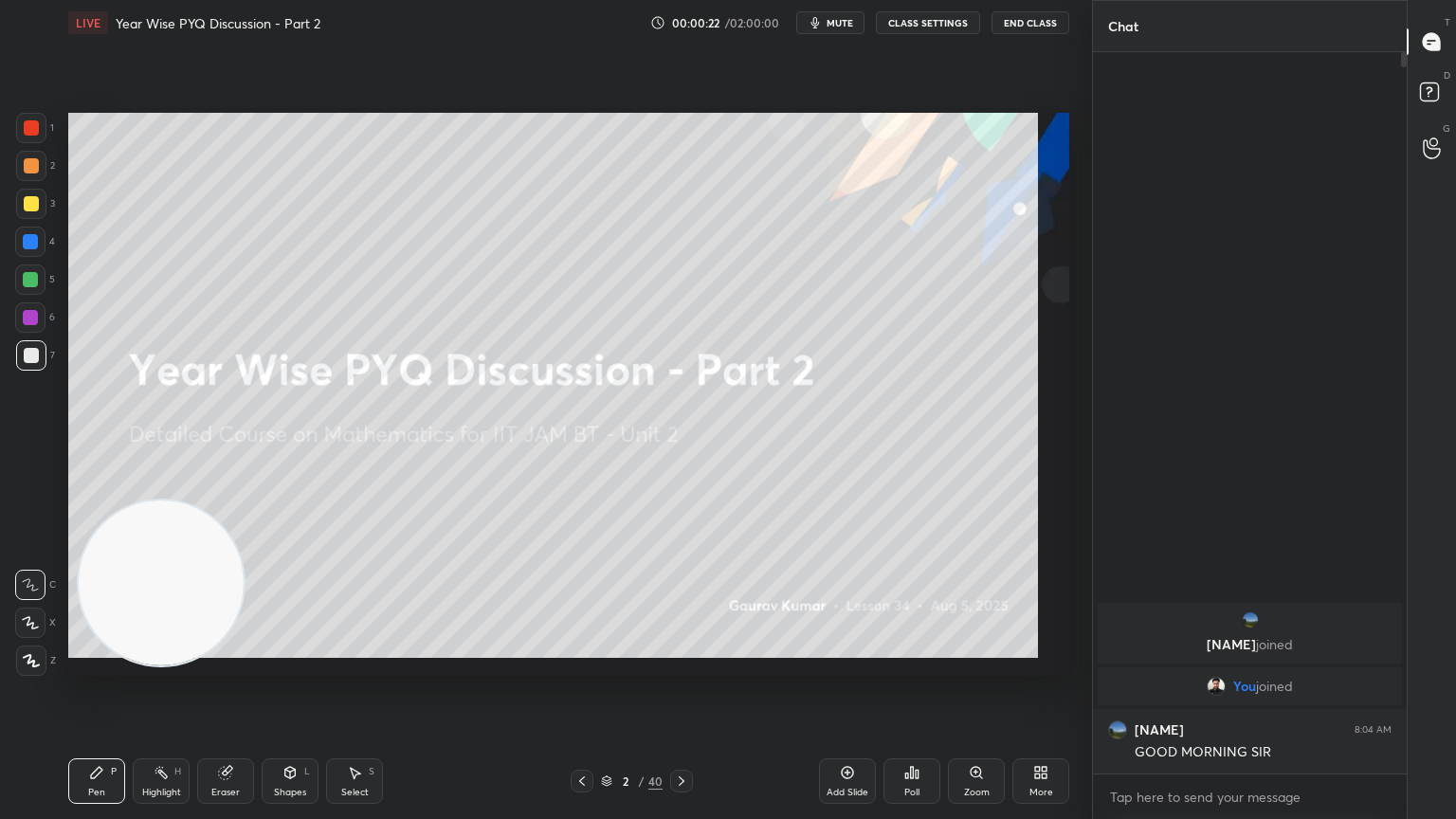scroll, scrollTop: 94094, scrollLeft: 93776, axis: both 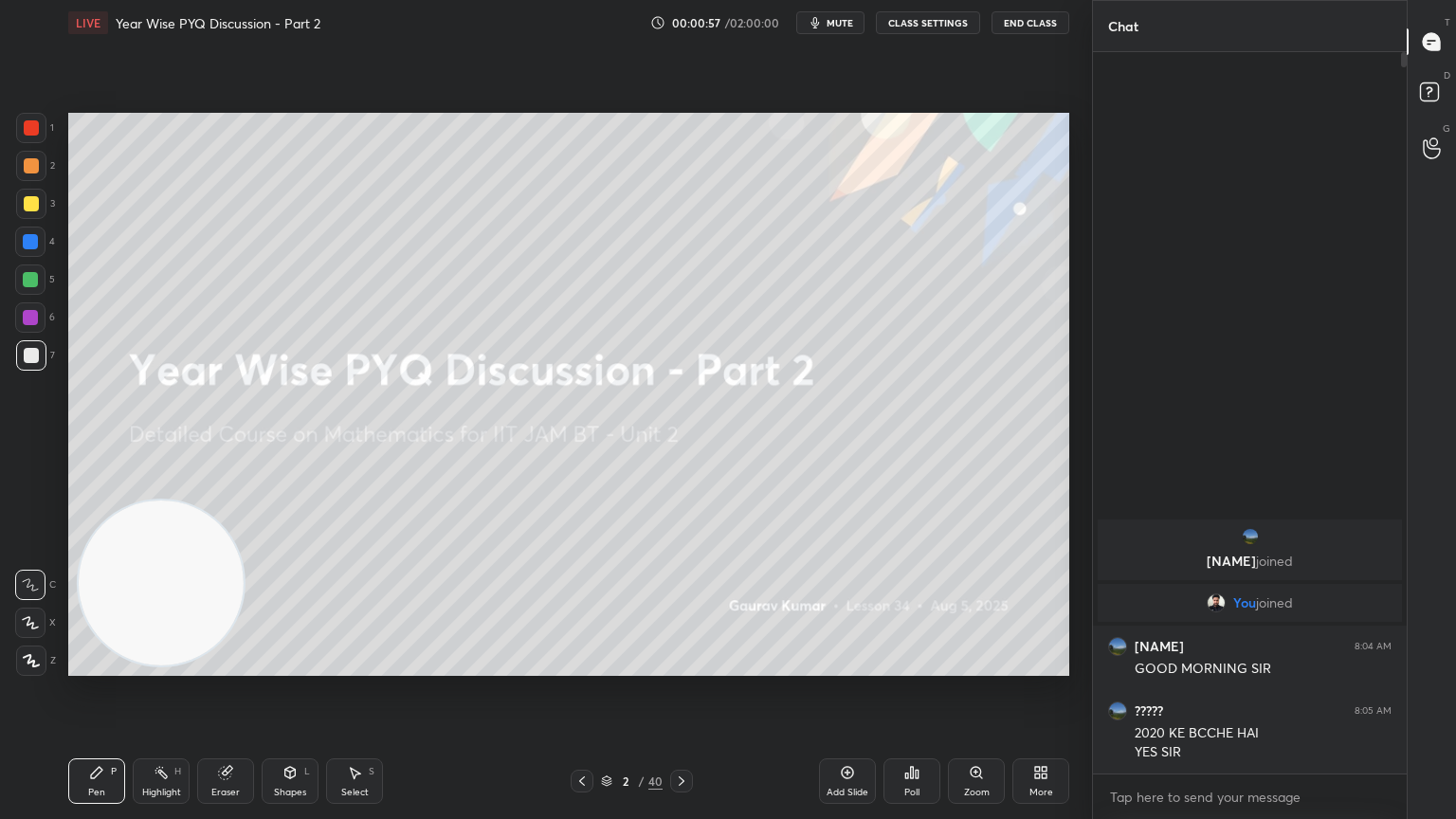 click 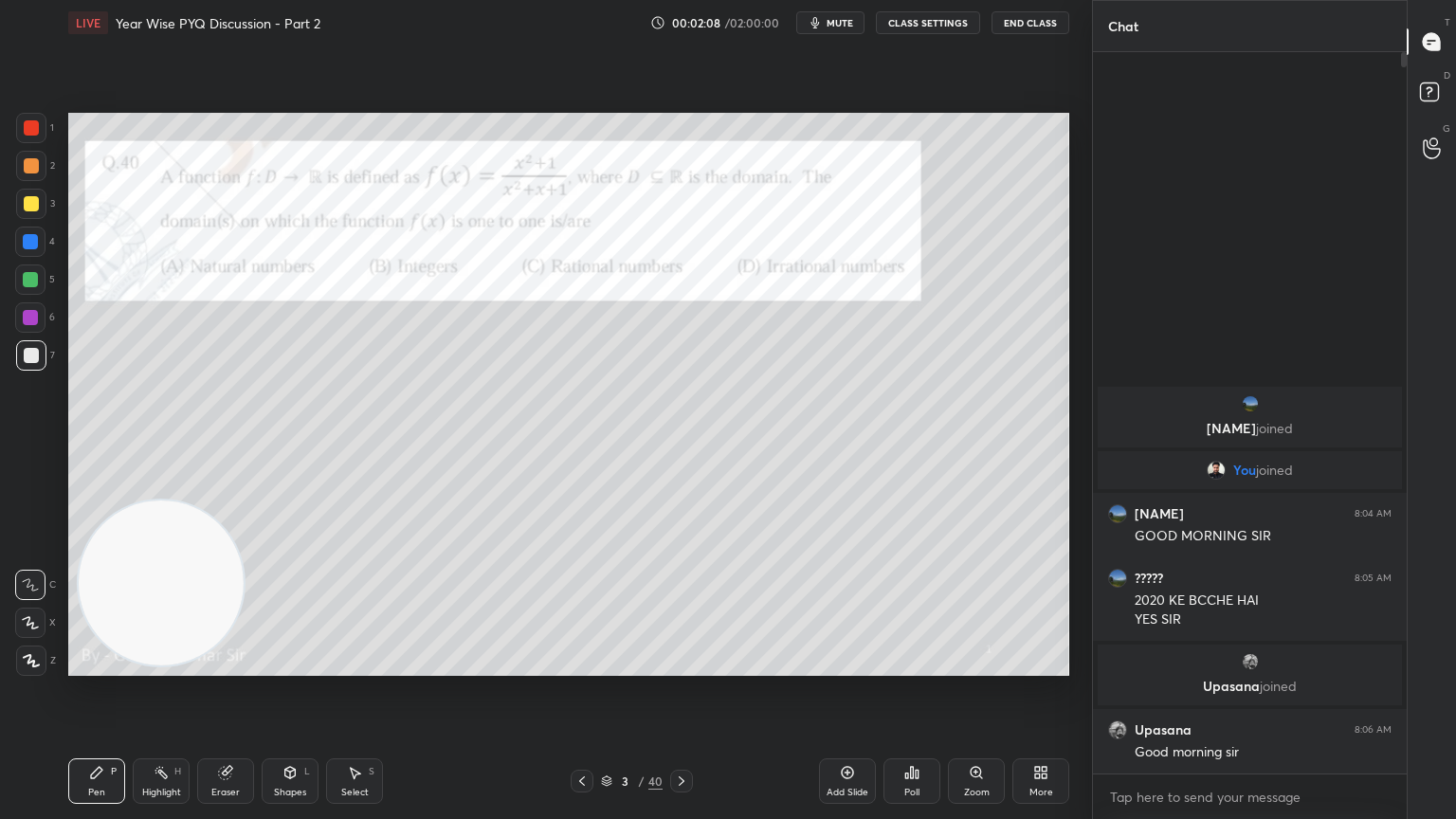 click on "mute" at bounding box center (830, 23) 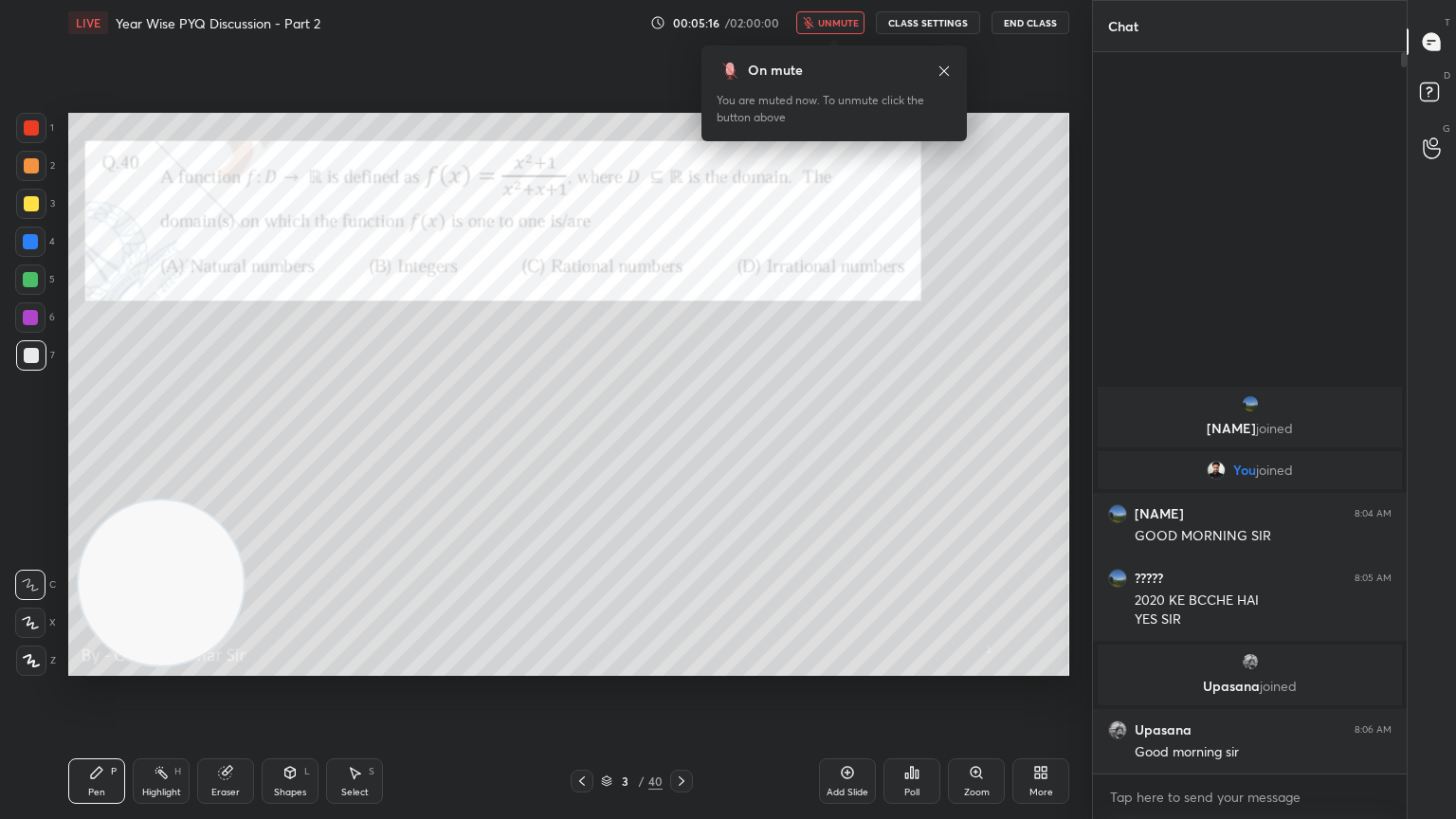 click on "unmute" at bounding box center (838, 23) 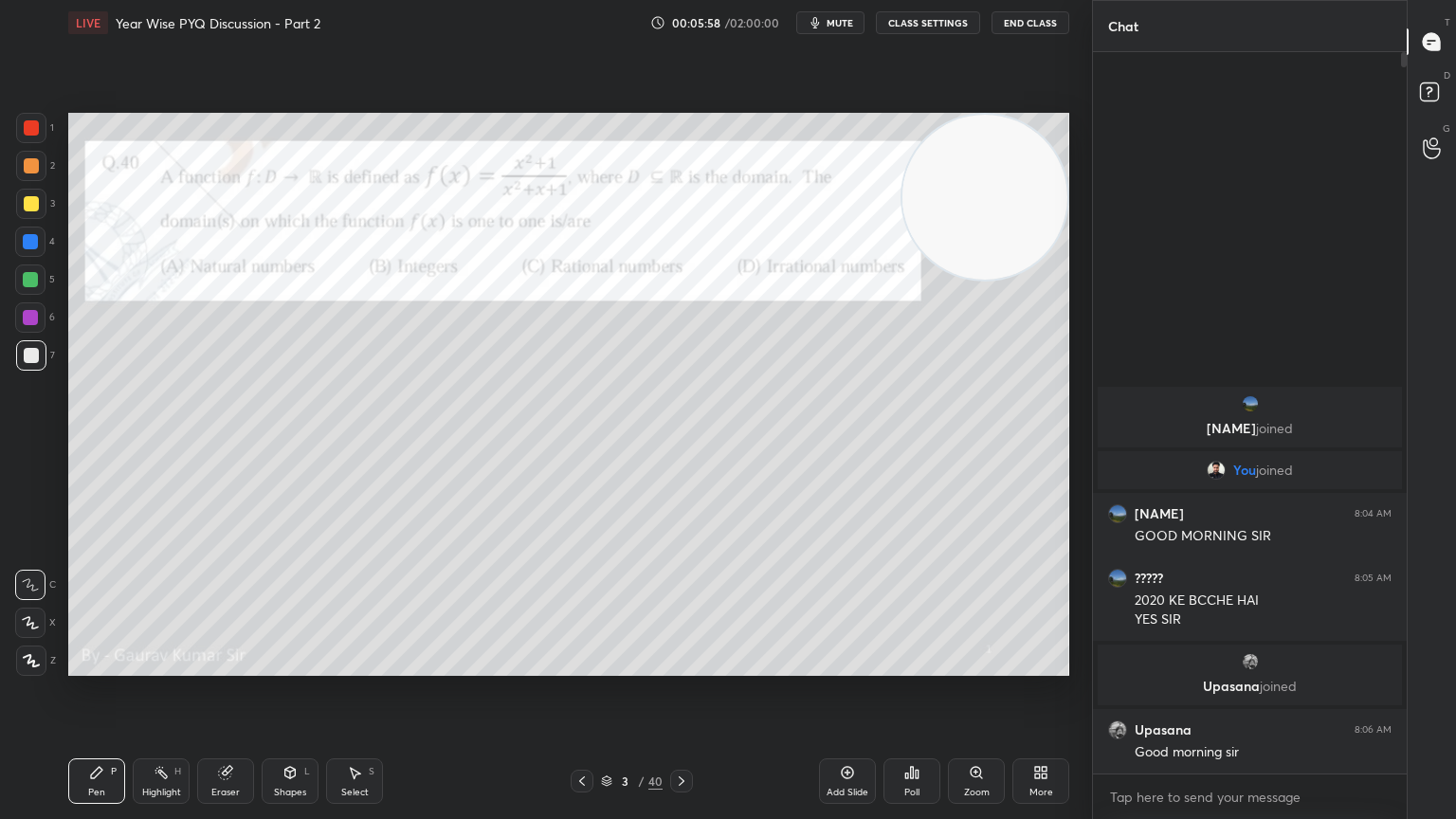 click at bounding box center (30, 318) 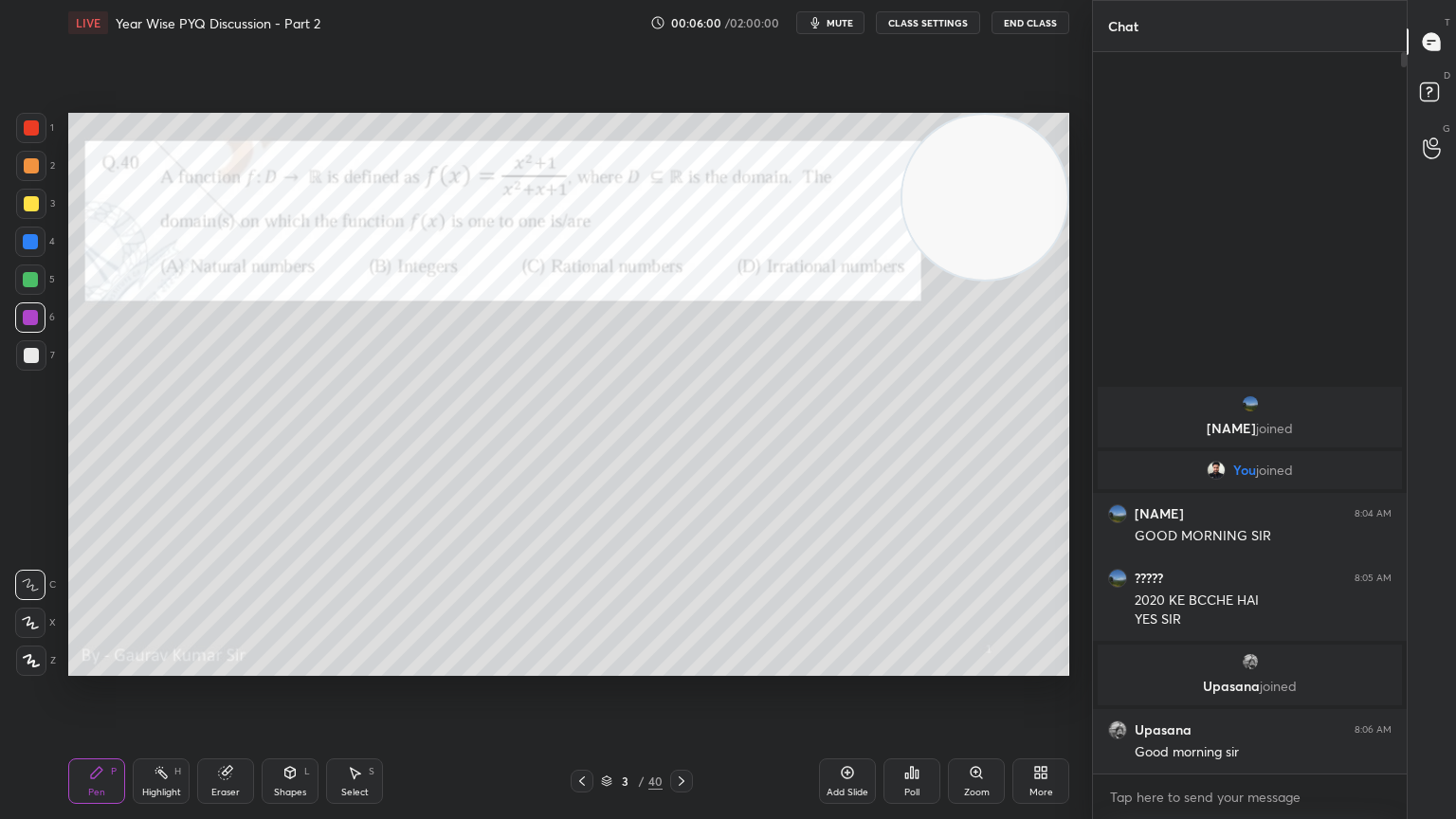 click 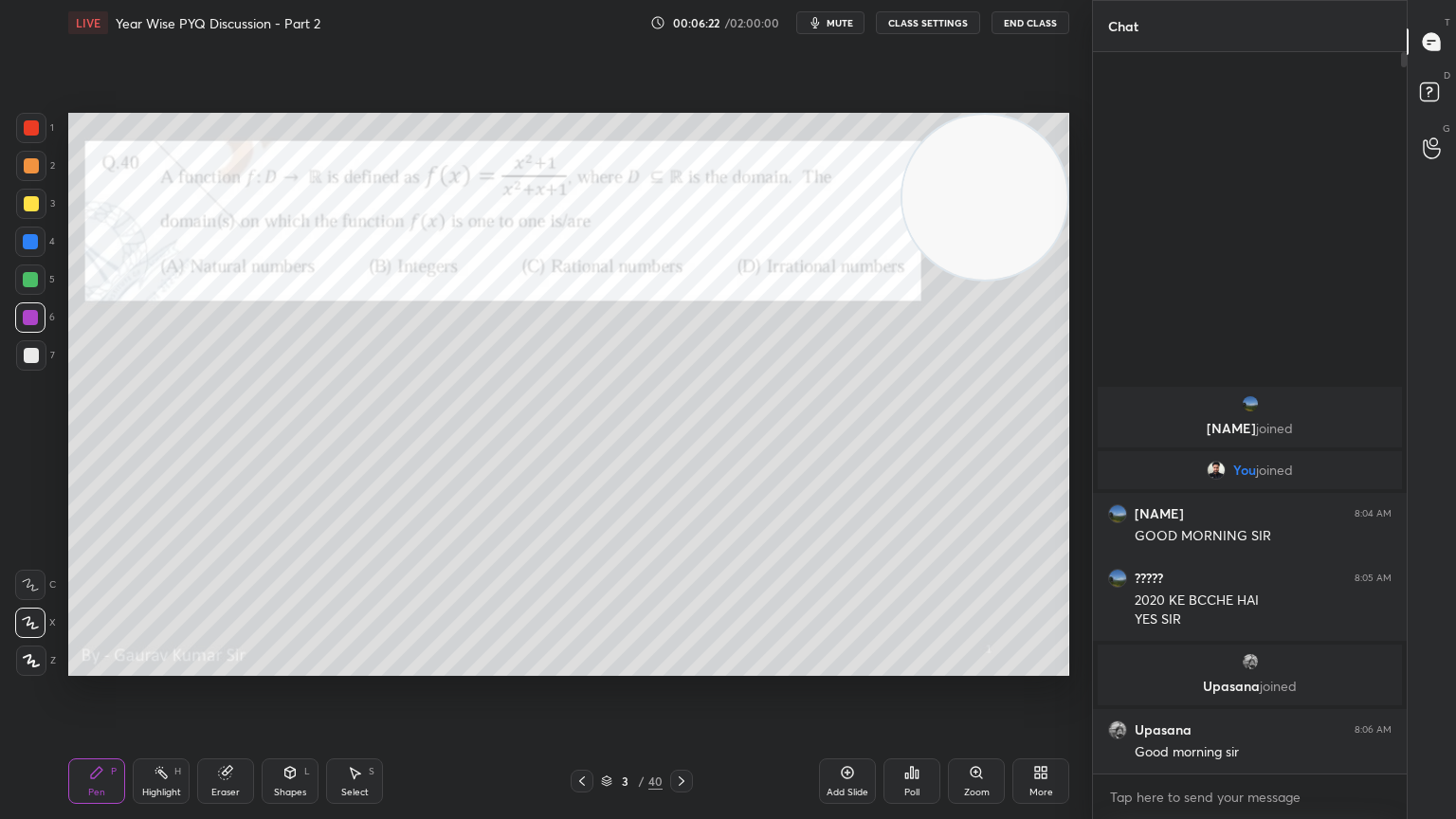 click on "Eraser" at bounding box center (226, 781) 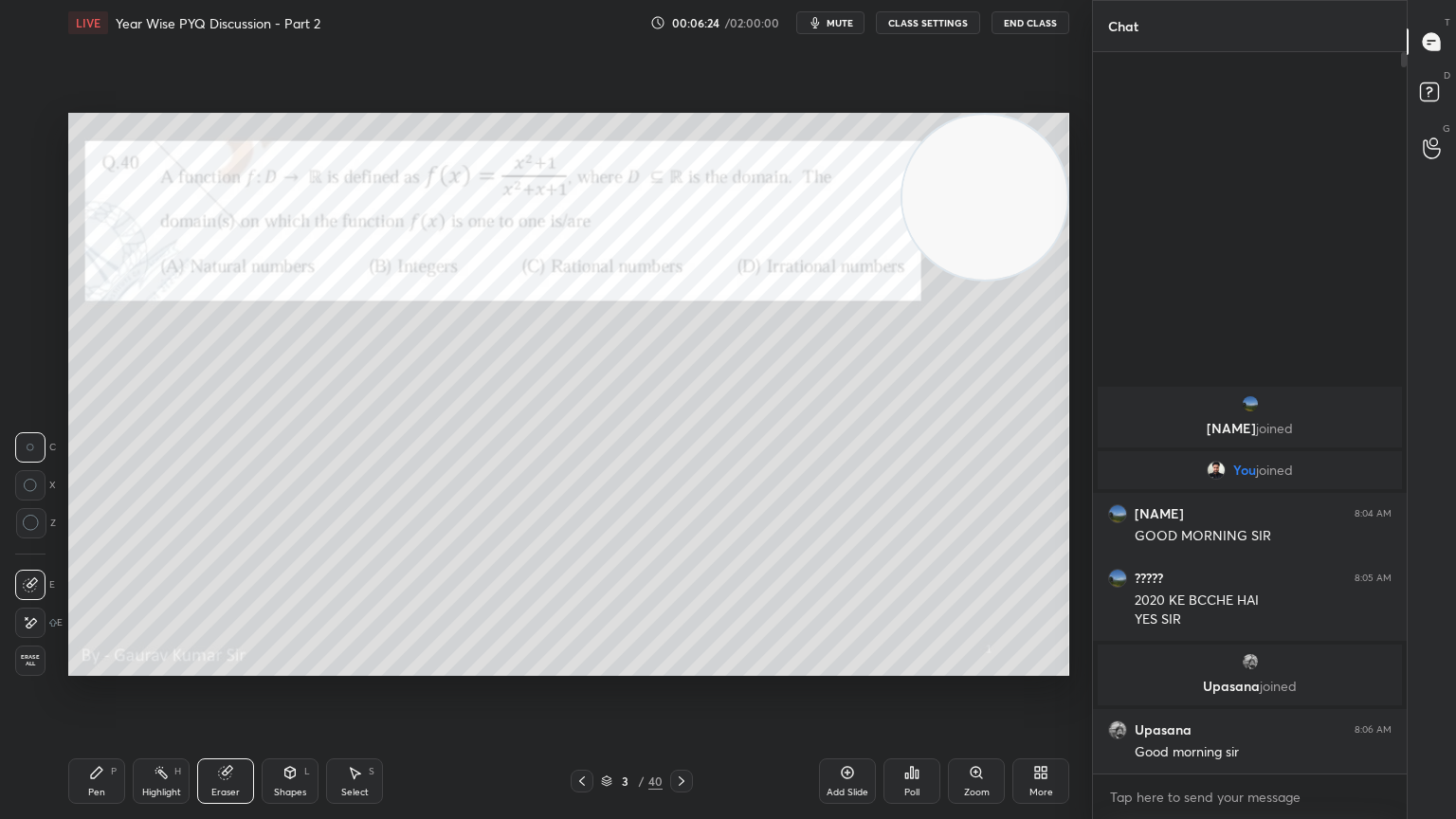 click 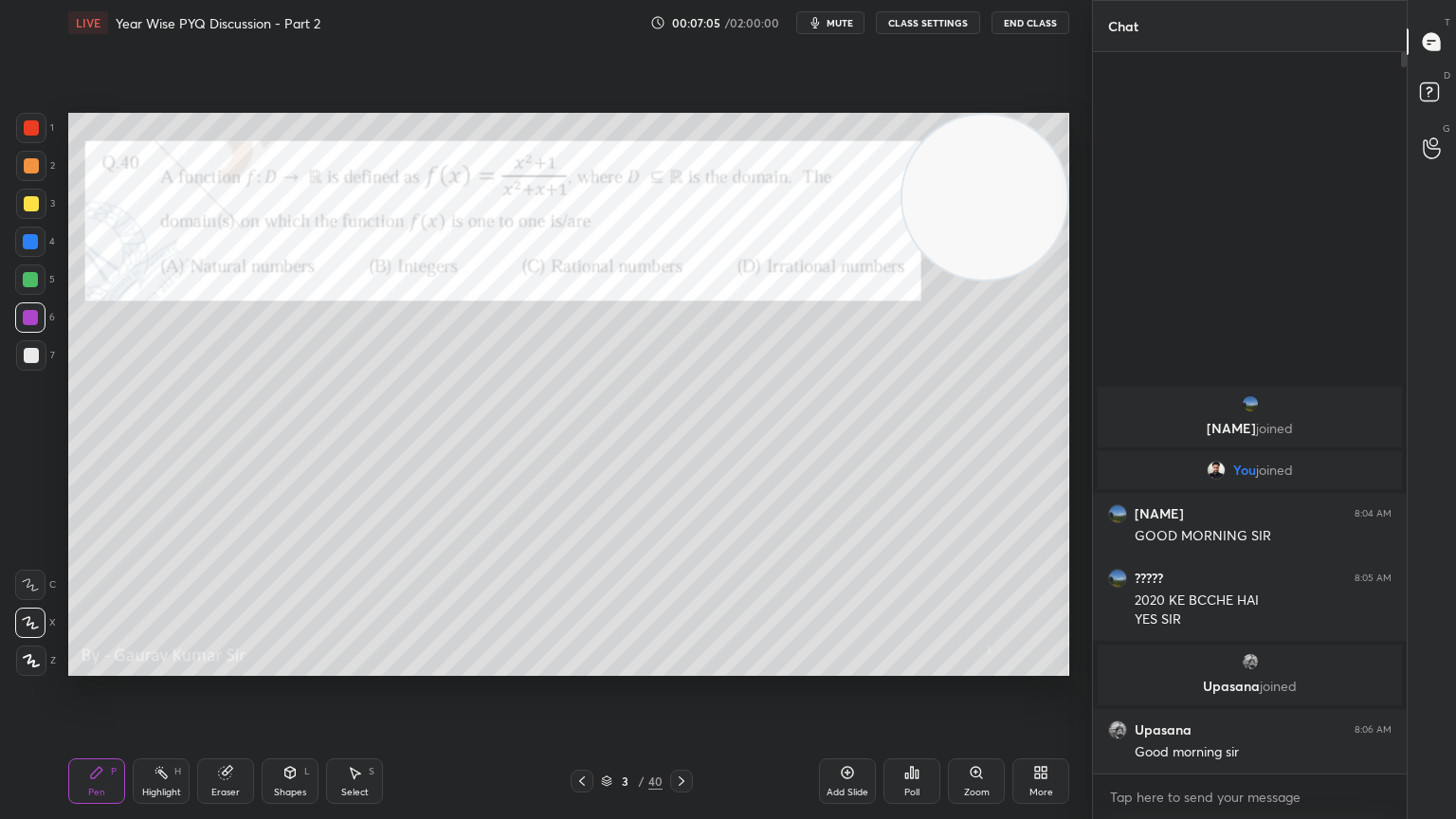 click at bounding box center (31, 355) 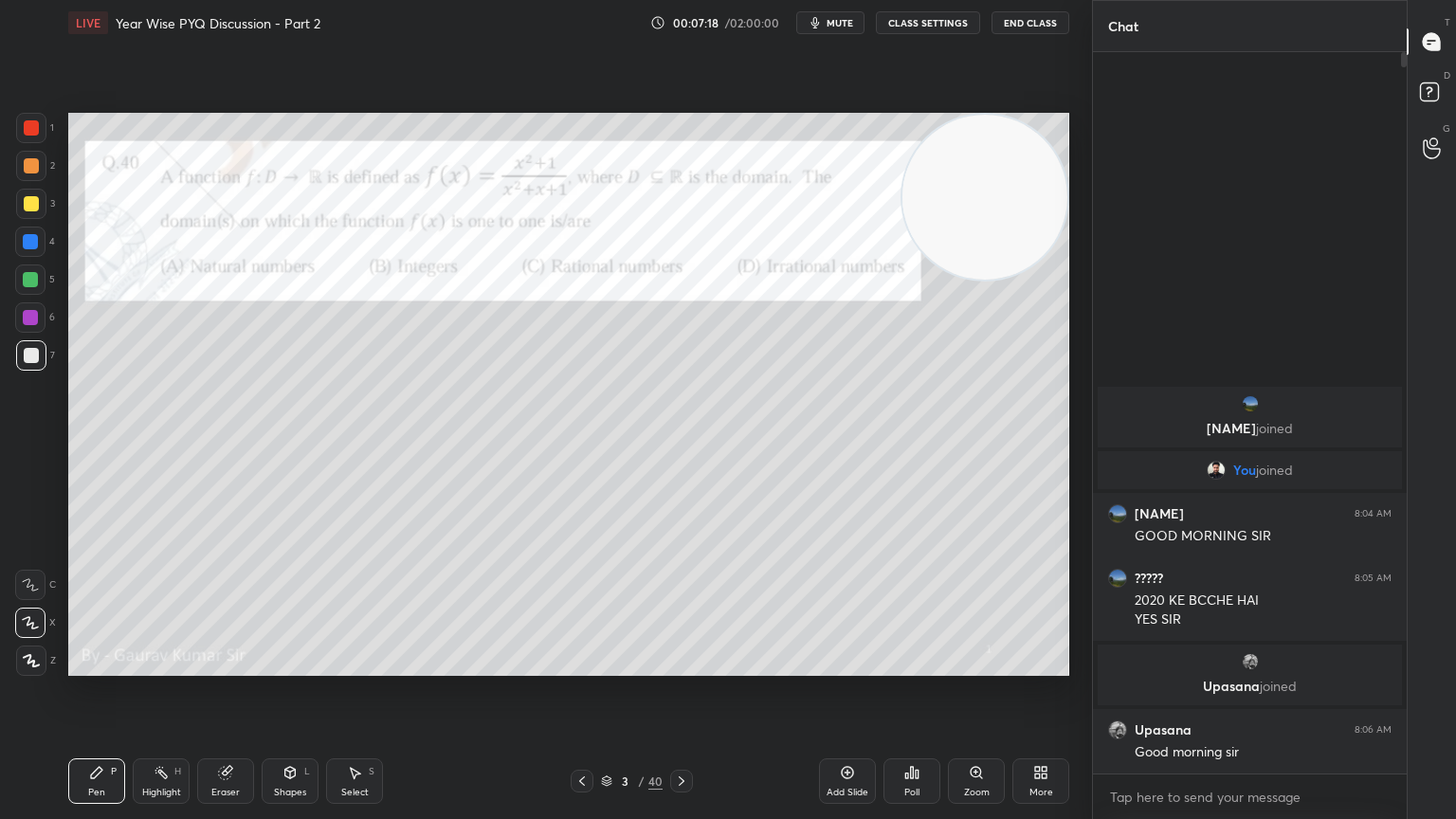 click 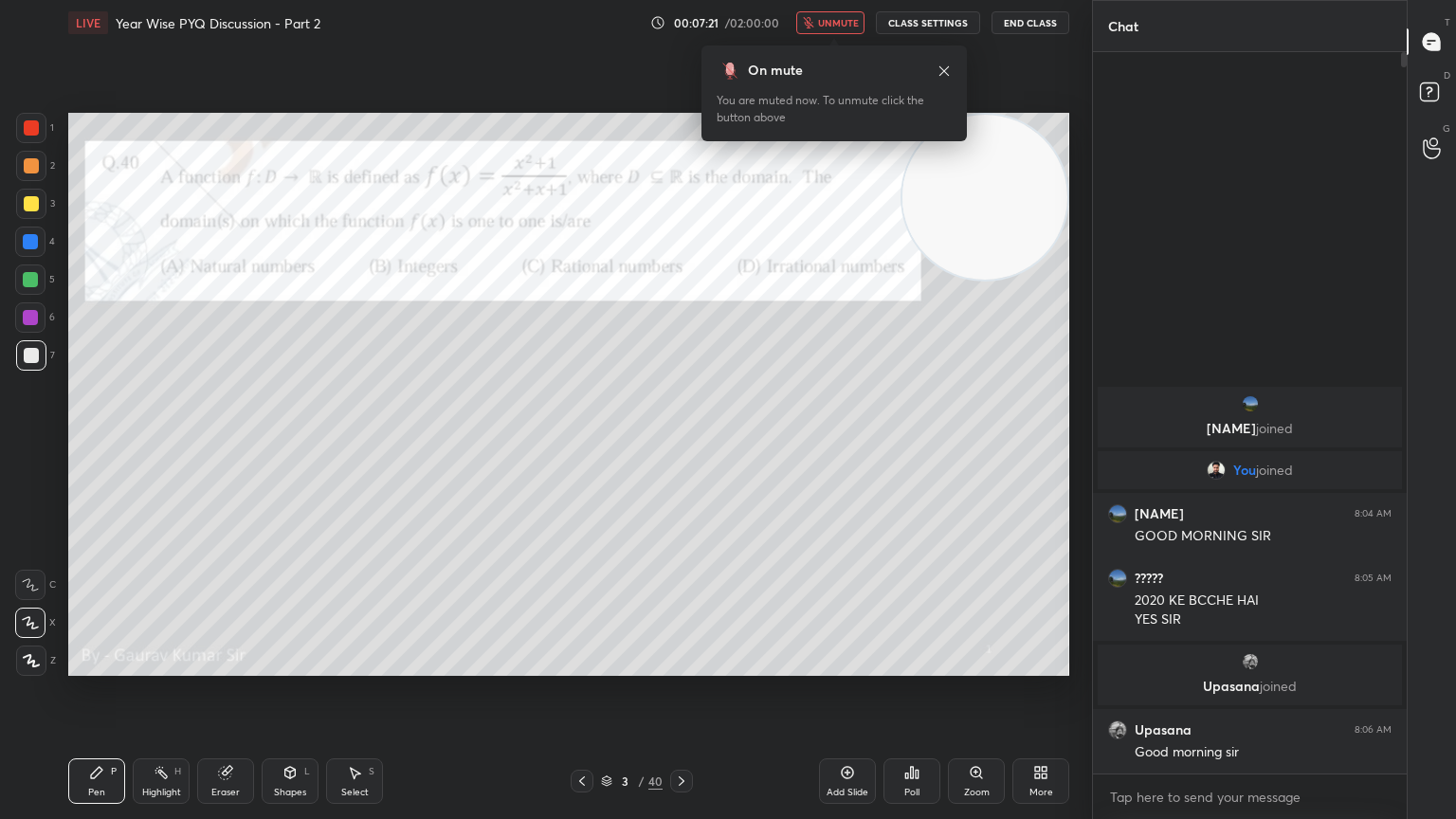 click on "Setting up your live class Poll for   secs No correct answer Start poll" at bounding box center [569, 394] 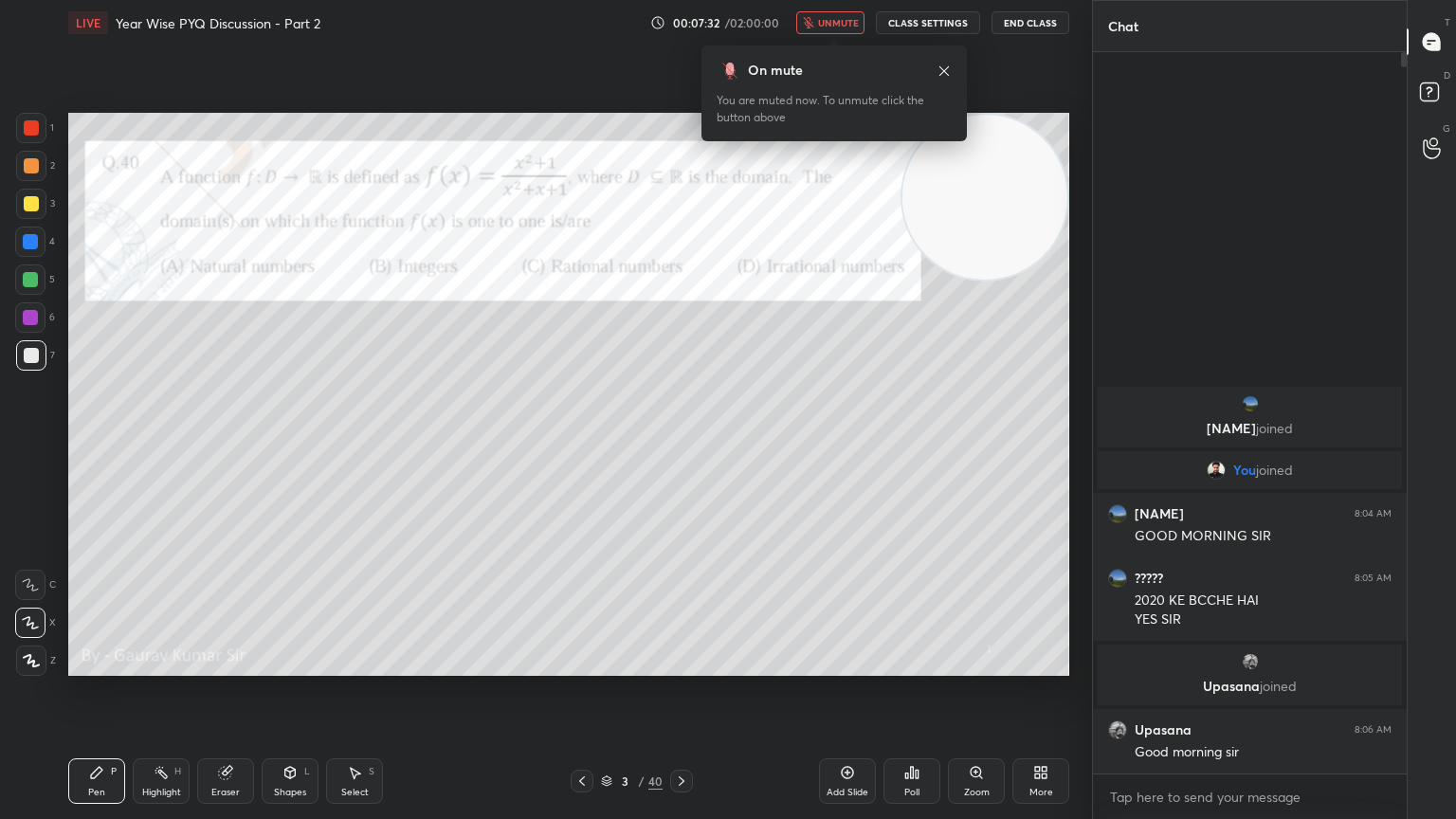 click on "unmute" at bounding box center [838, 23] 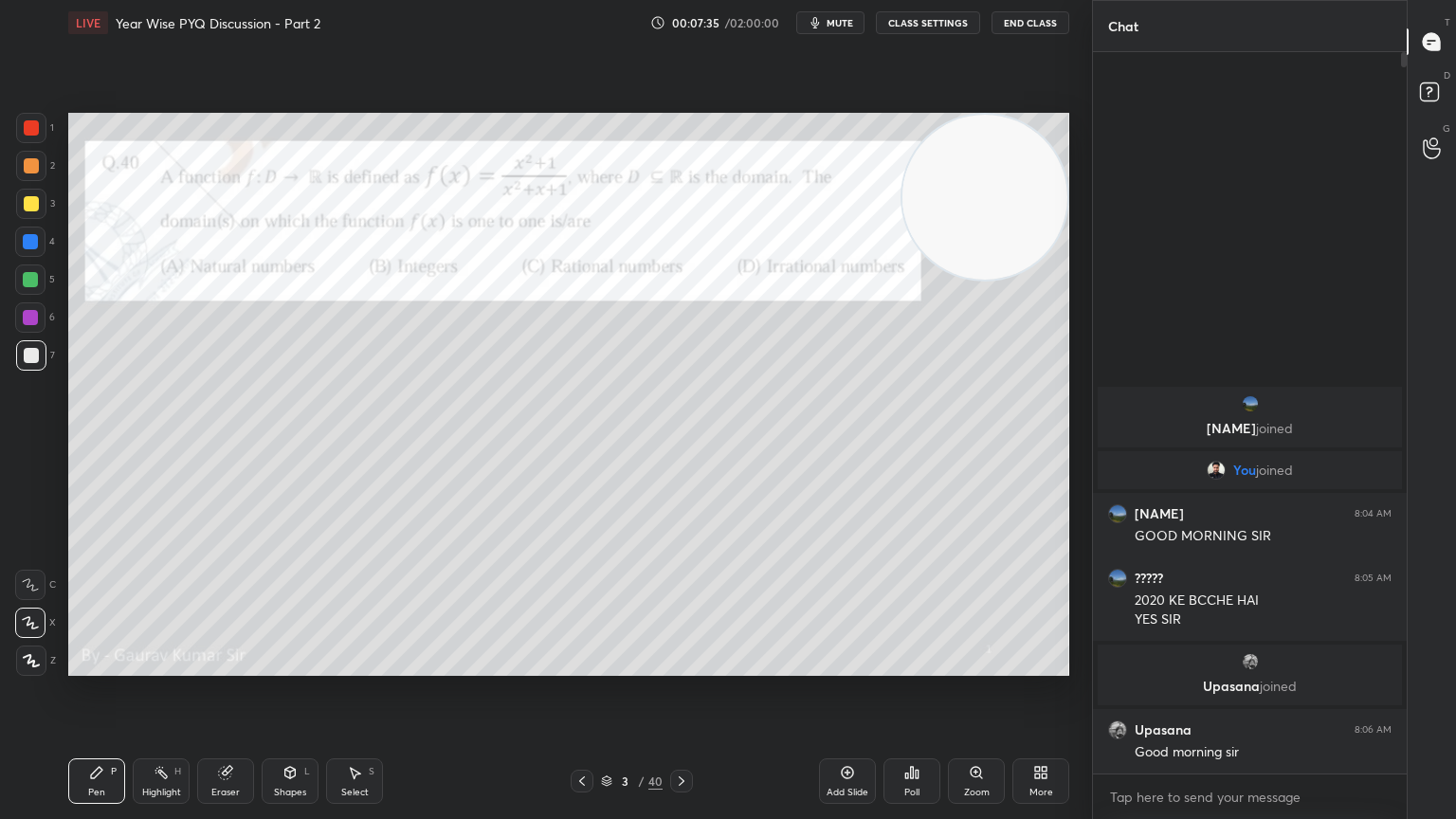 click at bounding box center [30, 318] 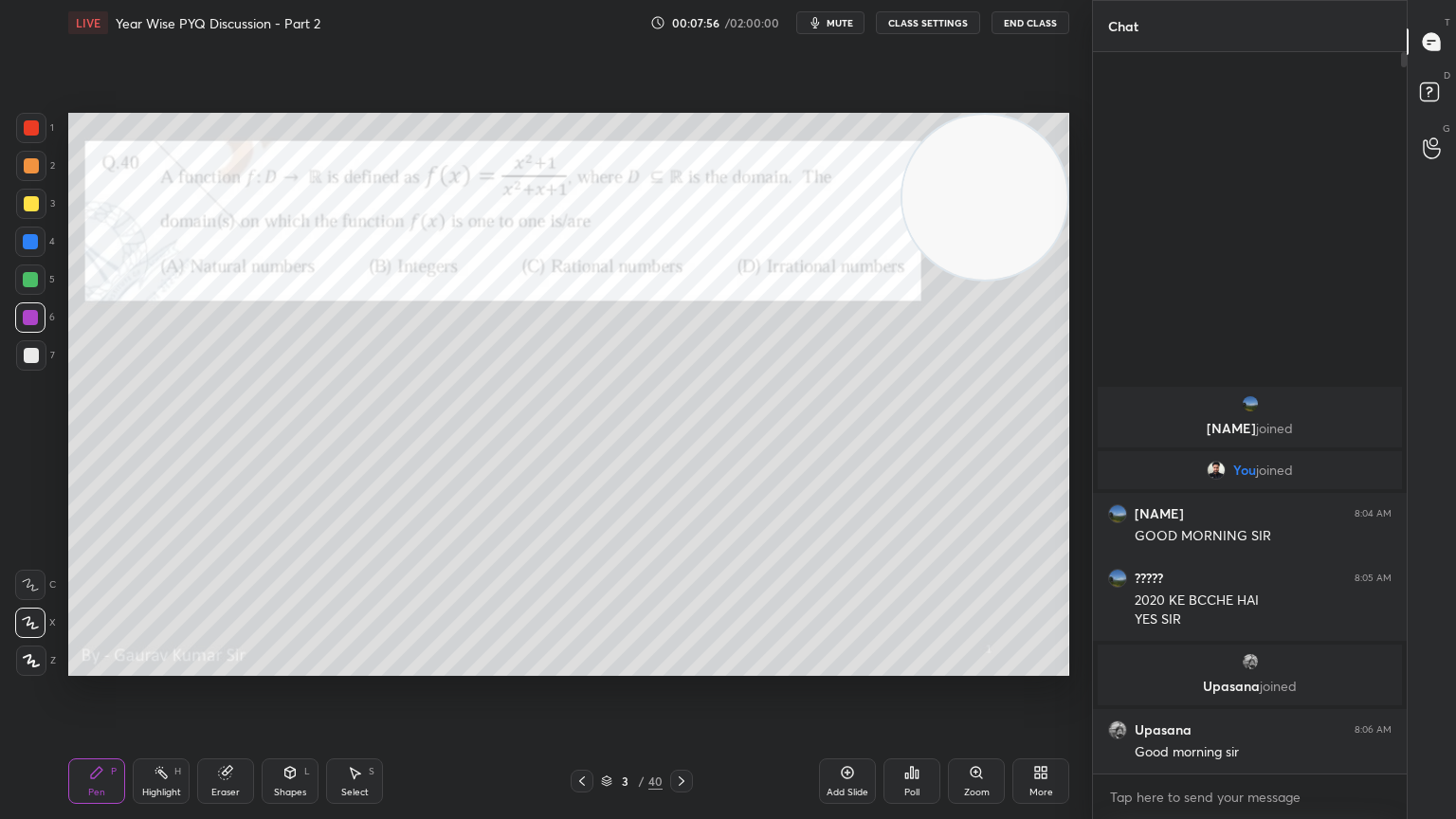 click at bounding box center (30, 280) 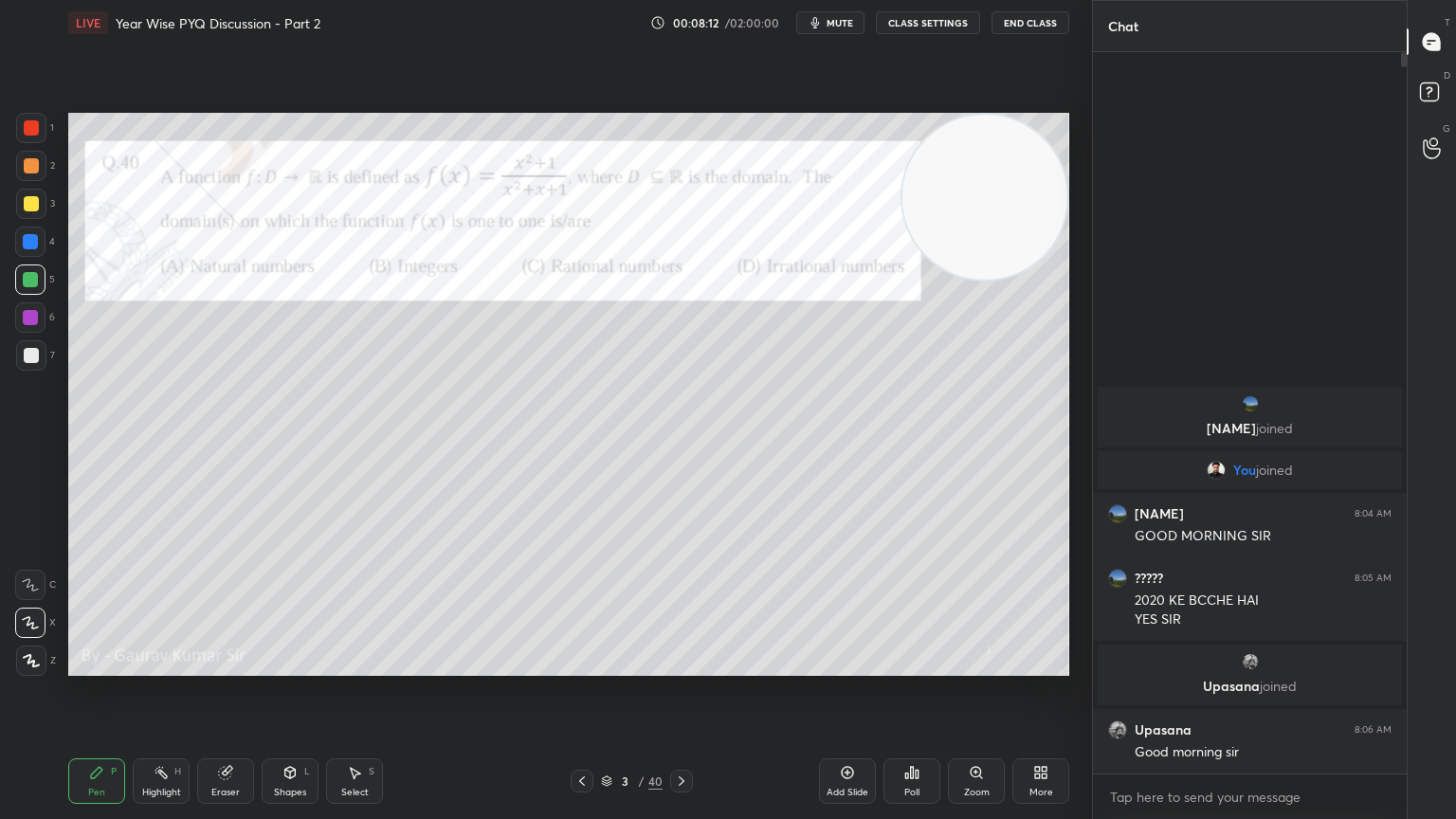 click 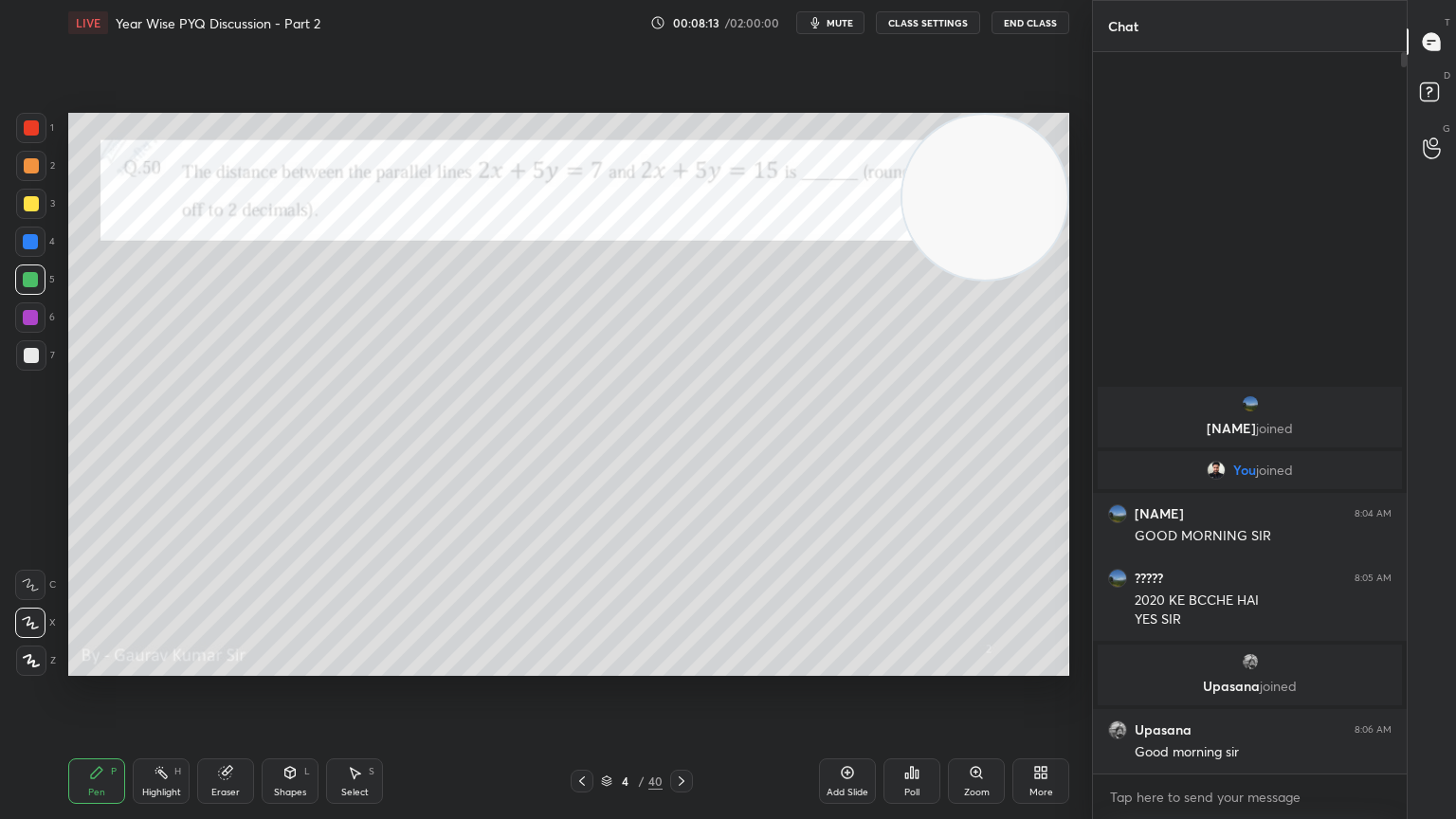 click 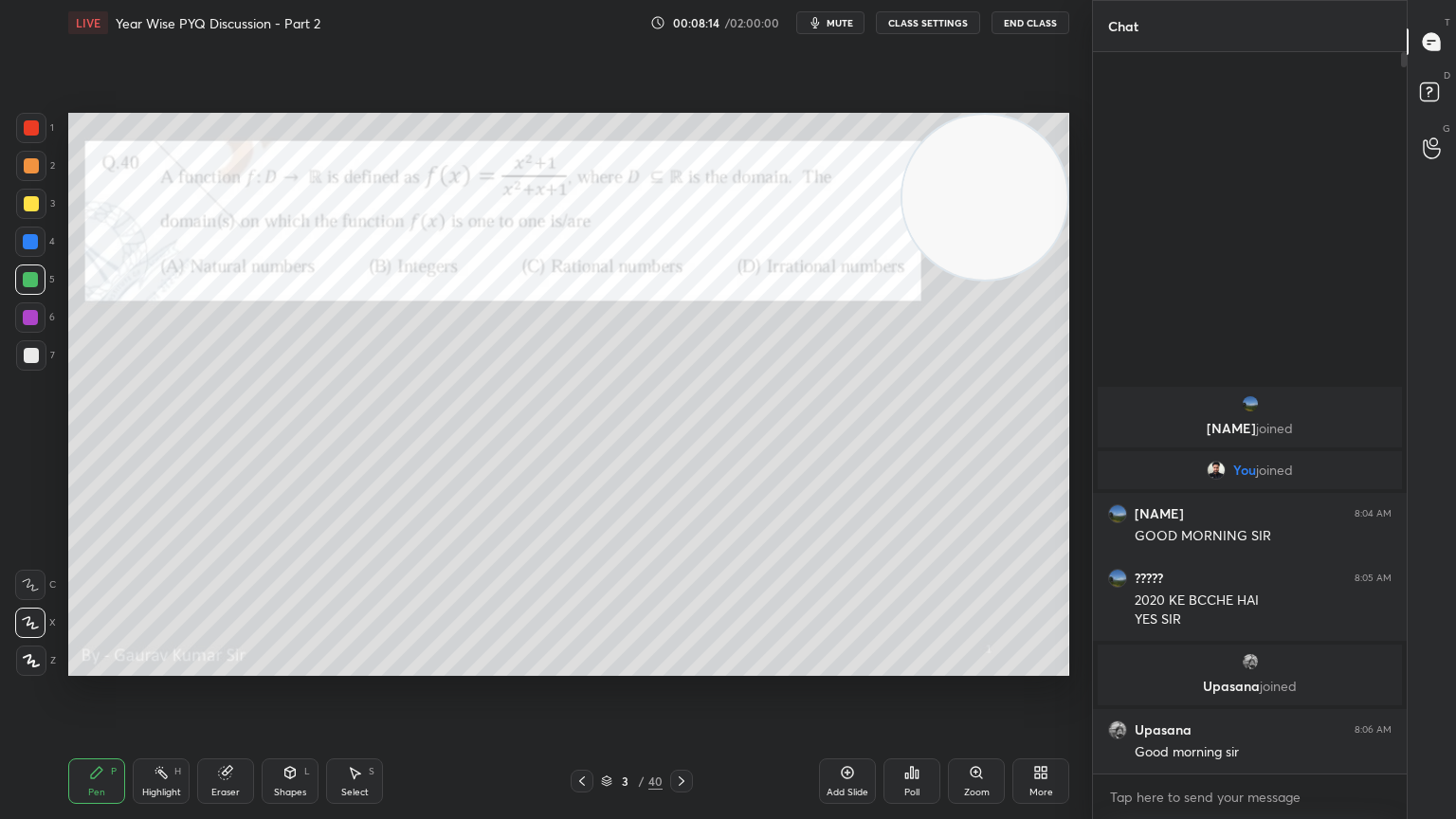click 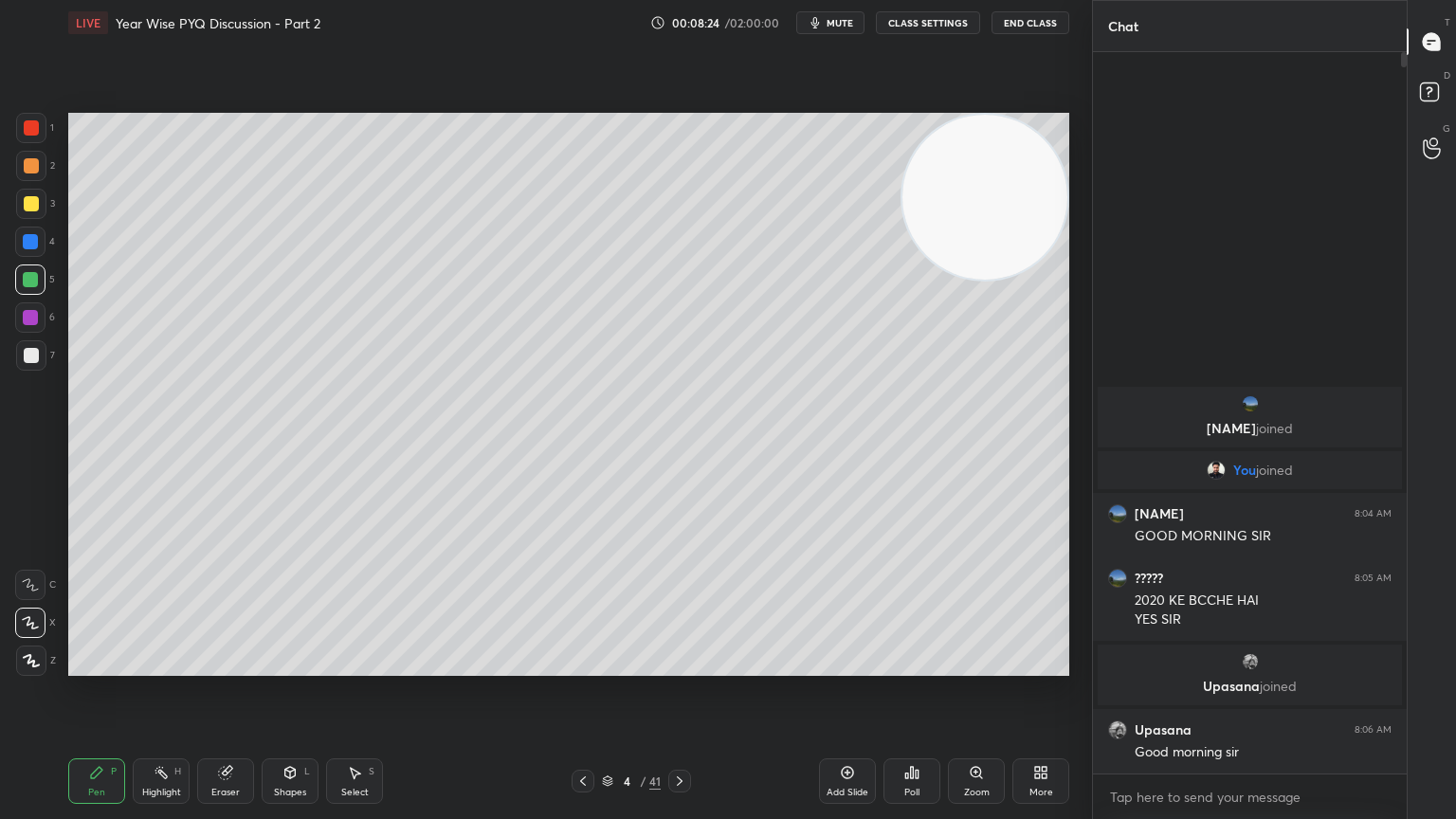 click 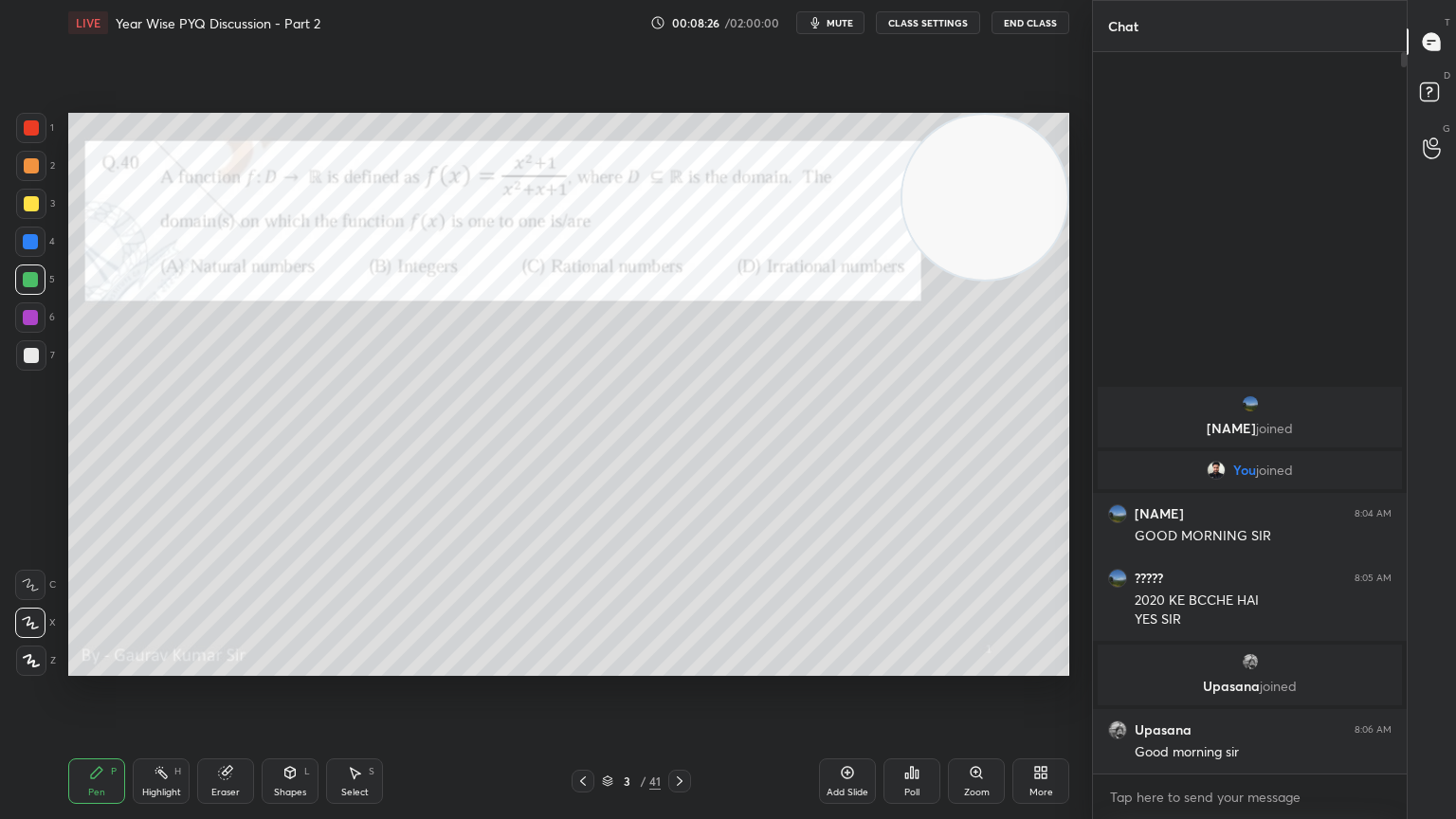 click 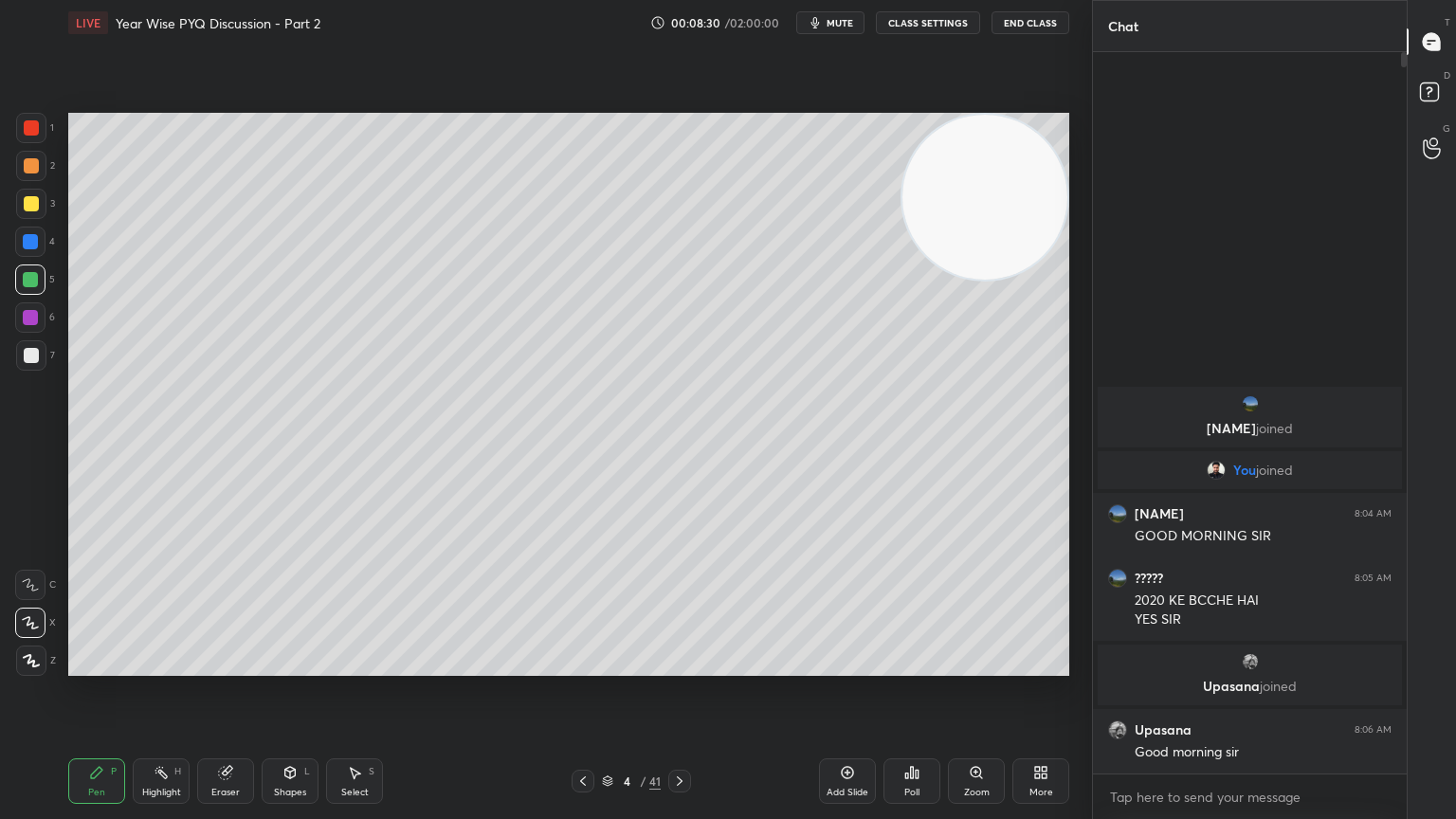 click 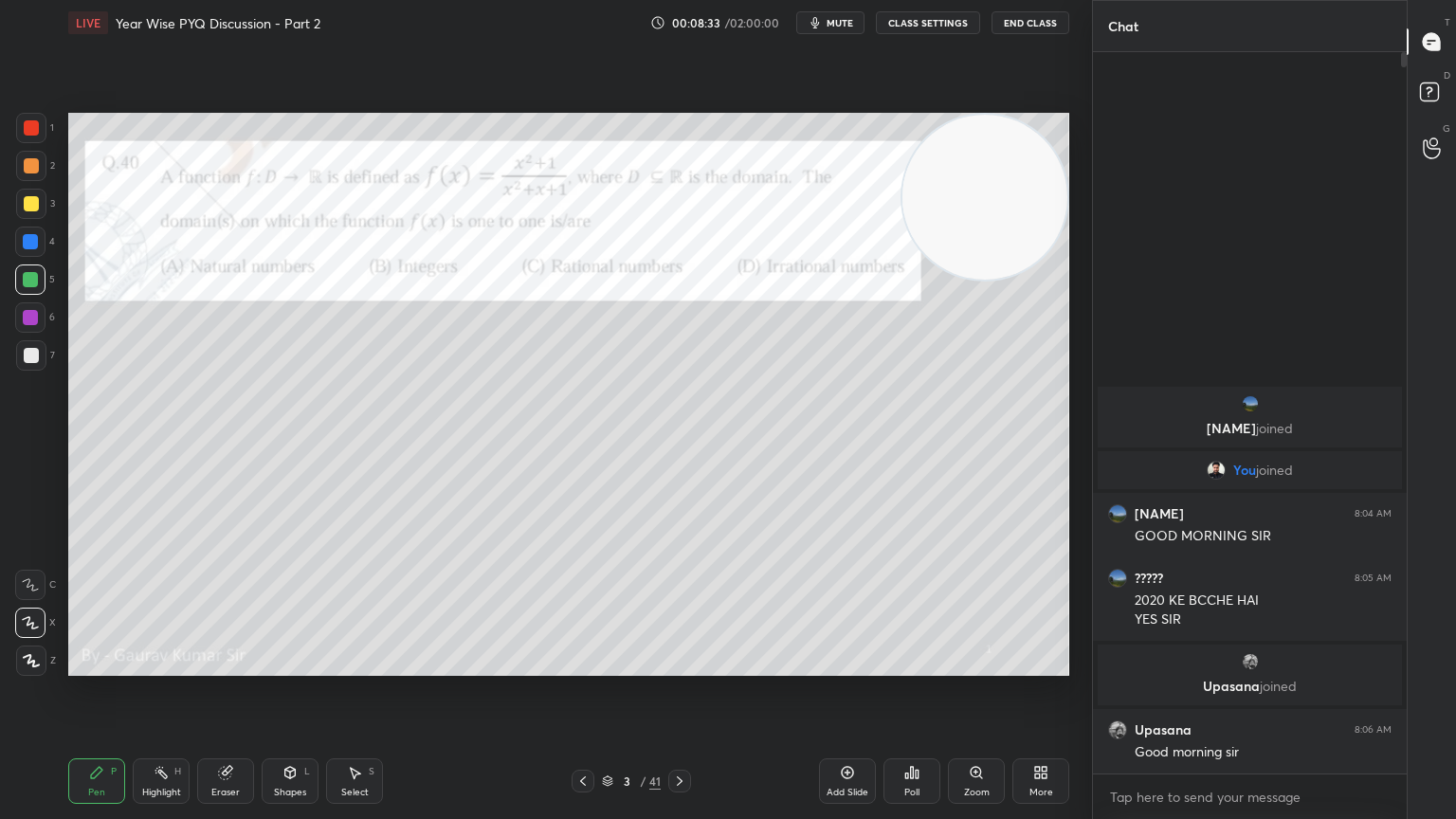 click 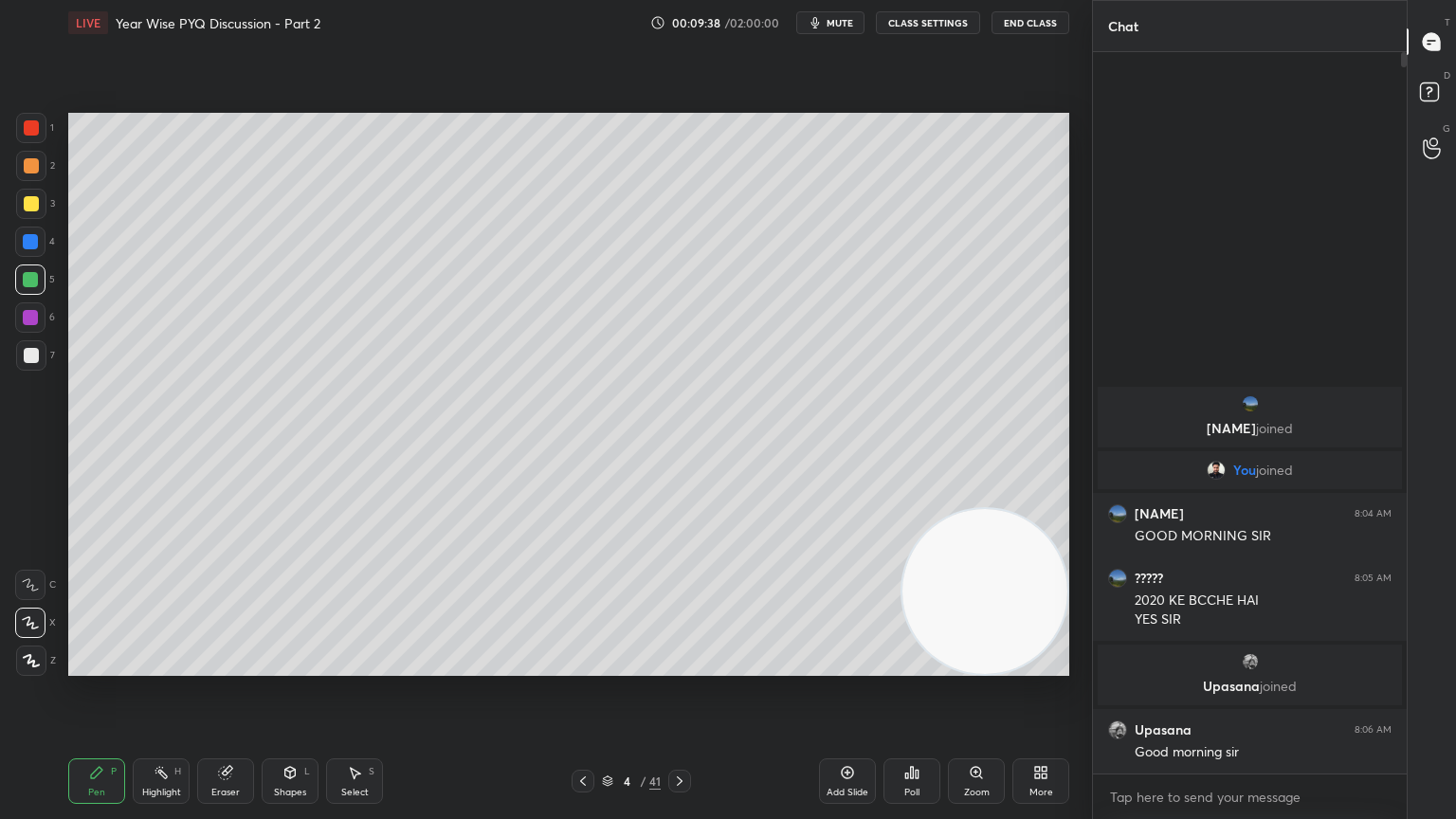 click on "Eraser" at bounding box center [226, 781] 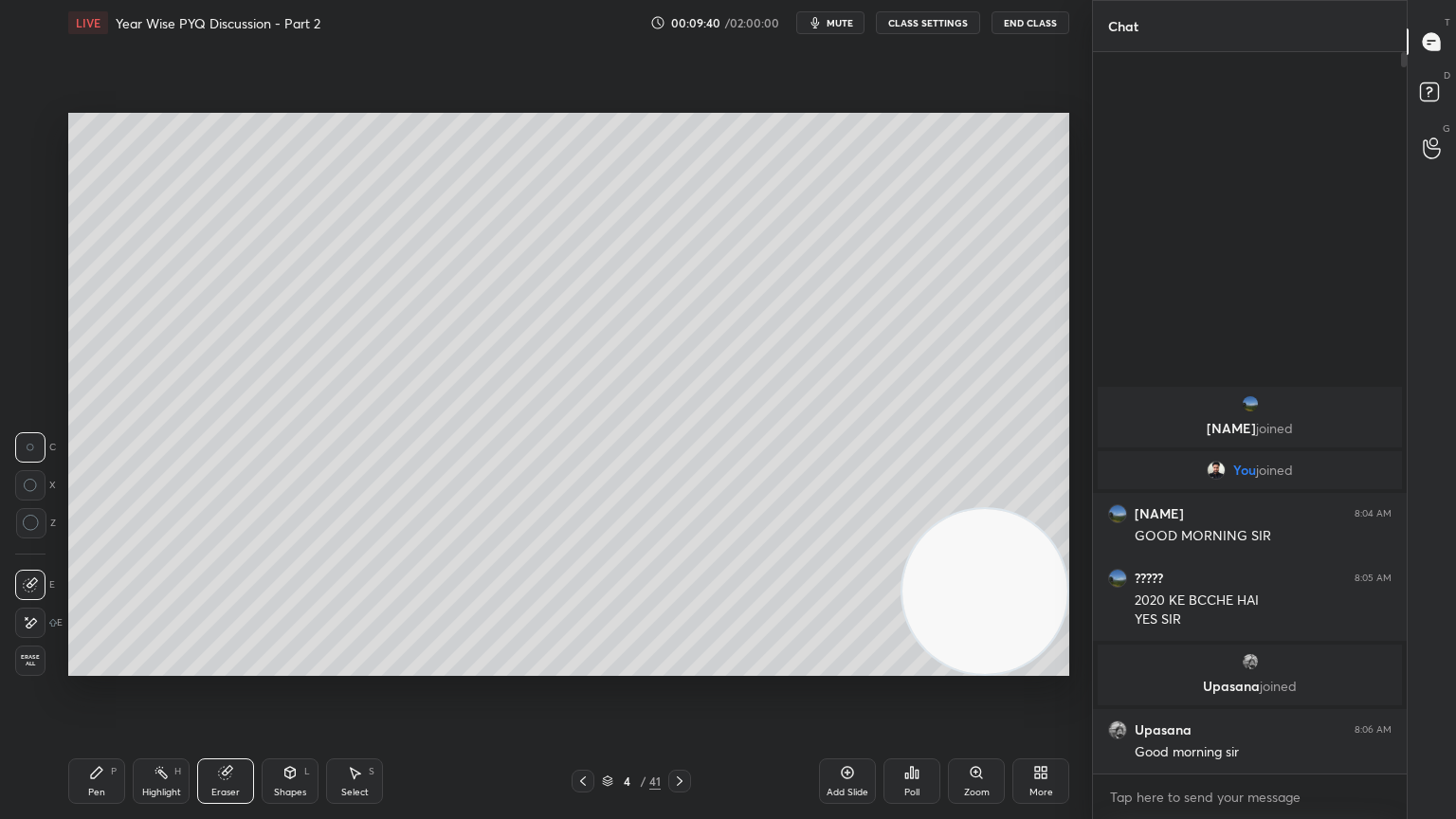 click 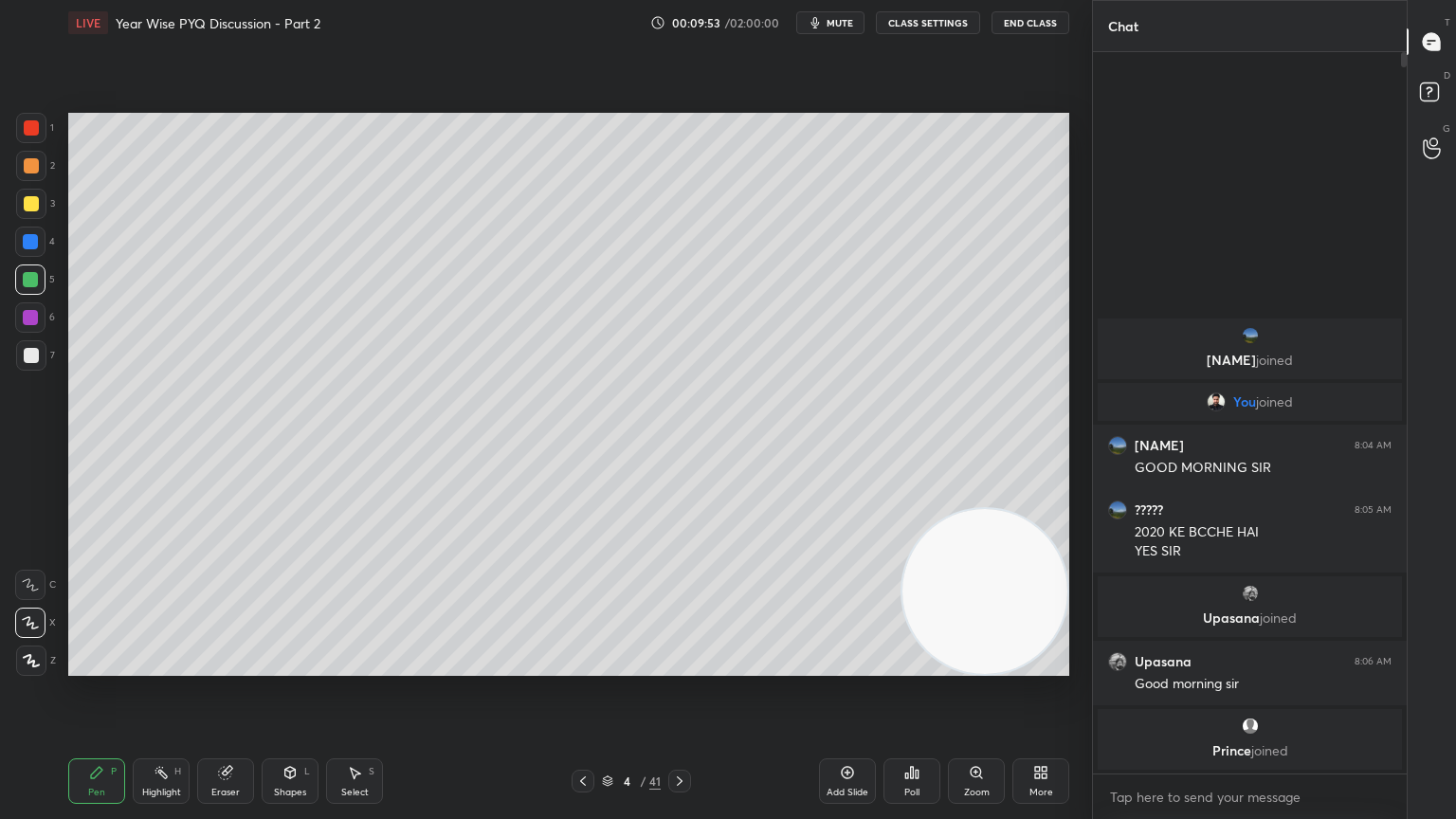 click at bounding box center [30, 318] 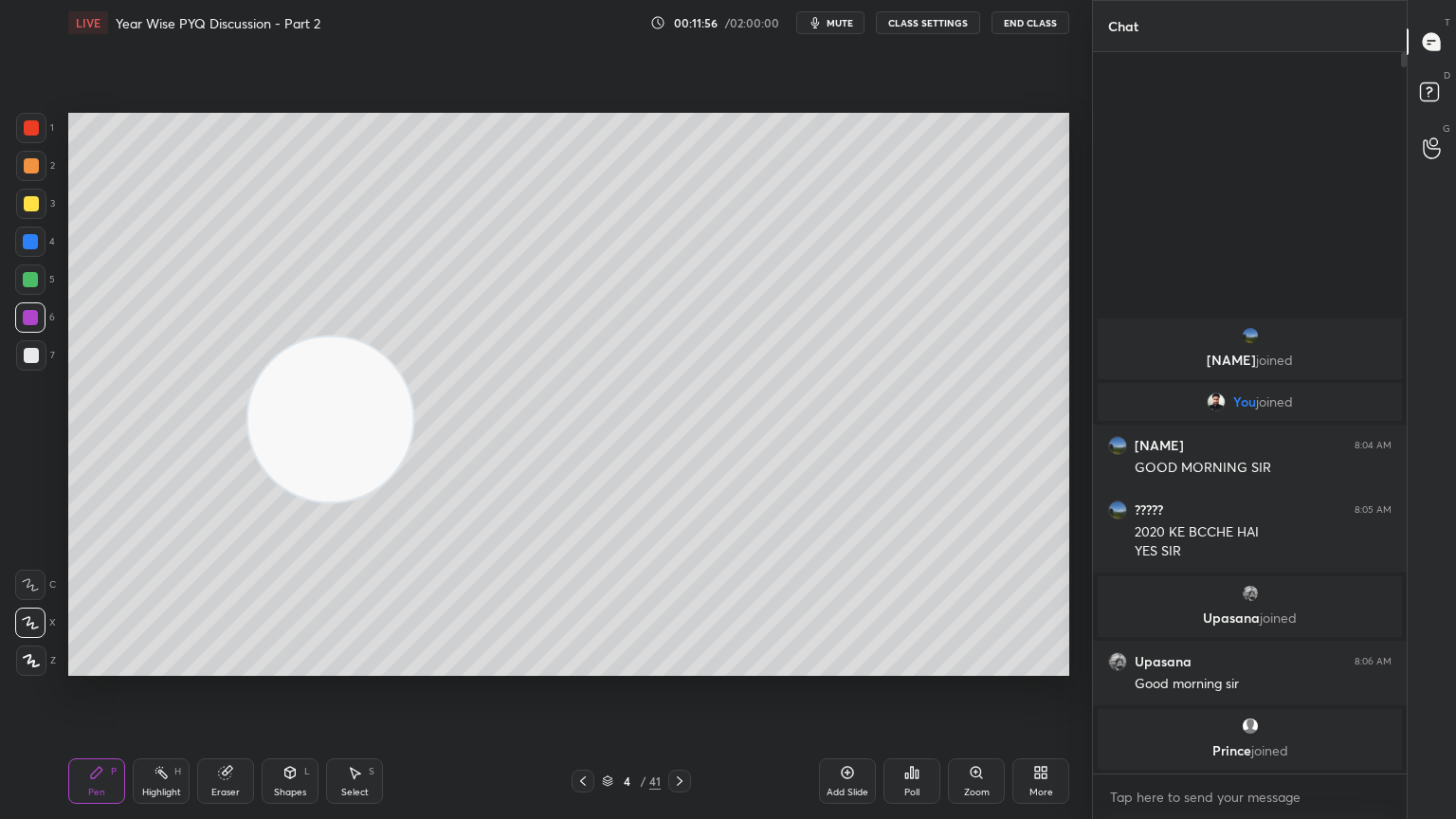 click 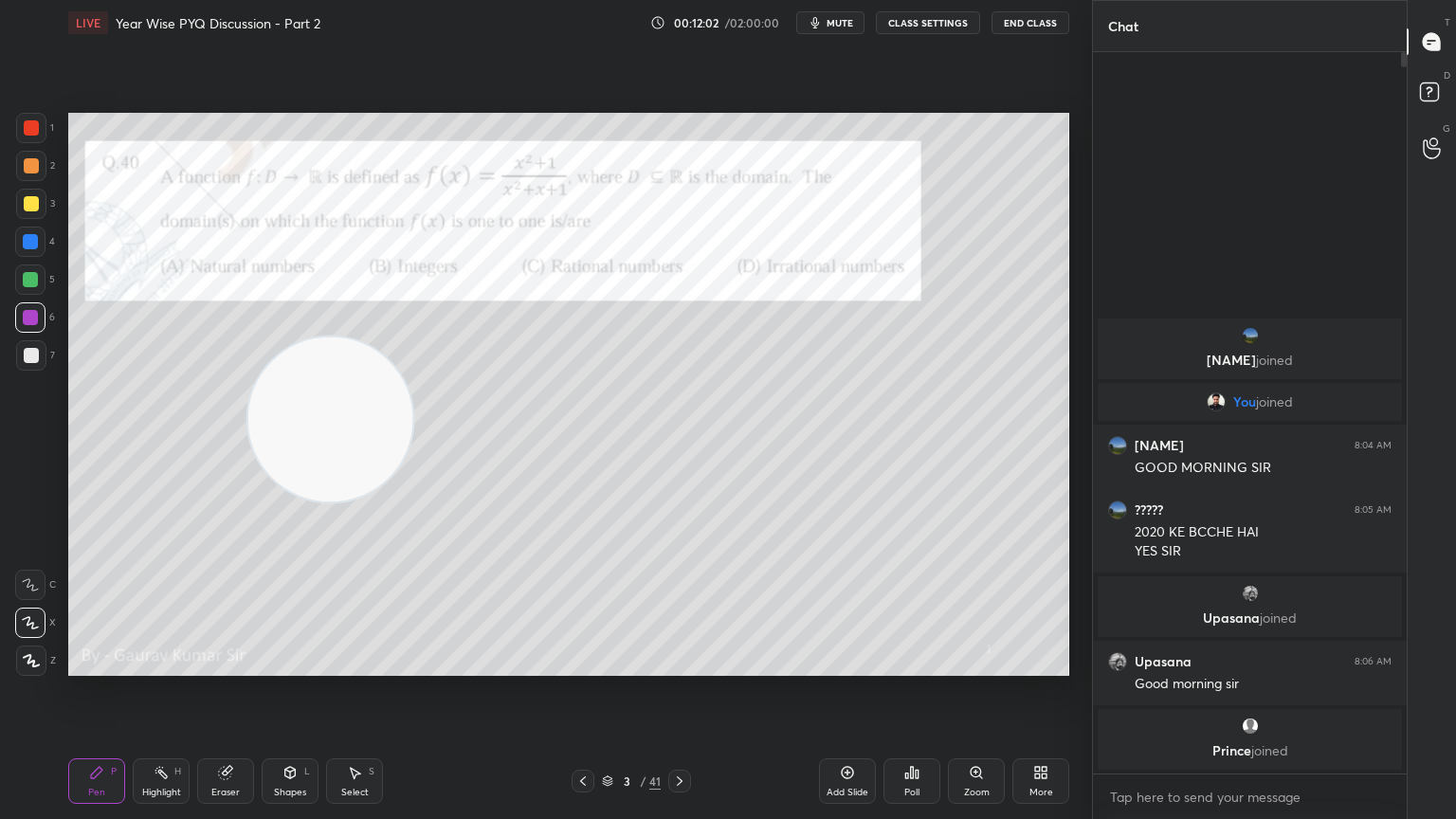 click 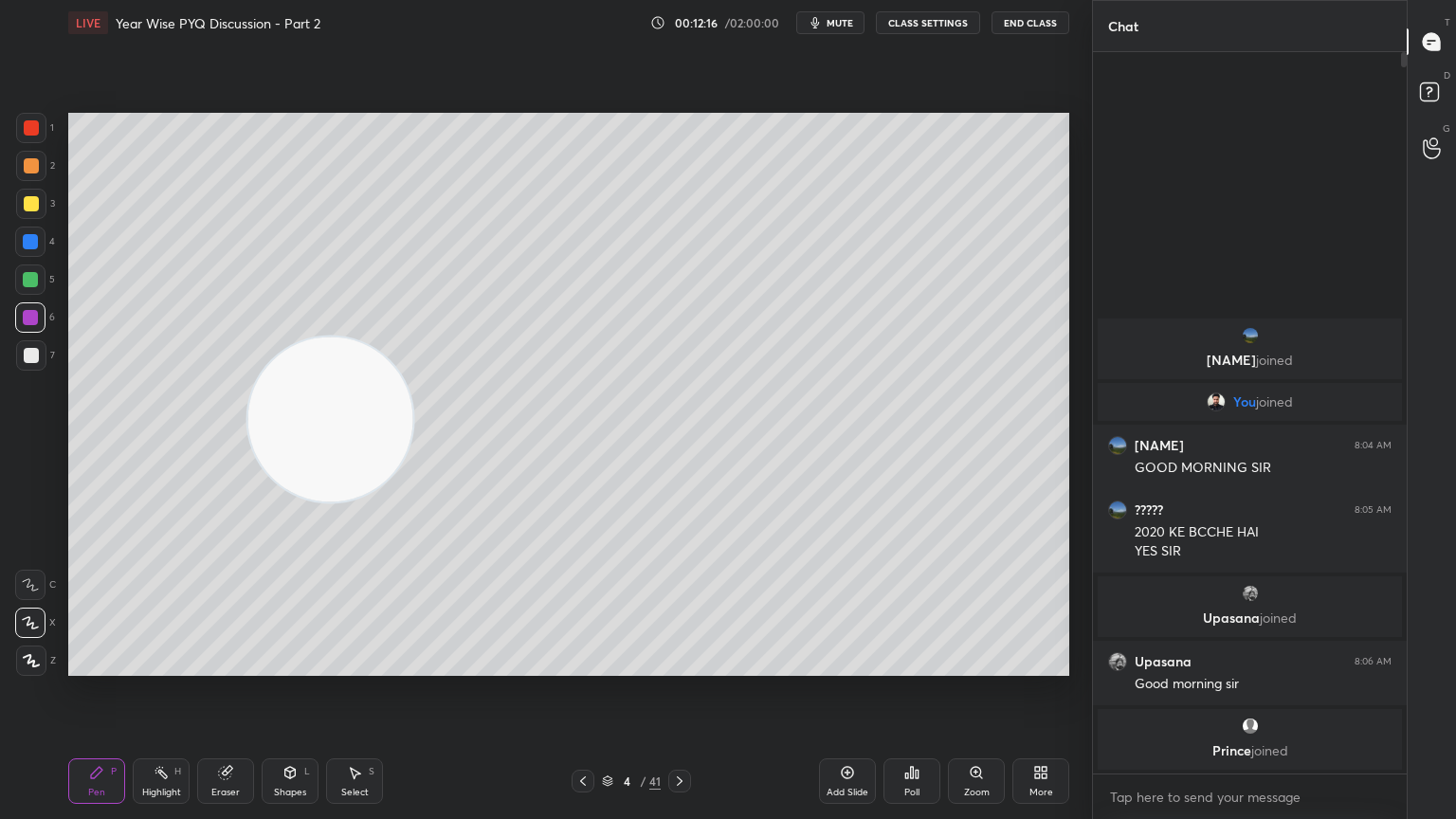 click 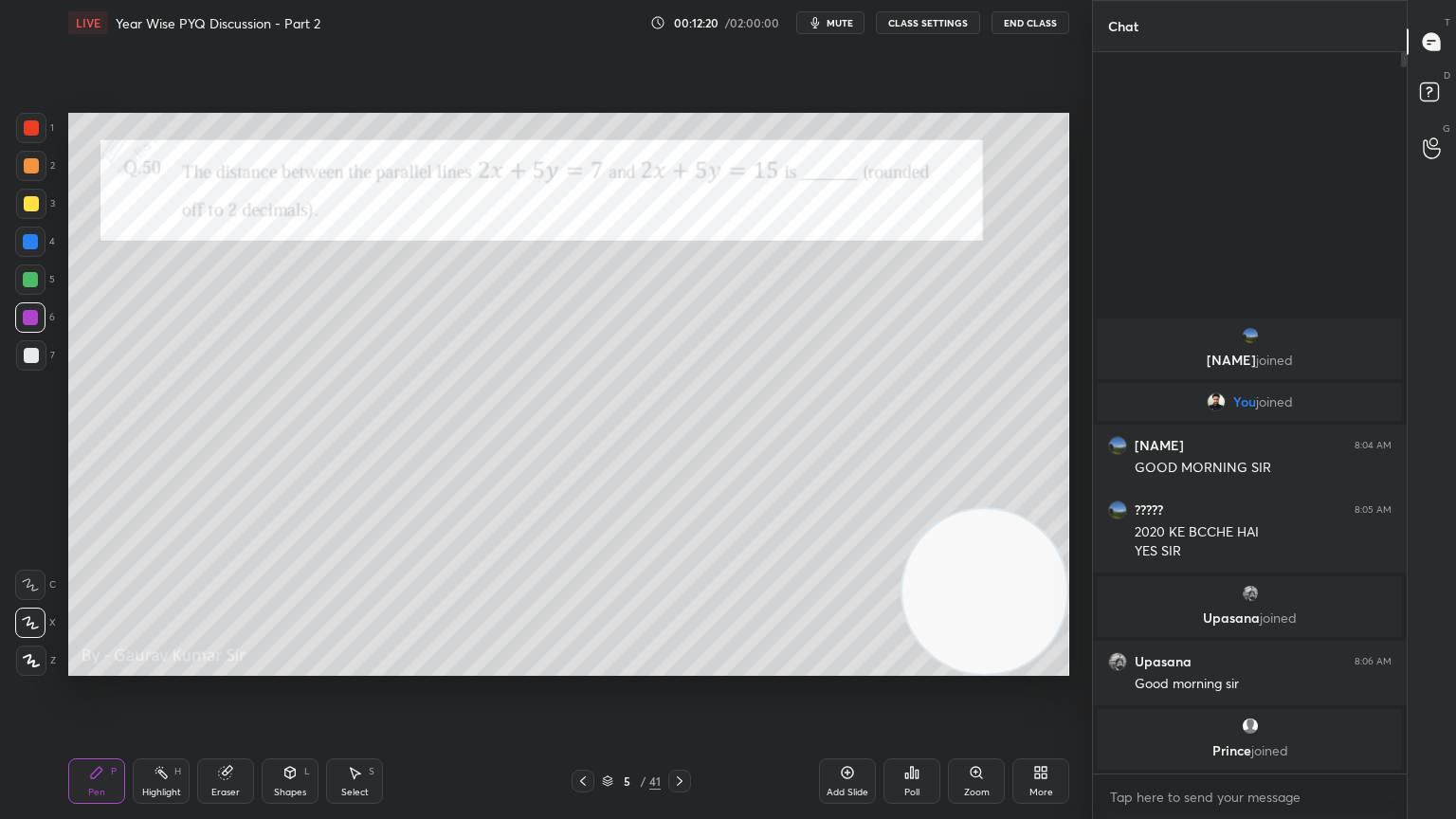 click 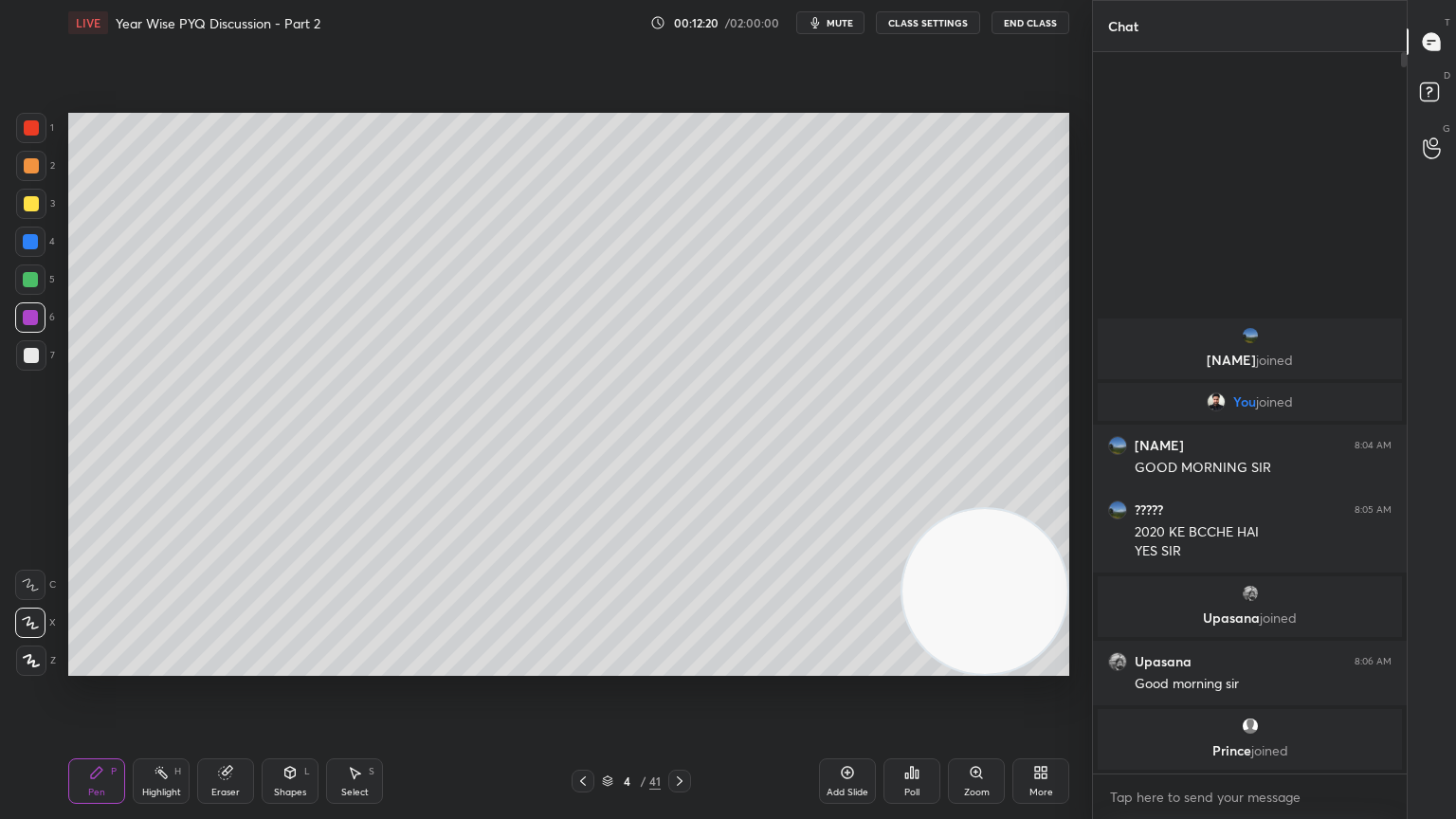 click on "Add Slide" at bounding box center [847, 792] 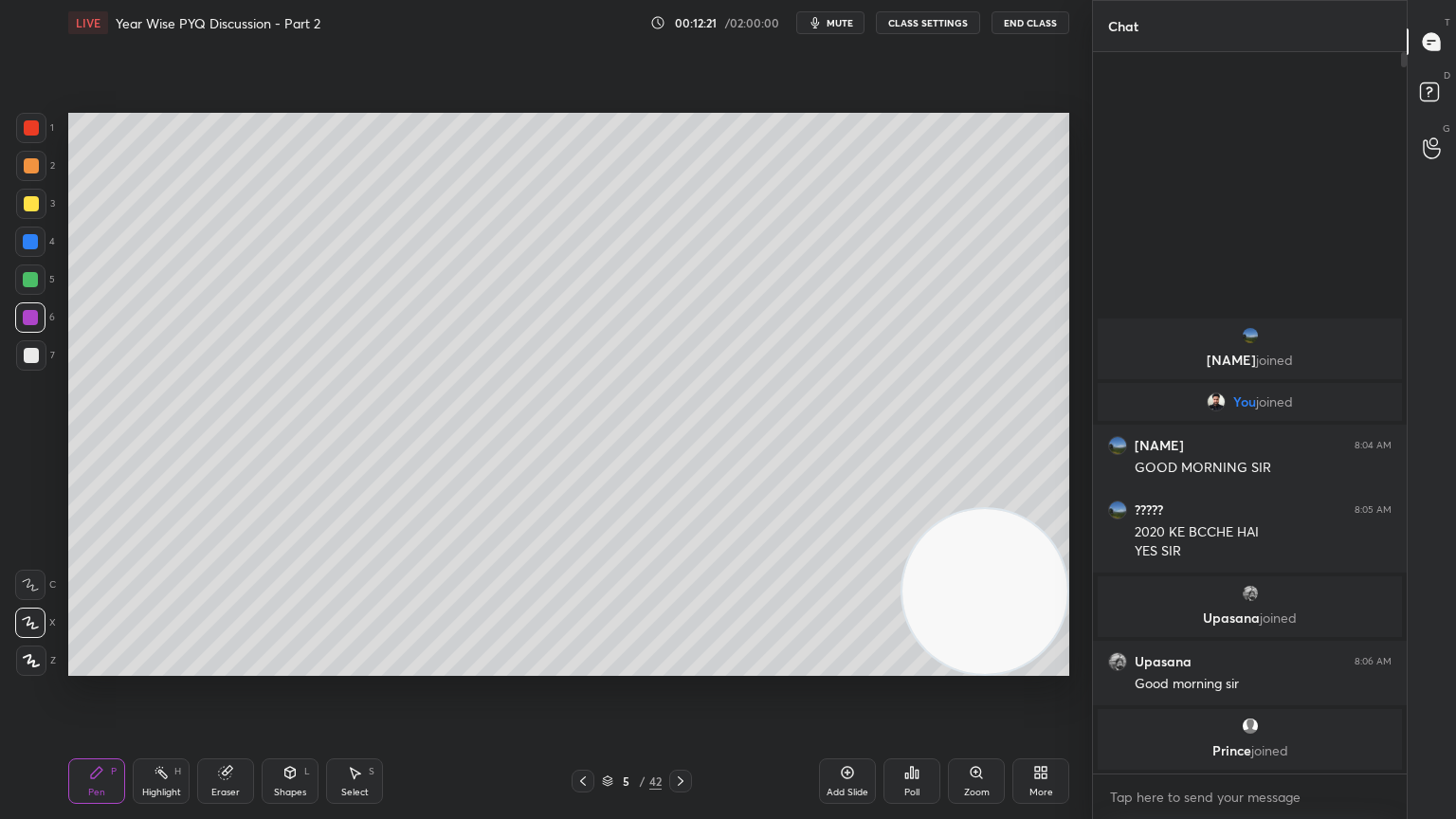 click at bounding box center (30, 280) 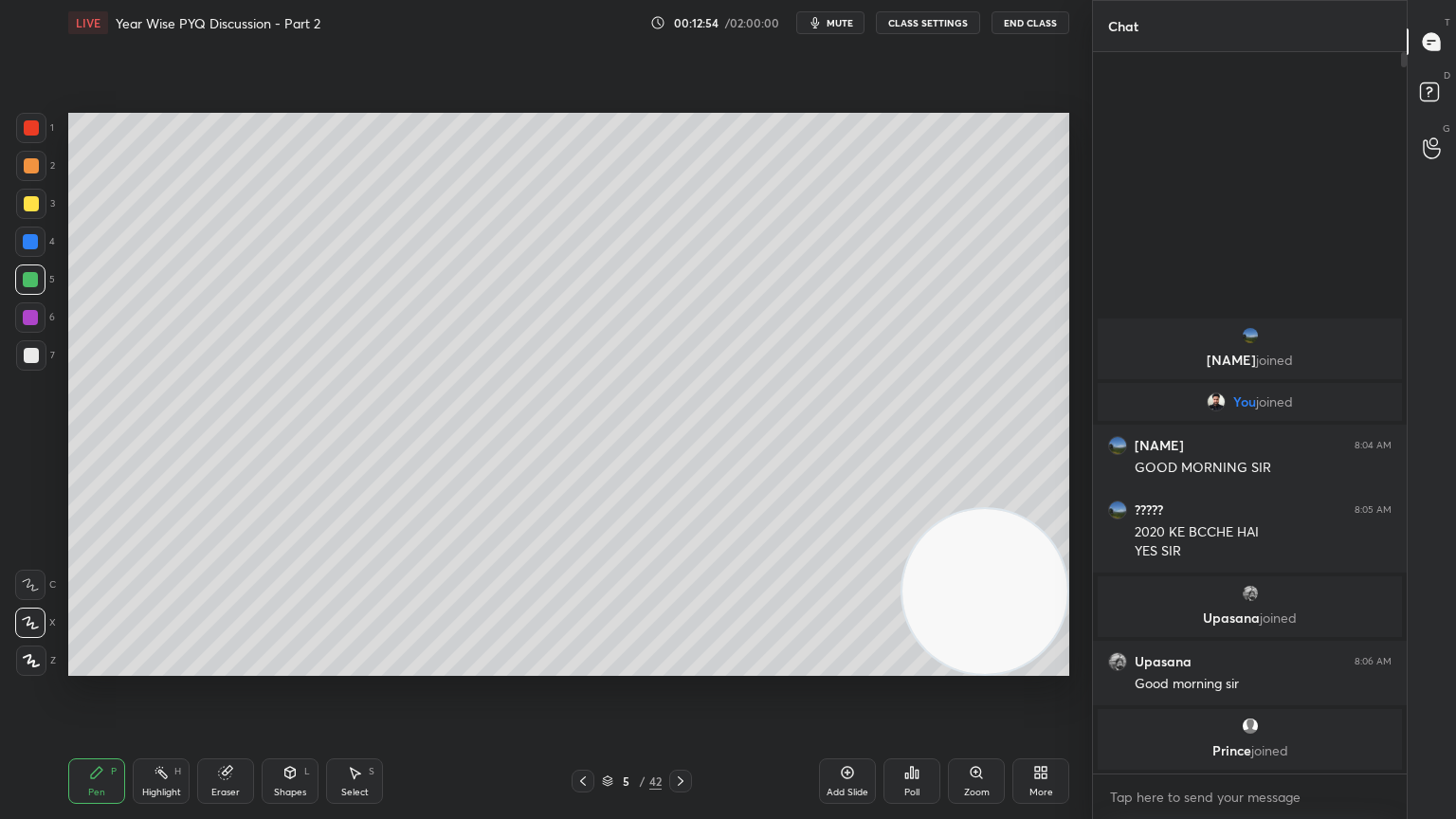click on "Eraser" at bounding box center (226, 781) 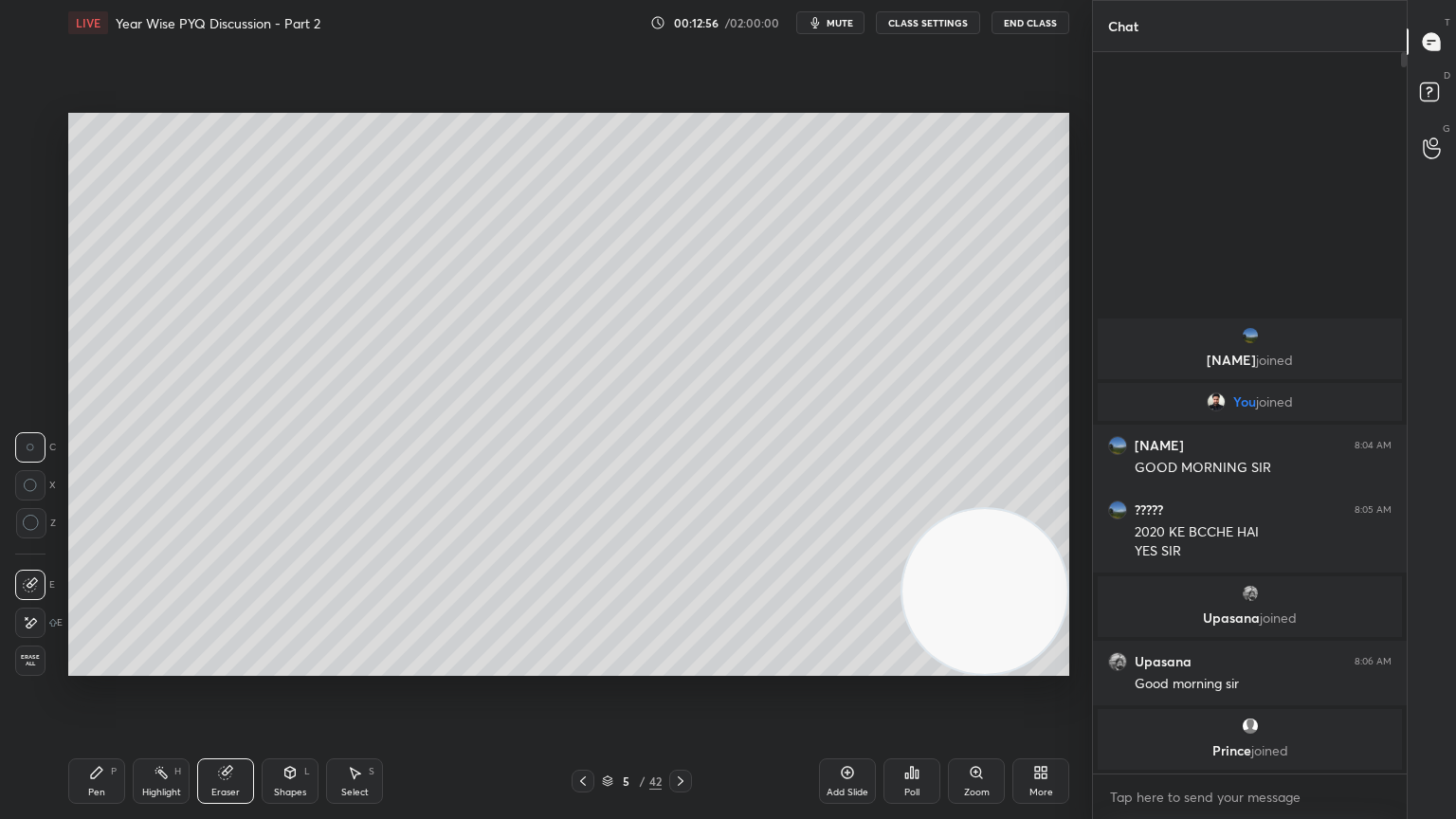 click on "Pen P" at bounding box center [97, 781] 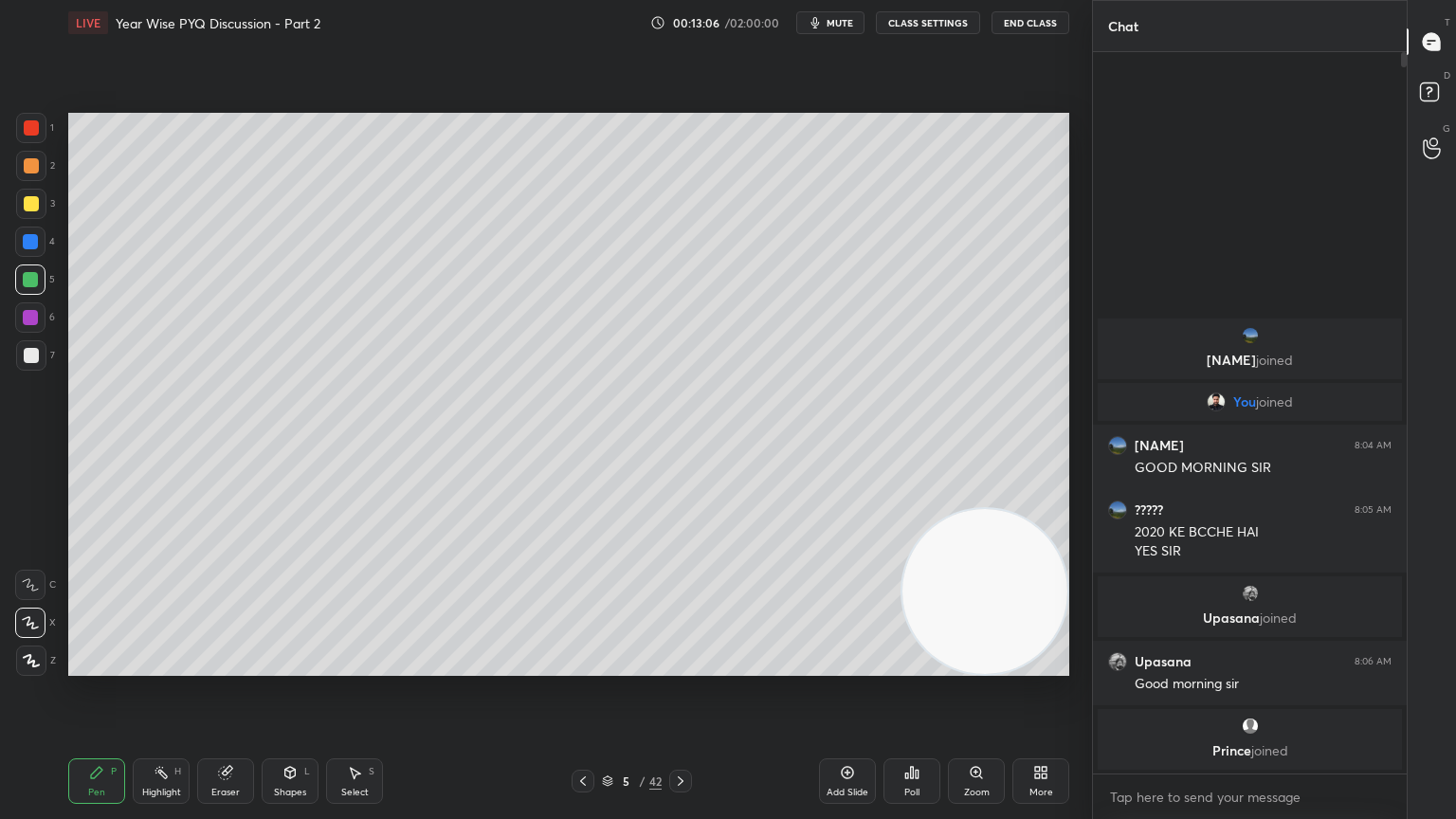click at bounding box center (583, 781) 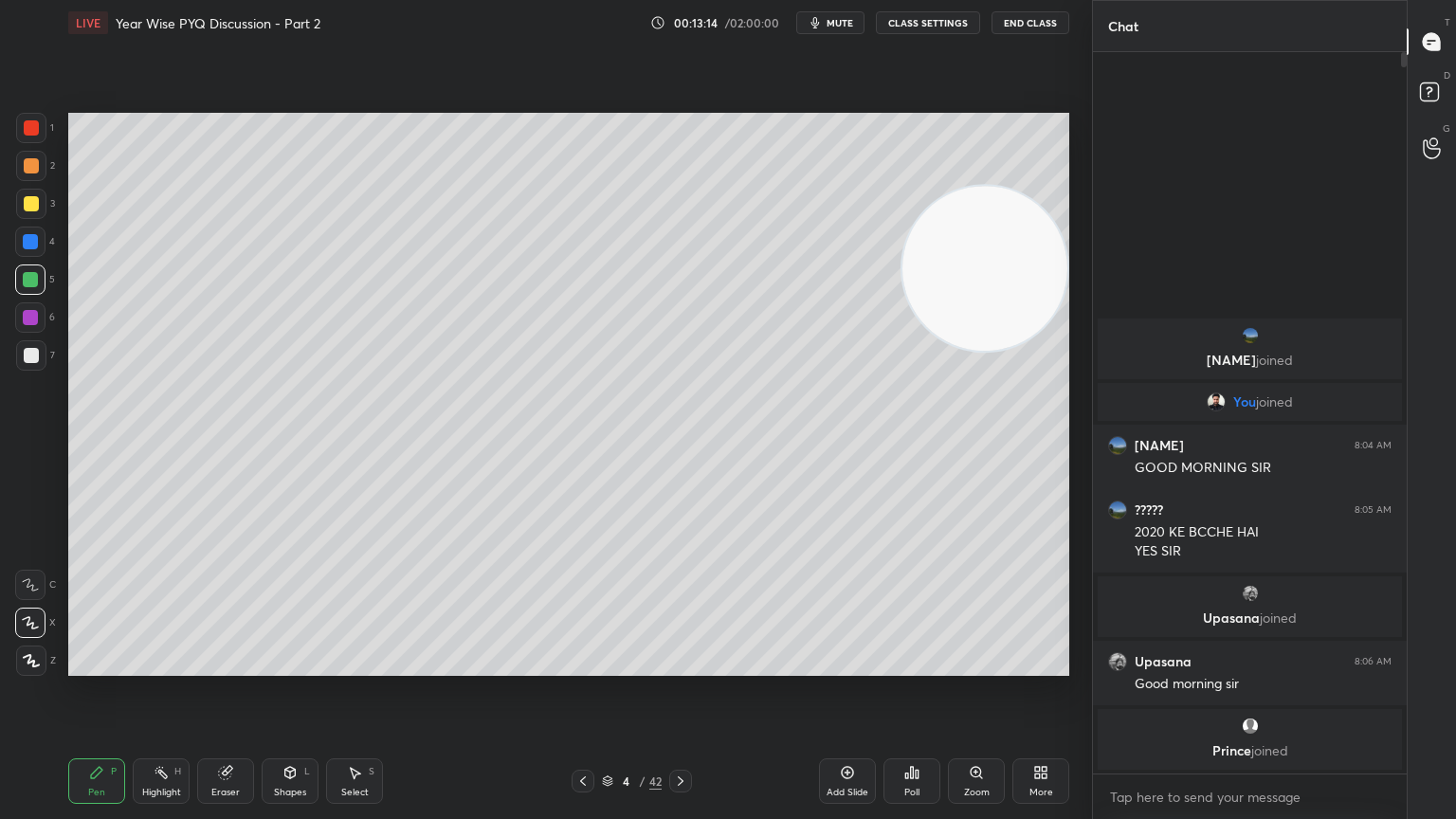 click 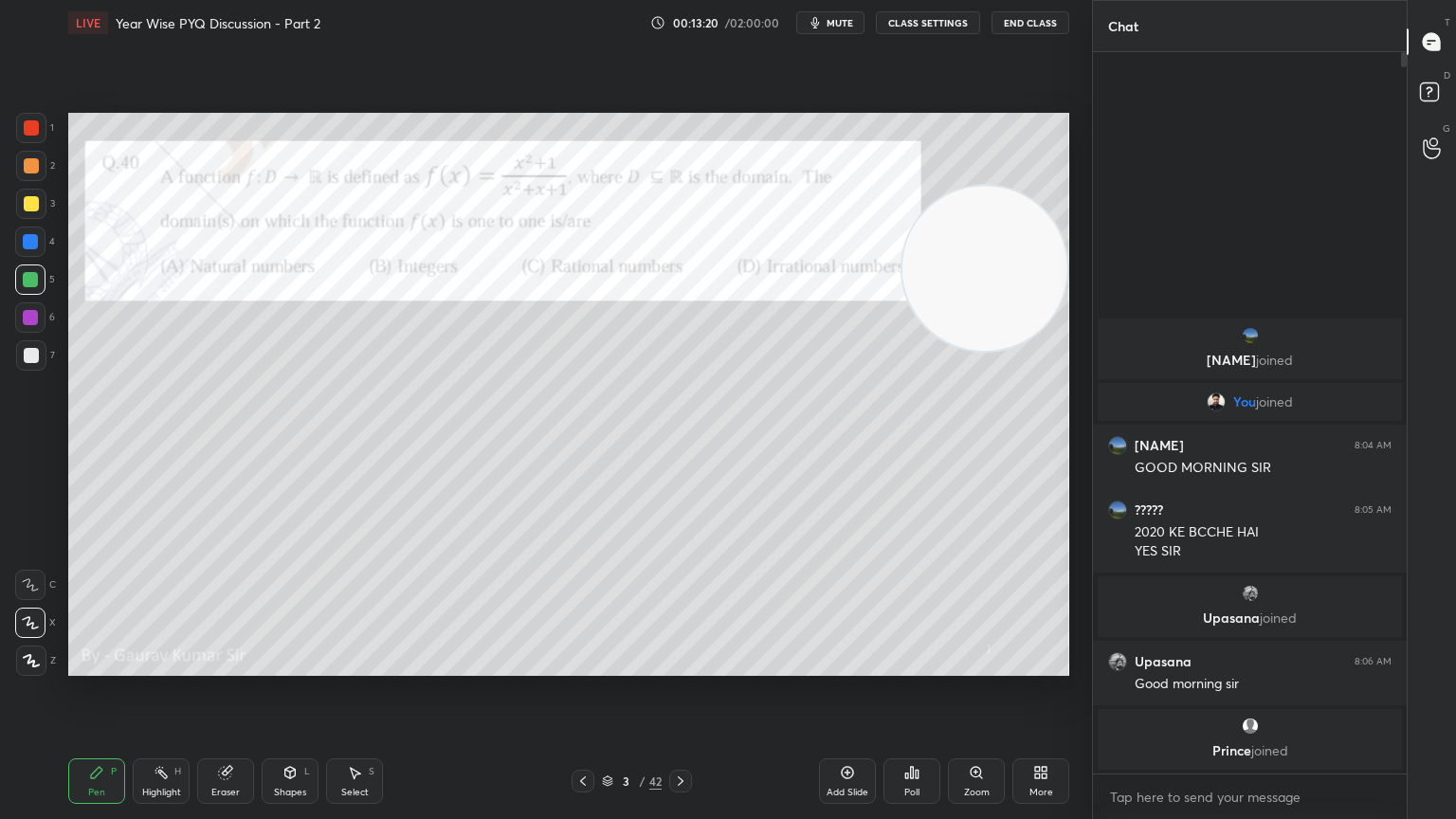 click 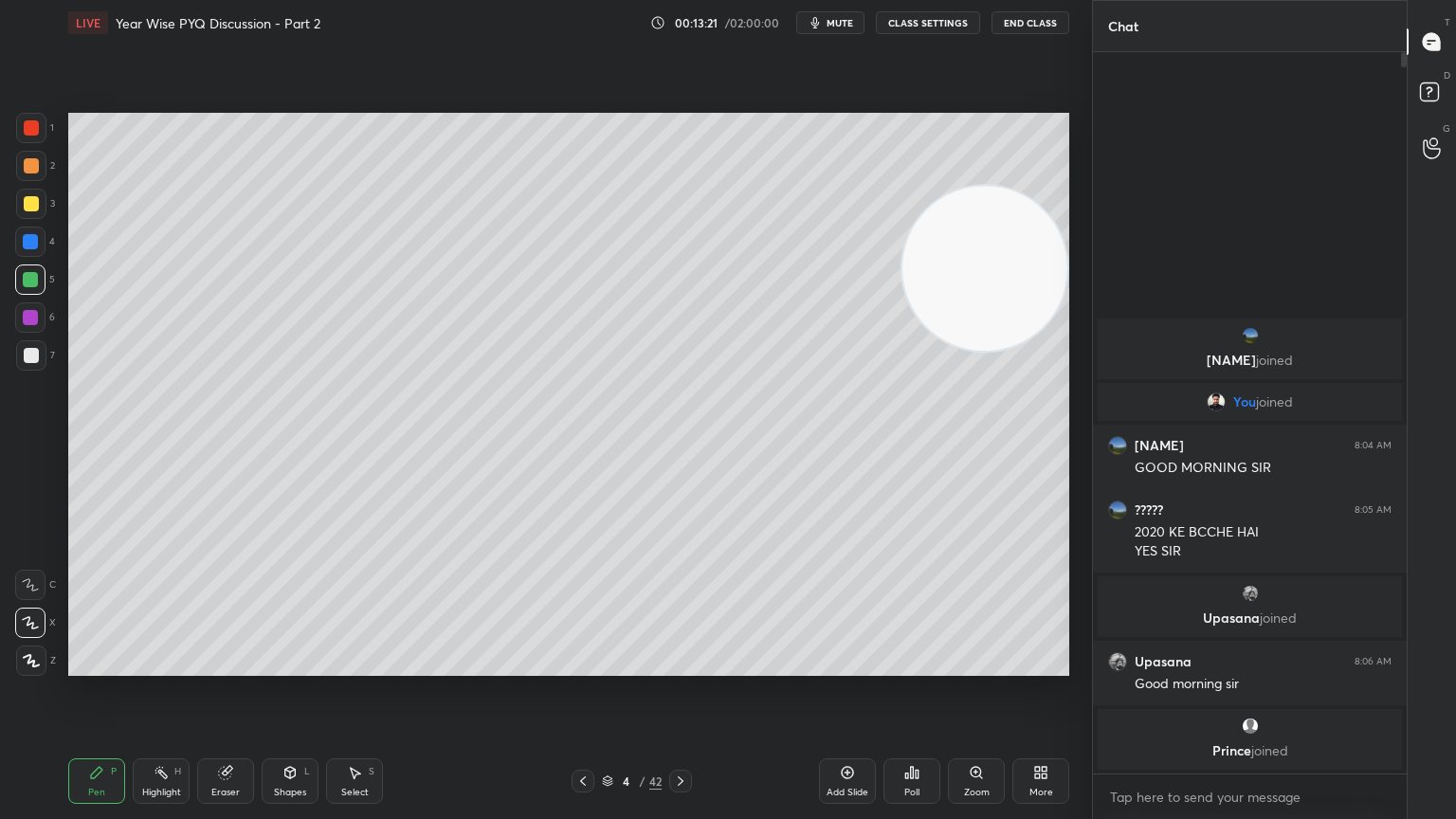 click 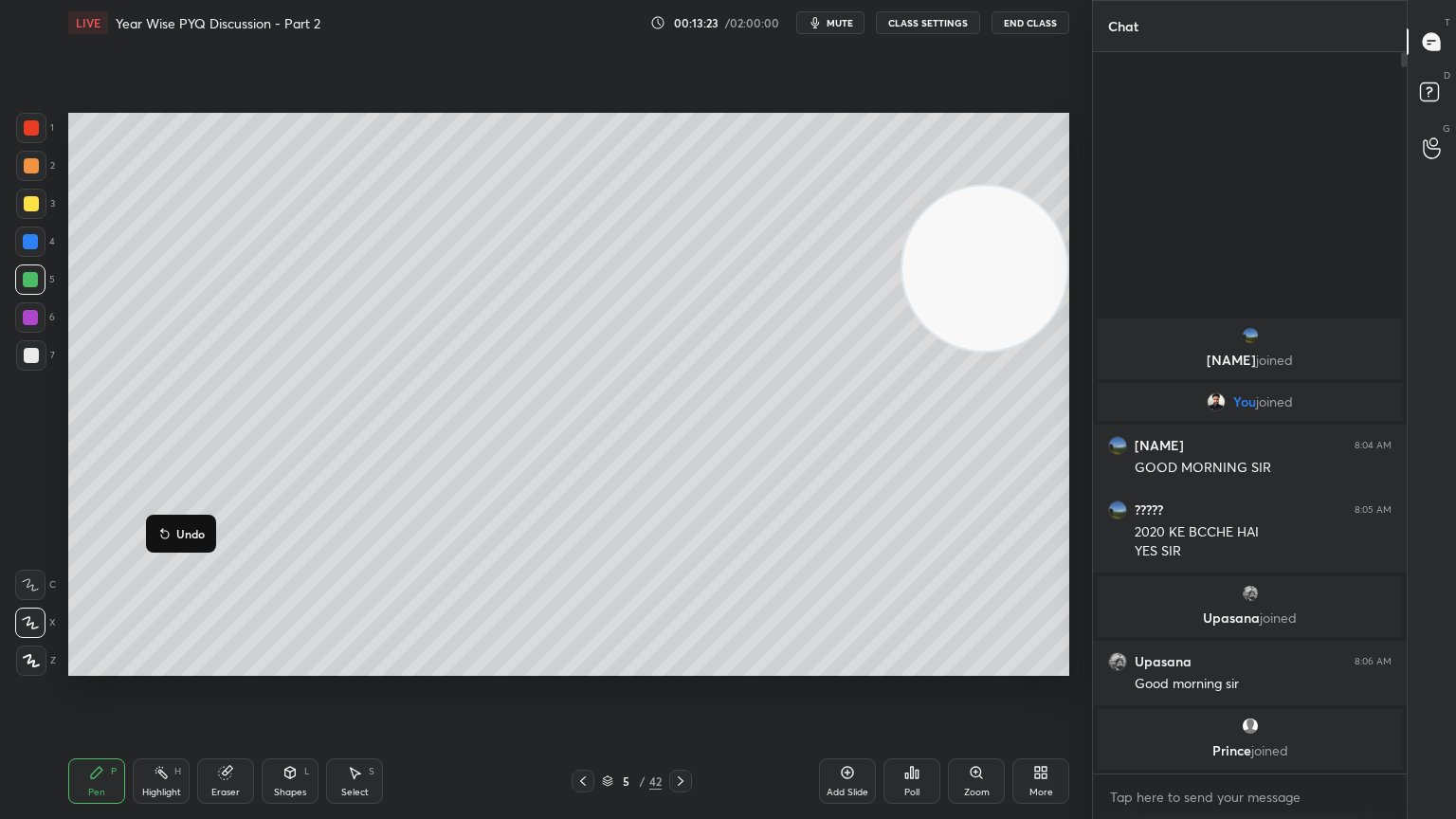 click at bounding box center (30, 242) 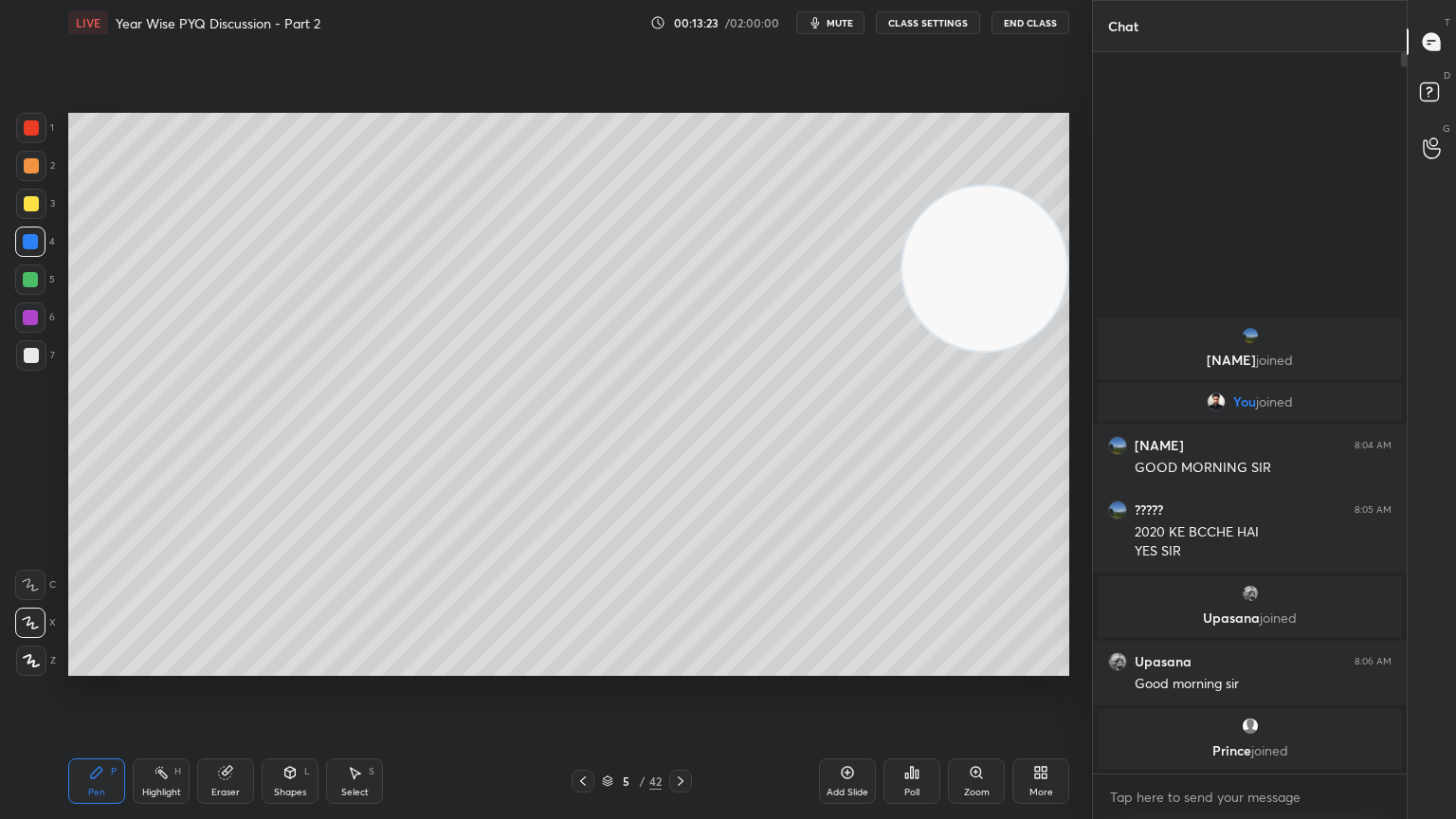 click at bounding box center (30, 318) 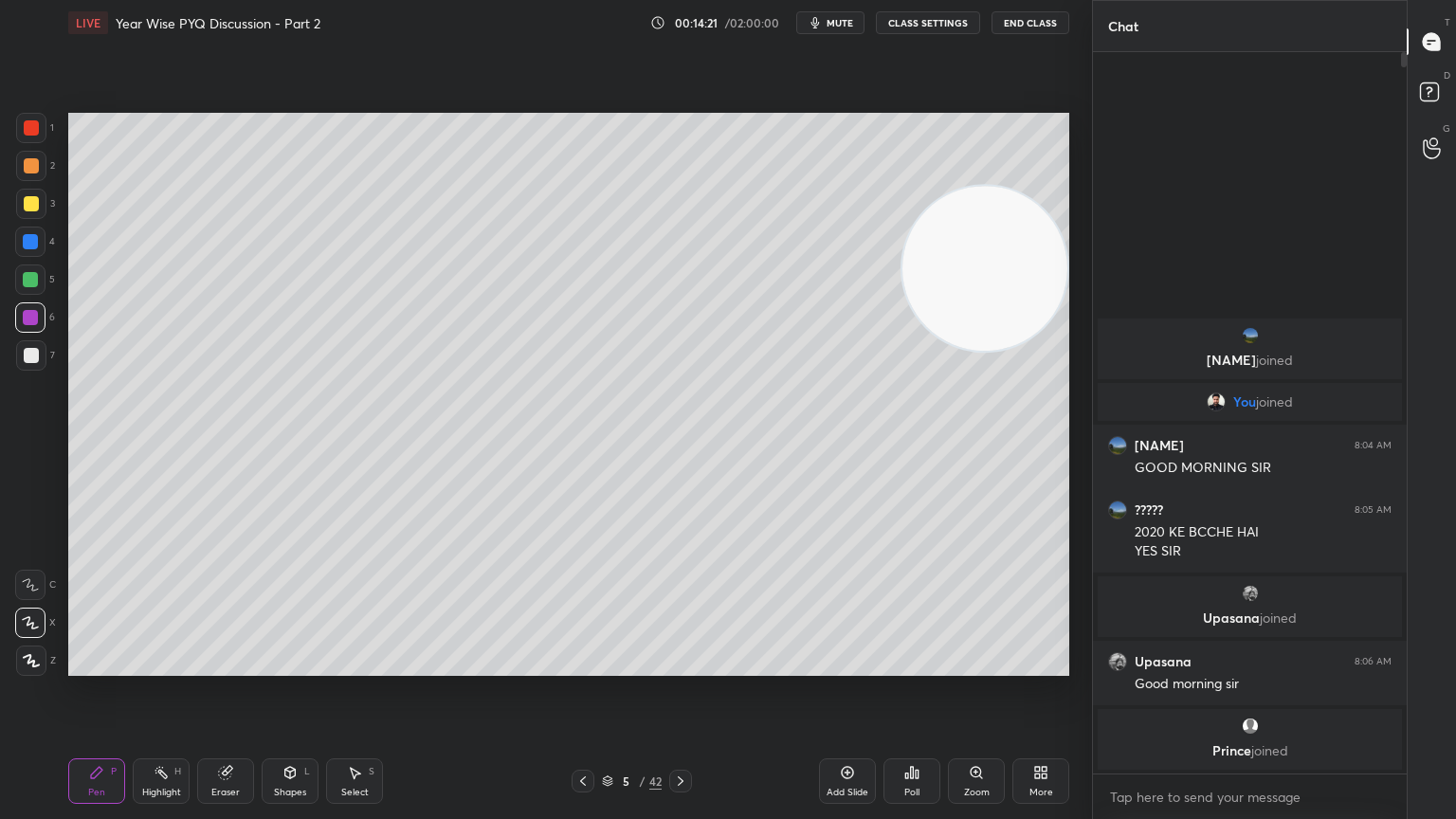 click at bounding box center [583, 781] 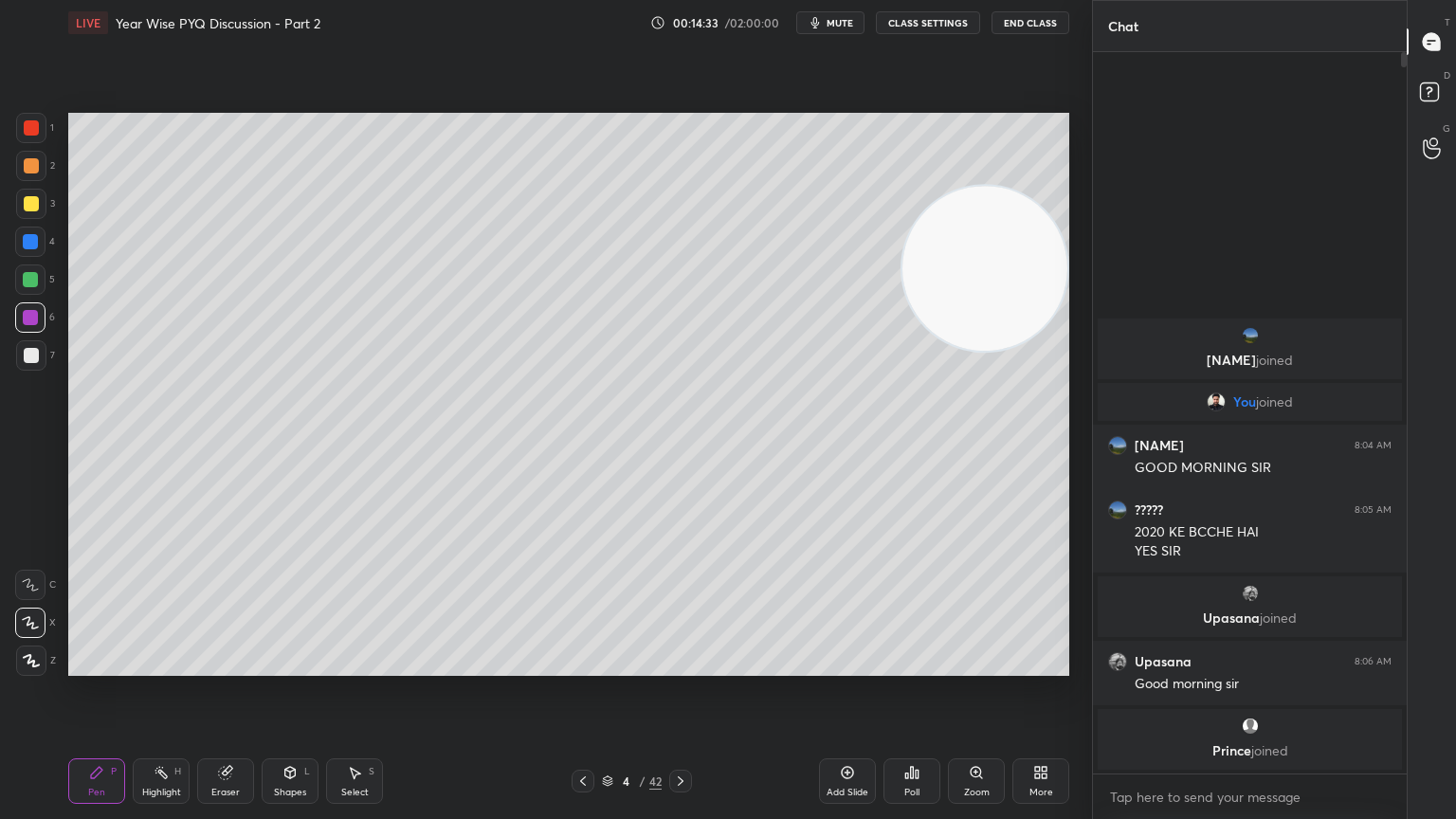 click 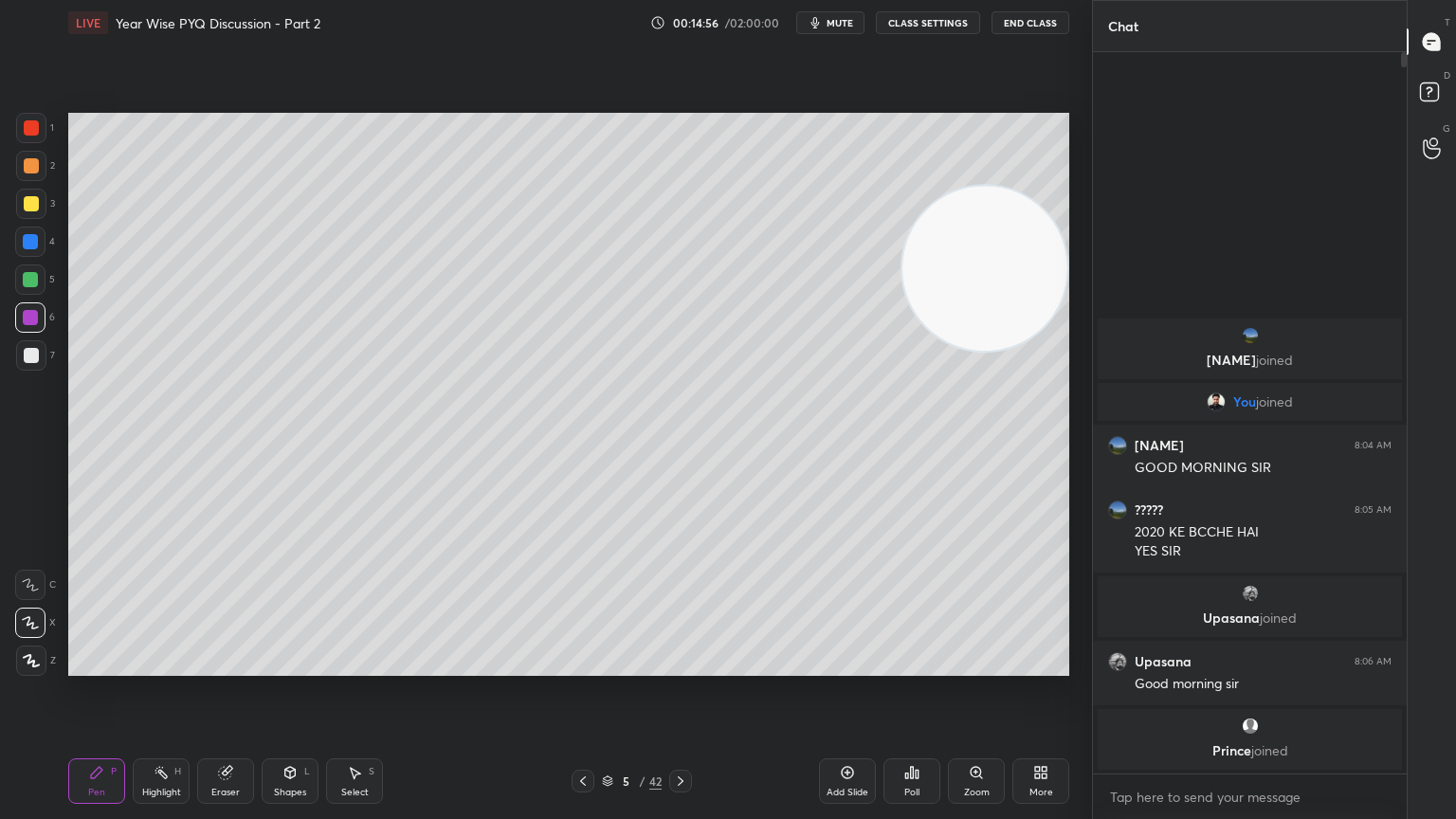 click 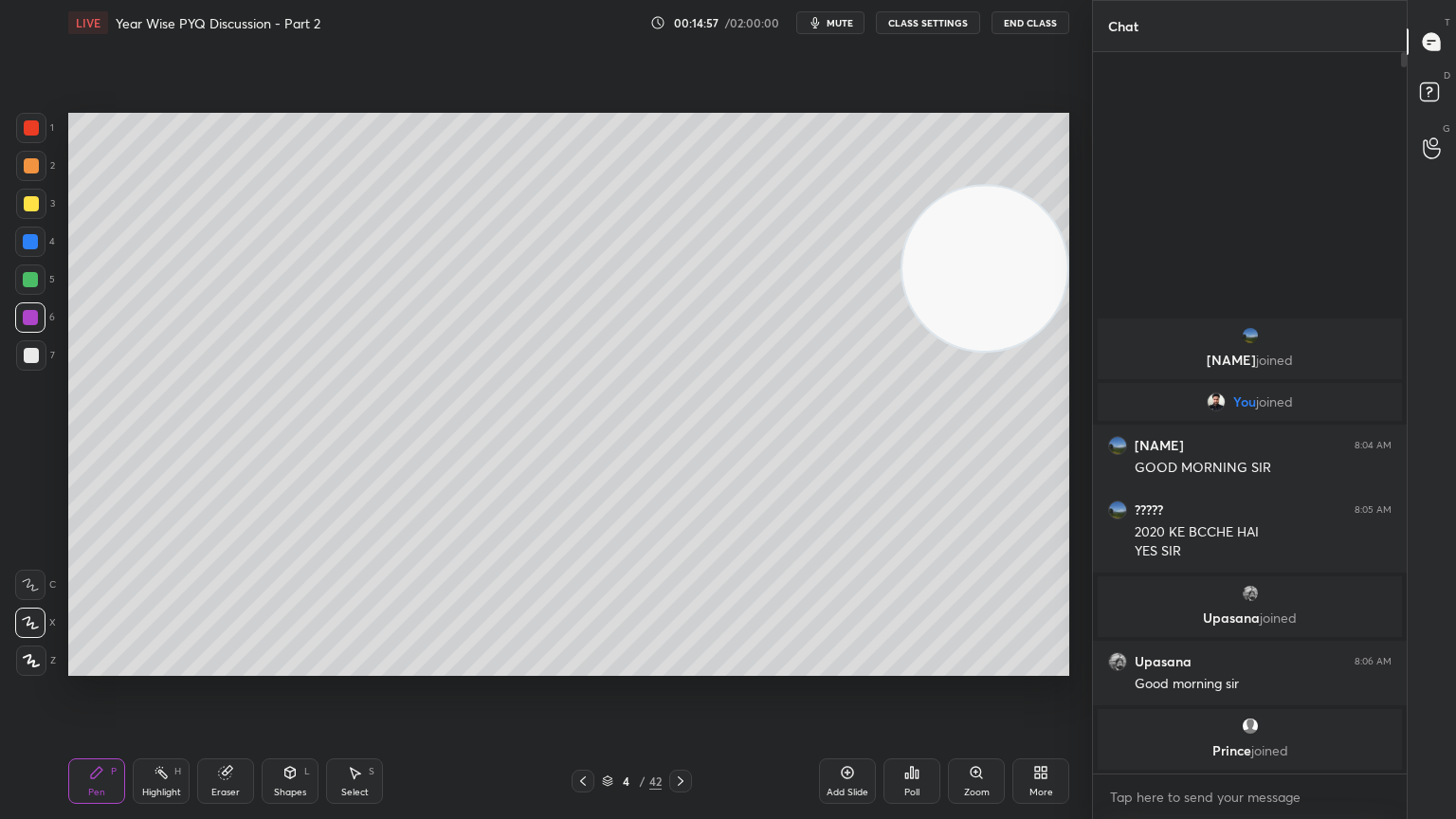 click 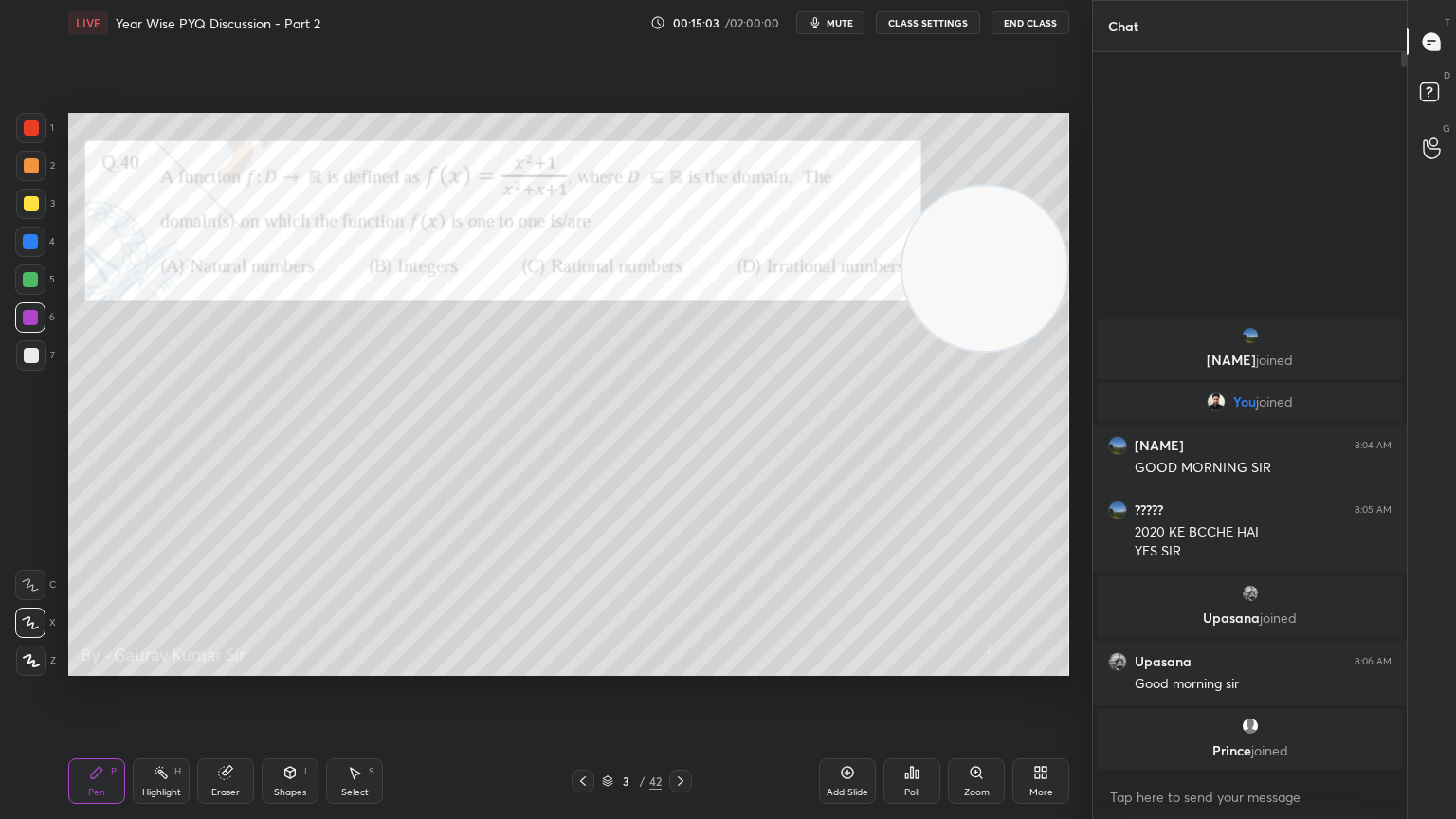 click 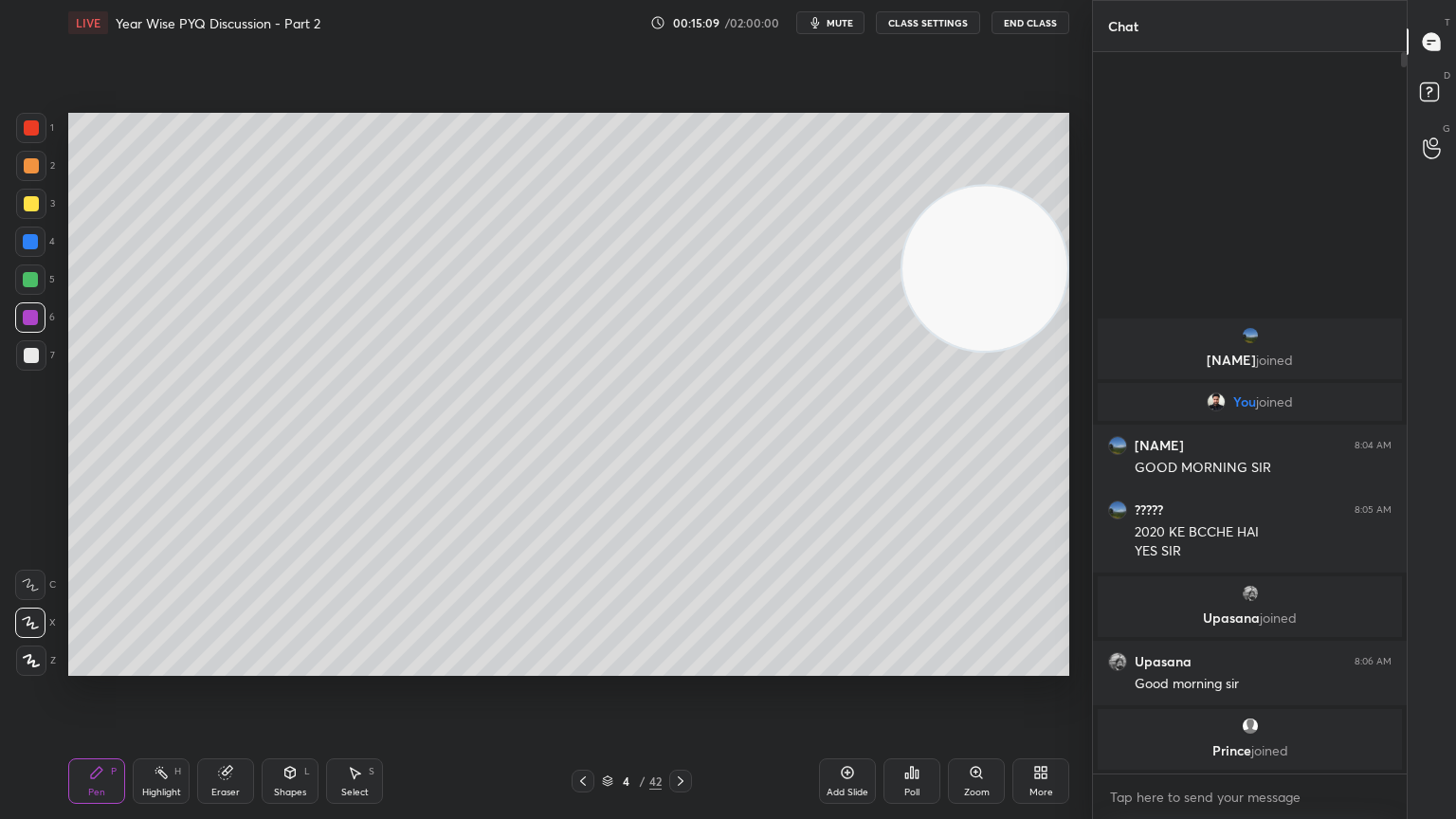 click 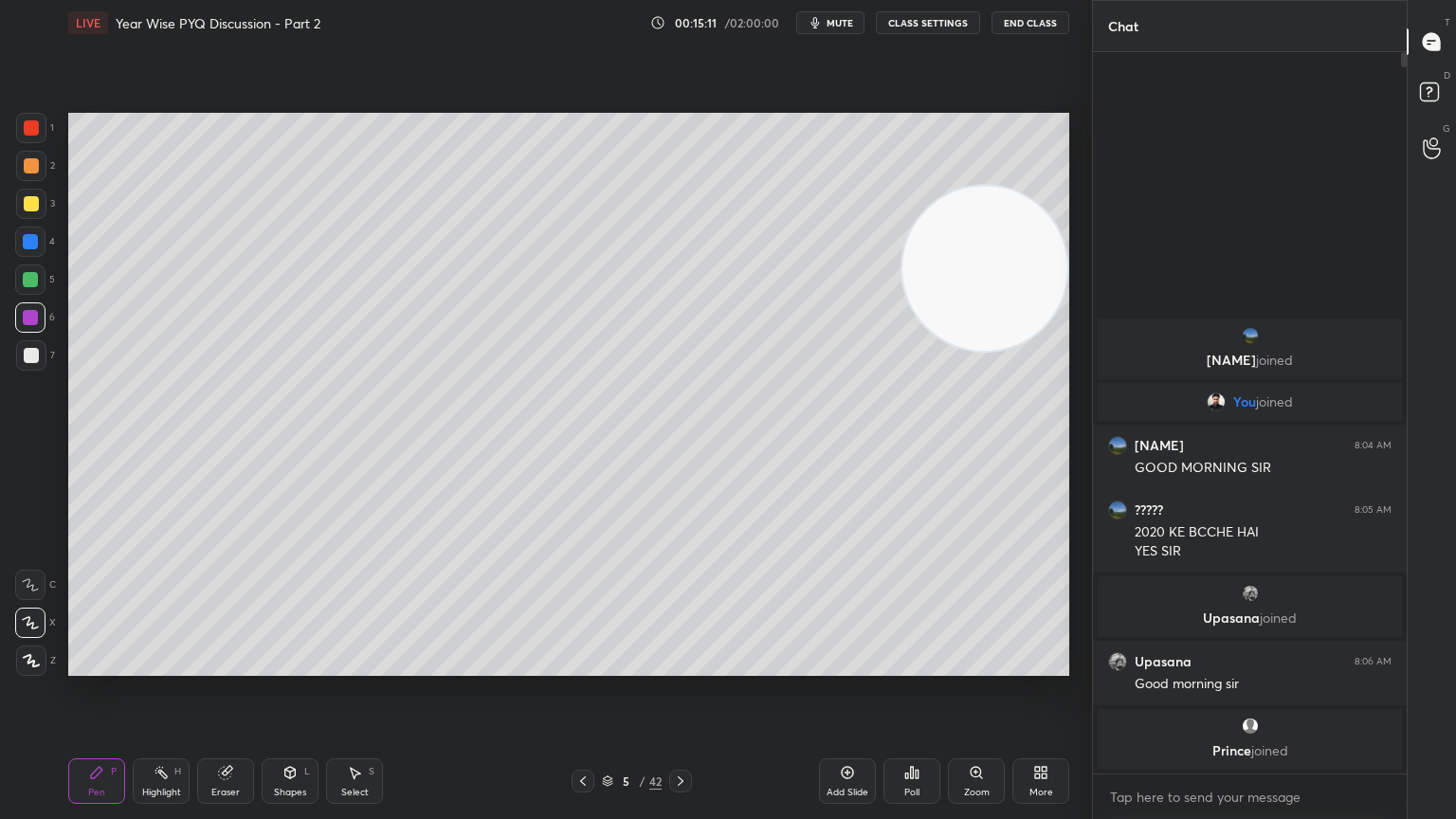 click at bounding box center (31, 355) 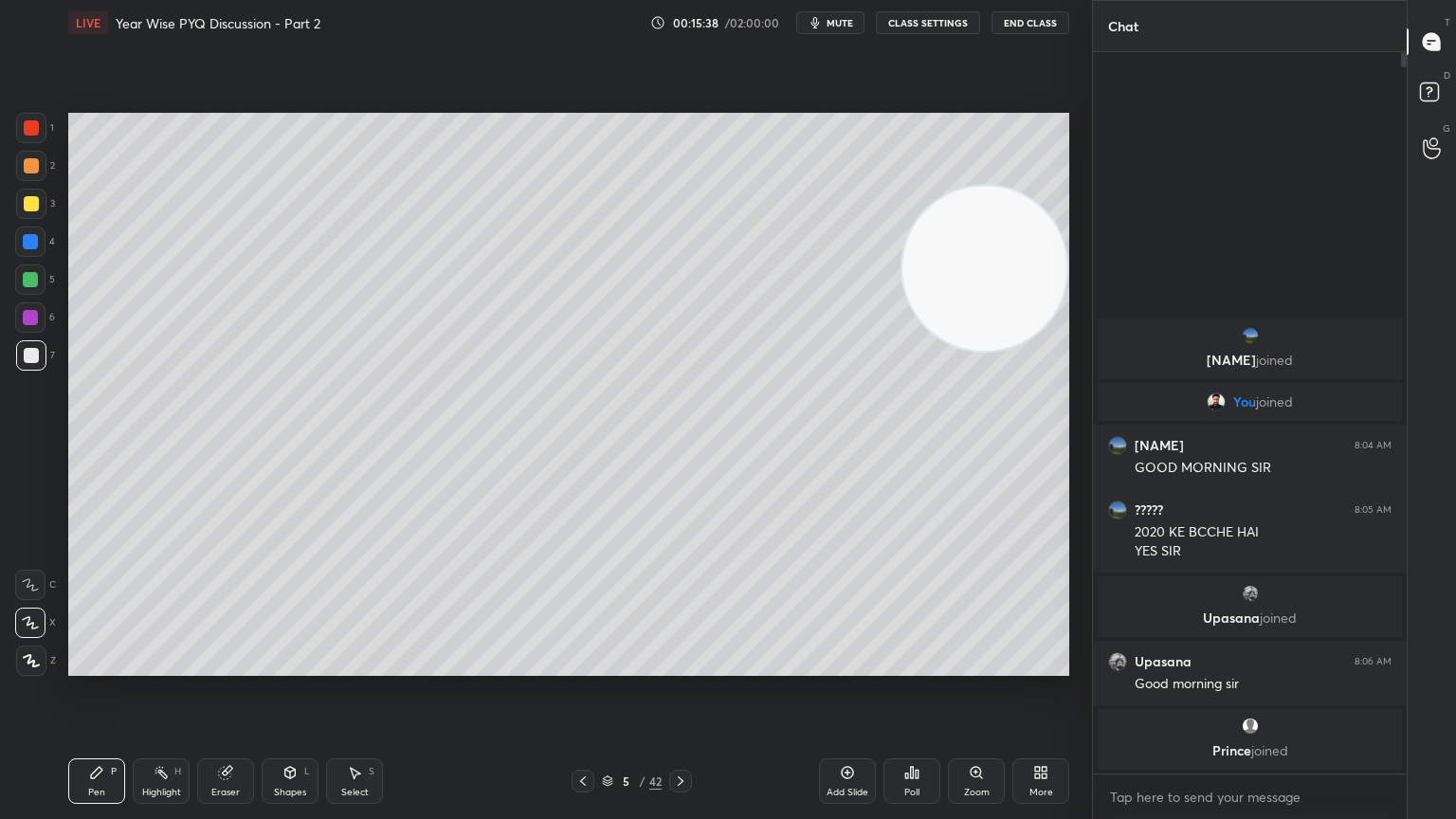 click 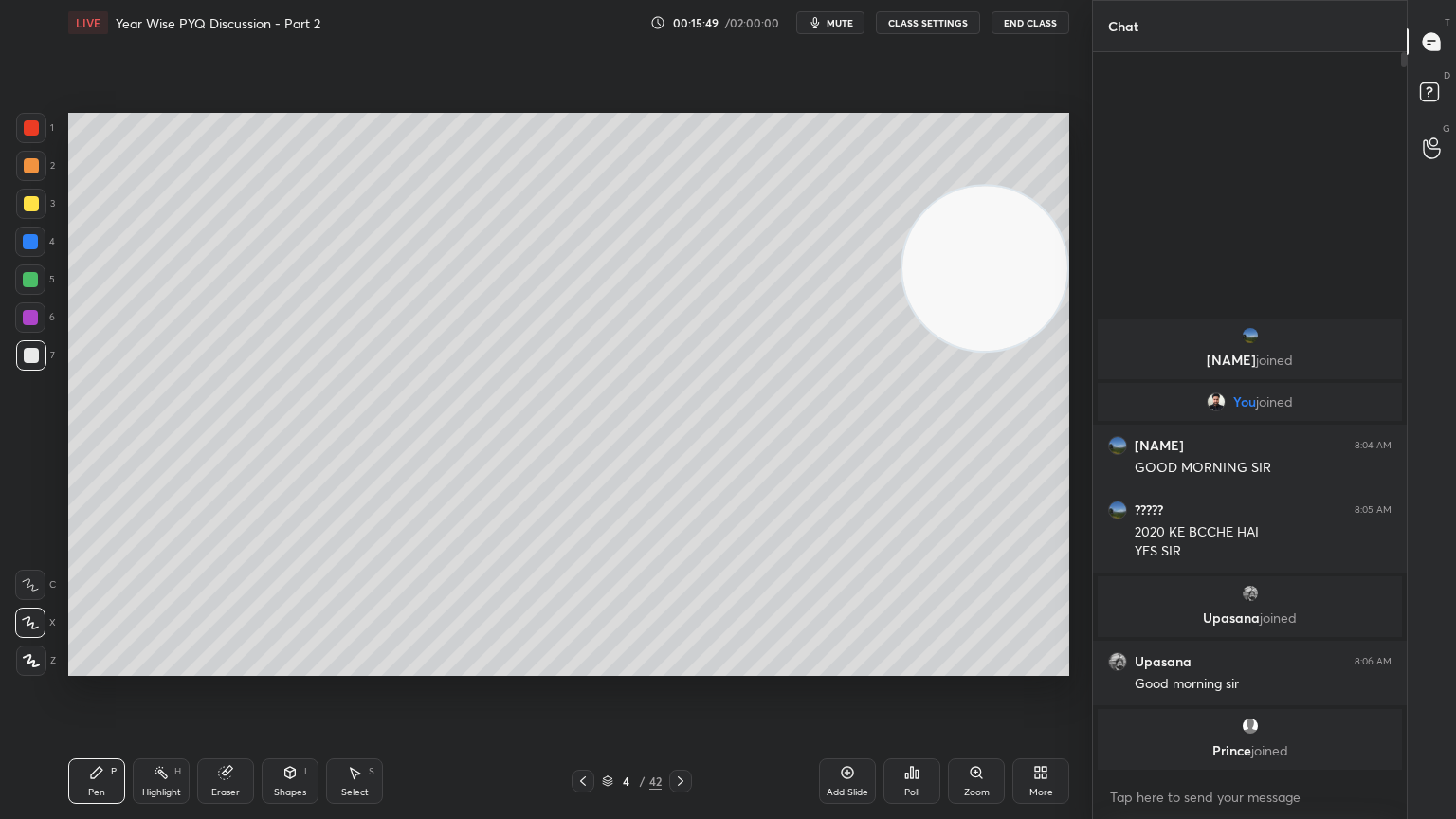 click 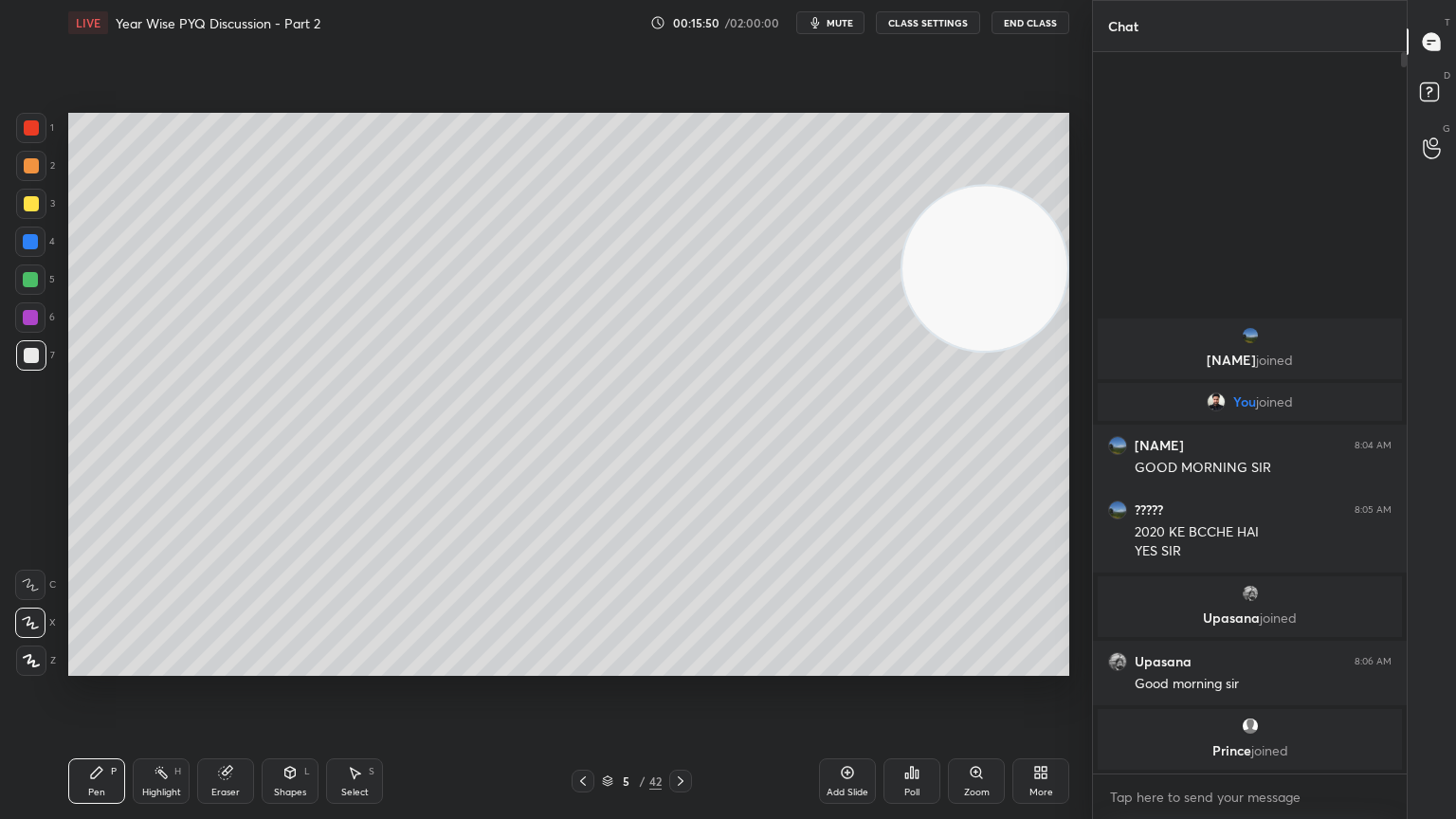 click 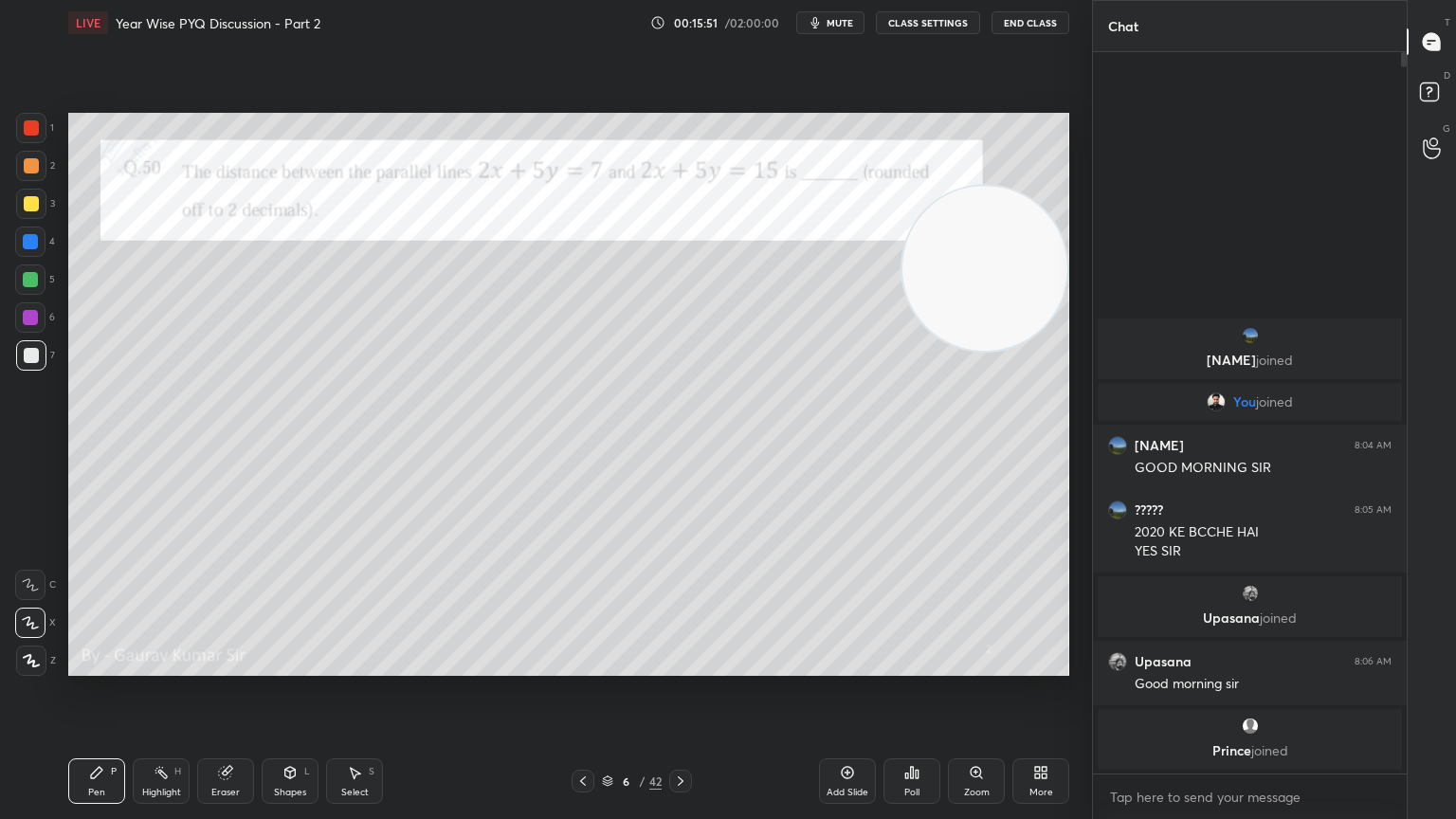 click 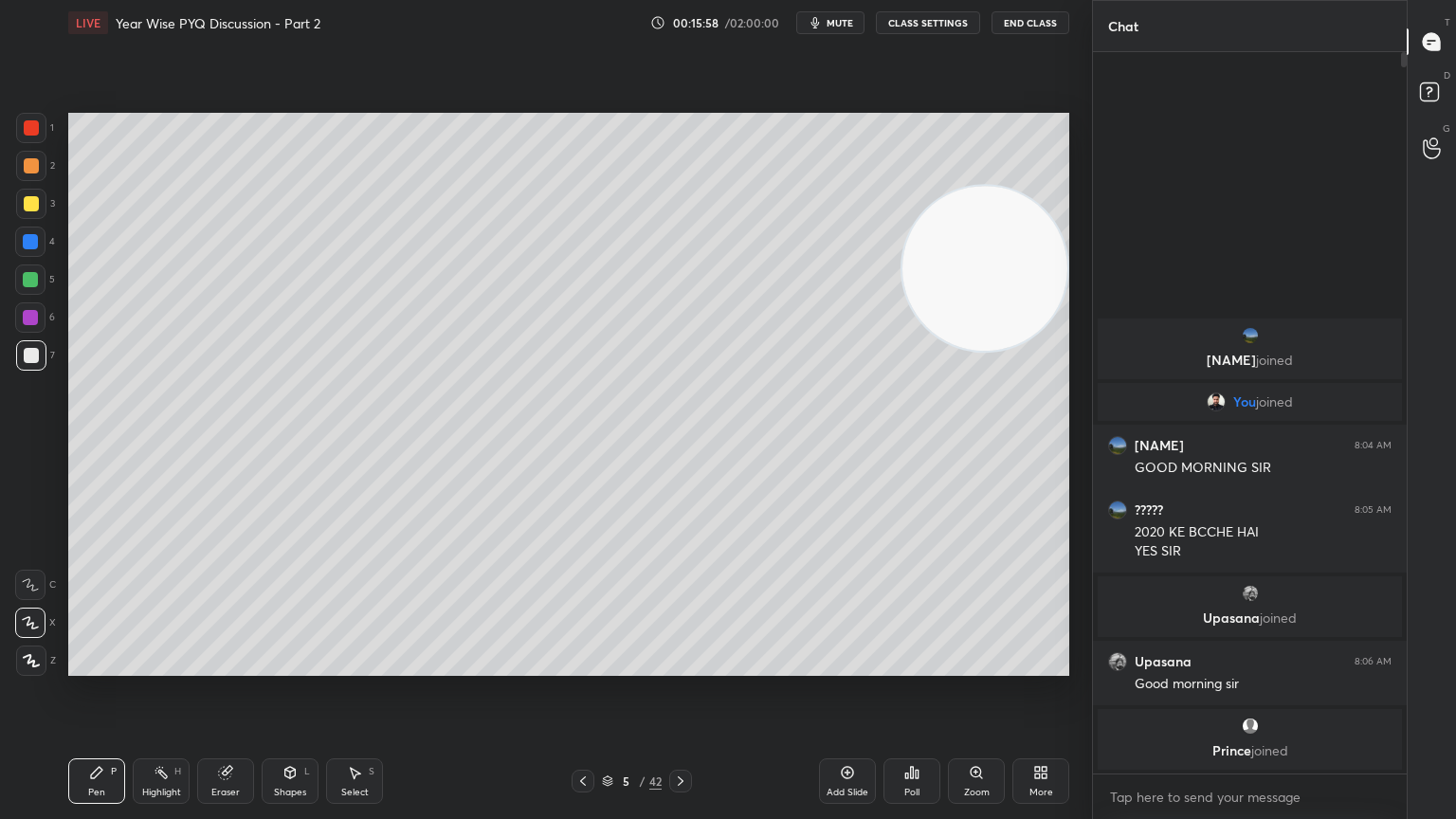 click on "Eraser" at bounding box center [226, 792] 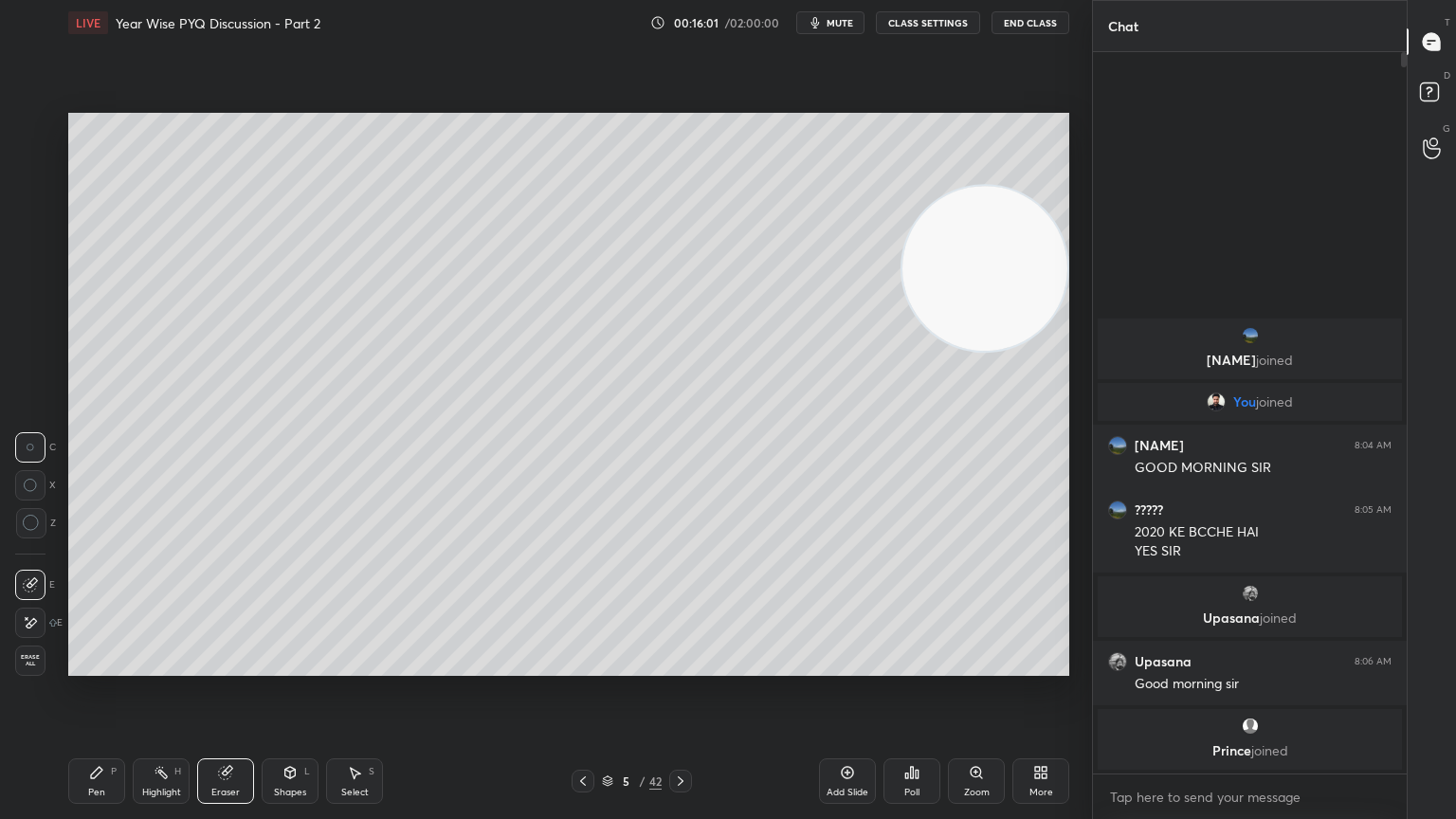 click 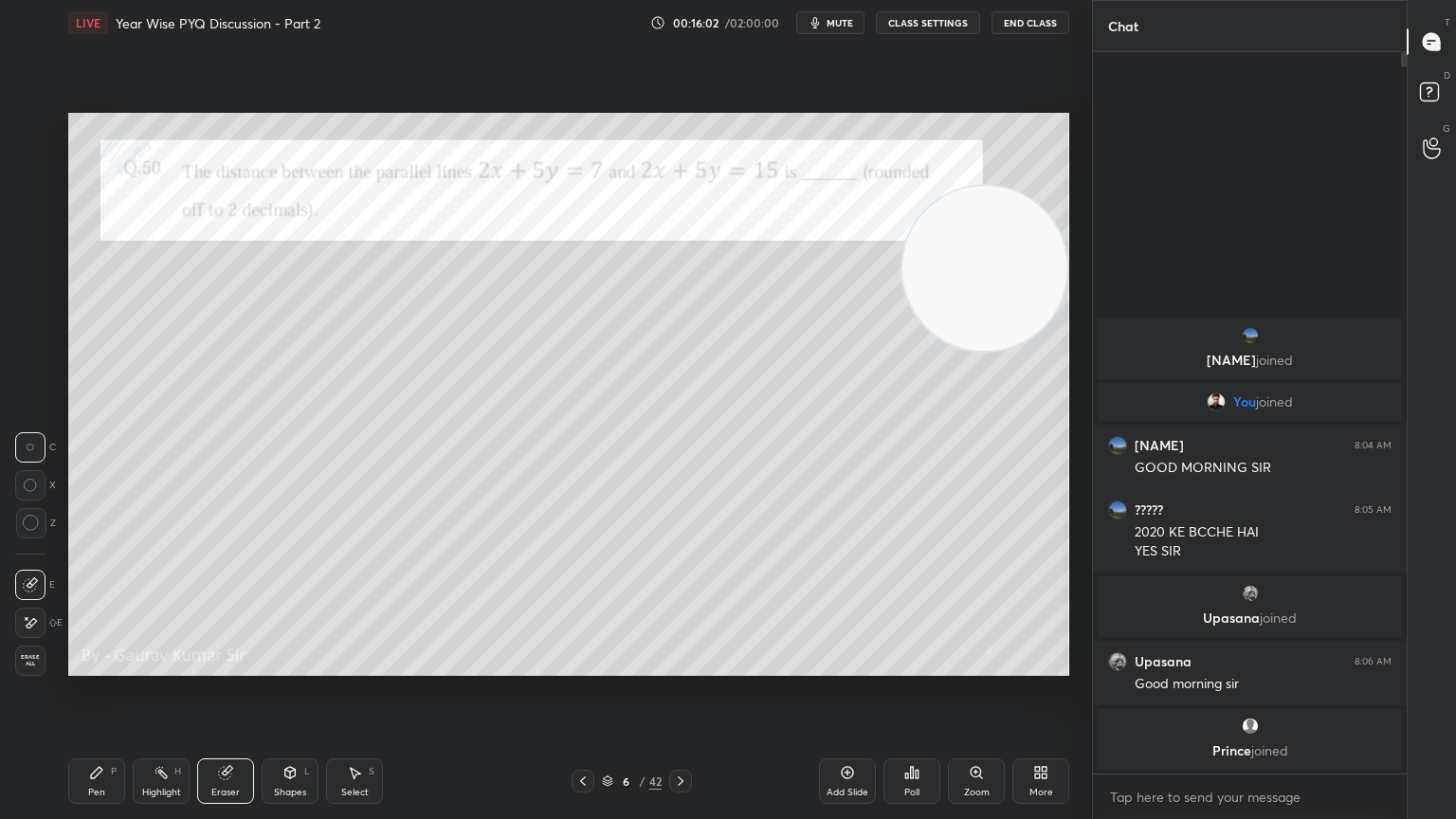 click 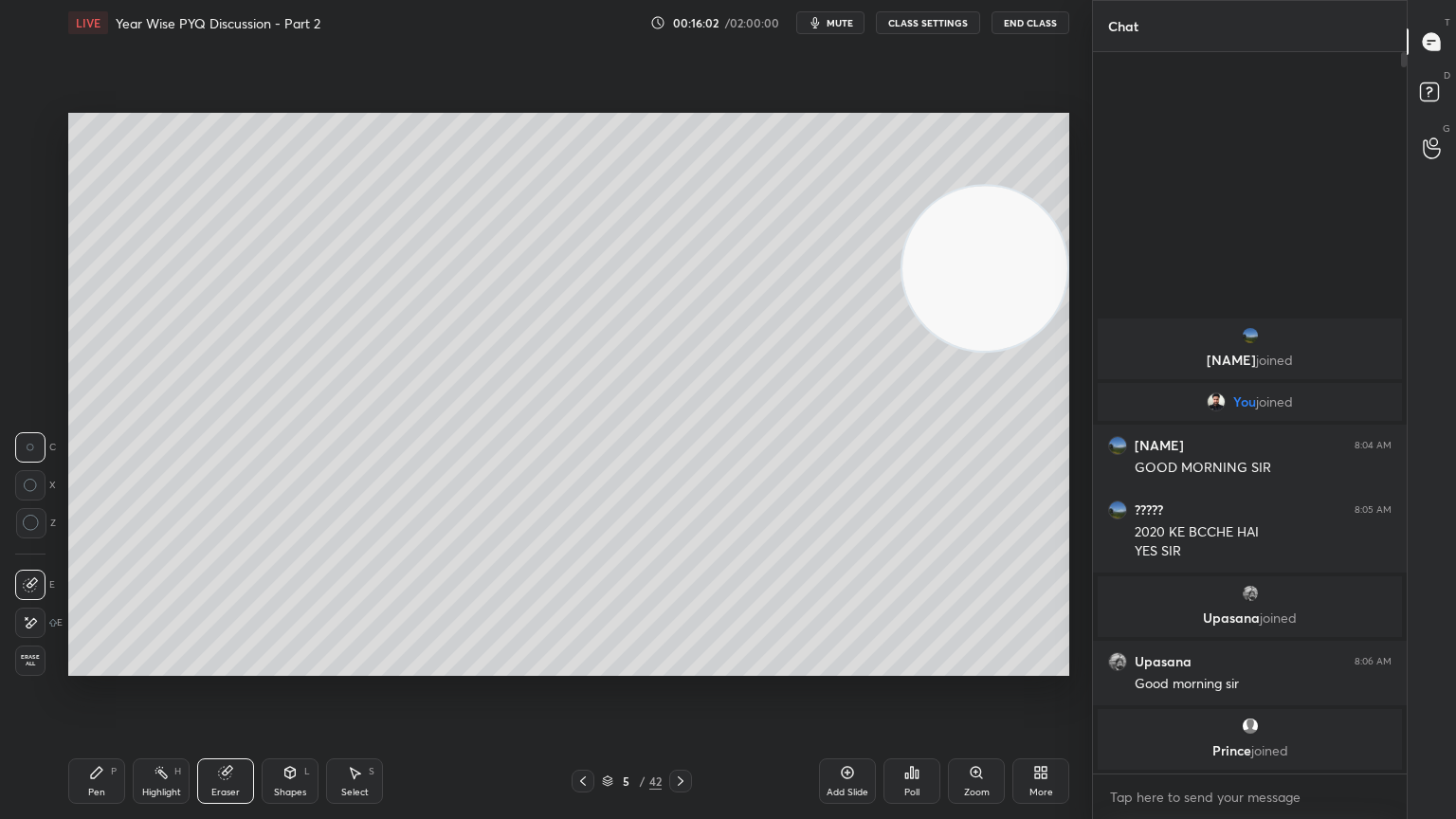 click on "Add Slide" at bounding box center [847, 781] 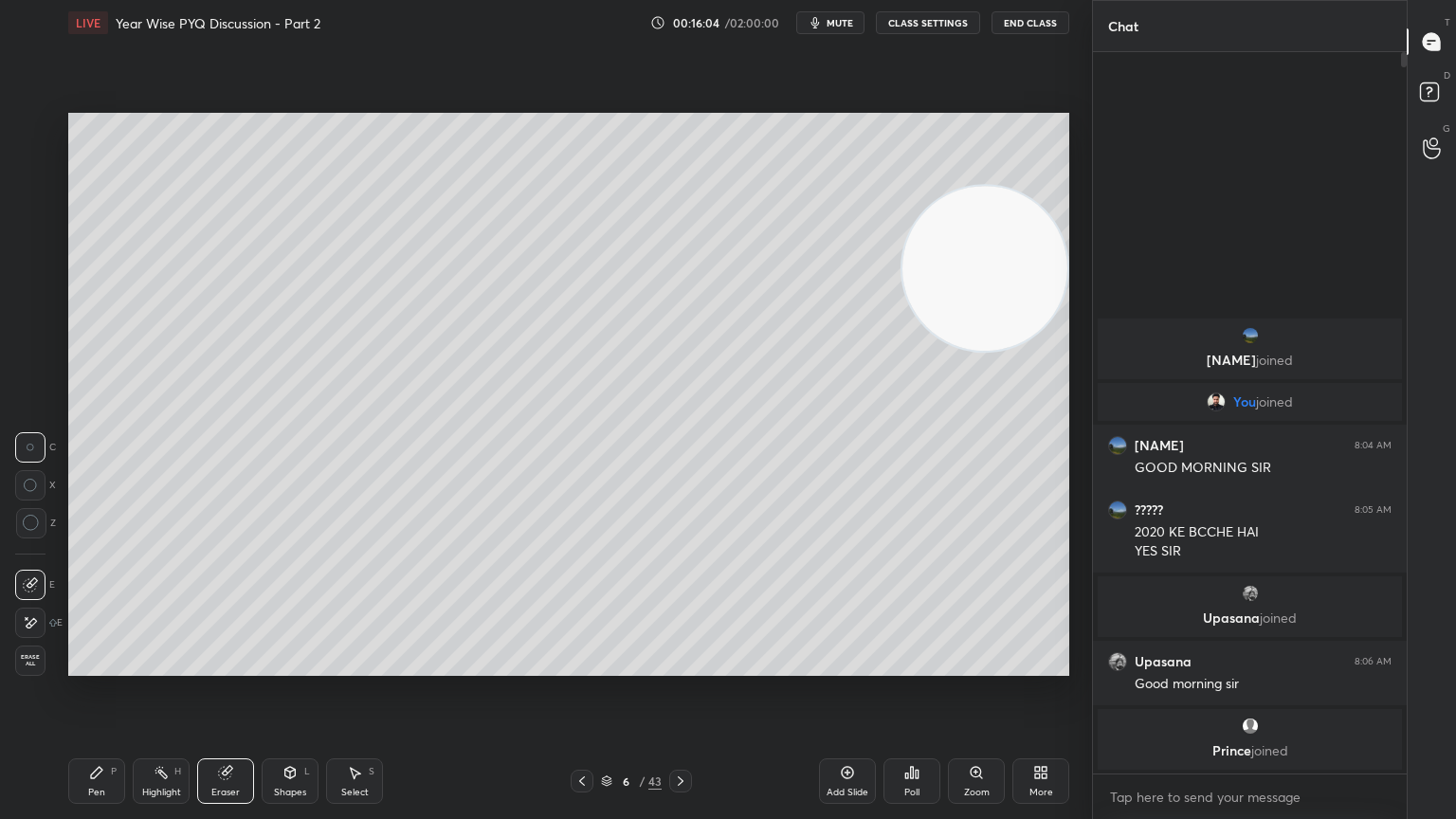 click on "Pen P" at bounding box center (97, 781) 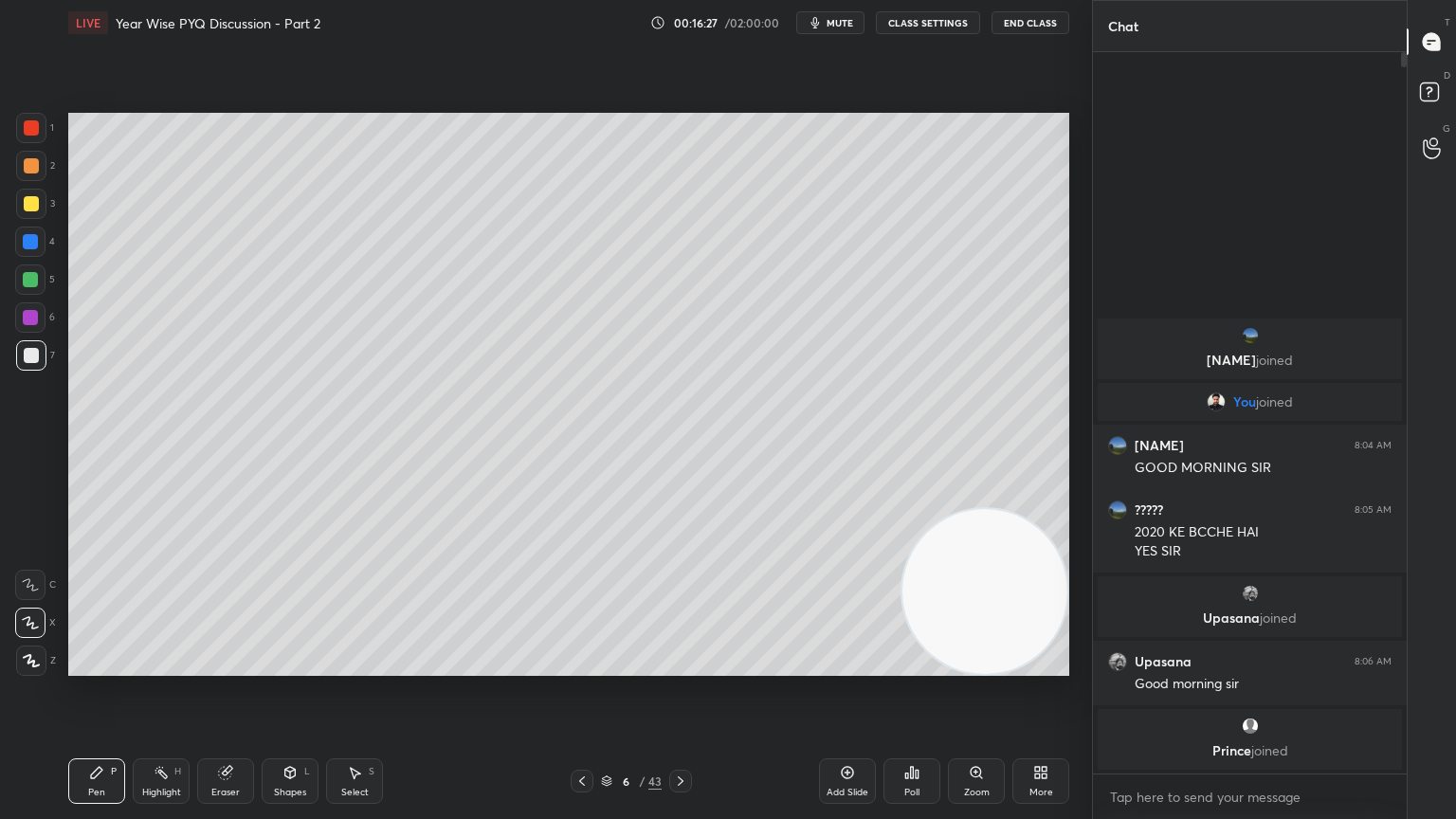 click 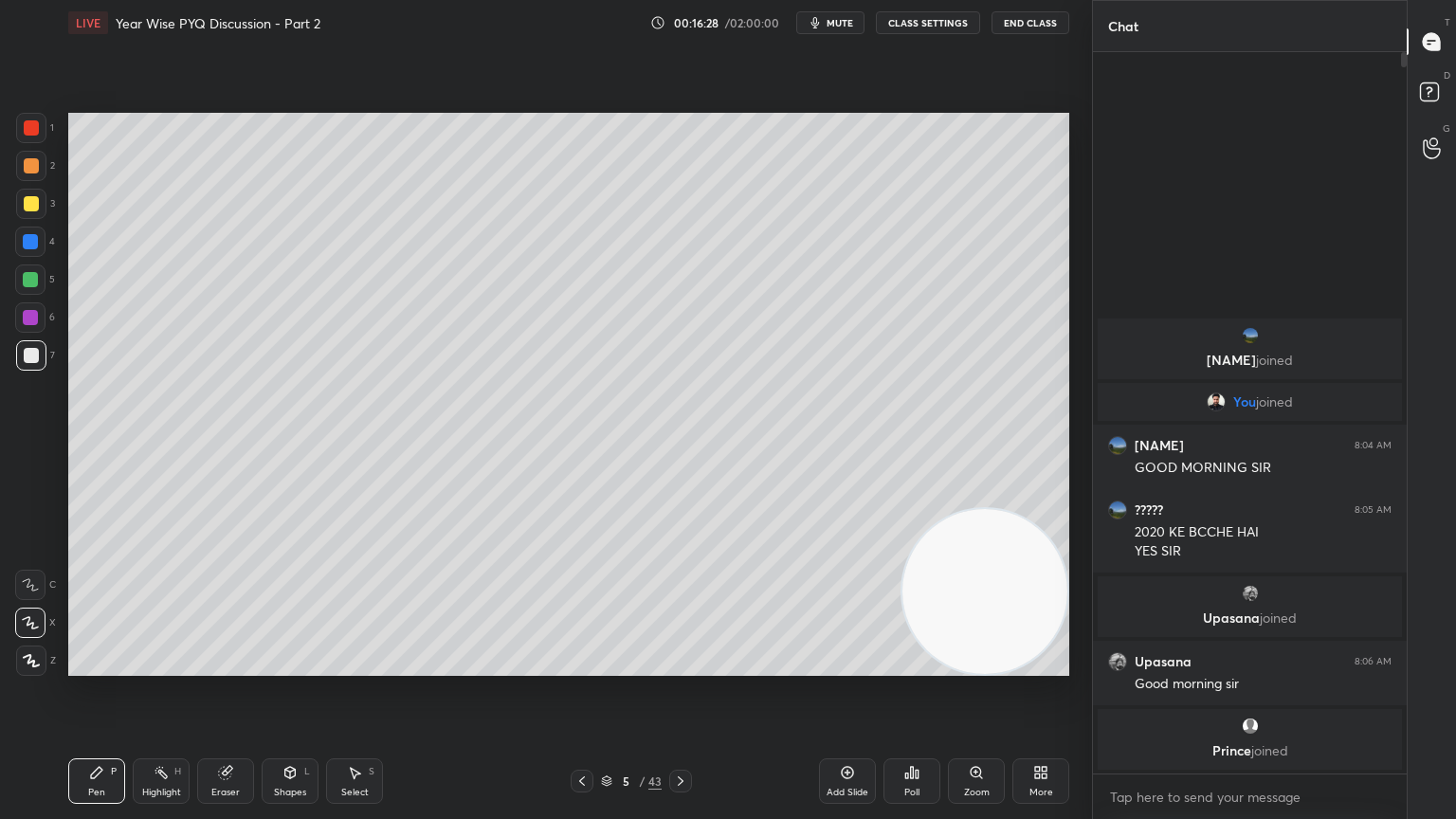 click 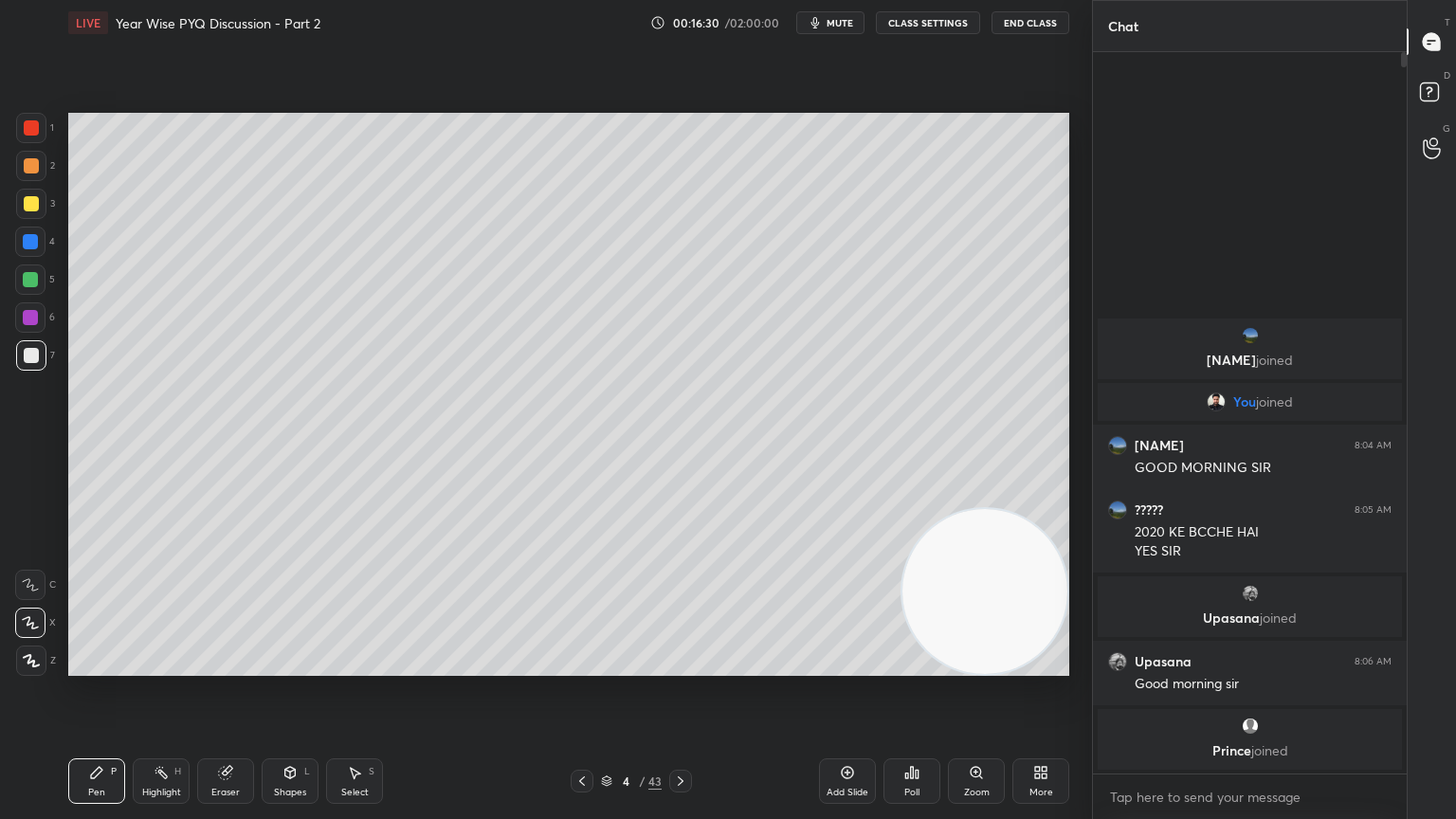 click 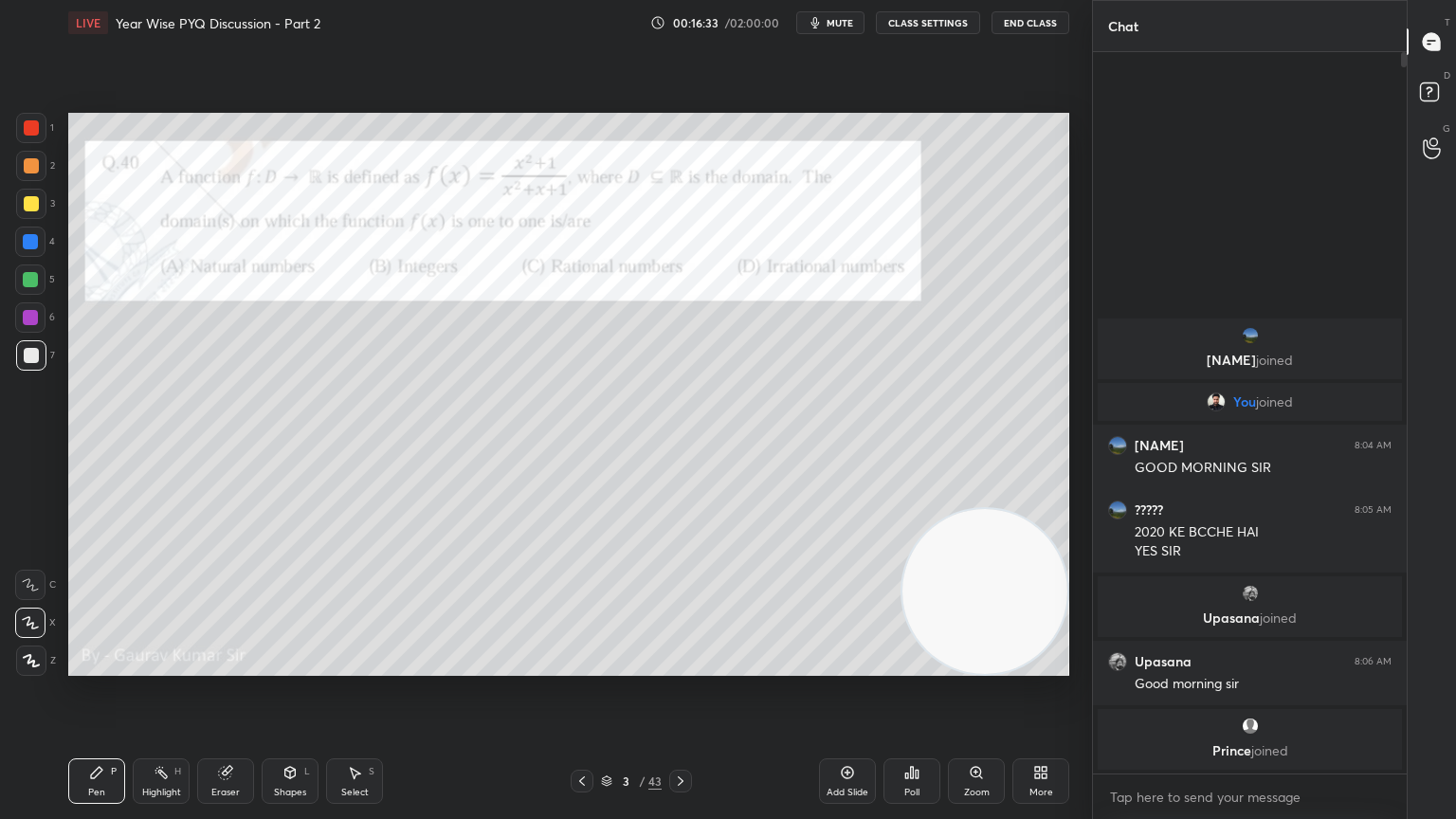 click at bounding box center (31, 128) 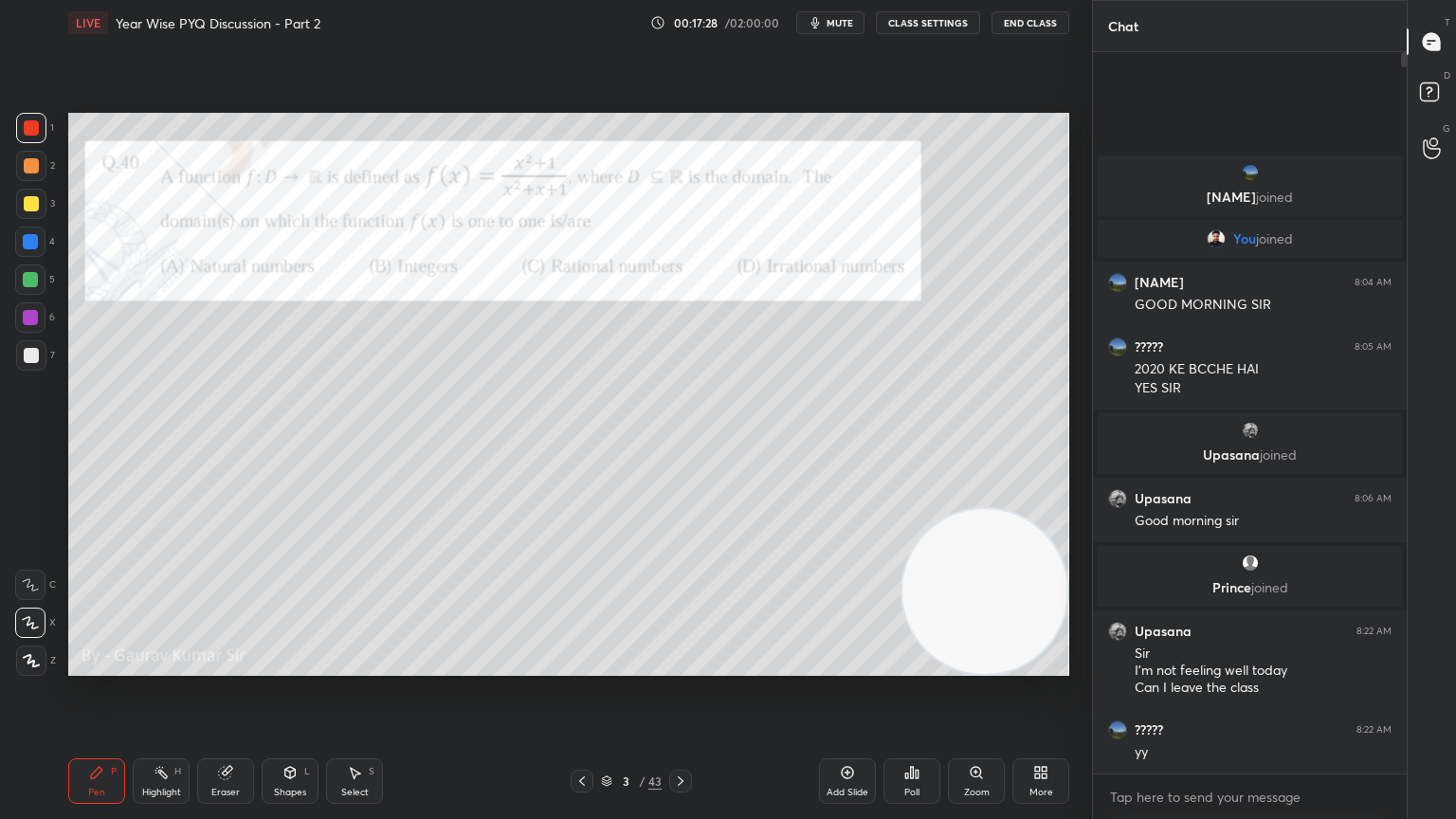 click 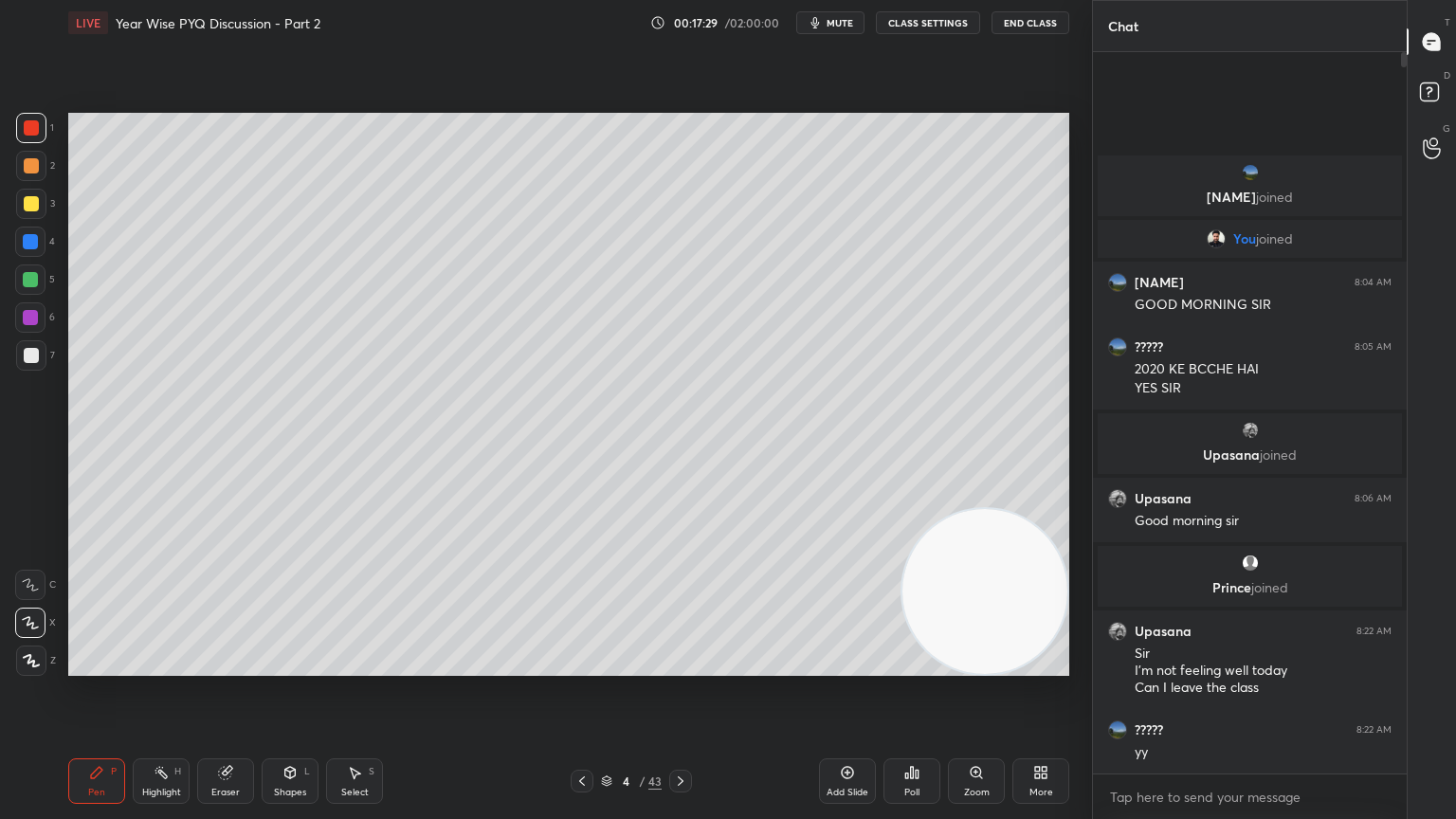 click 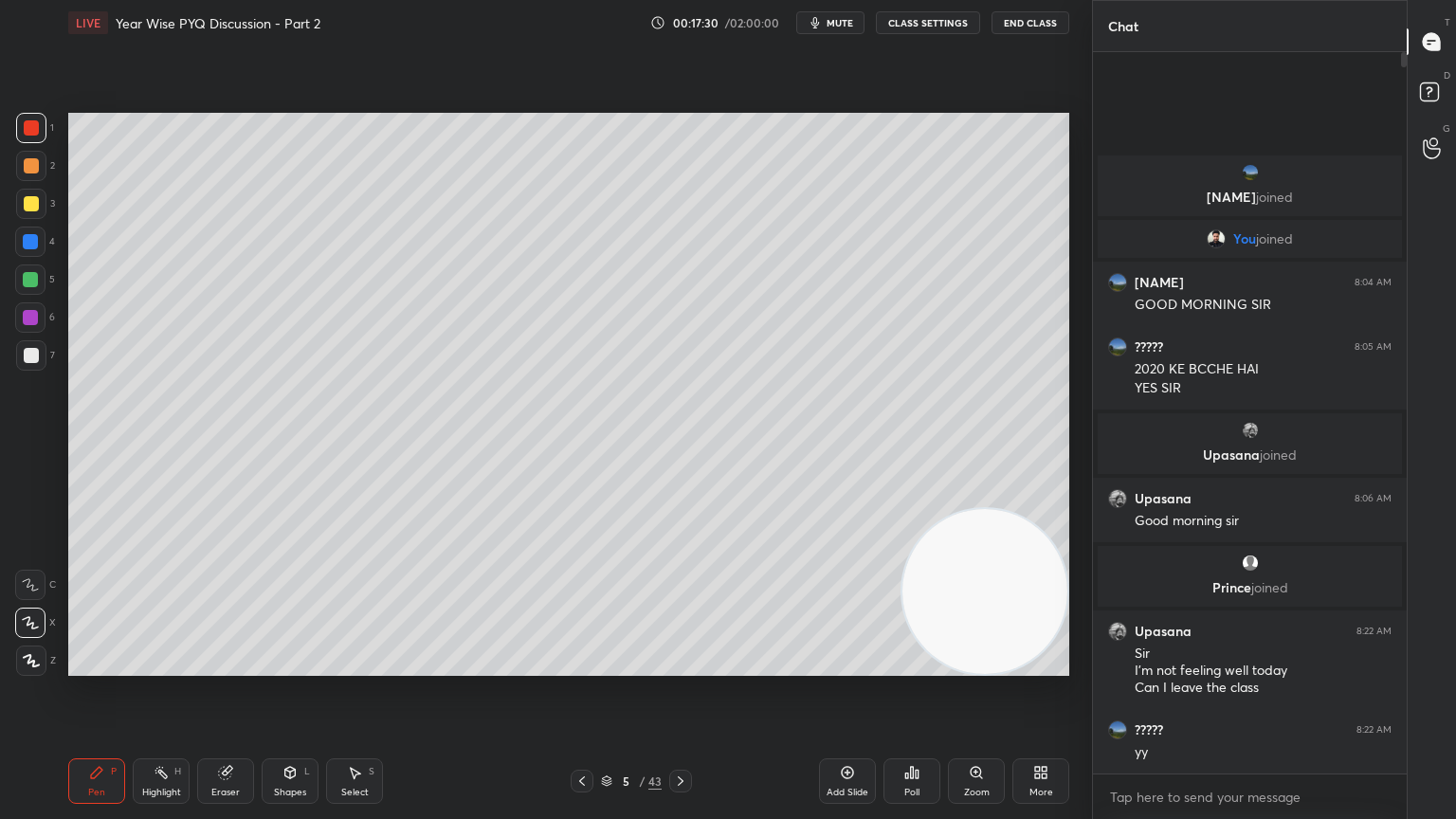 click 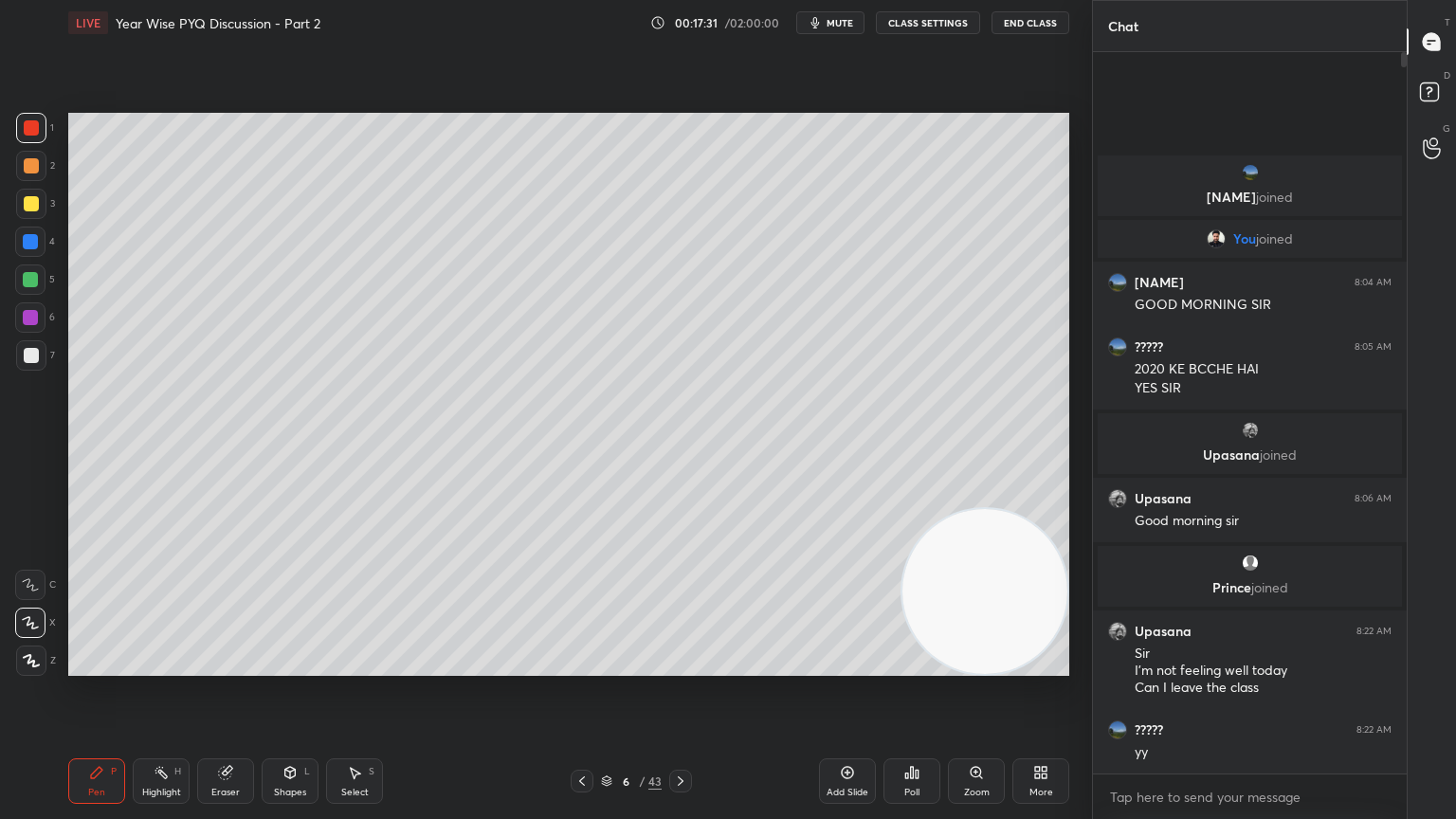 click 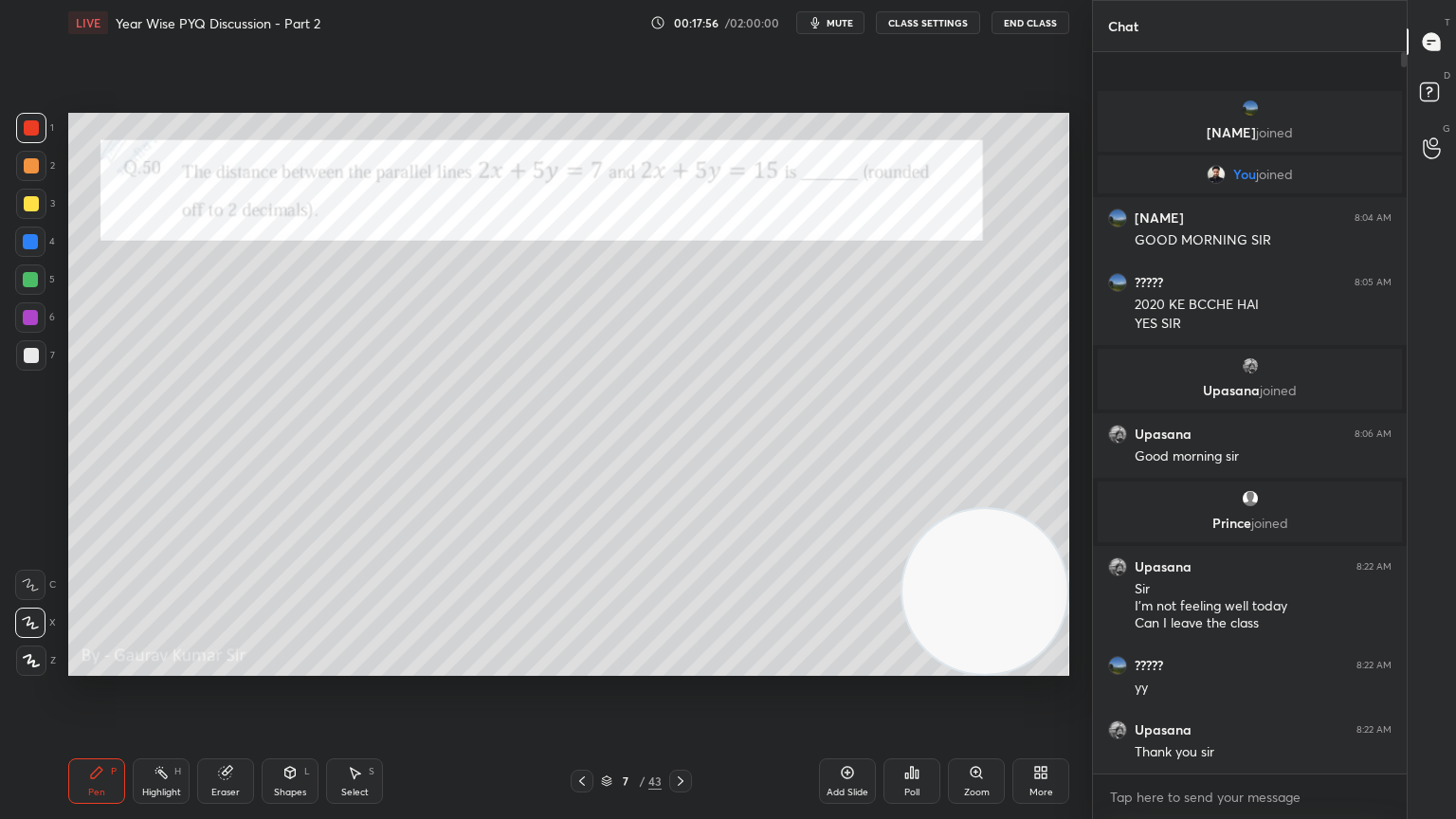 click at bounding box center (30, 280) 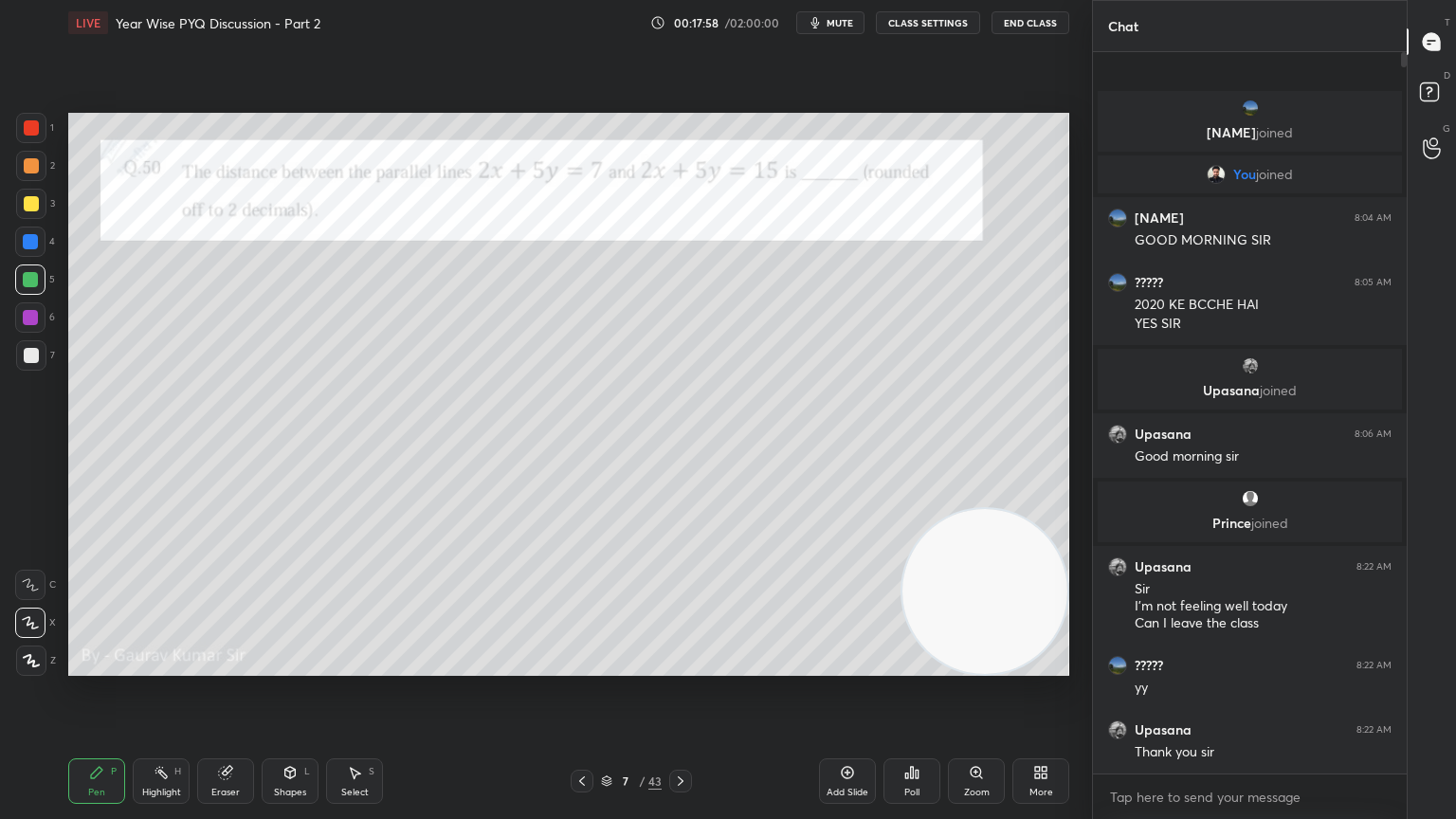 click at bounding box center [30, 318] 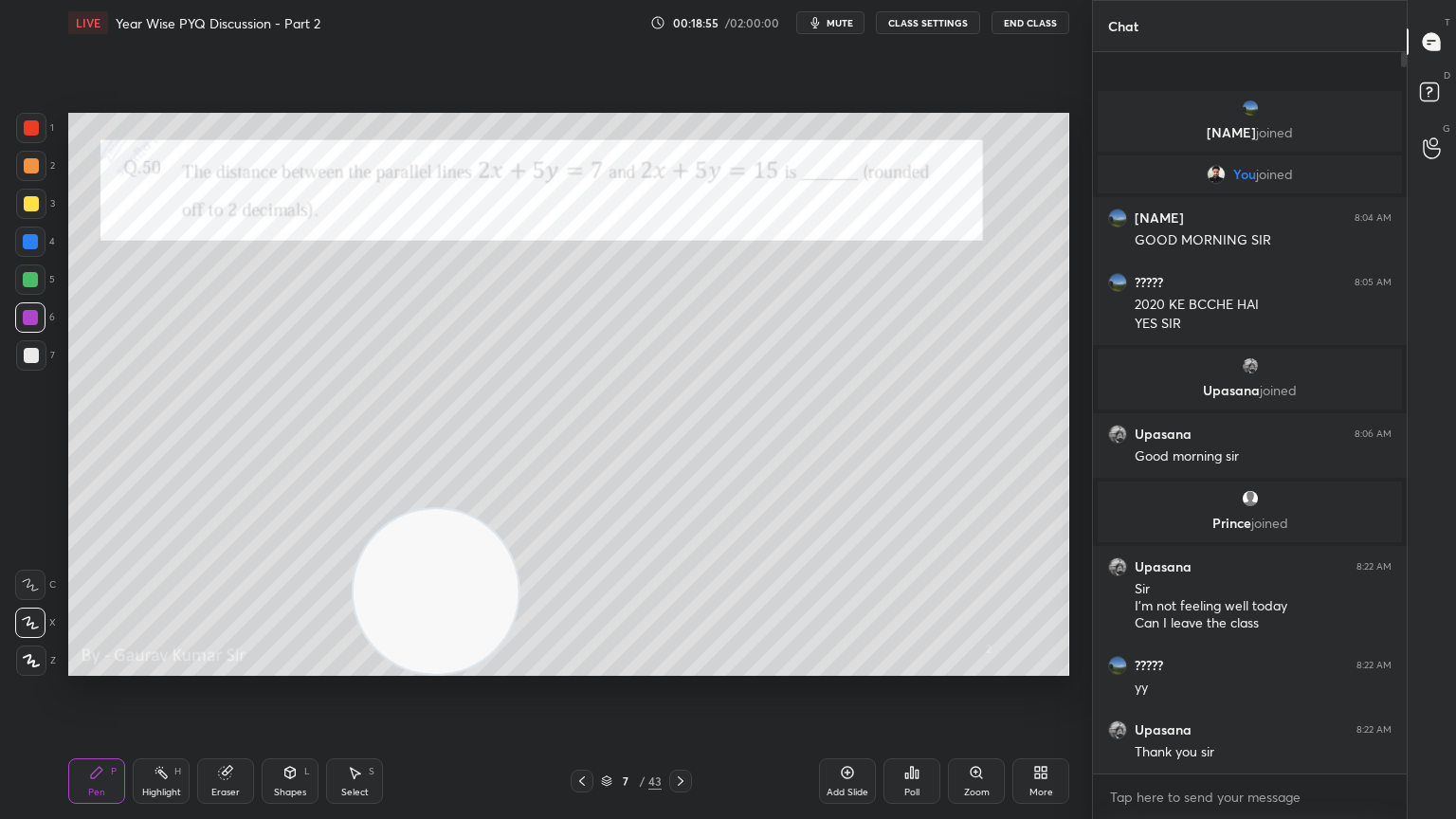 click at bounding box center [30, 280] 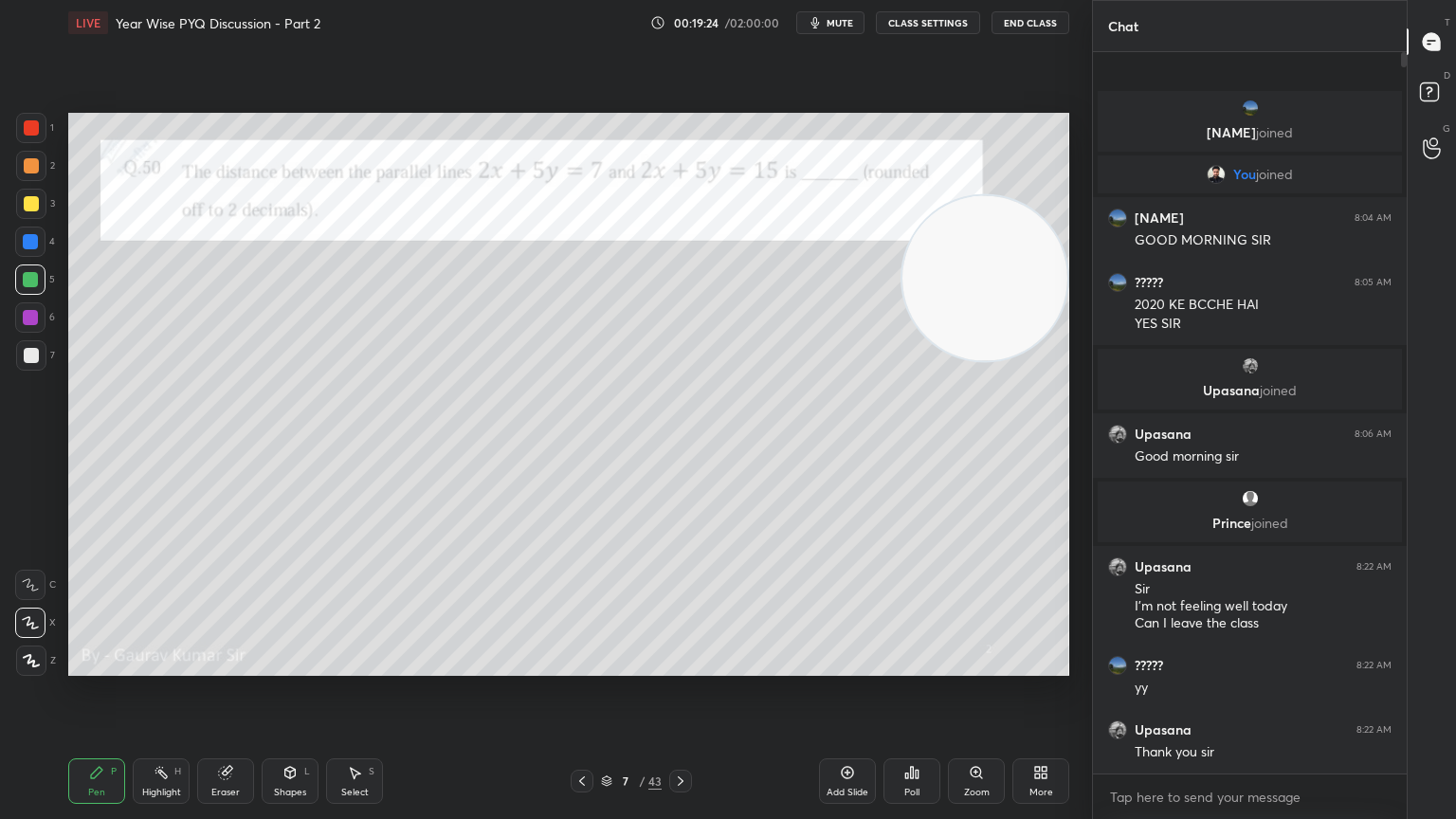 click at bounding box center [30, 318] 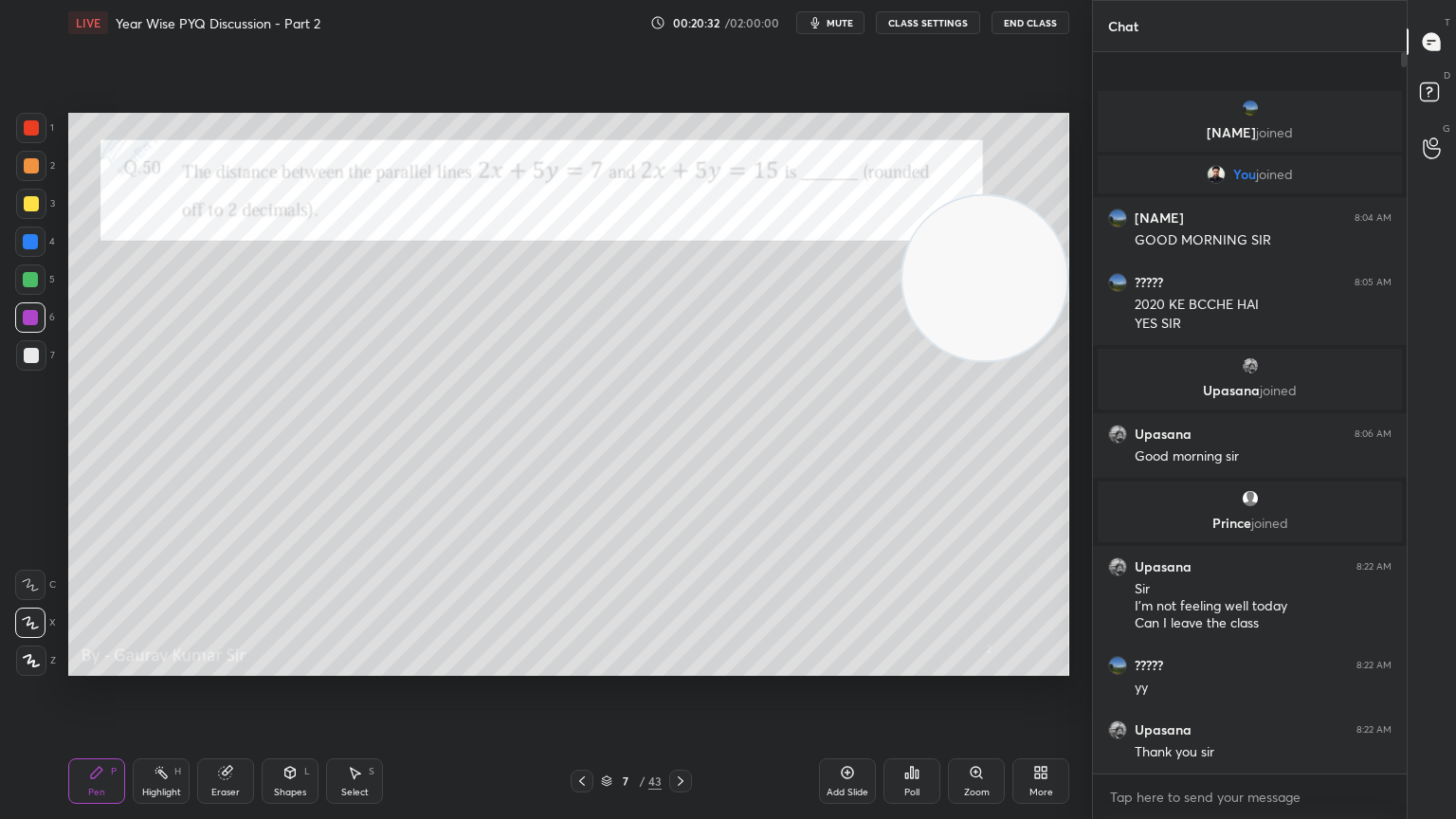 click at bounding box center (31, 128) 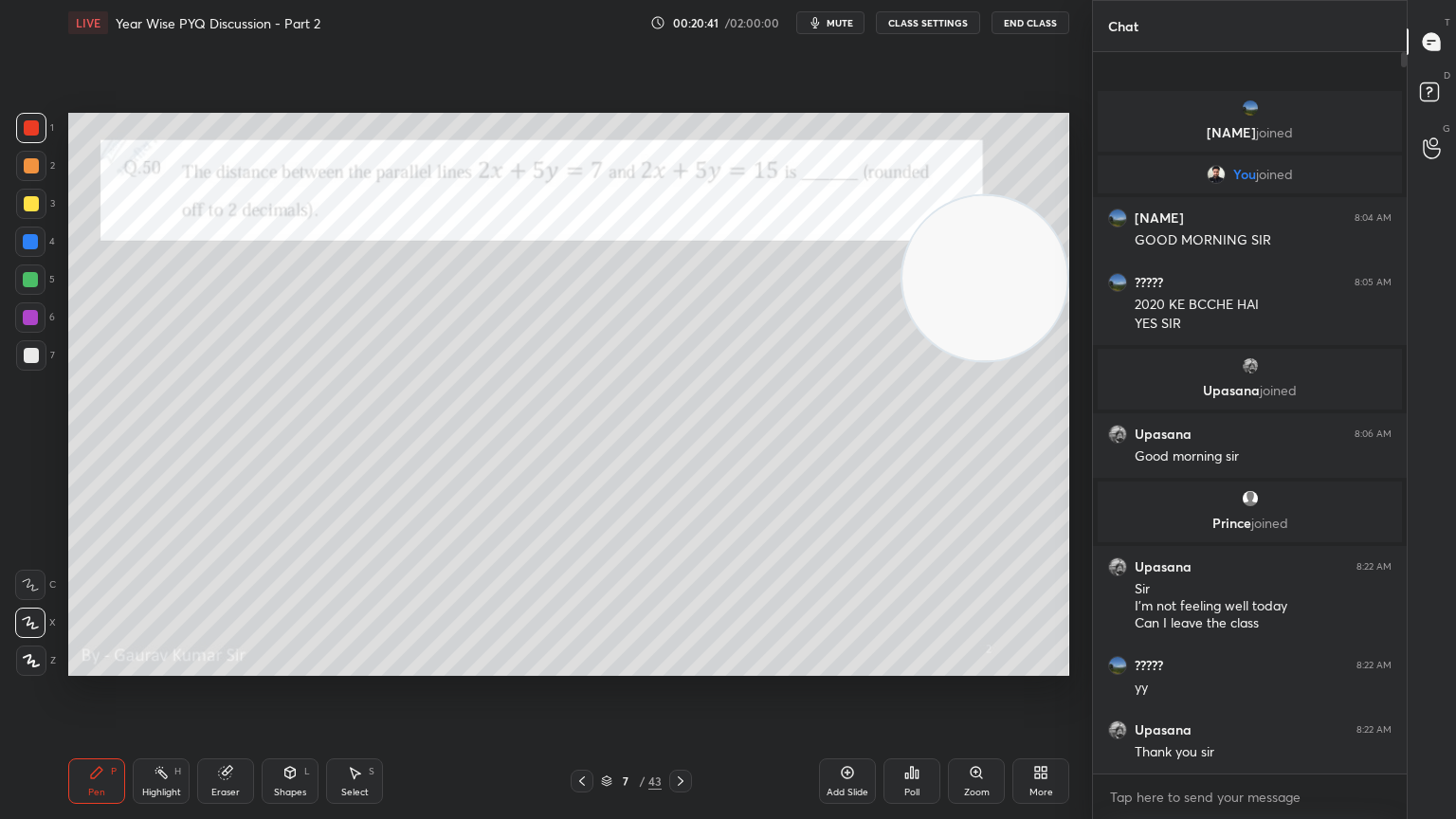 click 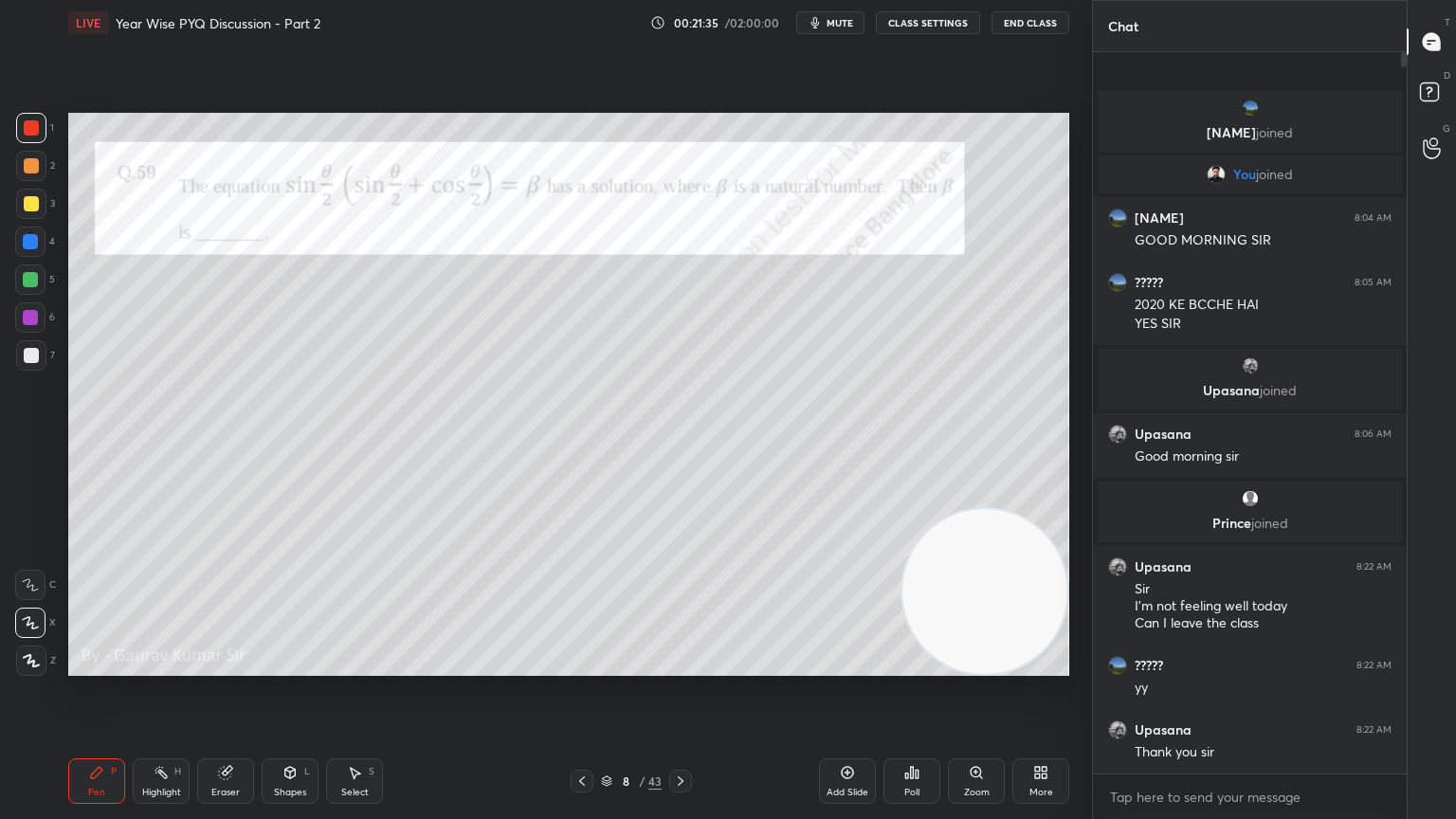 click at bounding box center (30, 318) 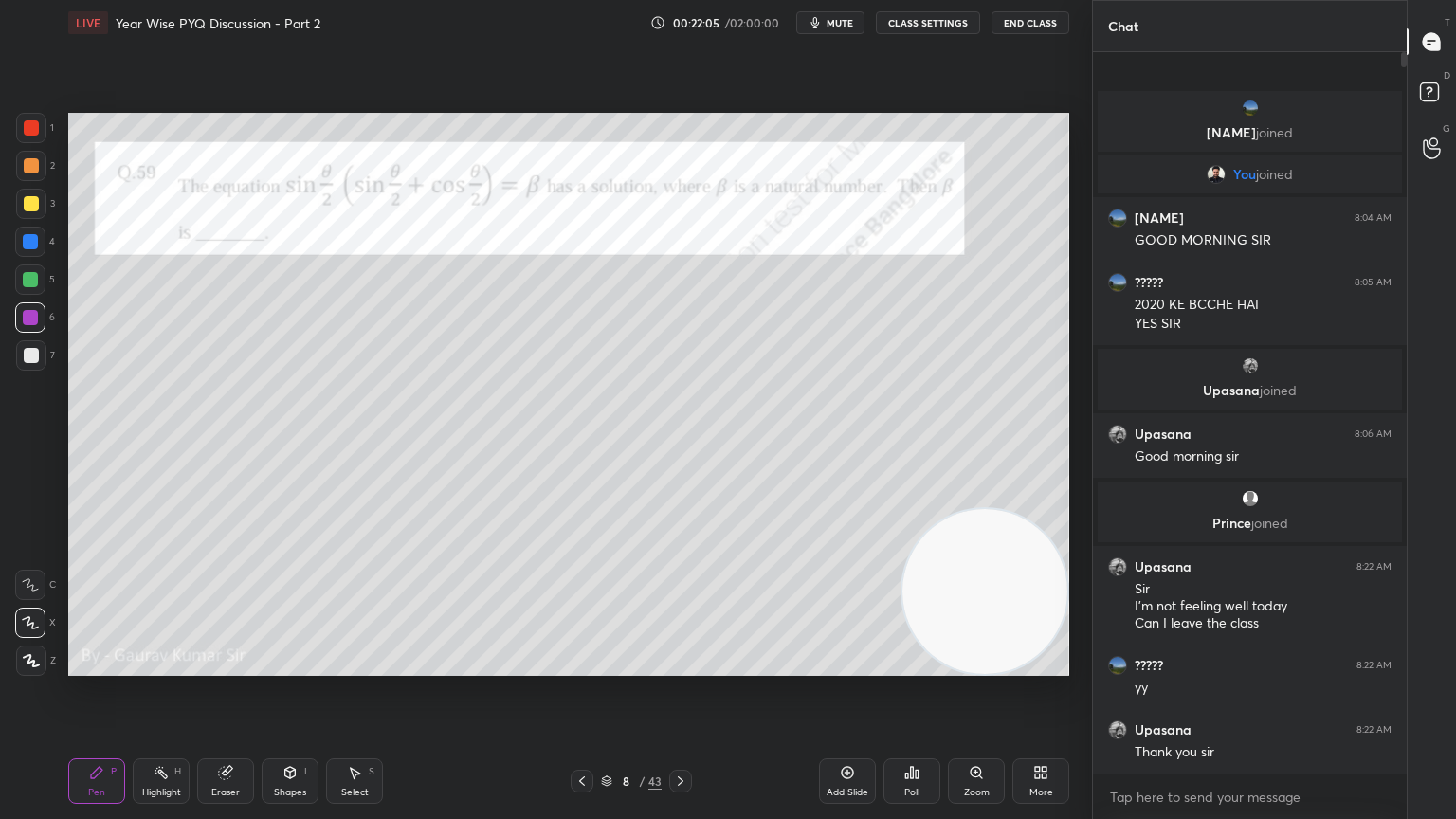 click on "Eraser" at bounding box center [226, 792] 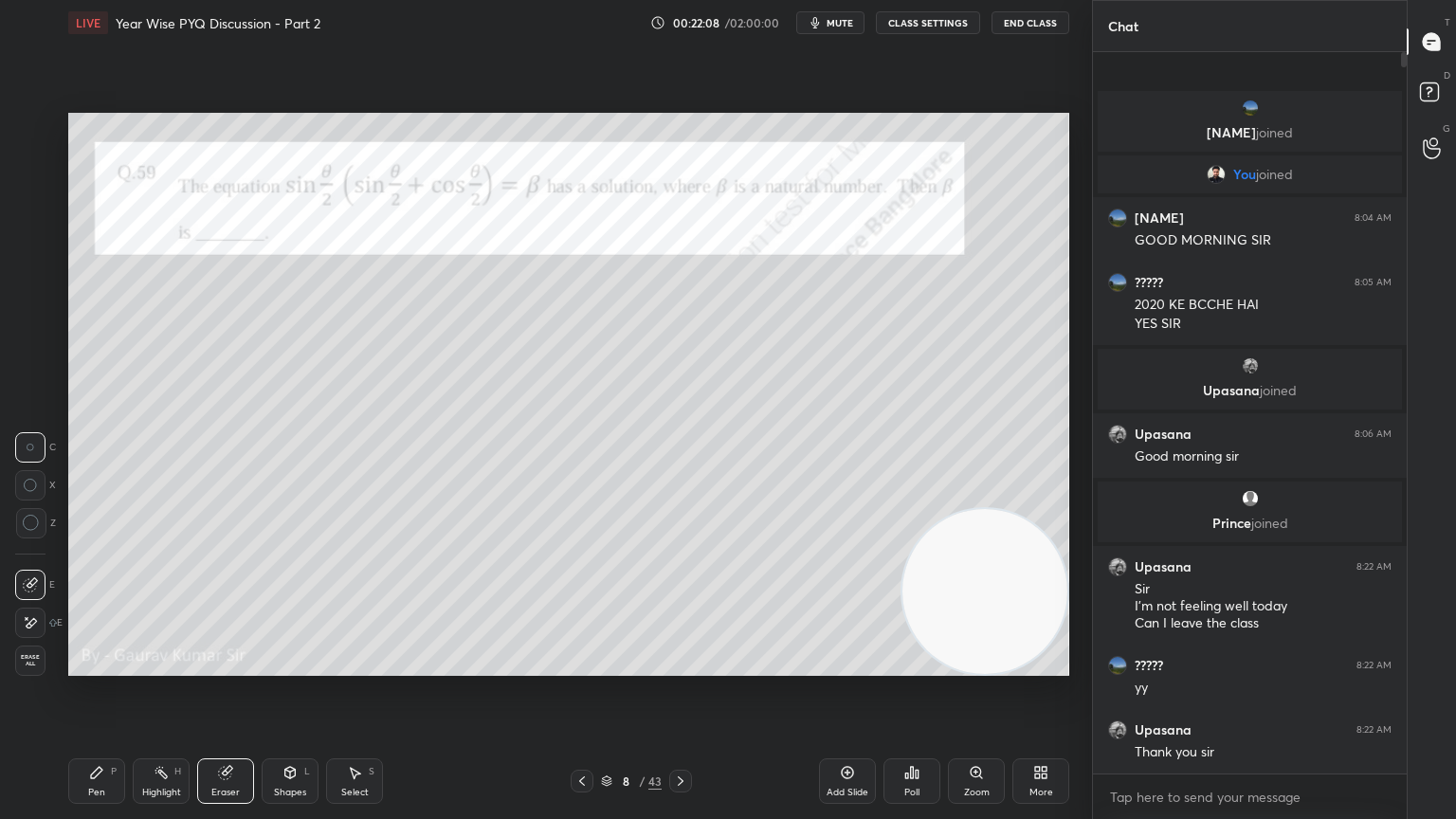 click 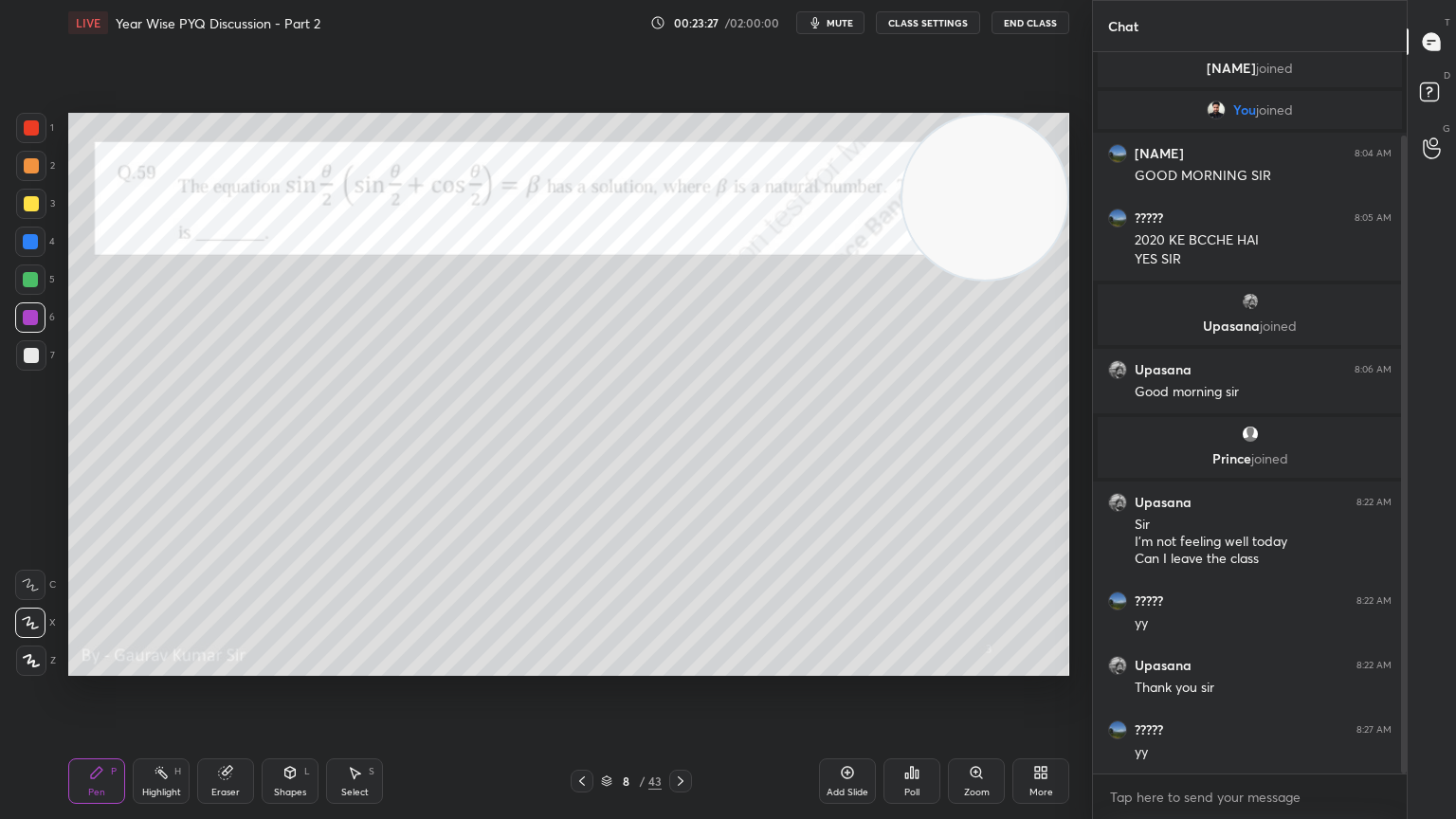 scroll, scrollTop: 94, scrollLeft: 0, axis: vertical 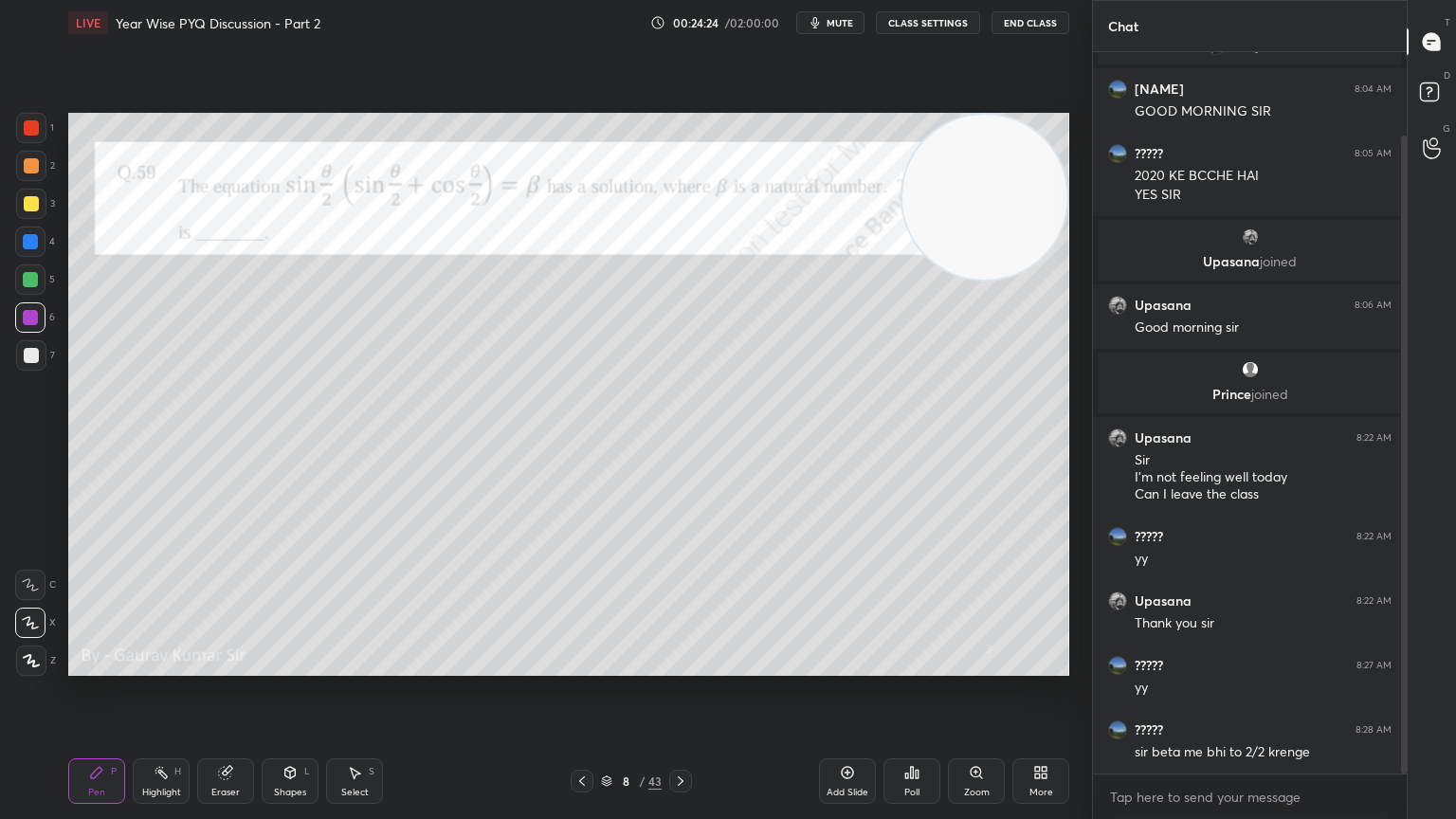 click on "Eraser" at bounding box center [226, 792] 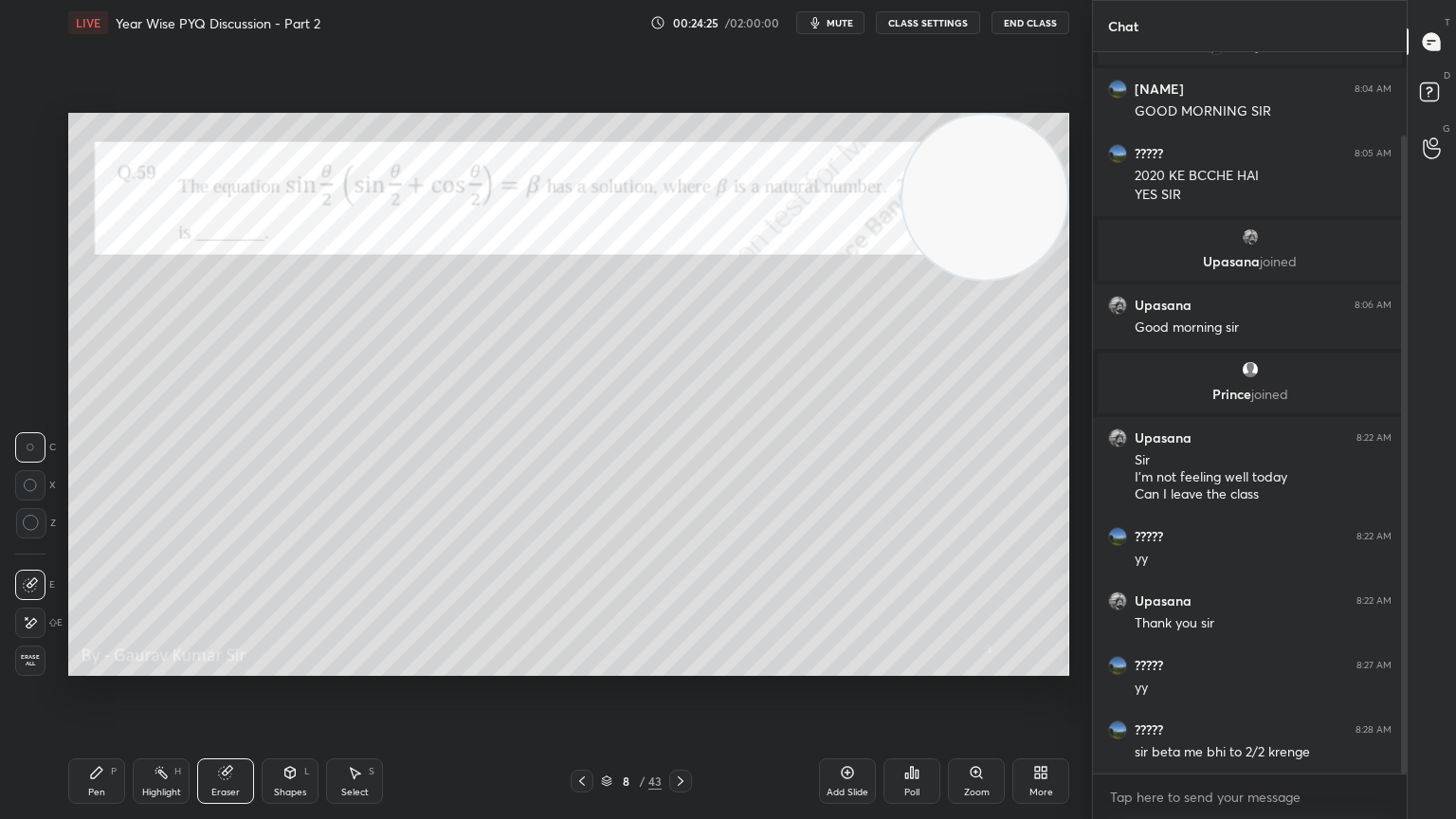 click on "Pen P" at bounding box center (97, 781) 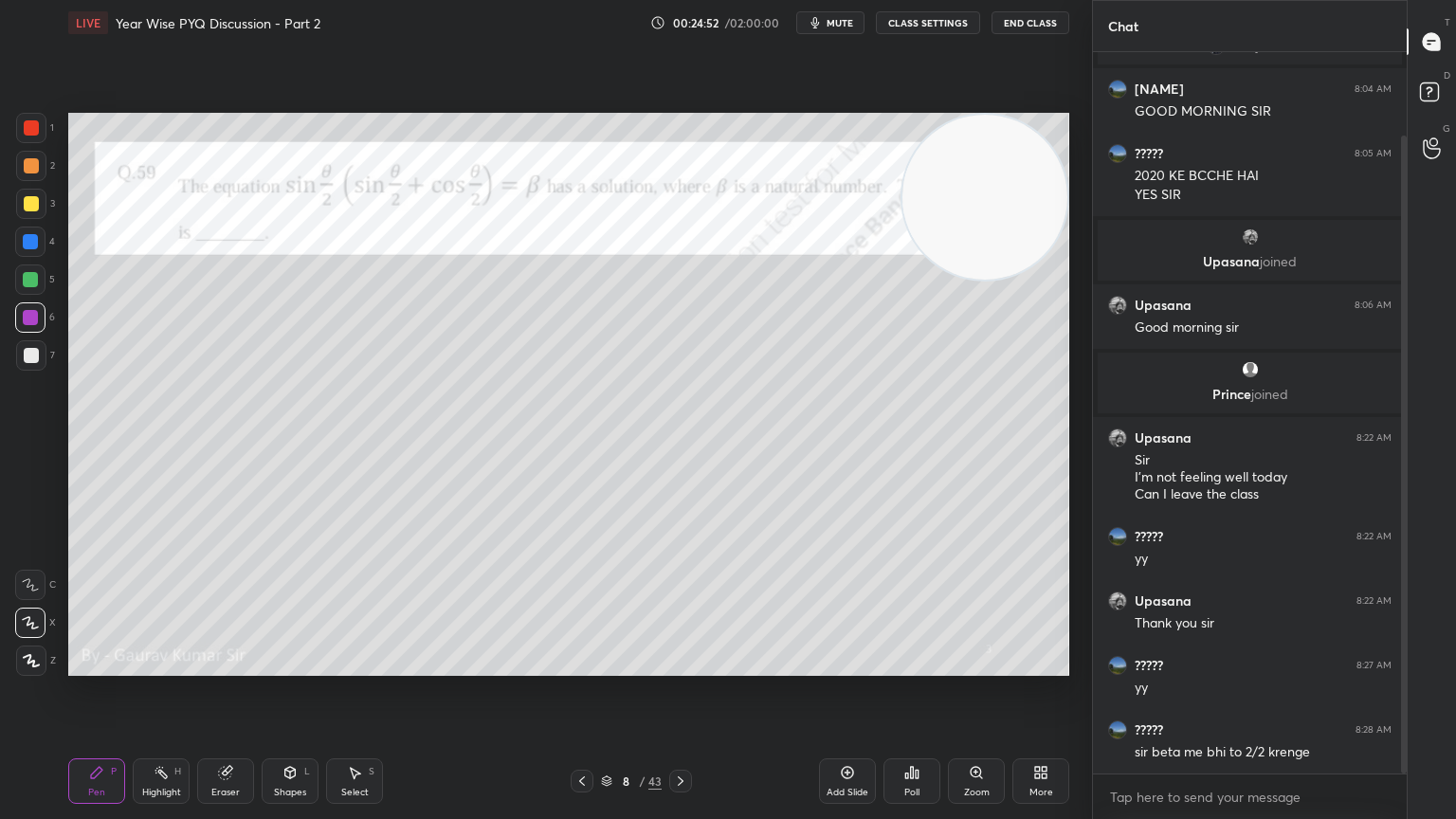 click 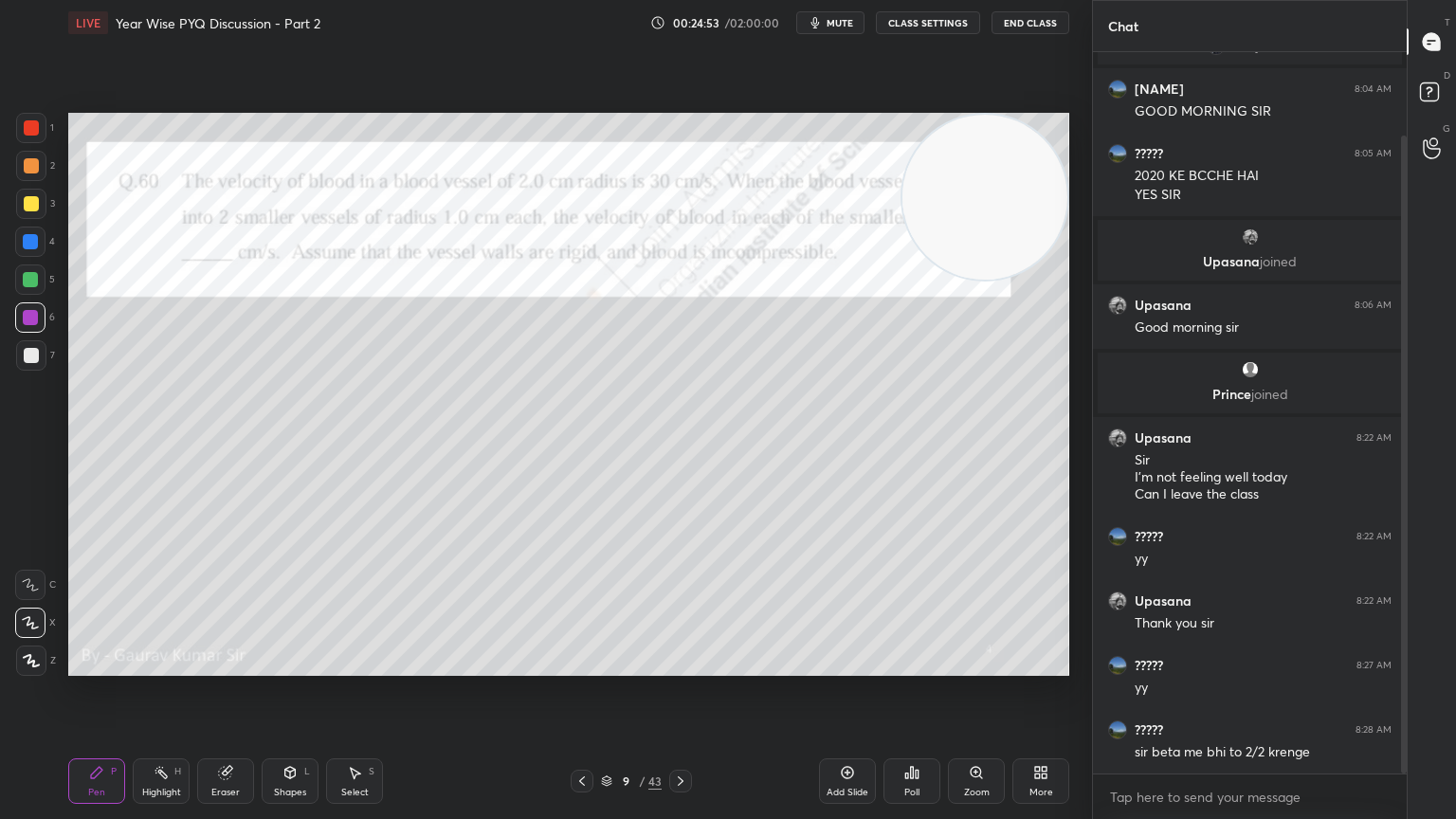 click 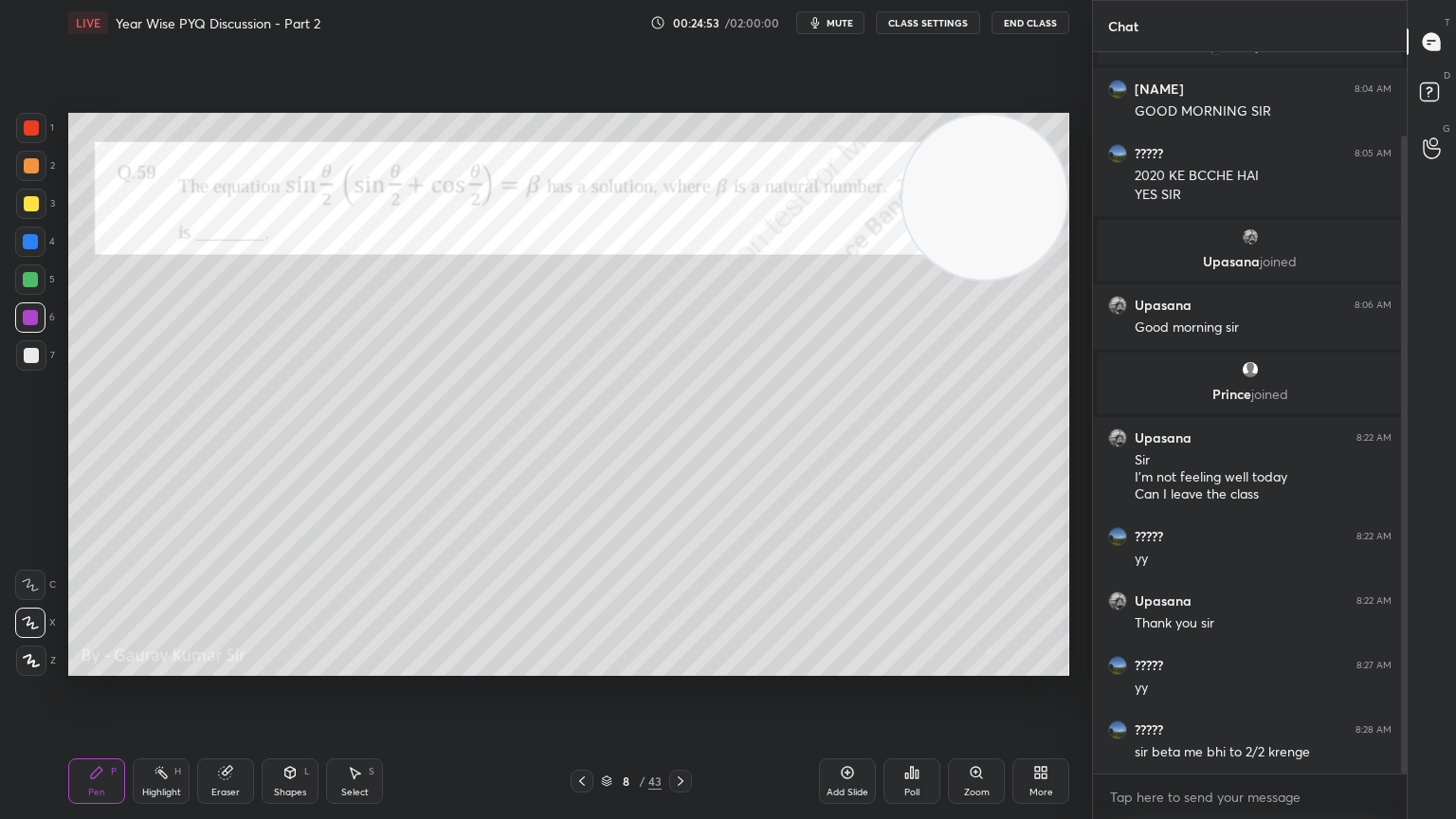 click on "Add Slide" at bounding box center (847, 781) 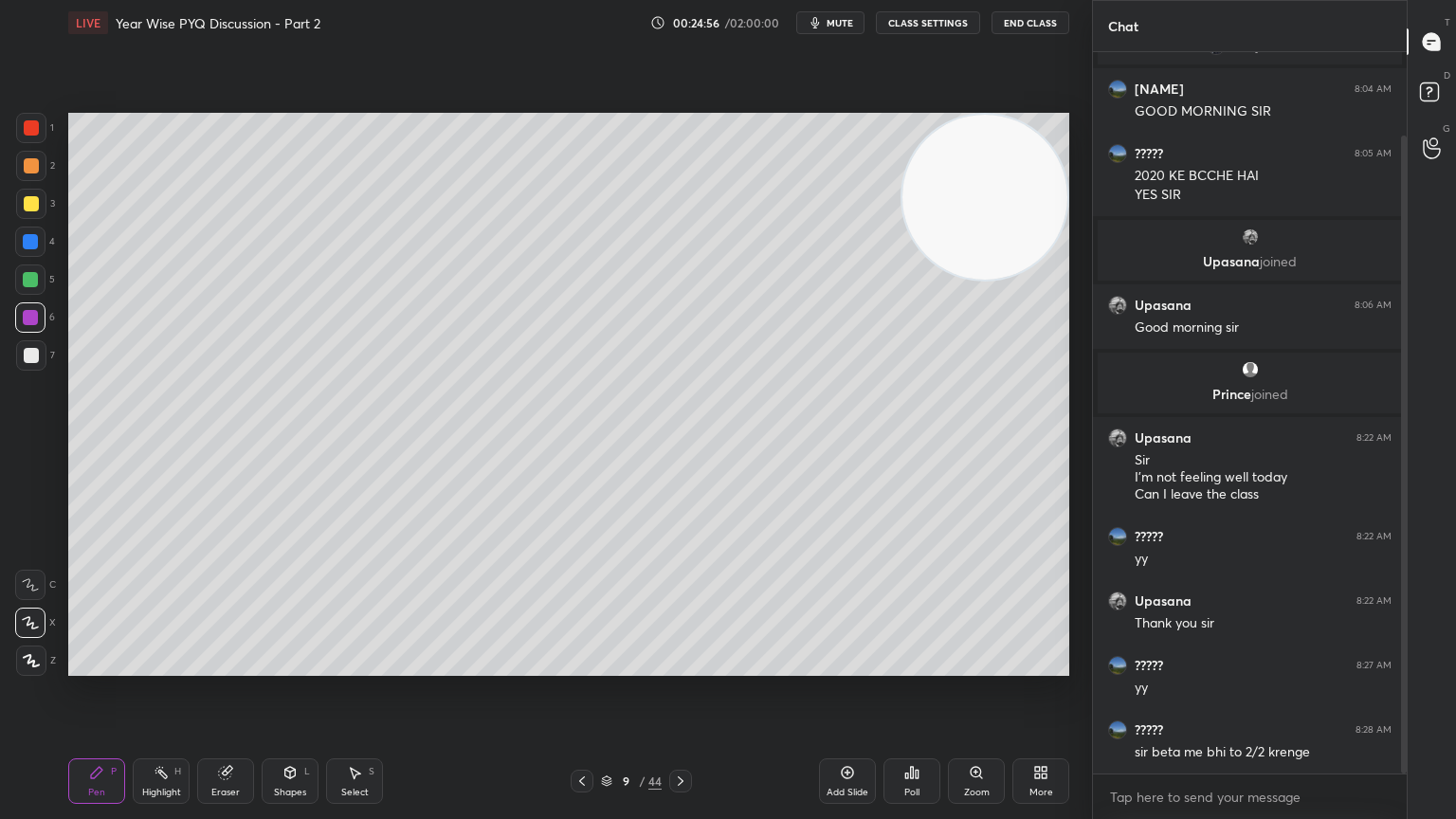 click 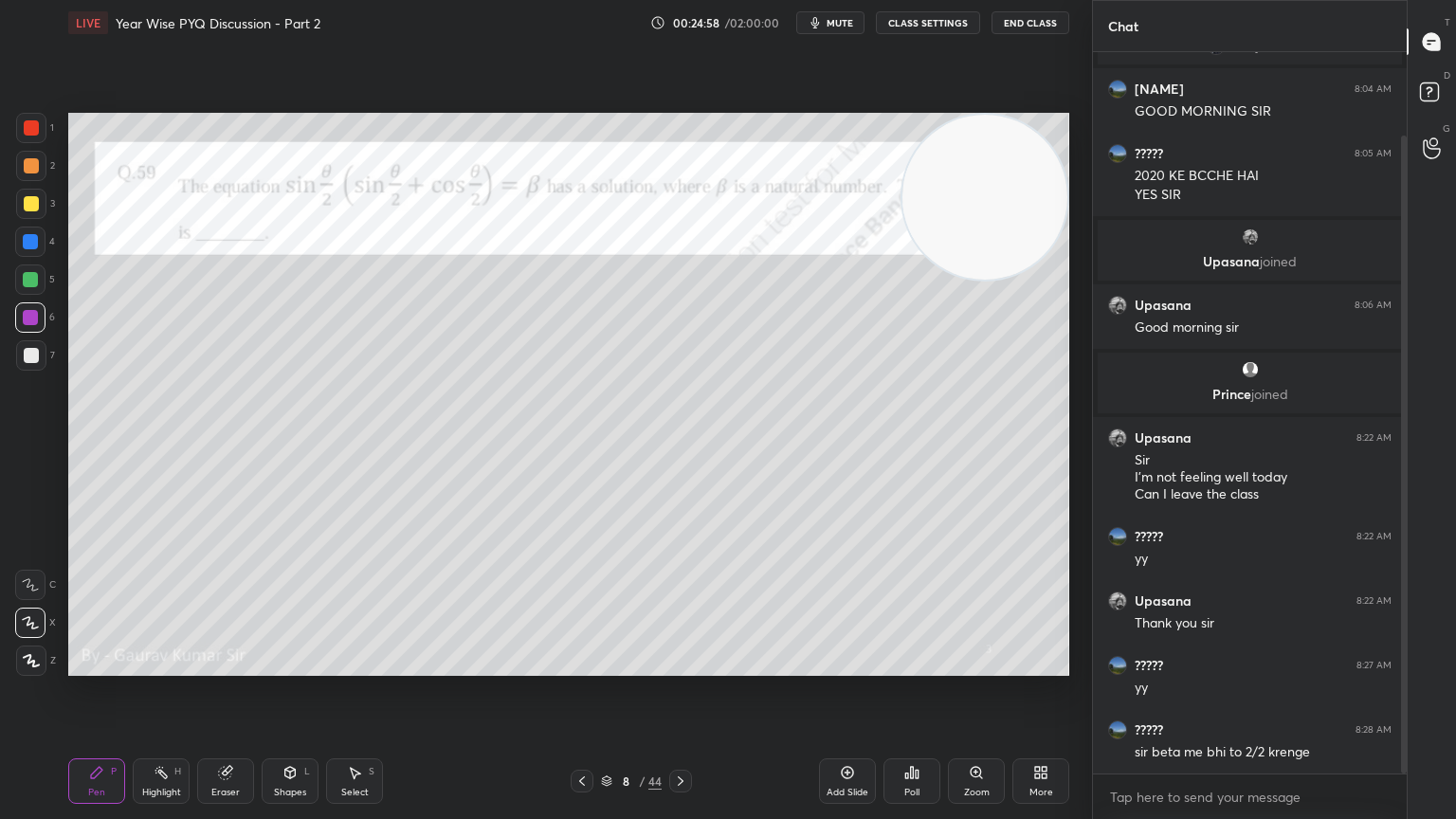 click 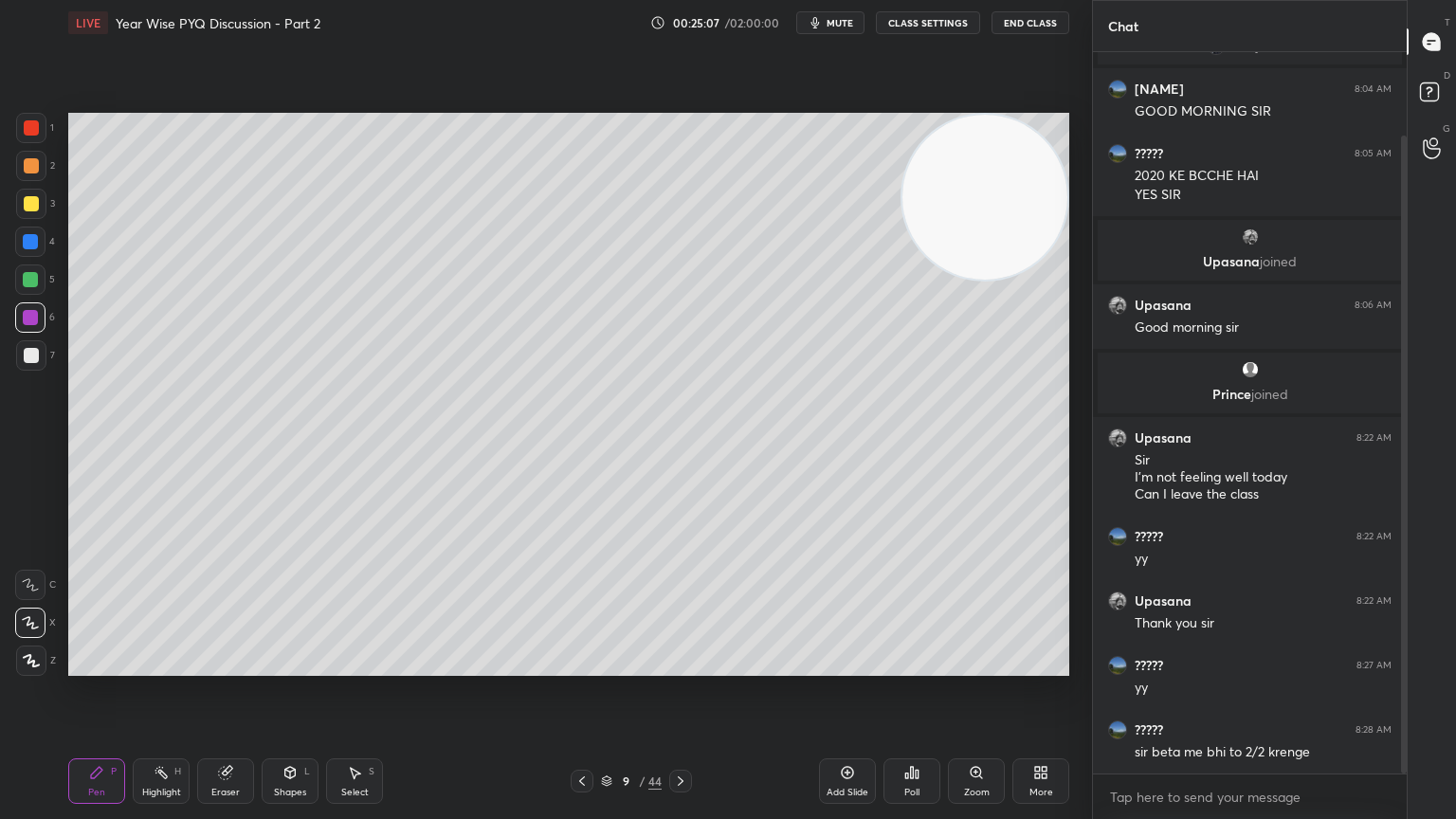 click 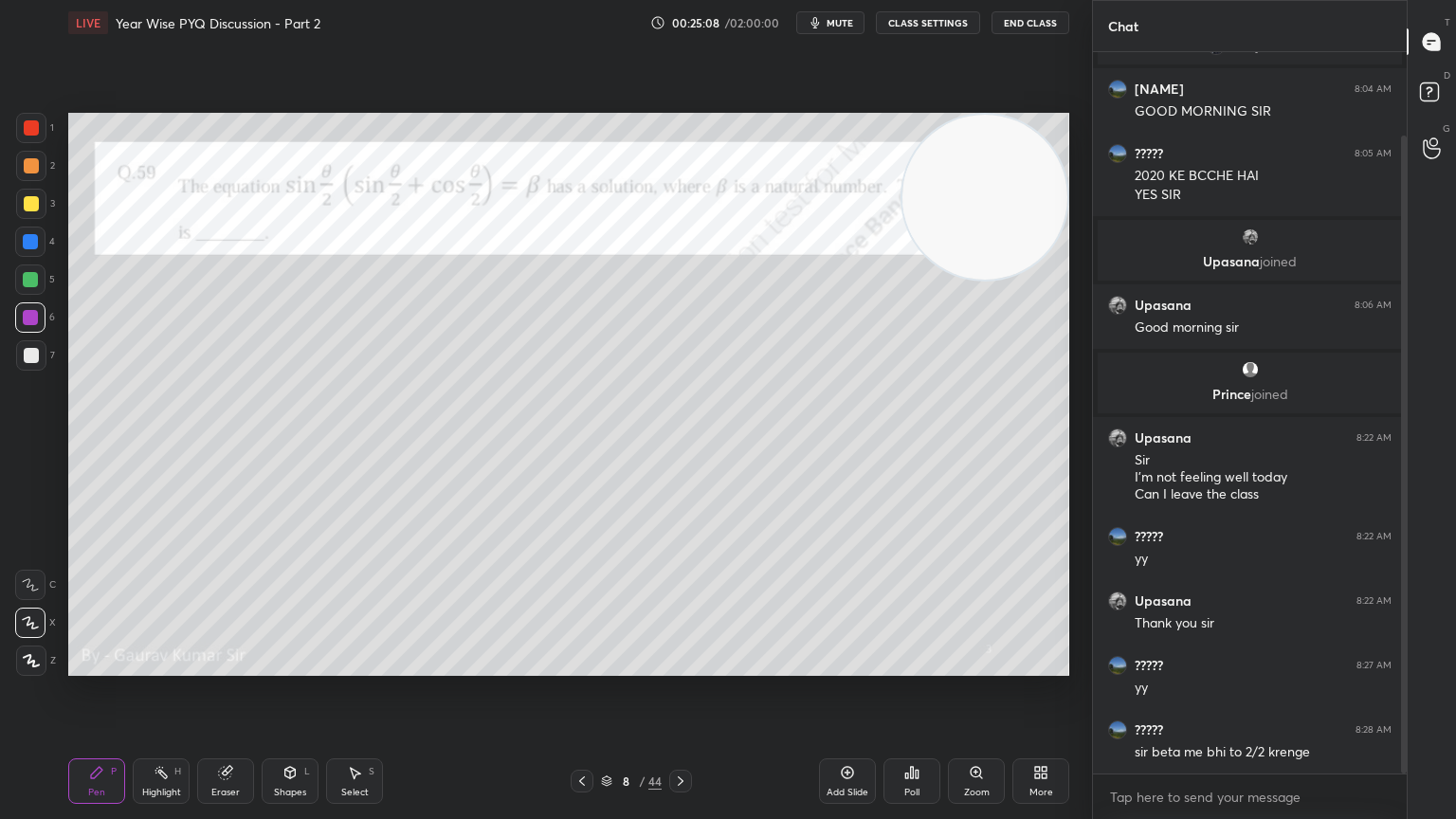 click 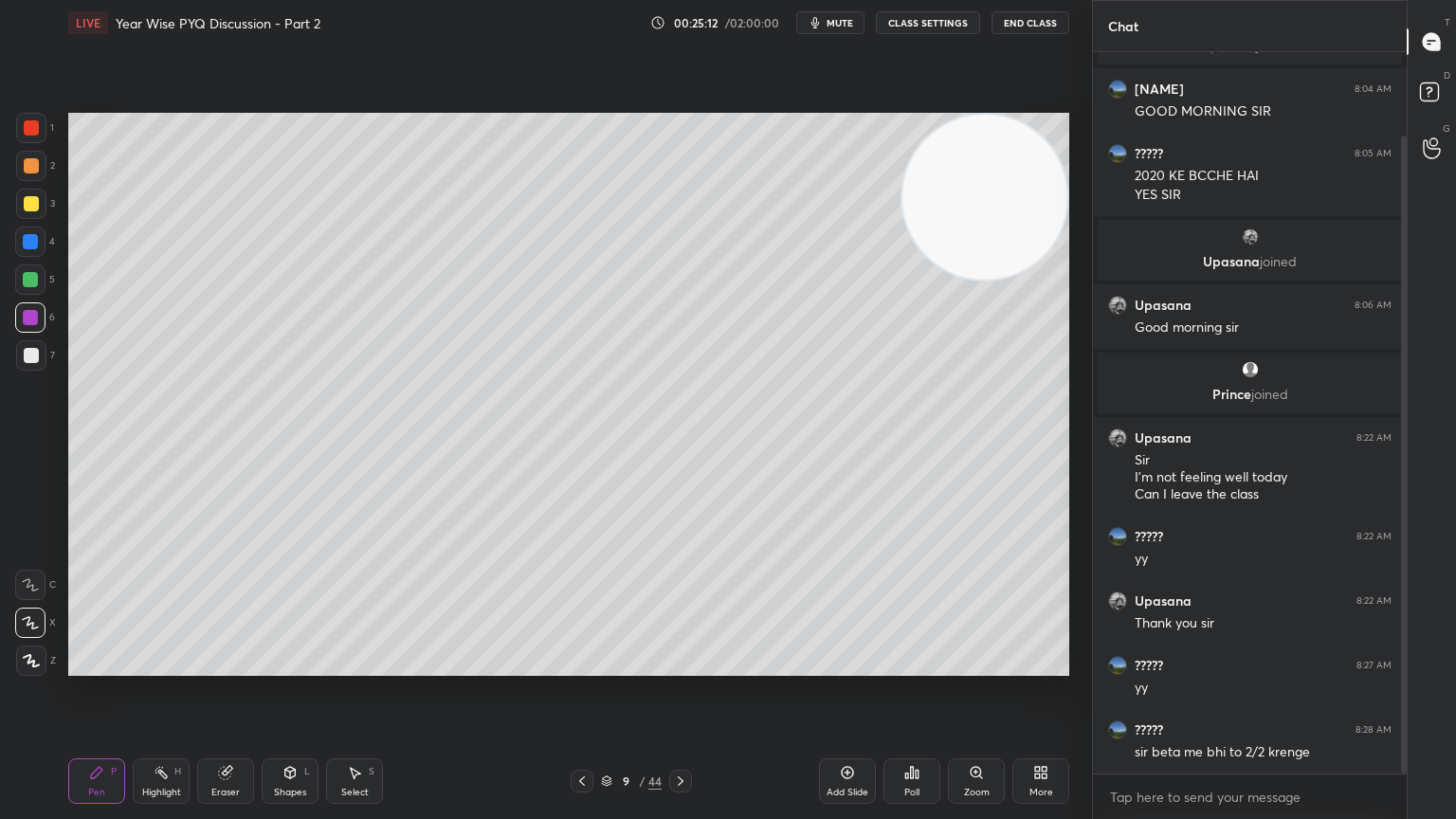 click on "Eraser" at bounding box center (226, 792) 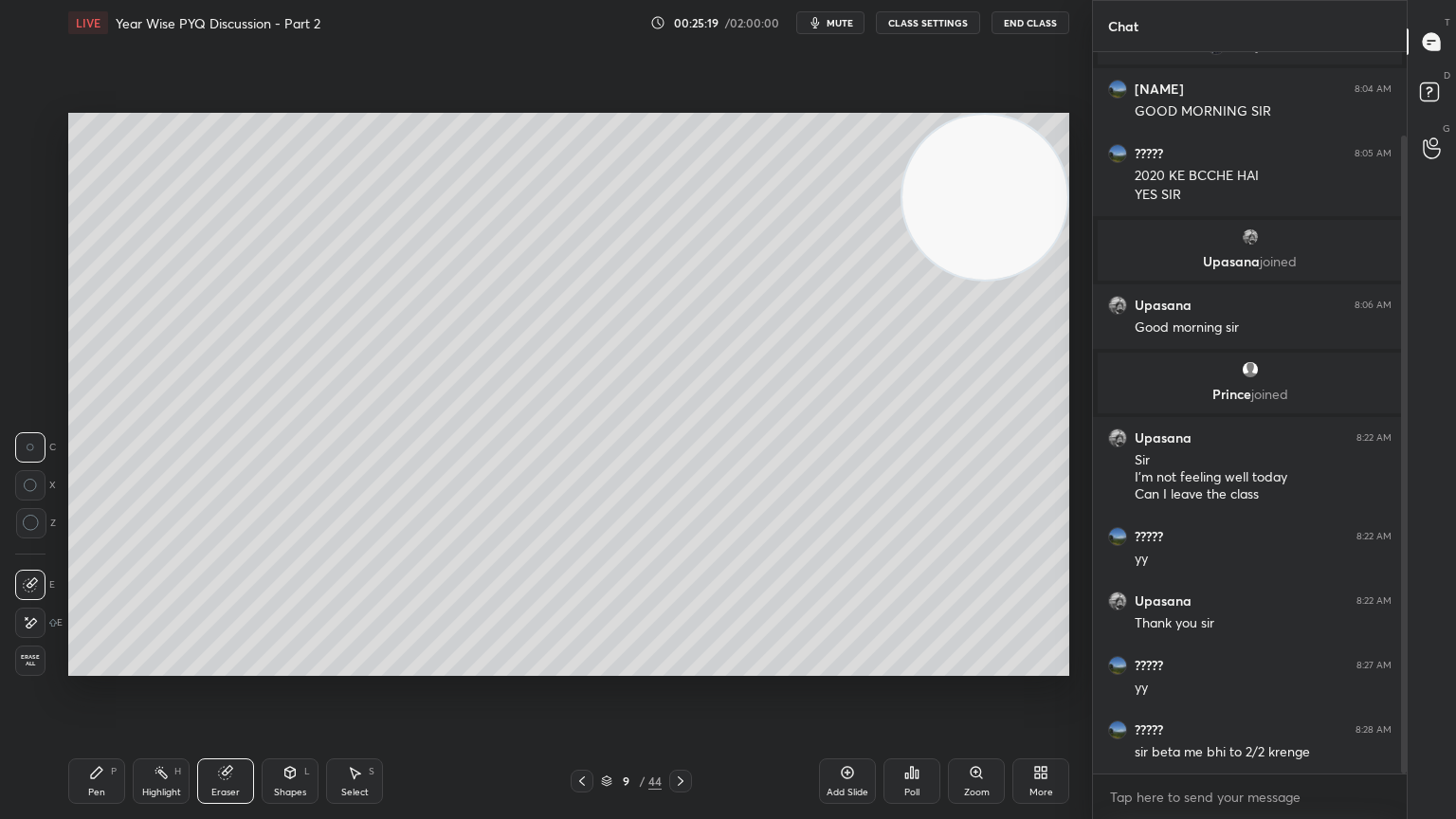 click on "Pen P" at bounding box center (97, 781) 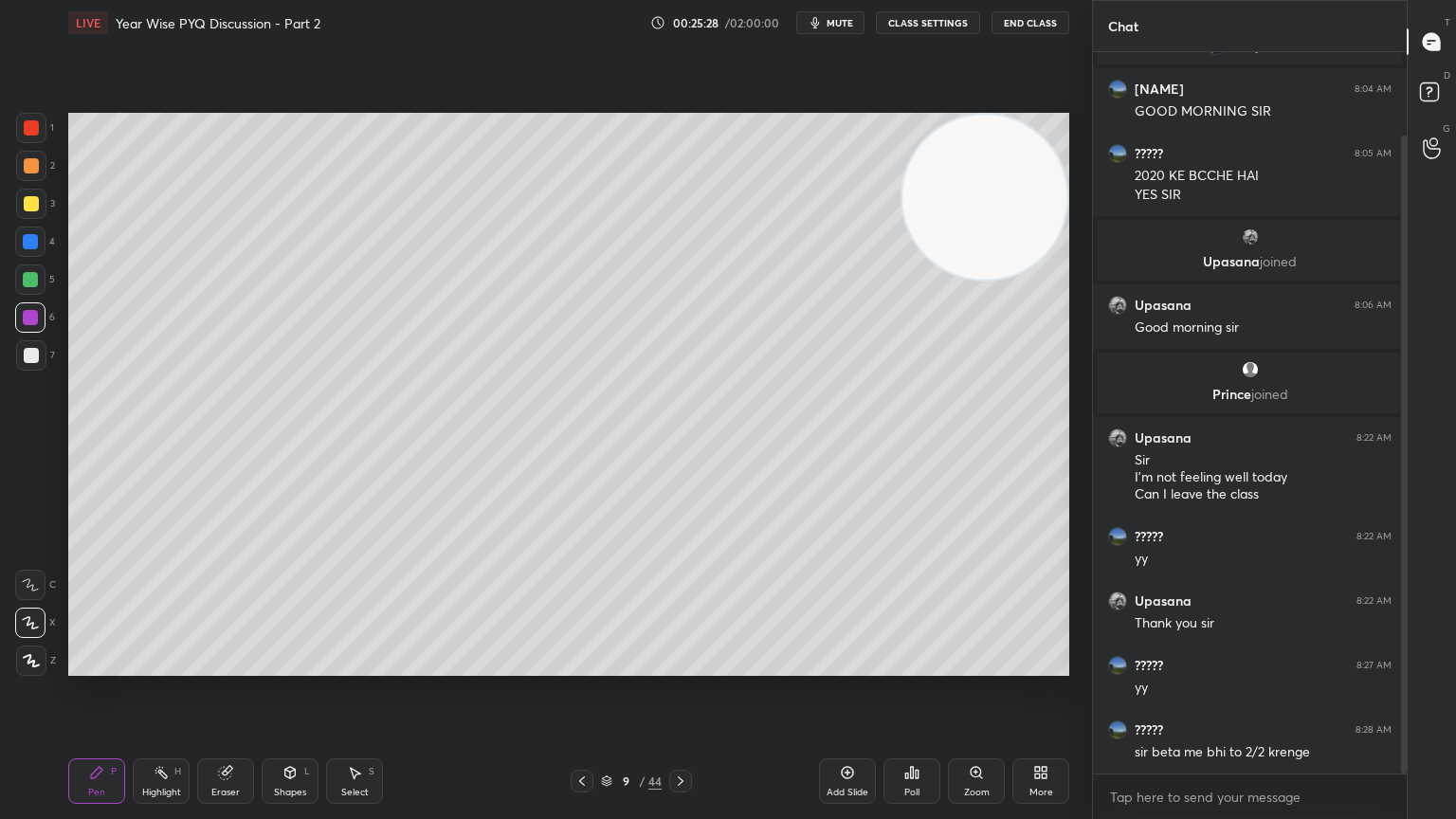 click 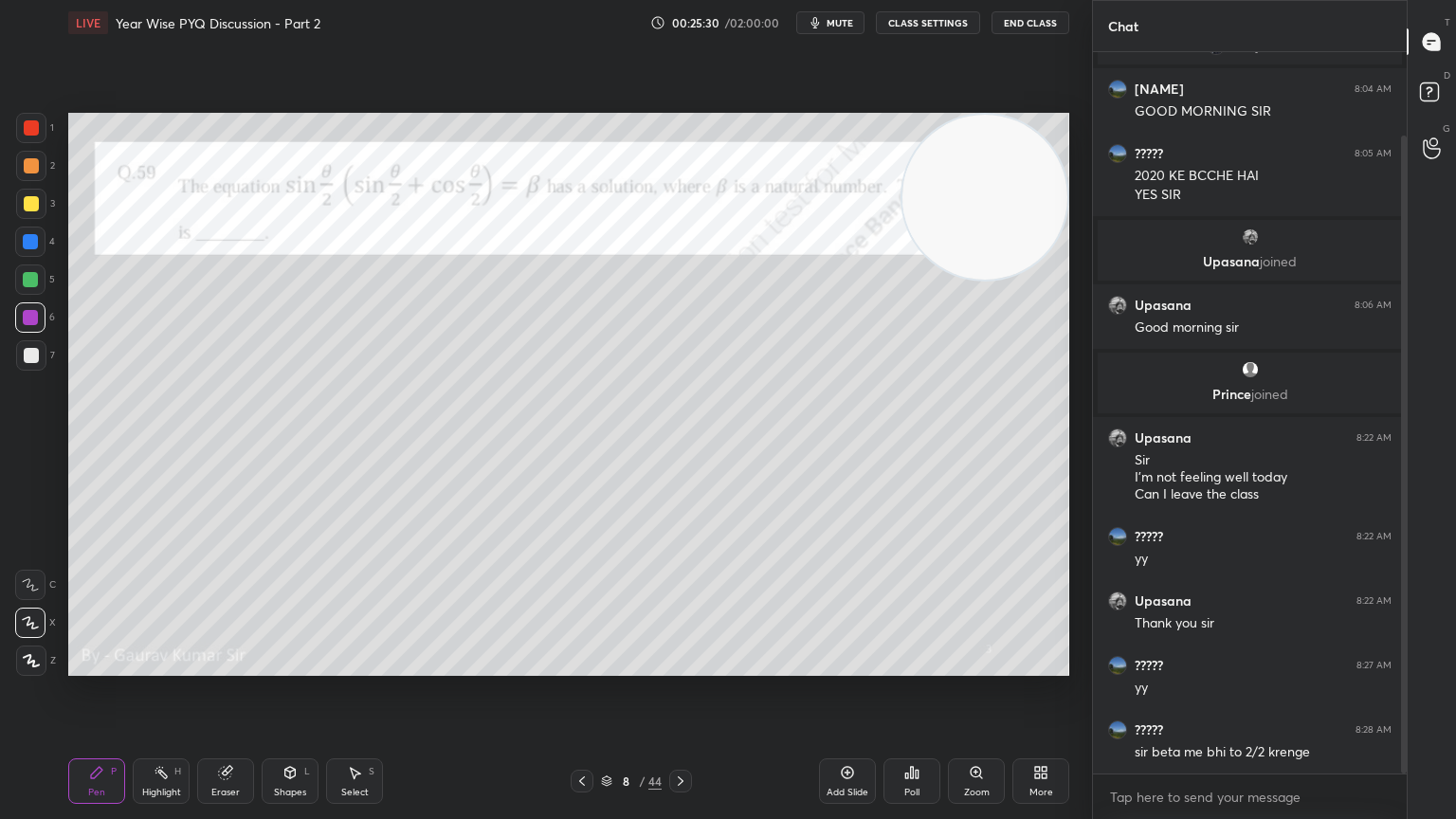 click 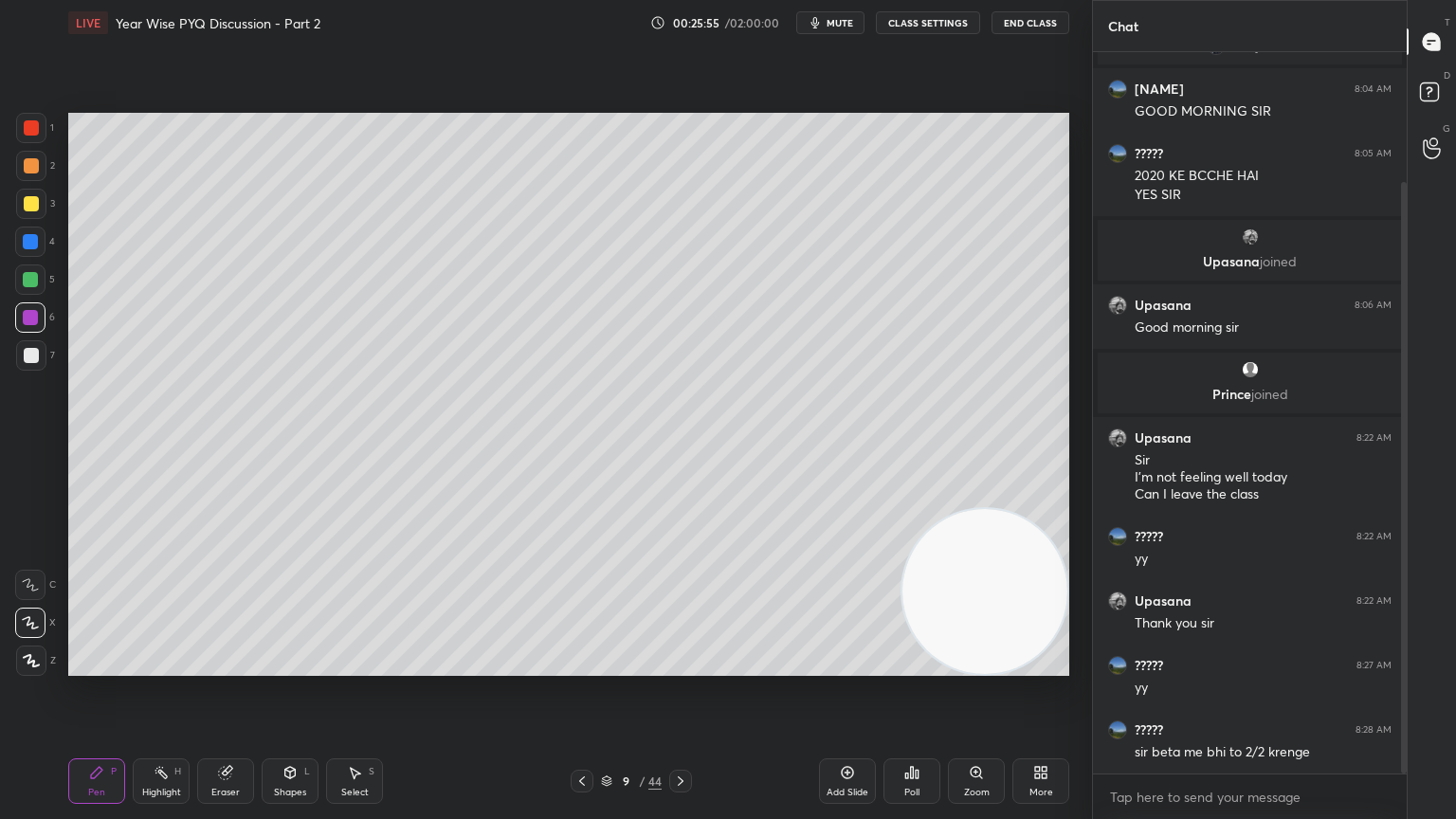 scroll, scrollTop: 158, scrollLeft: 0, axis: vertical 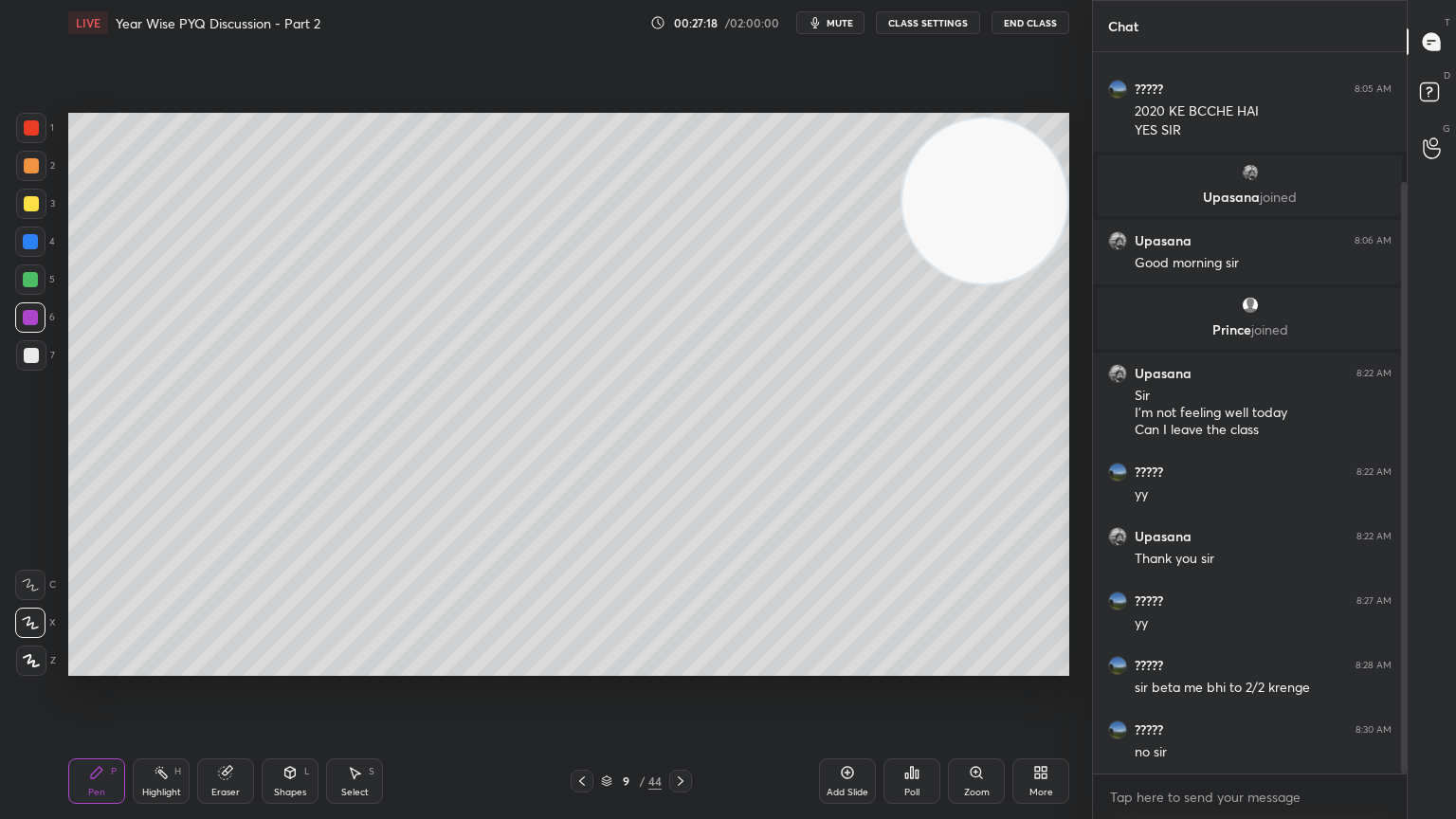 click at bounding box center (31, 355) 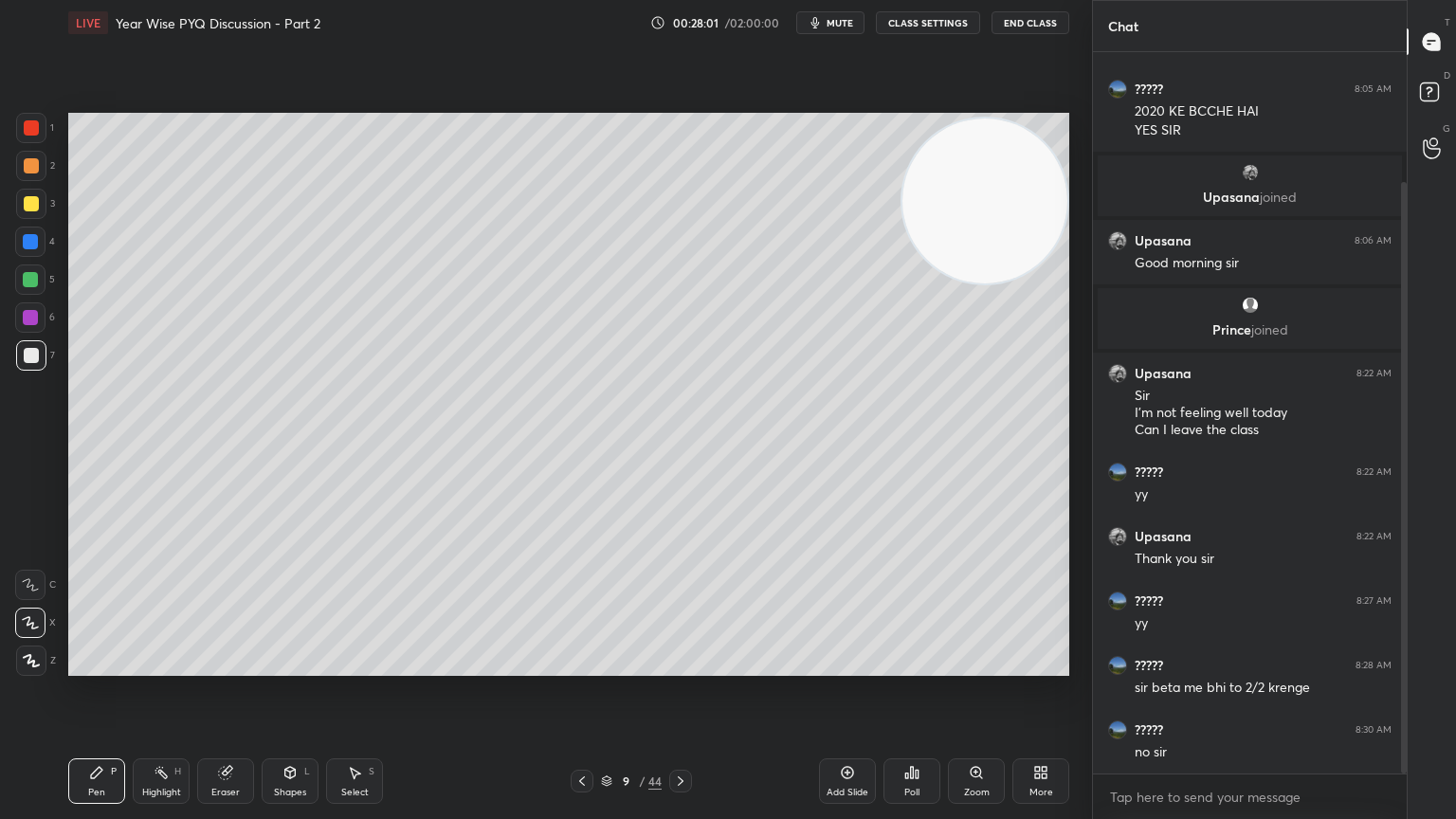 click 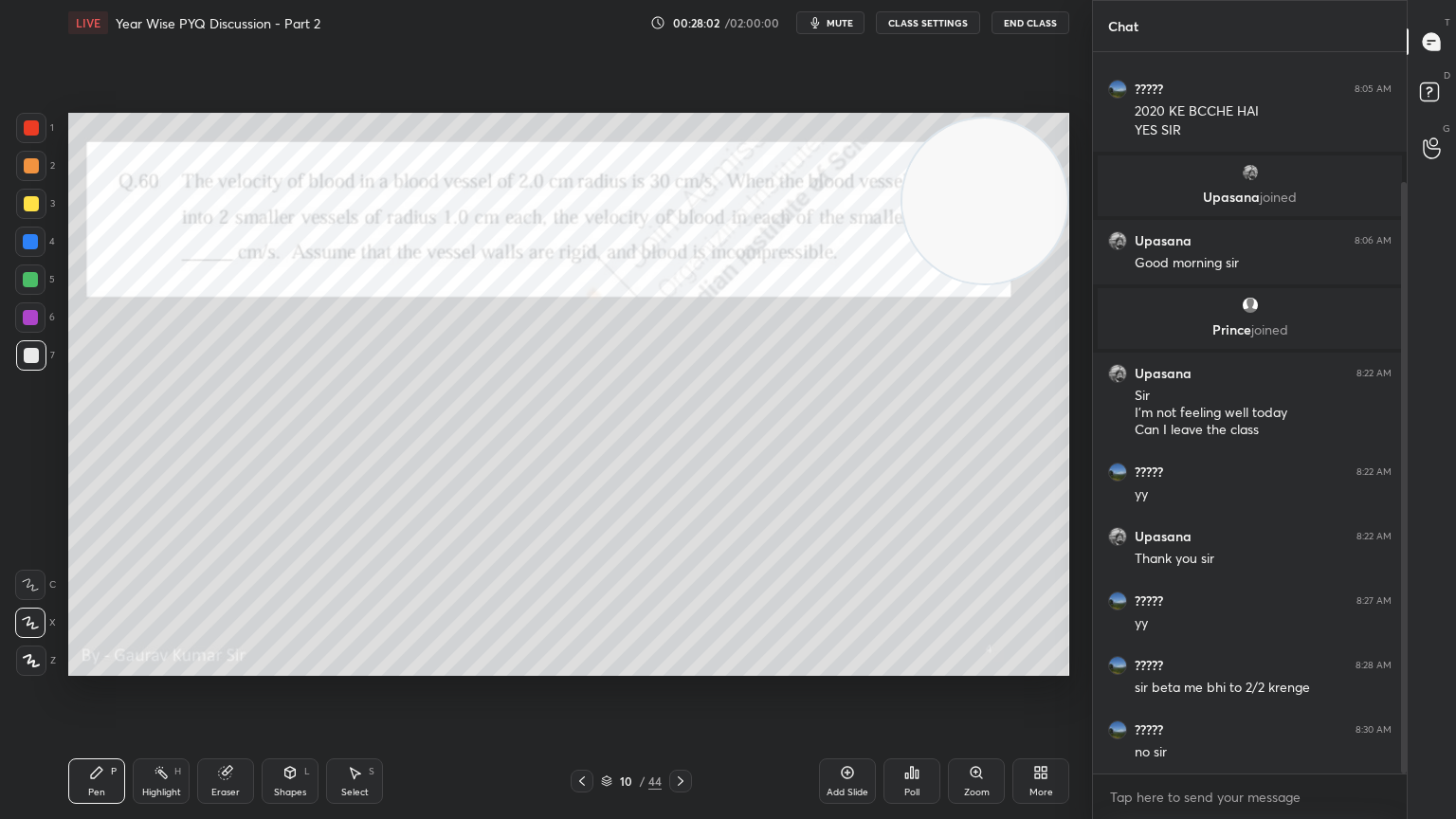 click 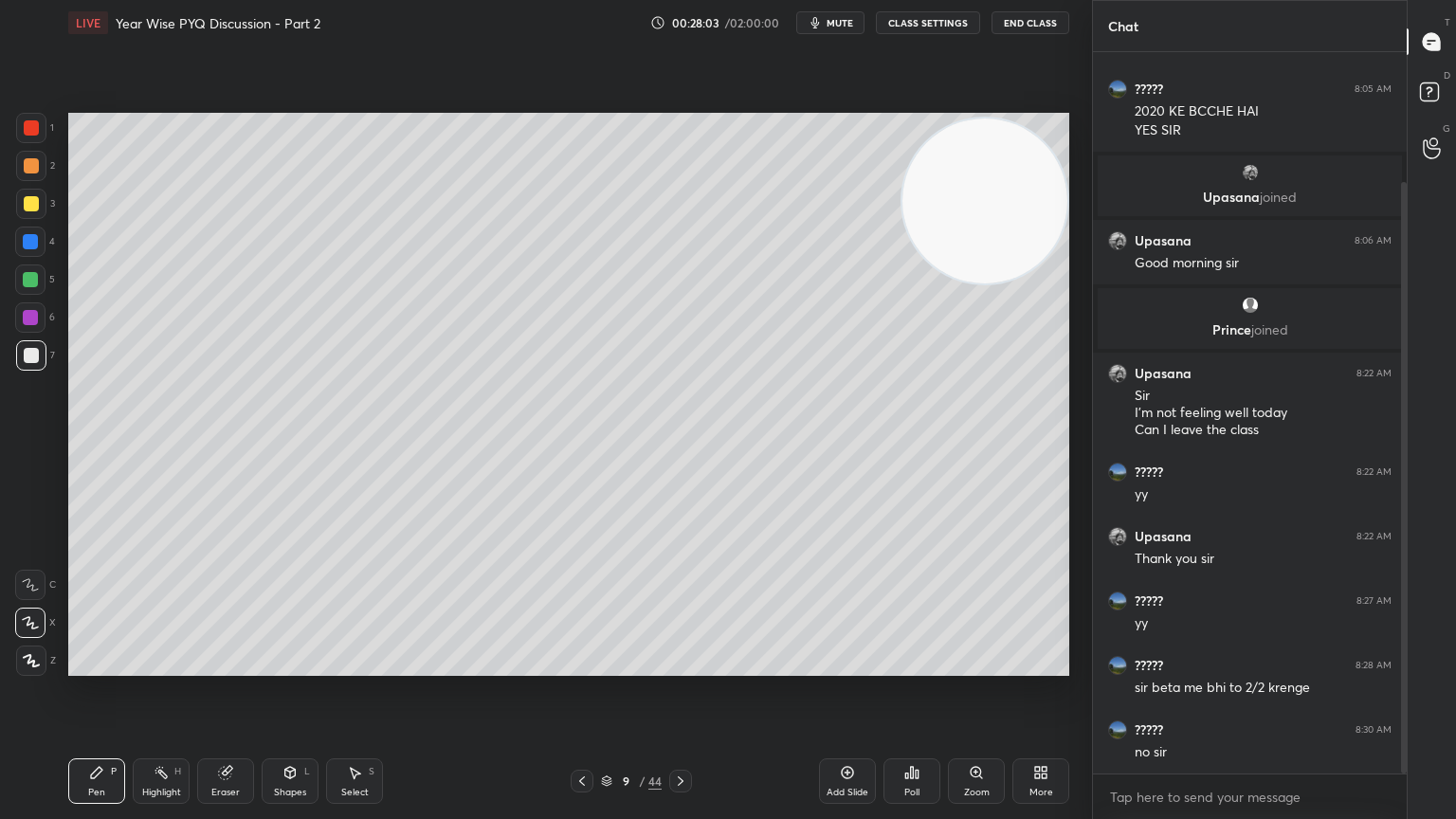 click on "Add Slide" at bounding box center [847, 792] 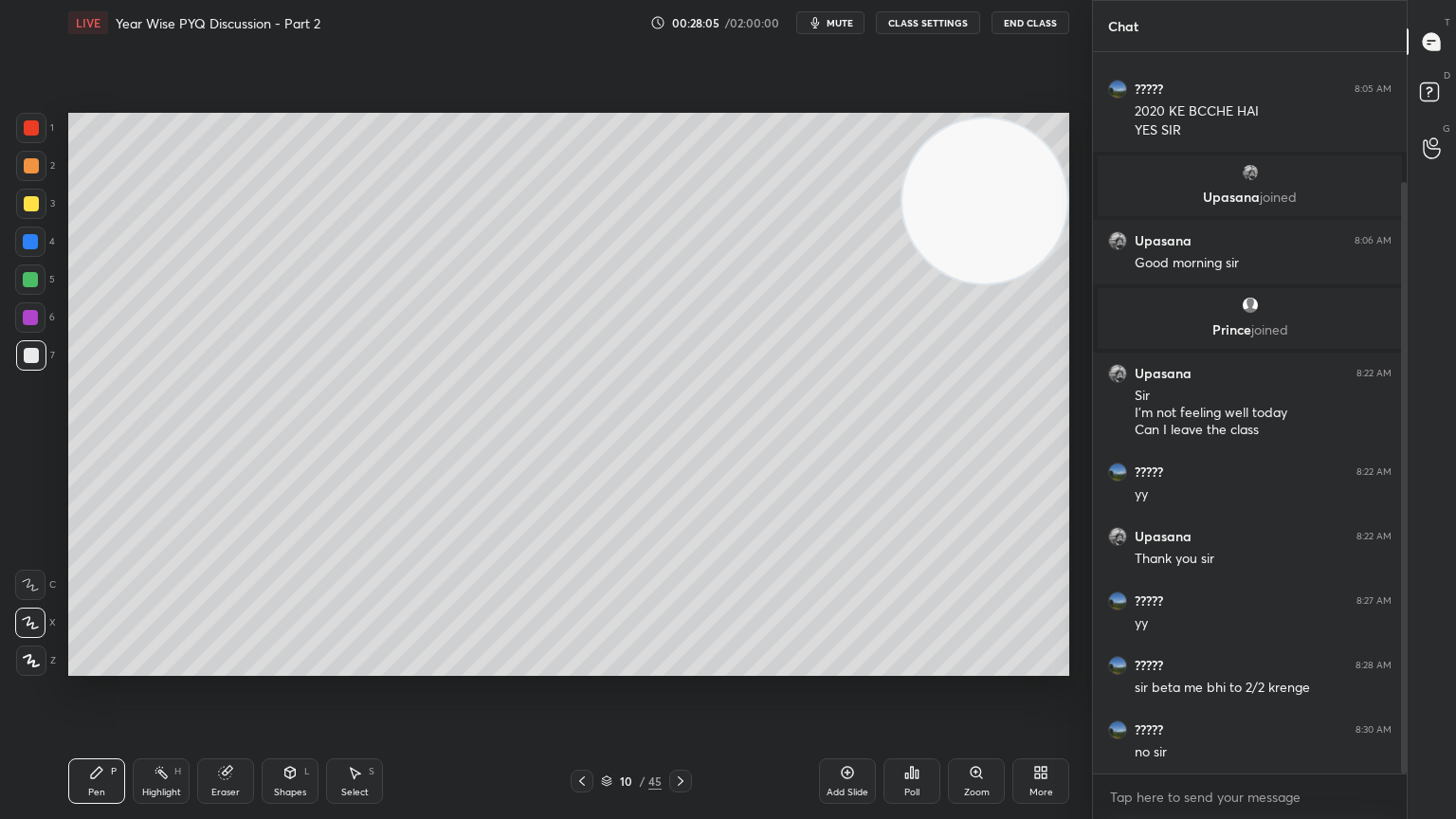 click on "Eraser" at bounding box center [226, 781] 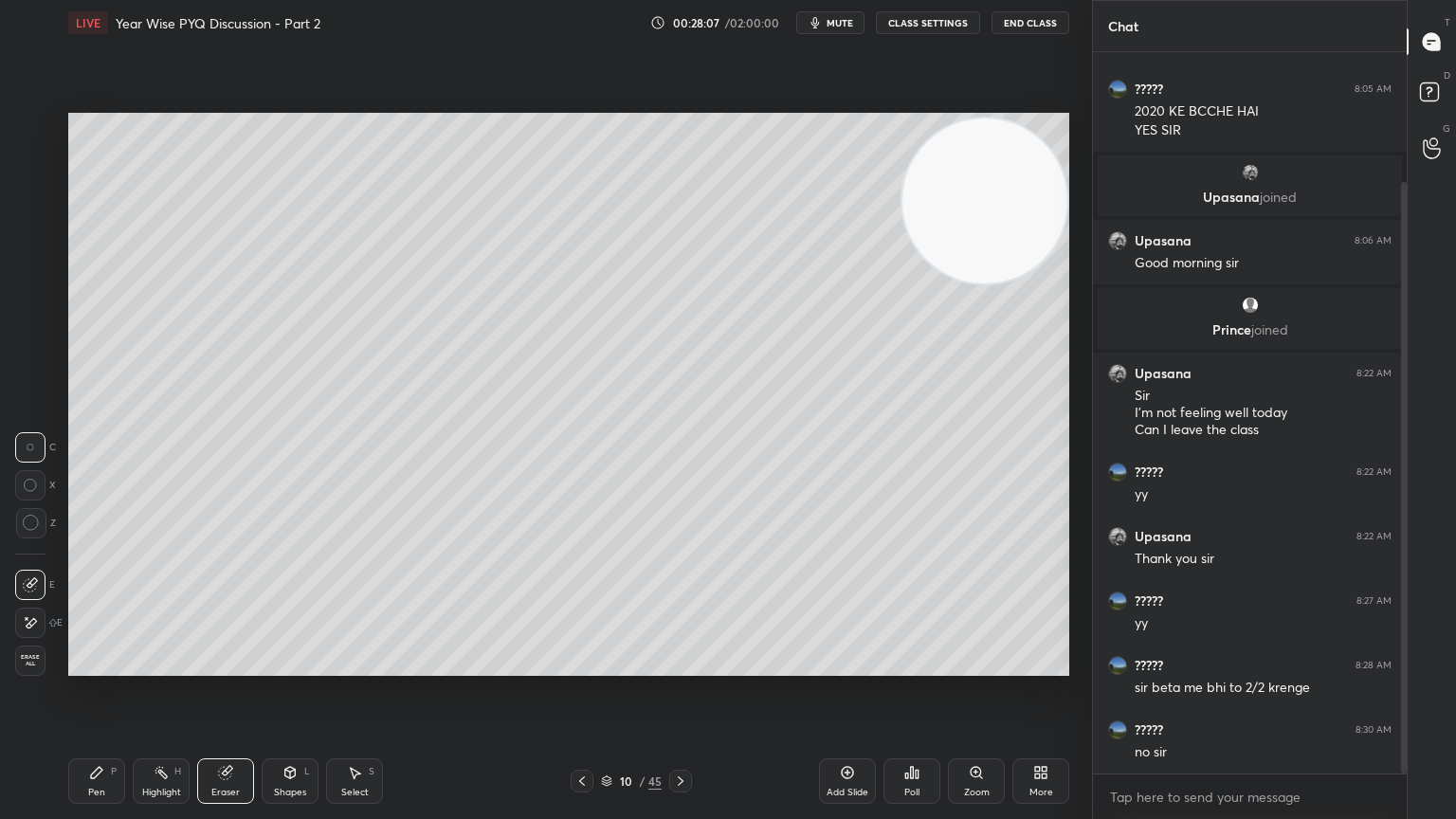 click on "Pen" at bounding box center [97, 792] 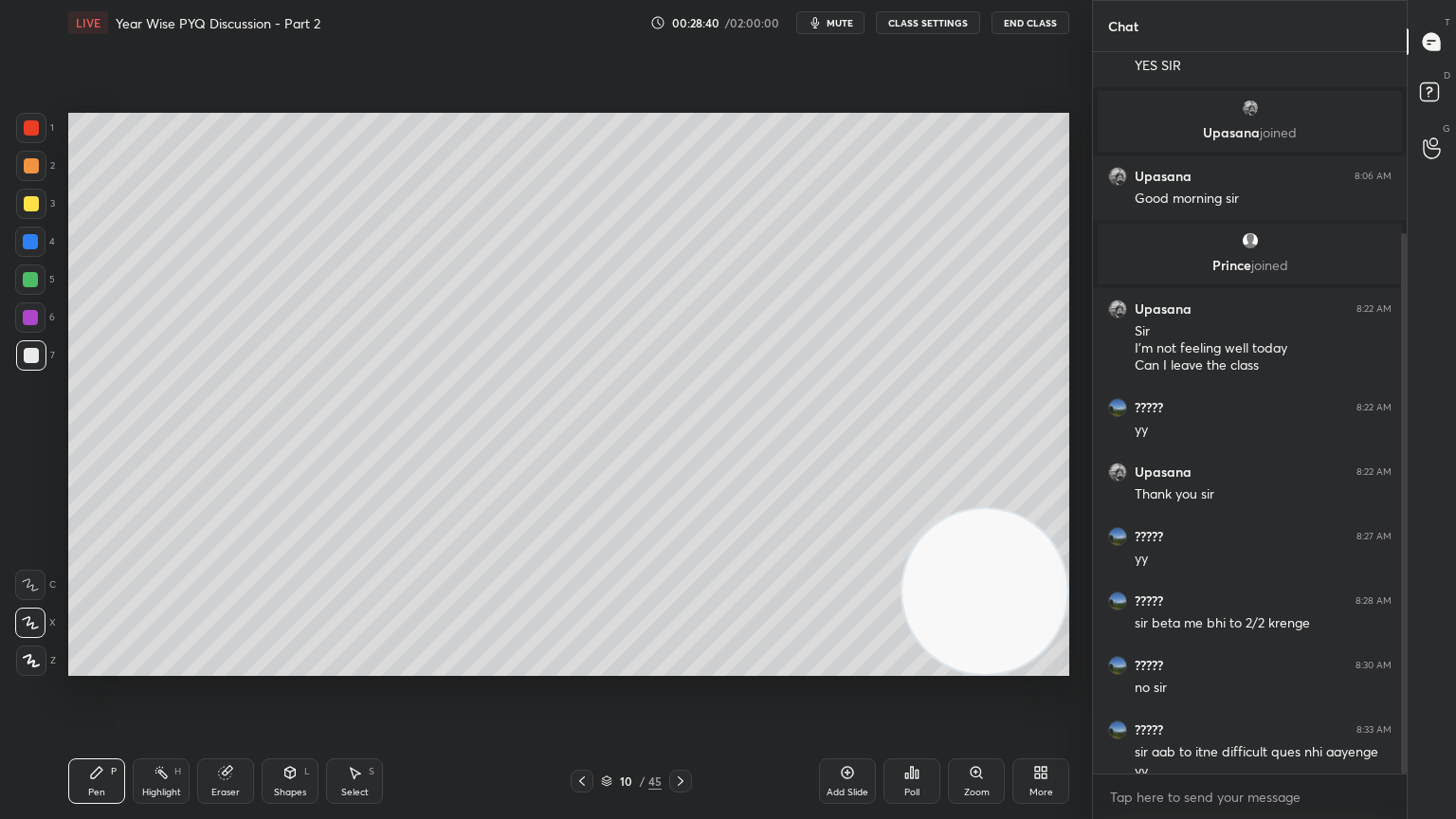 scroll, scrollTop: 242, scrollLeft: 0, axis: vertical 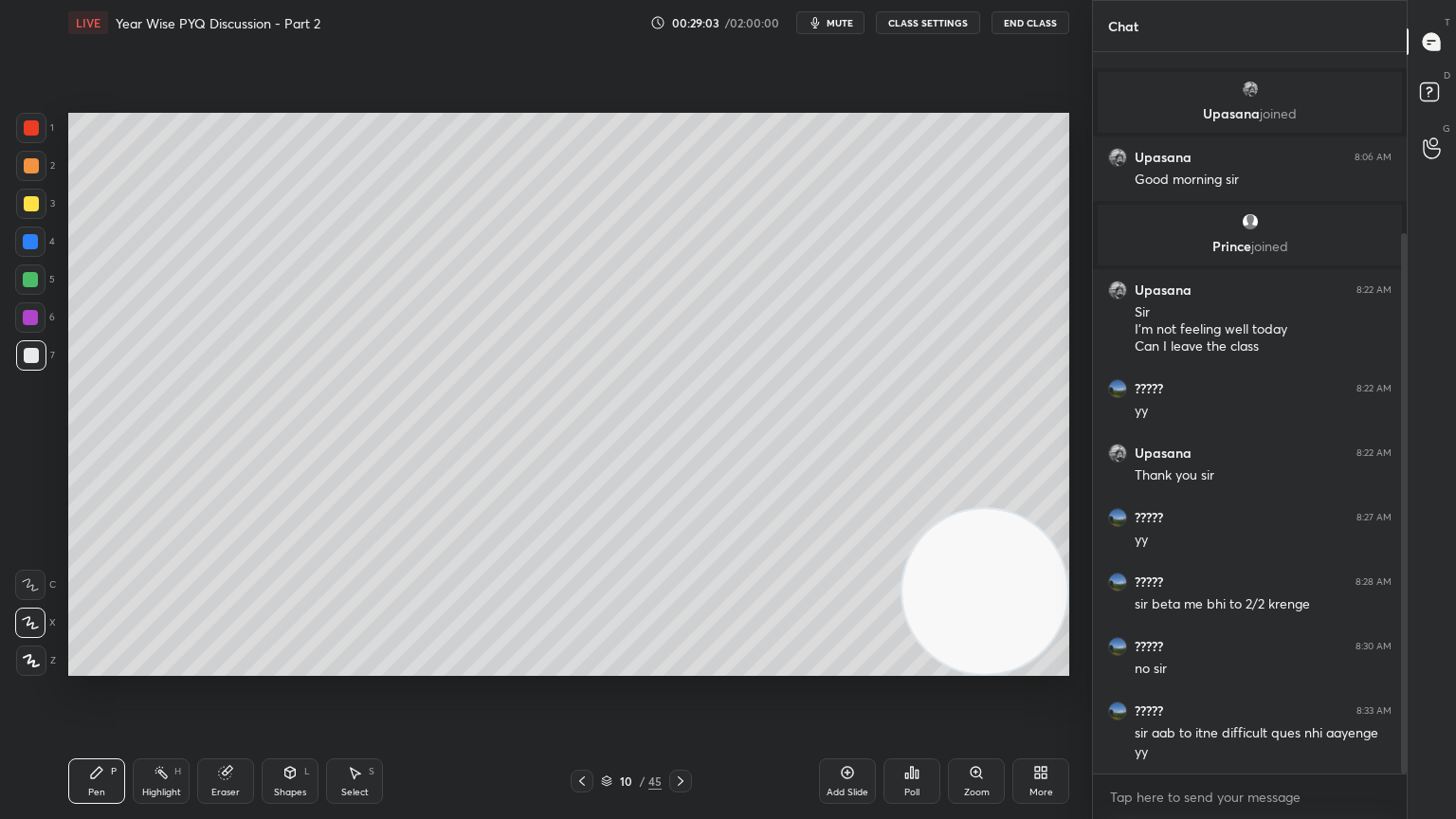 click at bounding box center [582, 781] 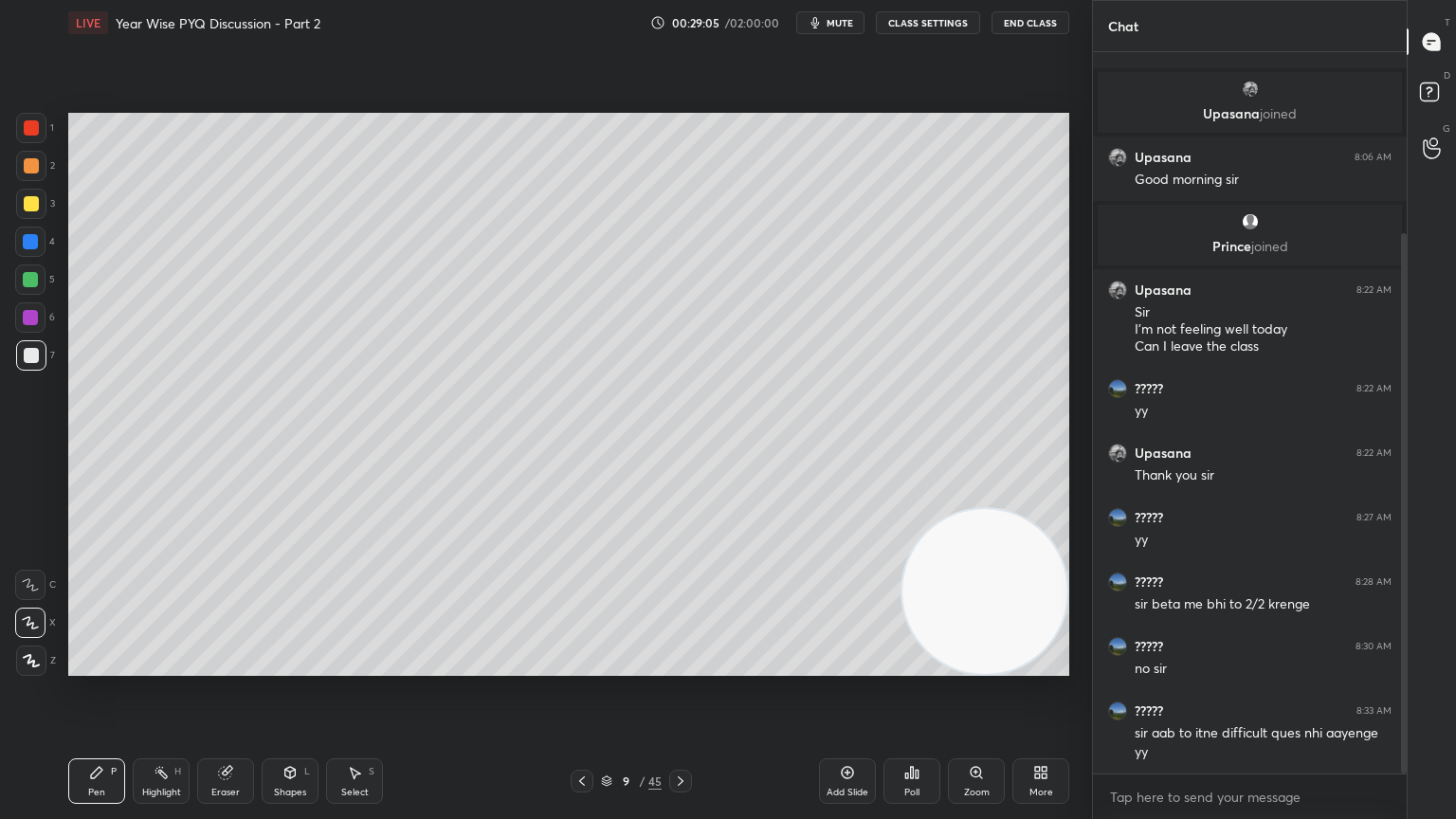 click 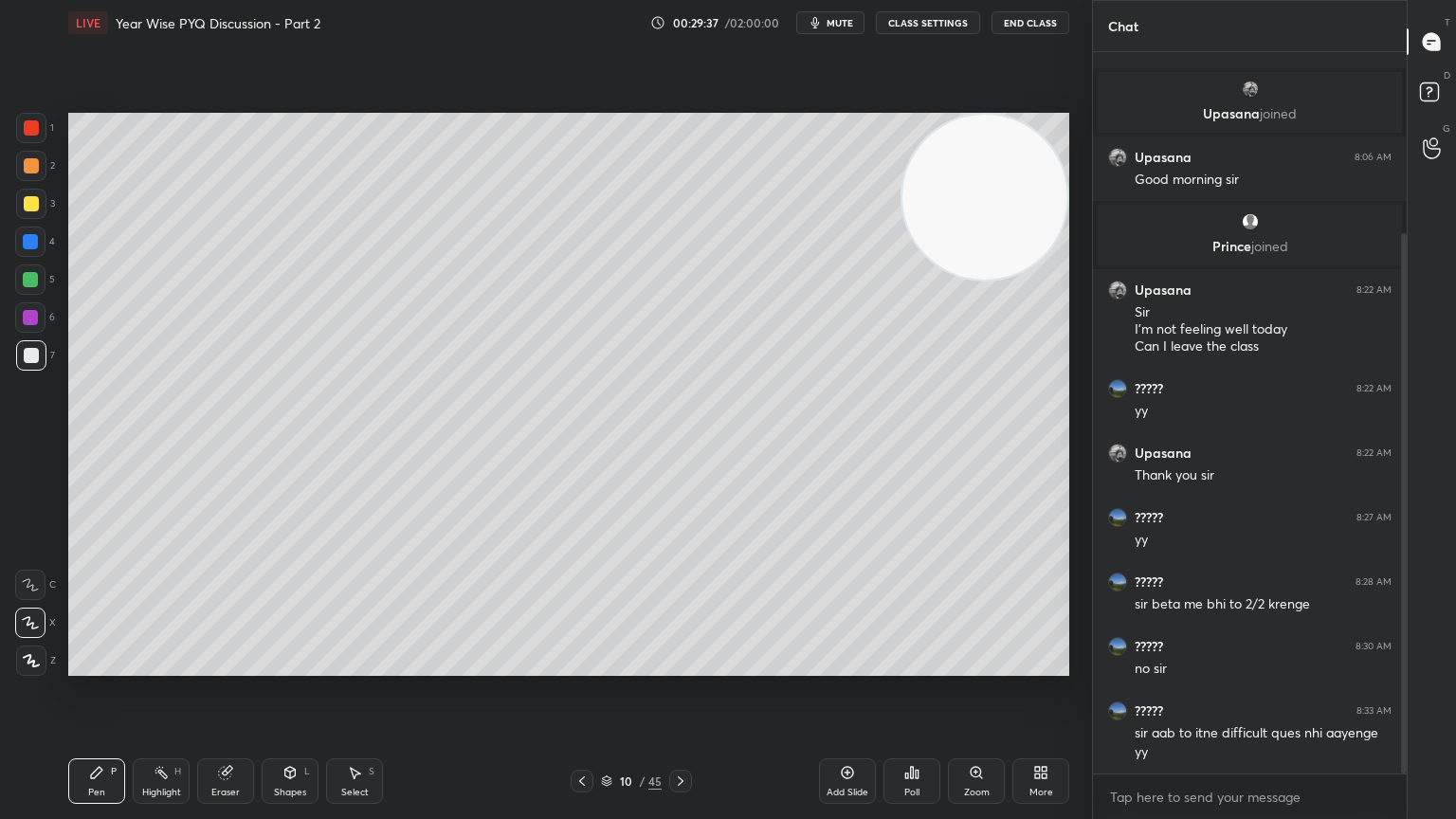 click on "Setting up your live class Poll for   secs No correct answer Start poll" at bounding box center (569, 394) 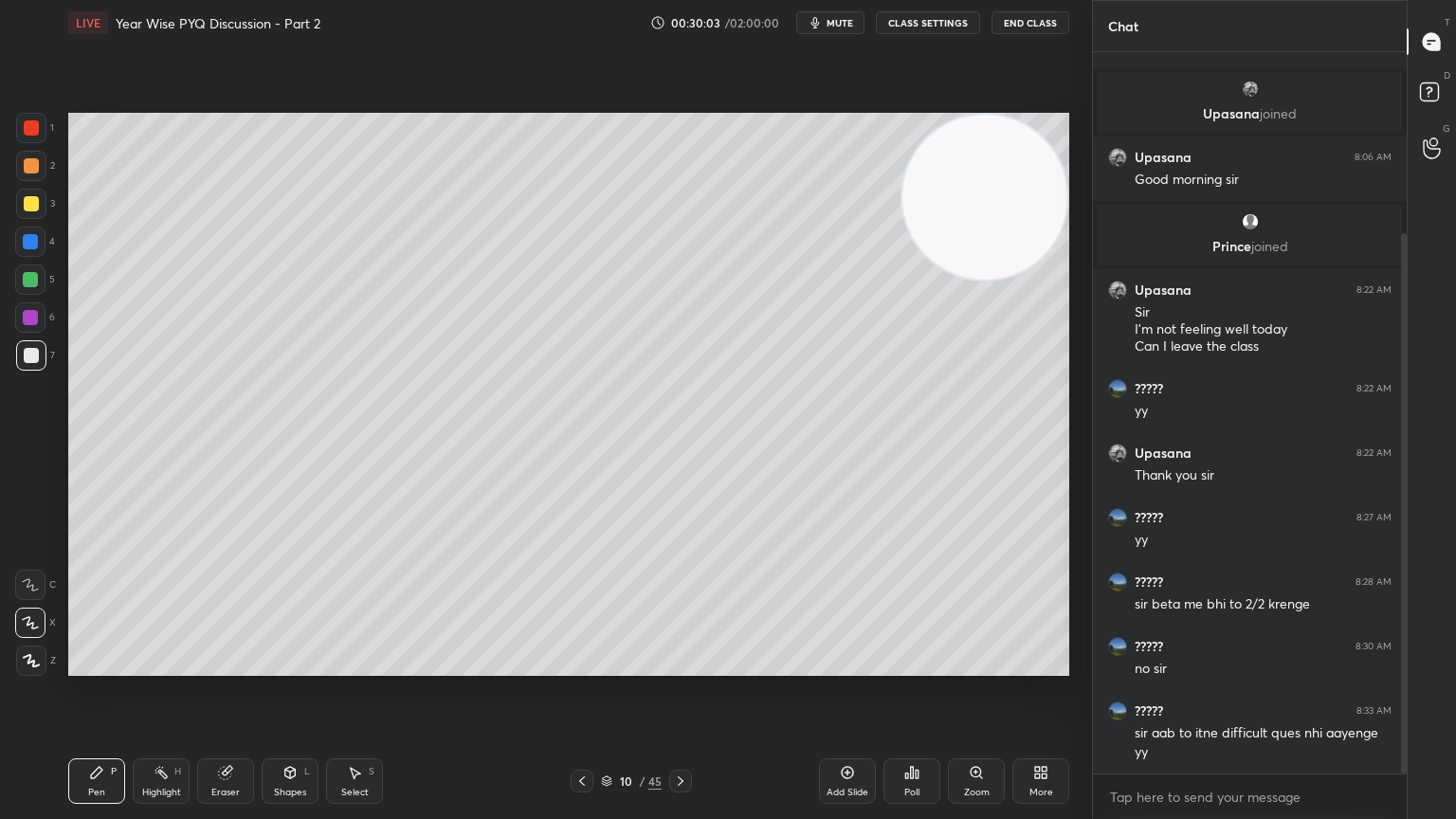 click on "Add Slide" at bounding box center (847, 781) 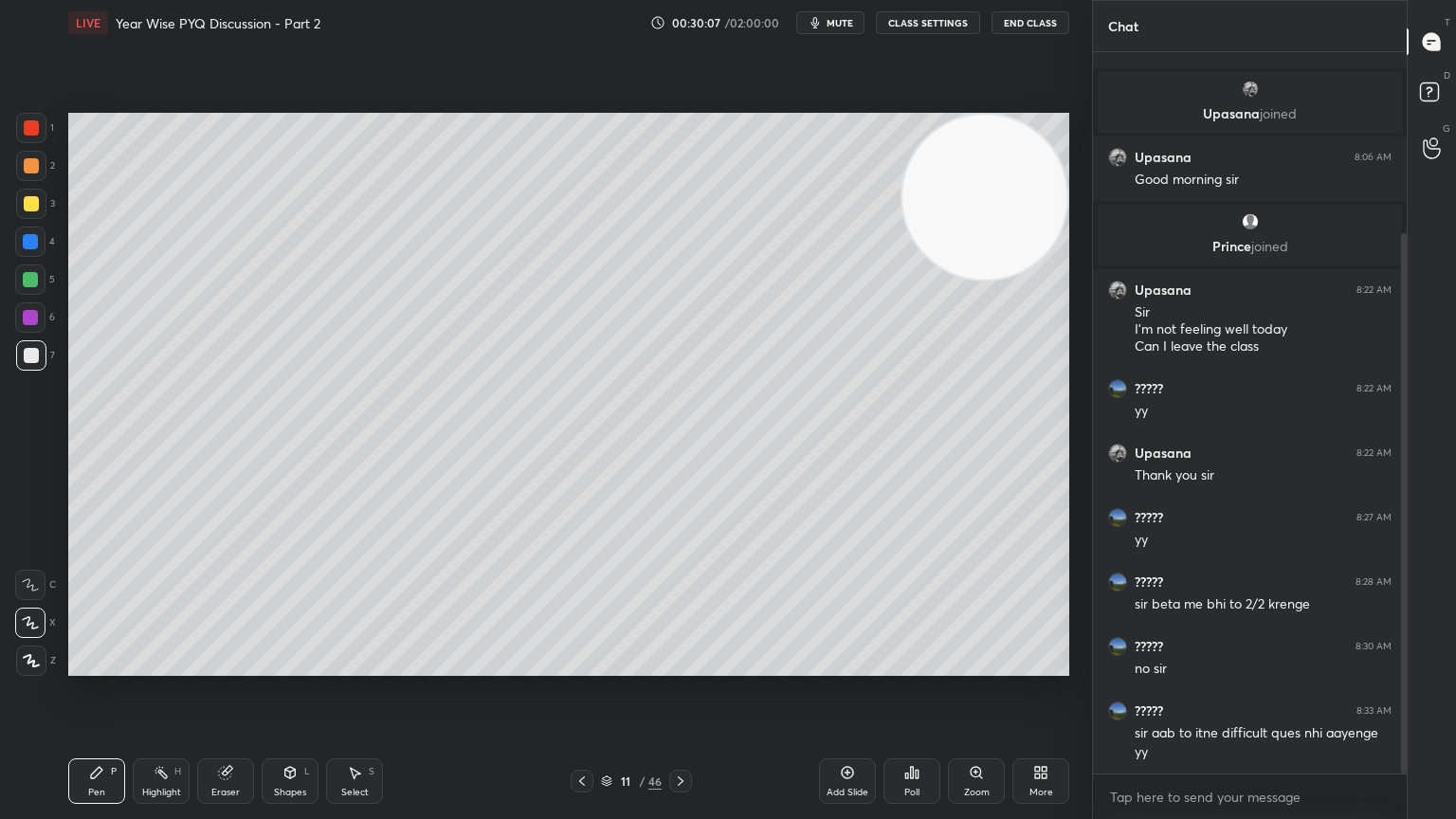 click 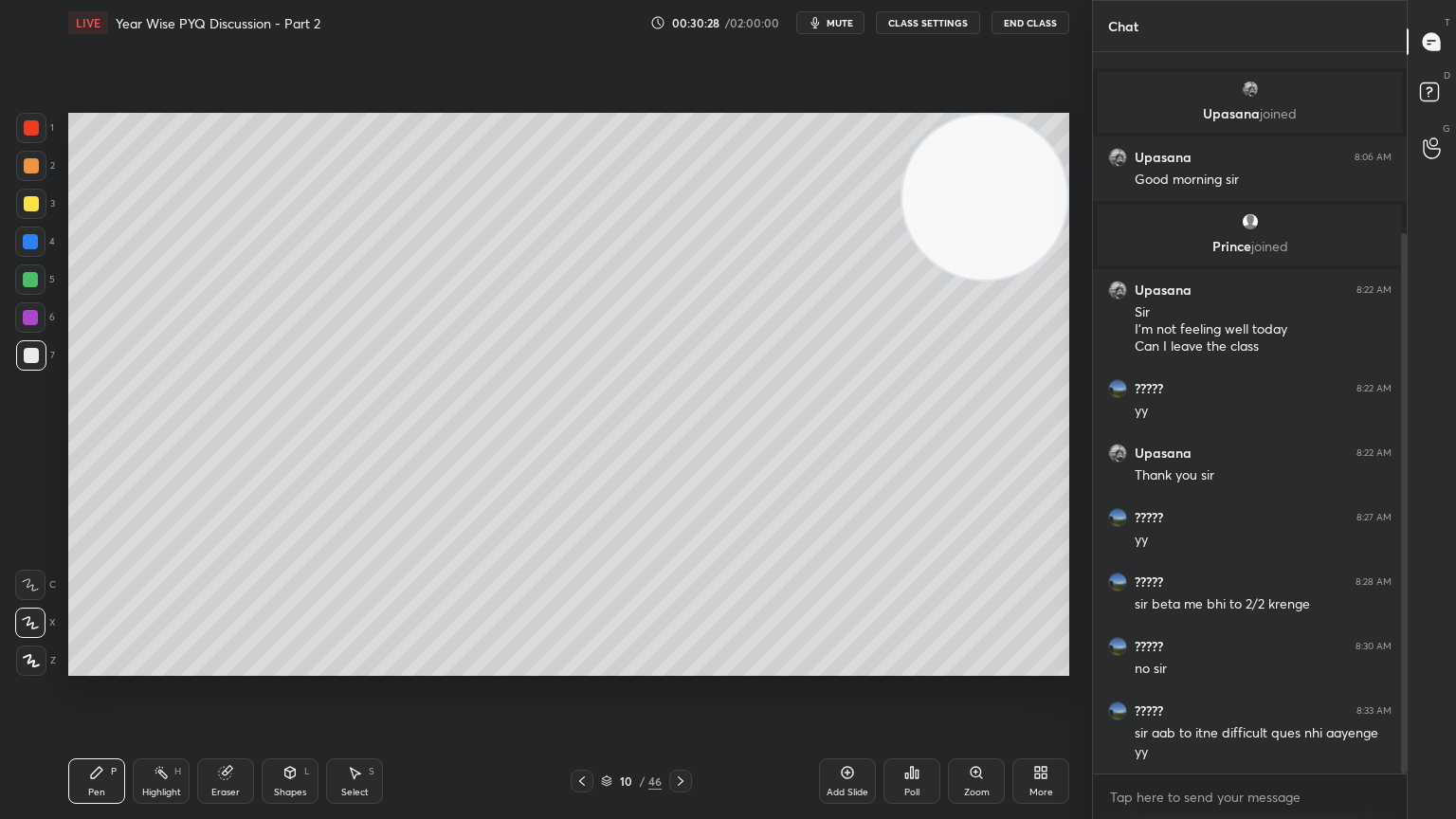 click 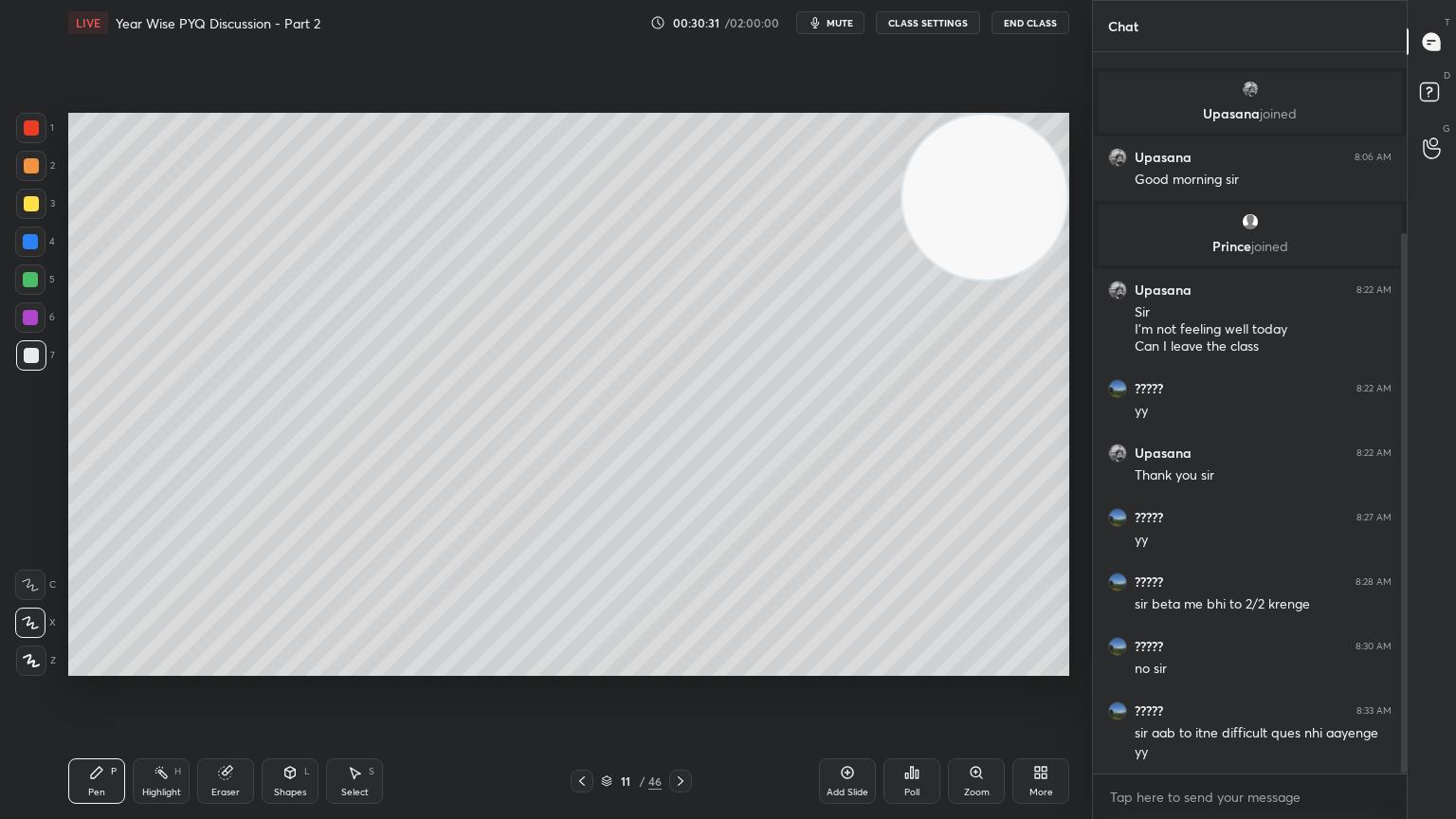 click 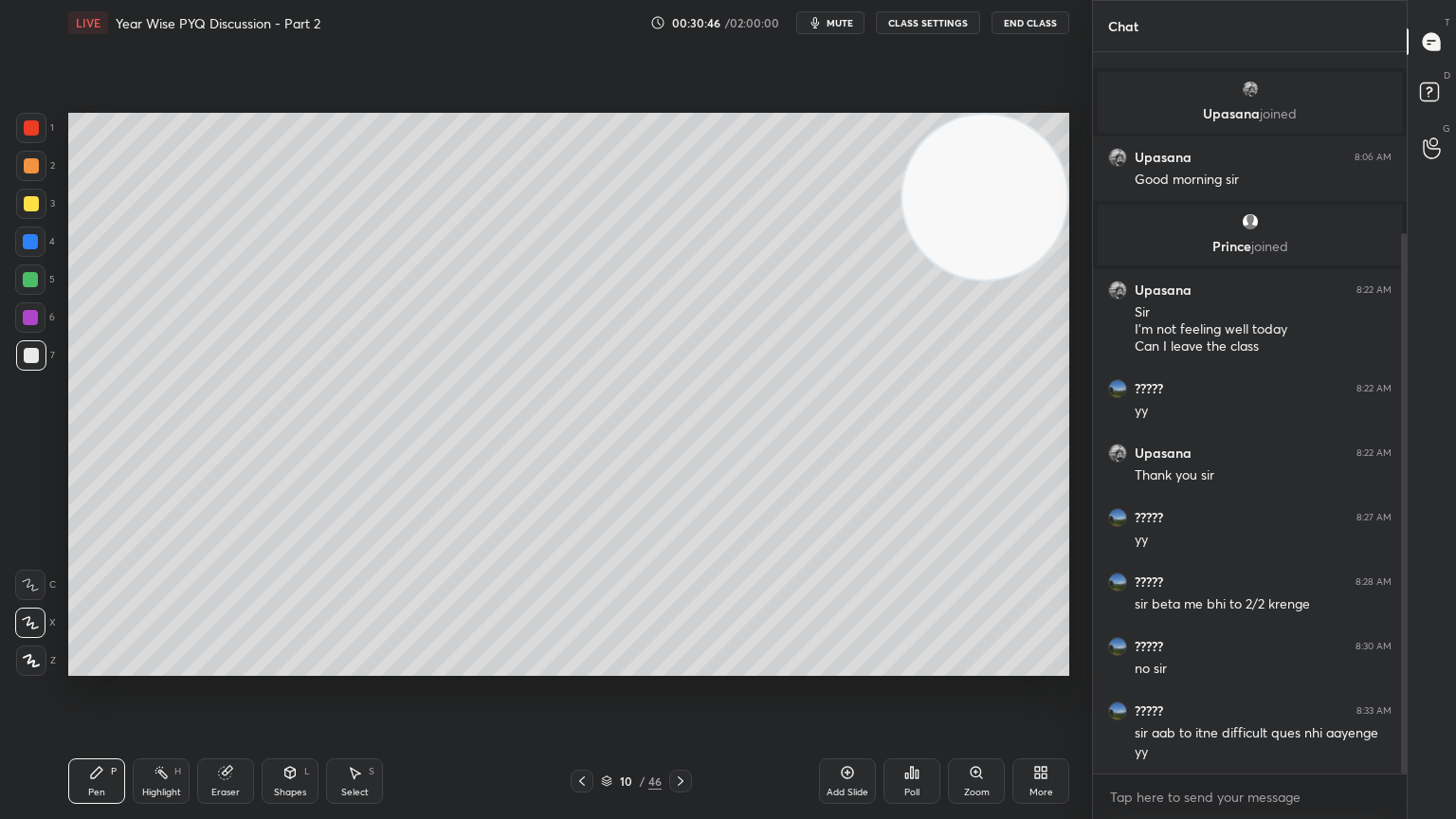 click 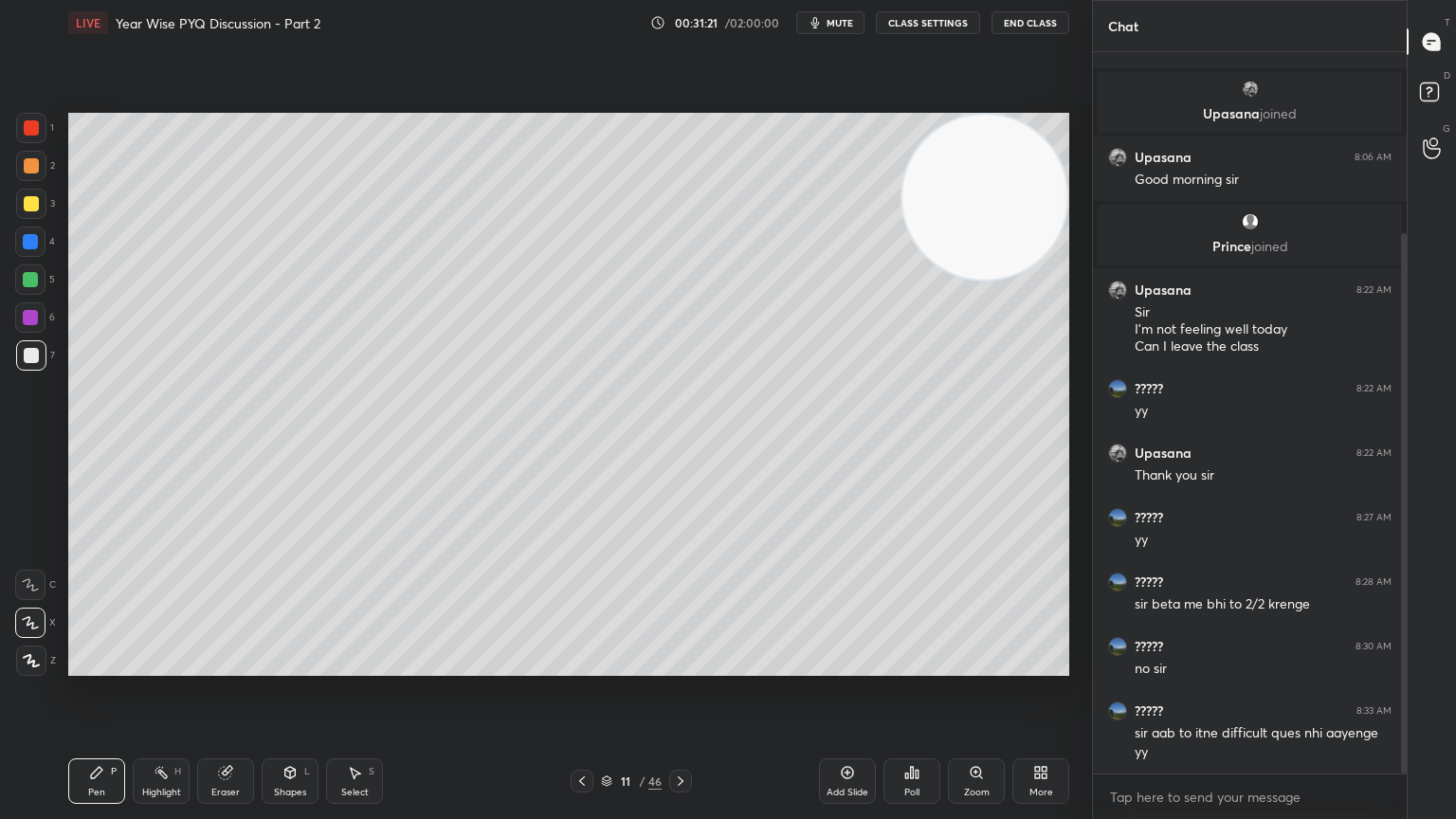 click at bounding box center (30, 318) 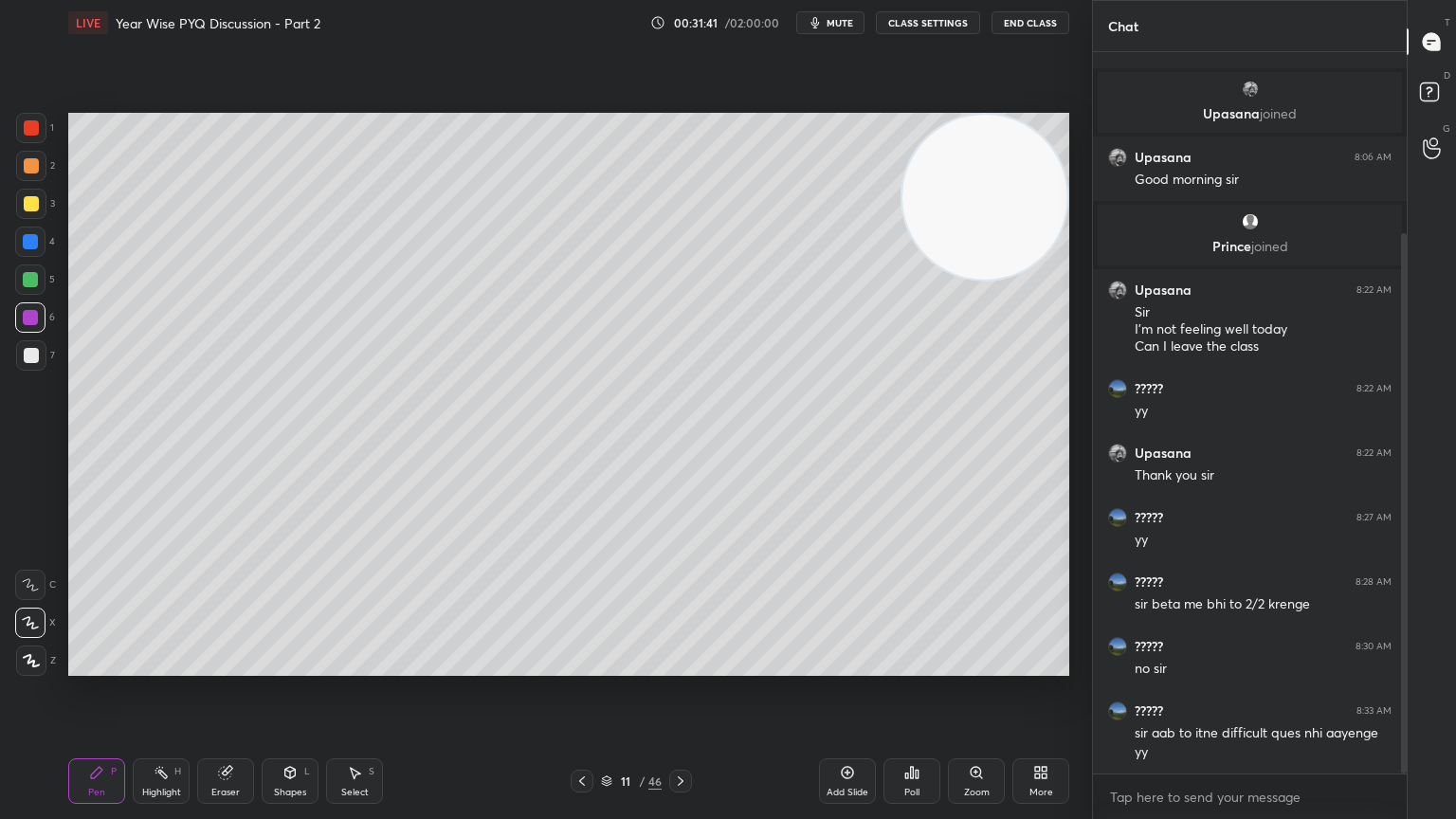 click 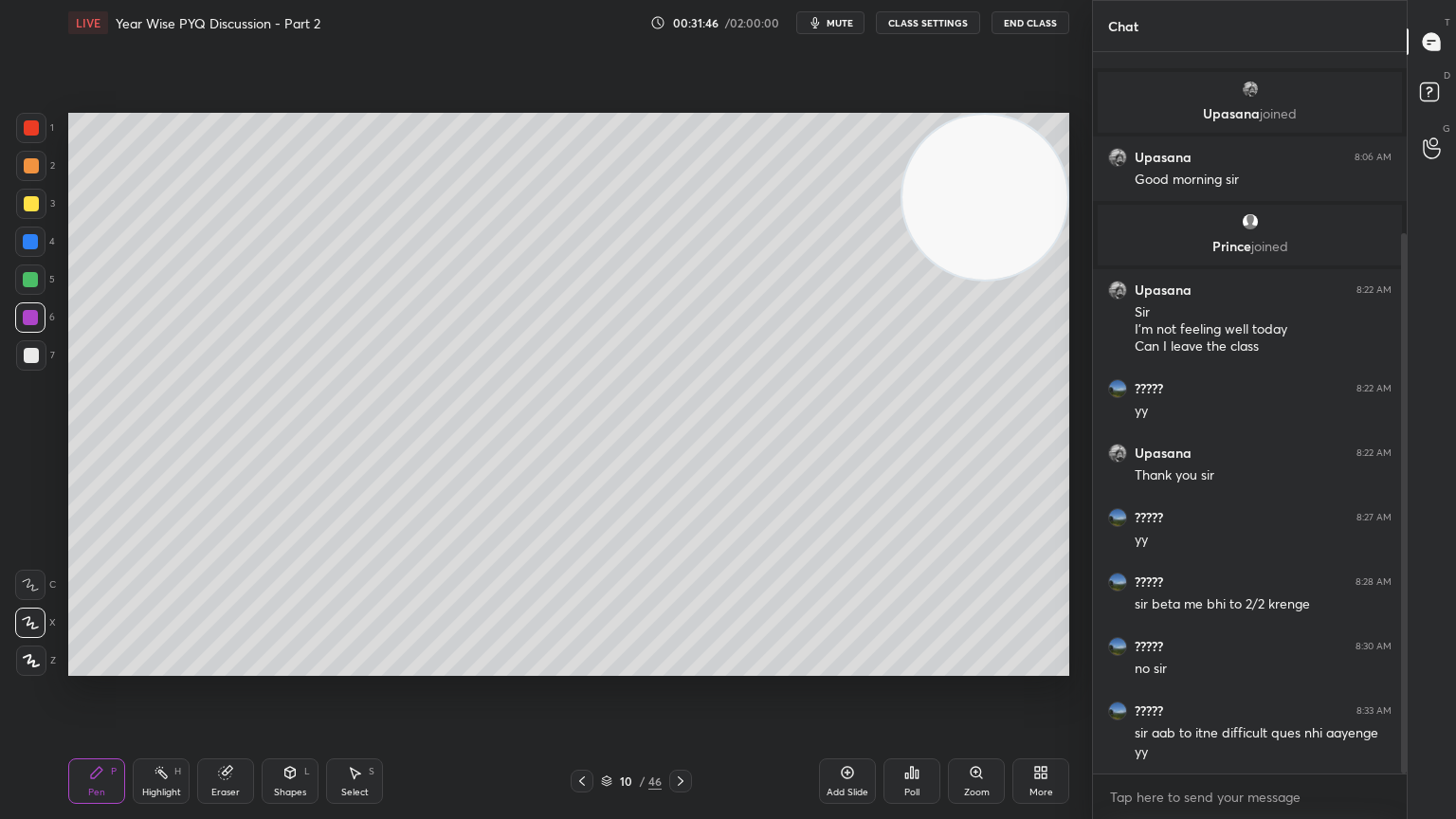 click 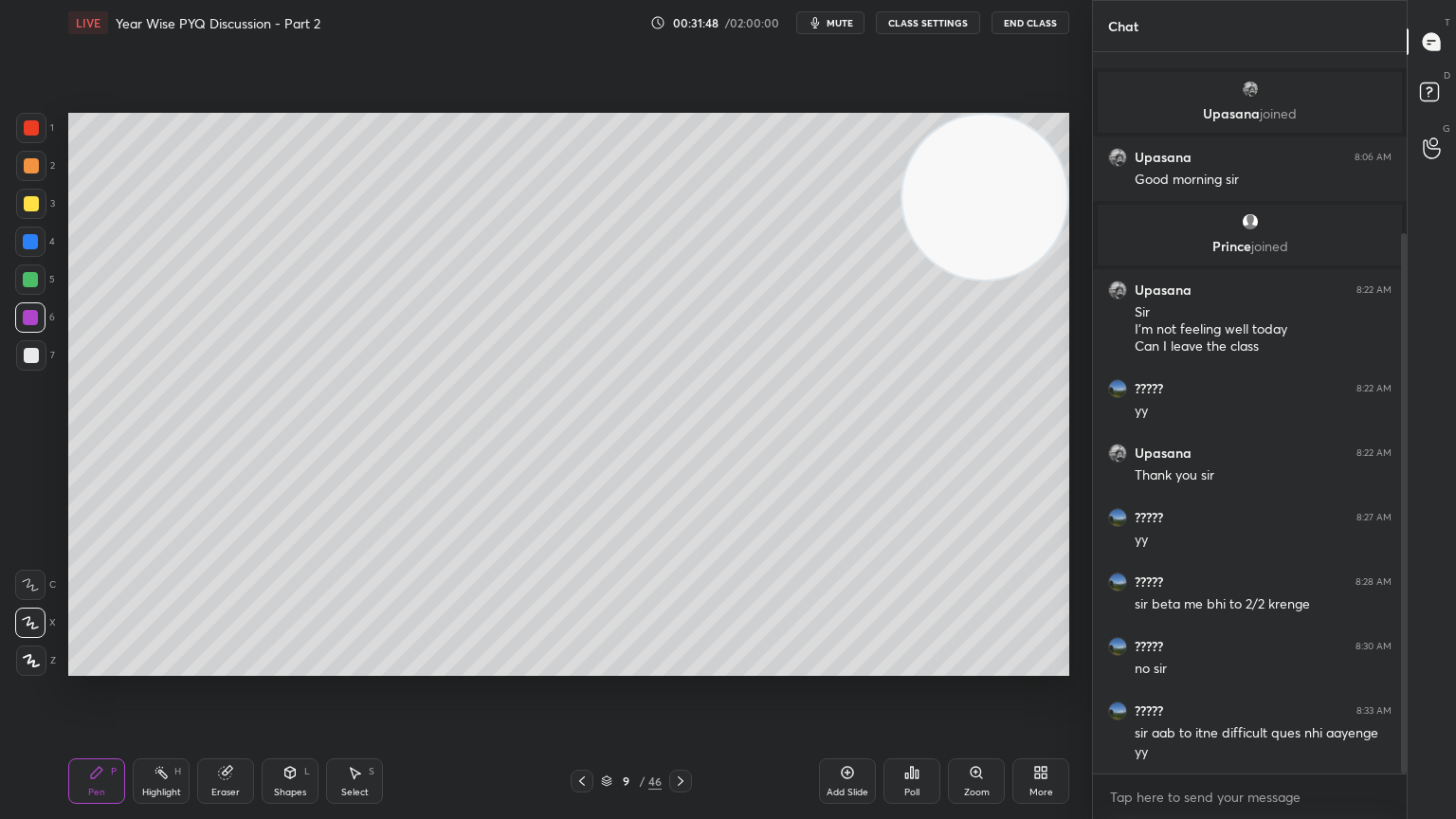 click 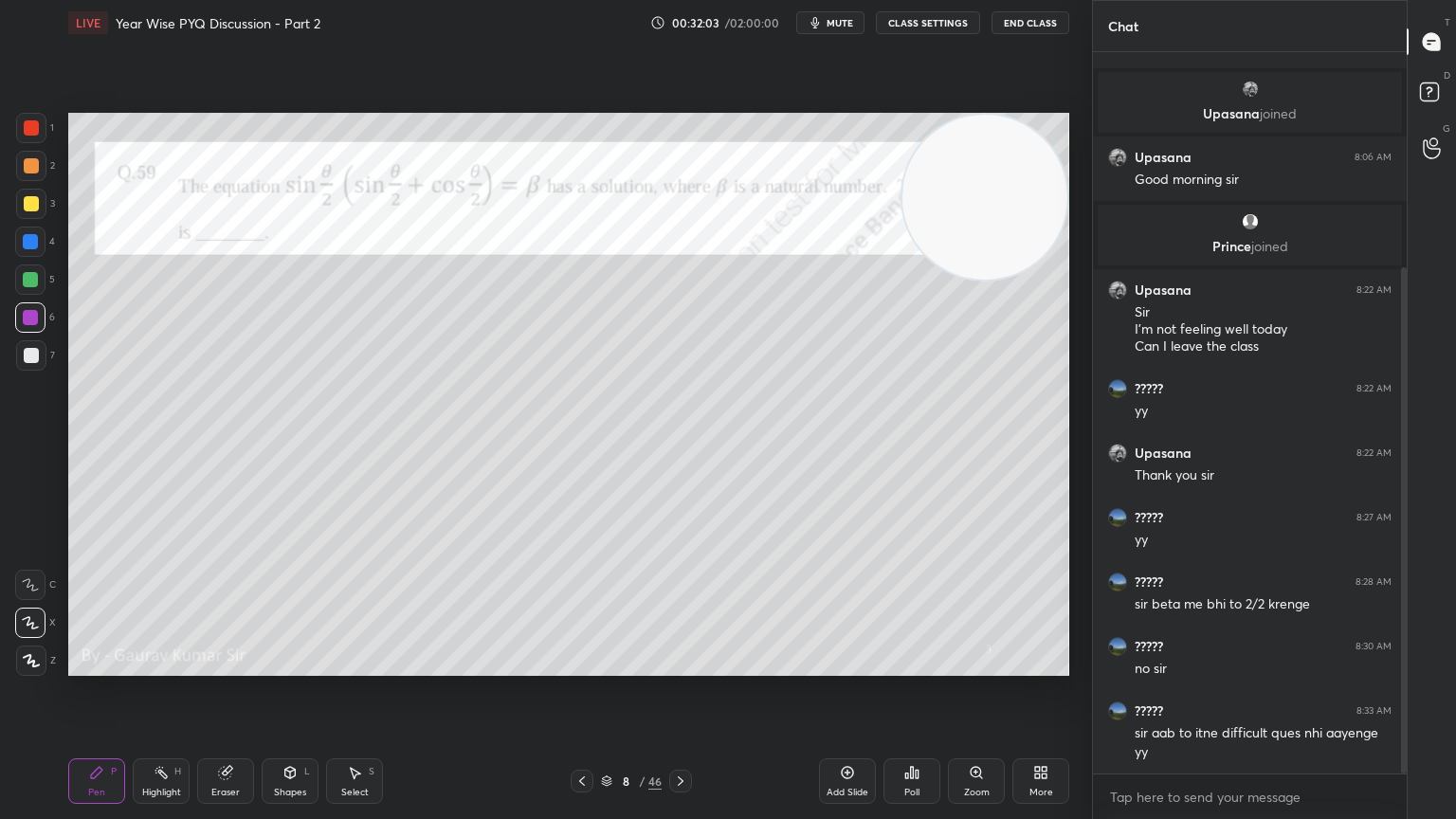 scroll, scrollTop: 306, scrollLeft: 0, axis: vertical 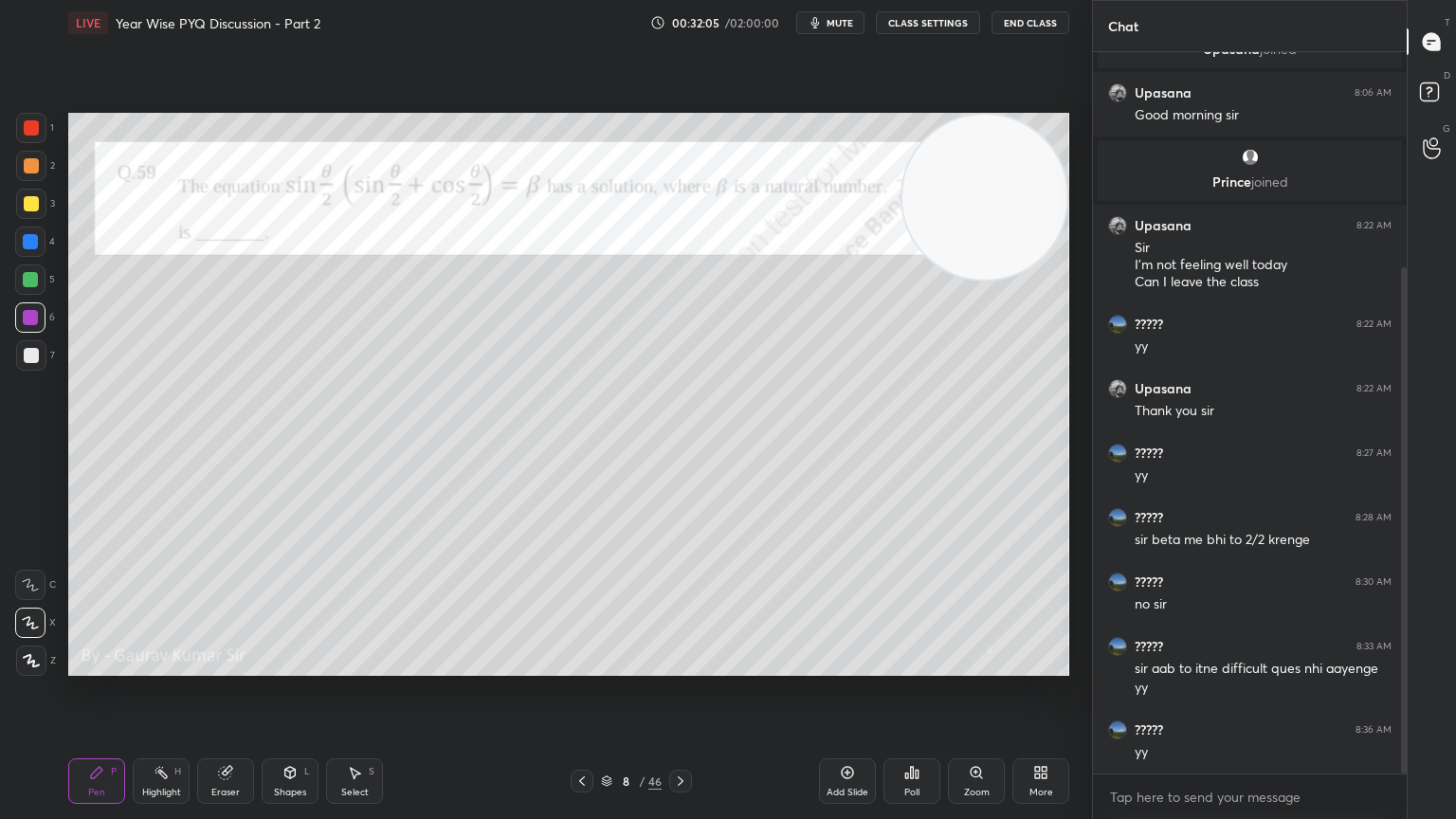 click 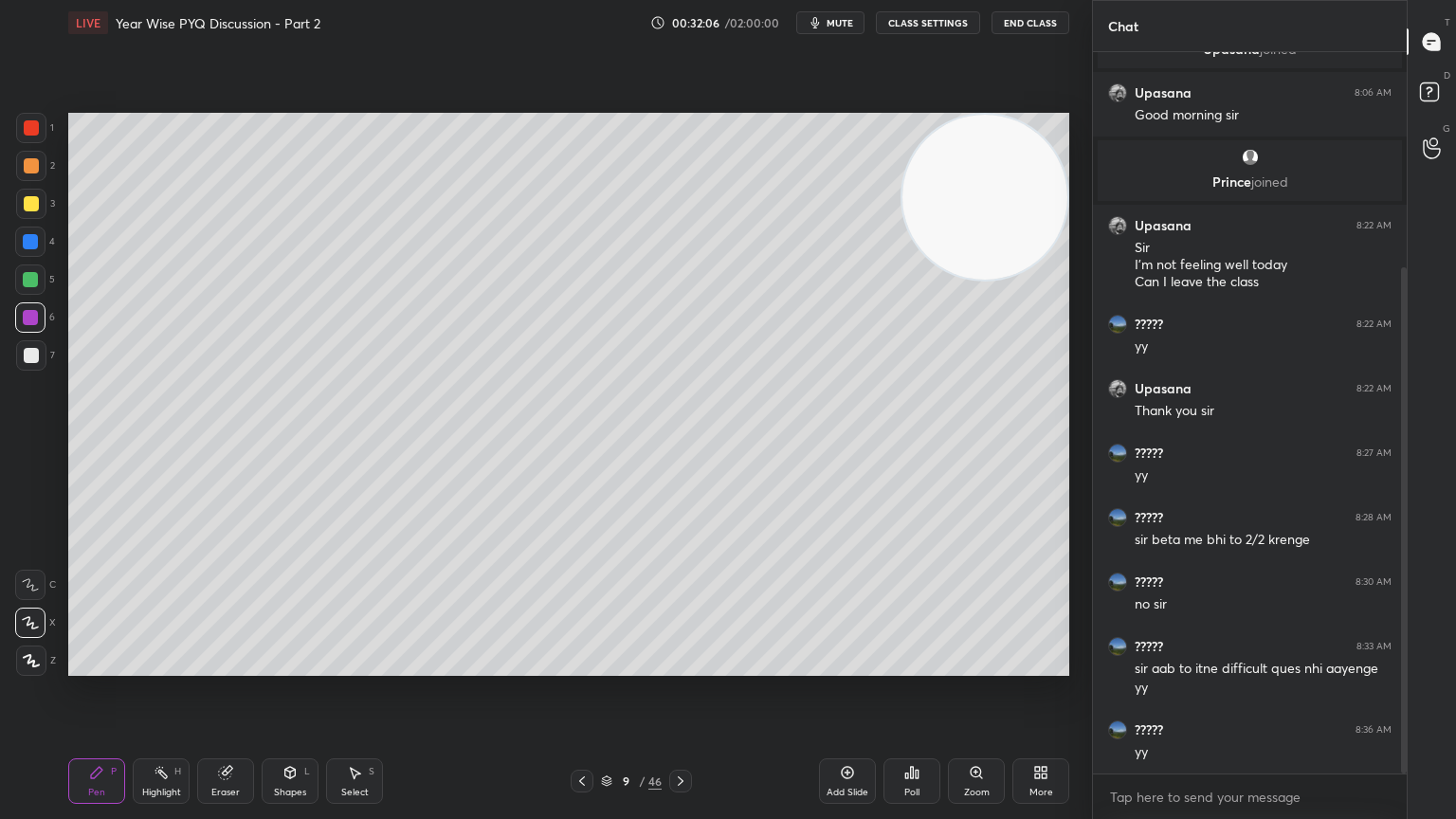 click 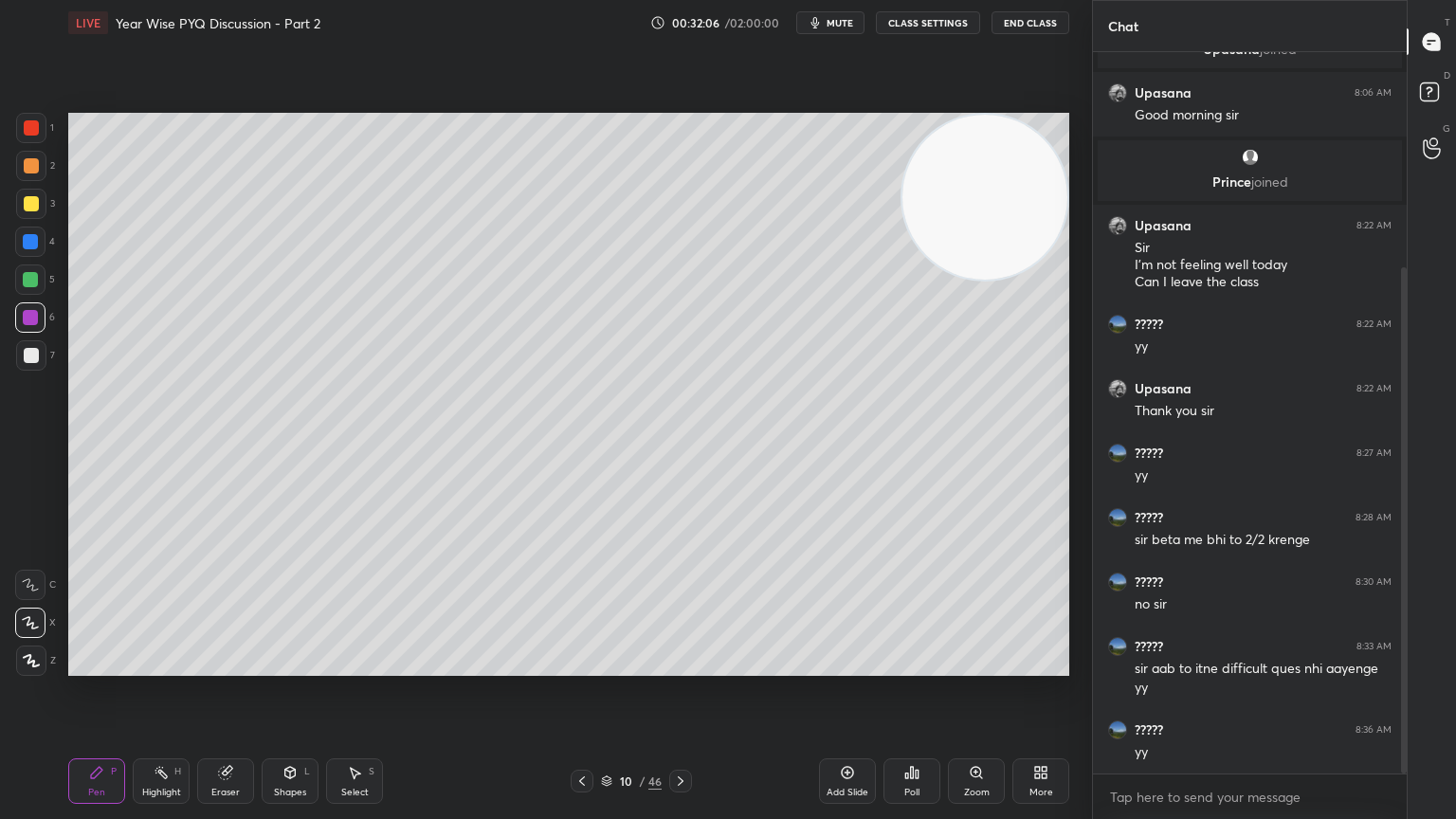 click 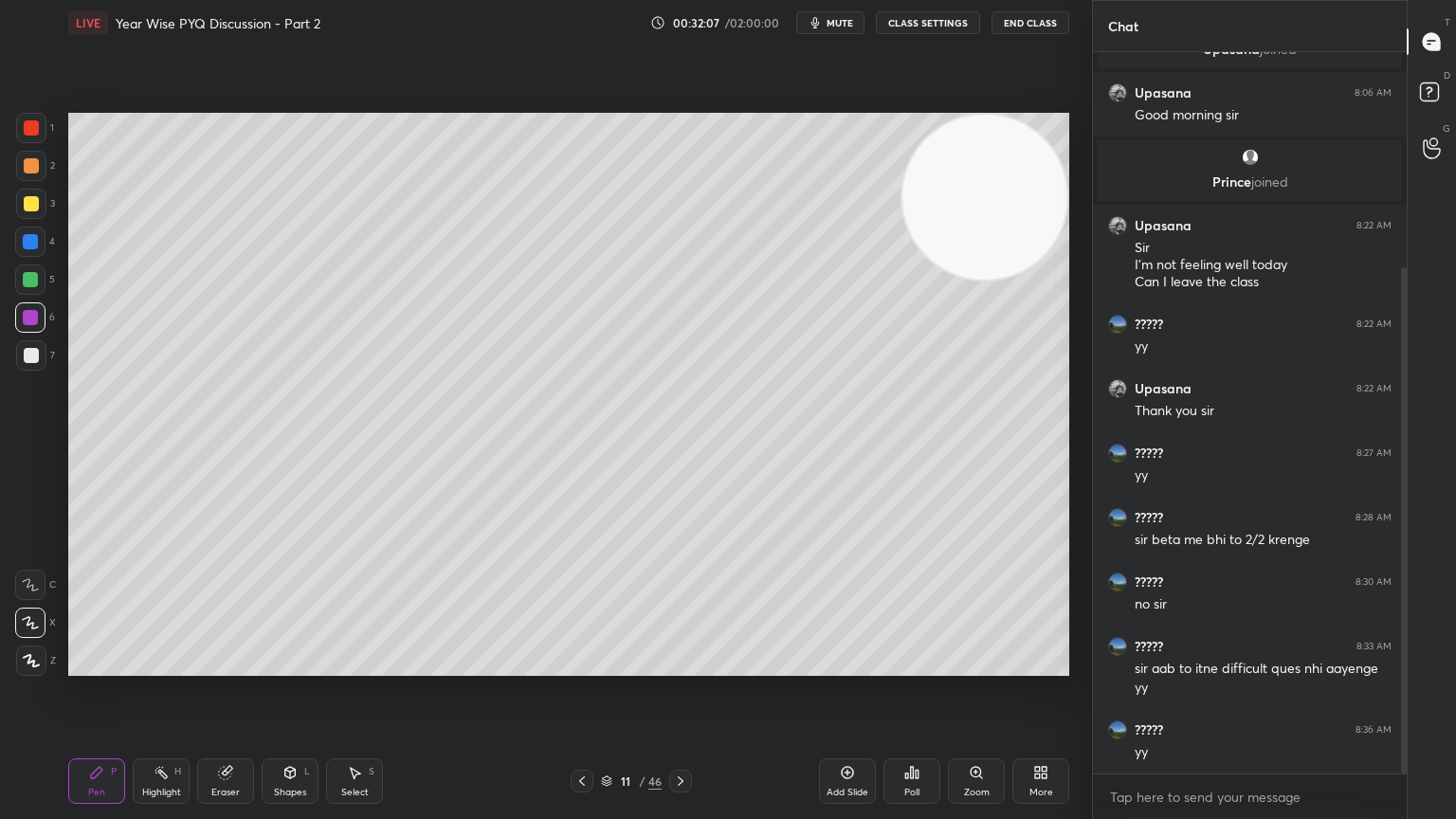 click 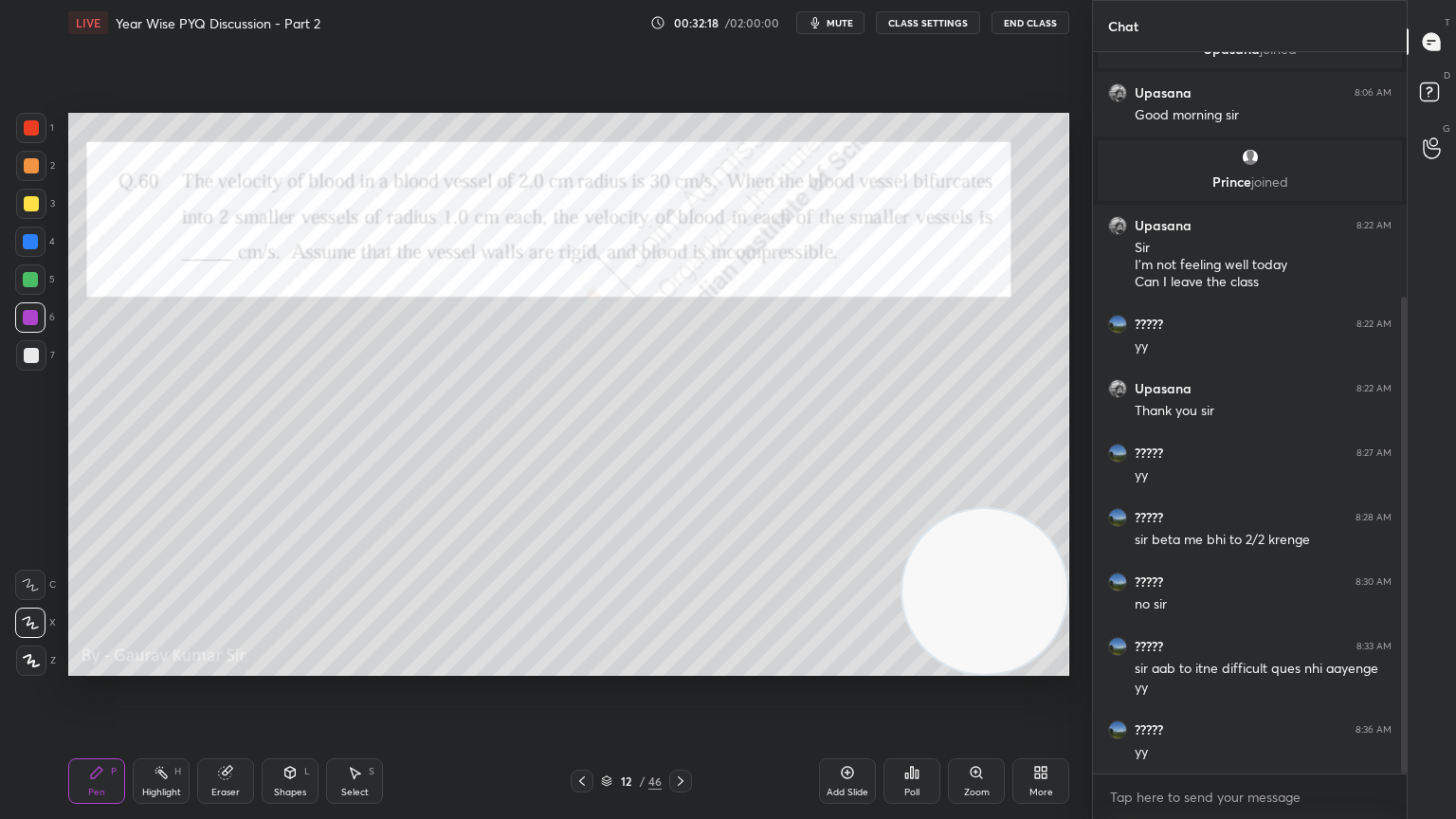 scroll, scrollTop: 371, scrollLeft: 0, axis: vertical 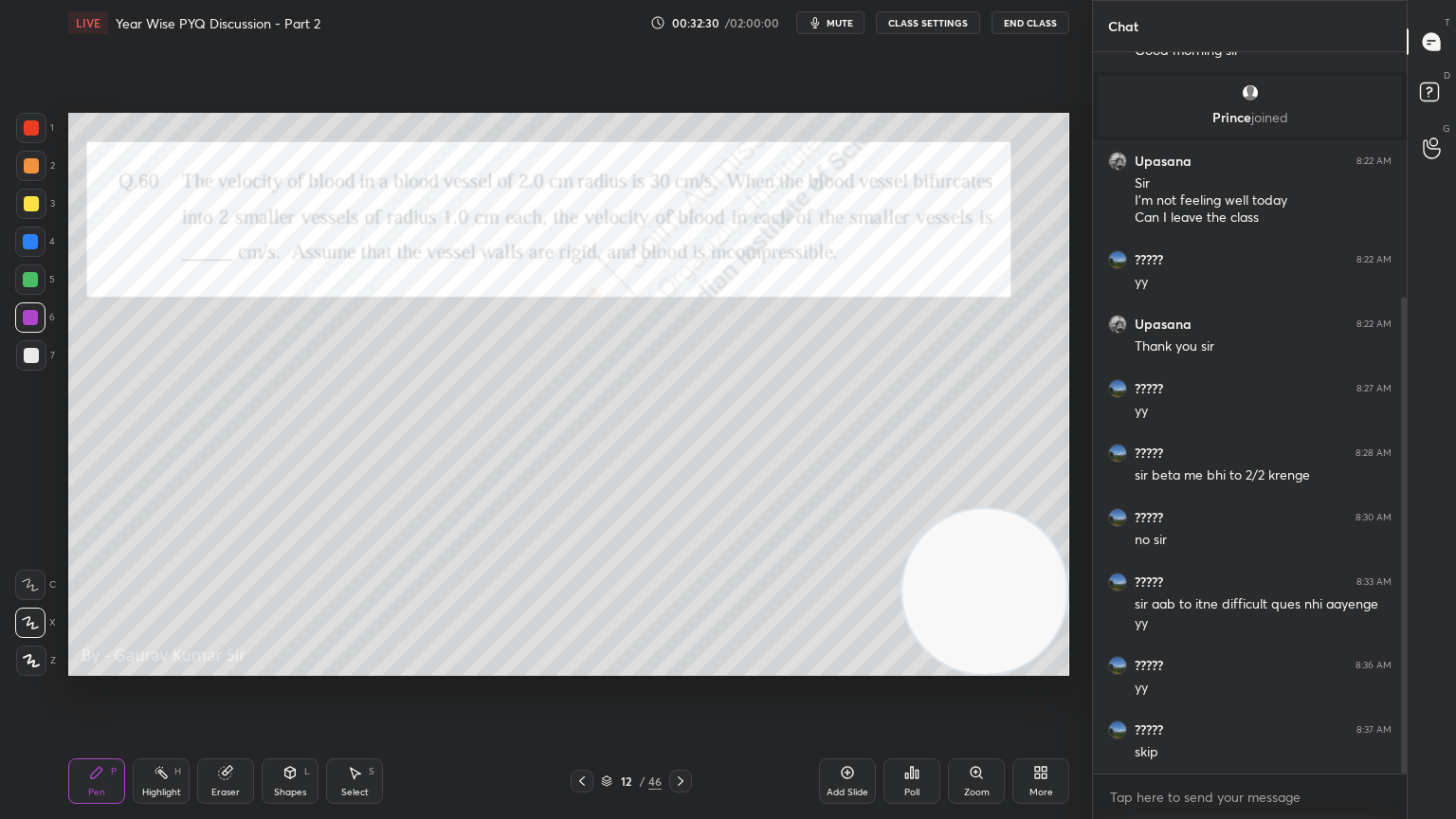 click 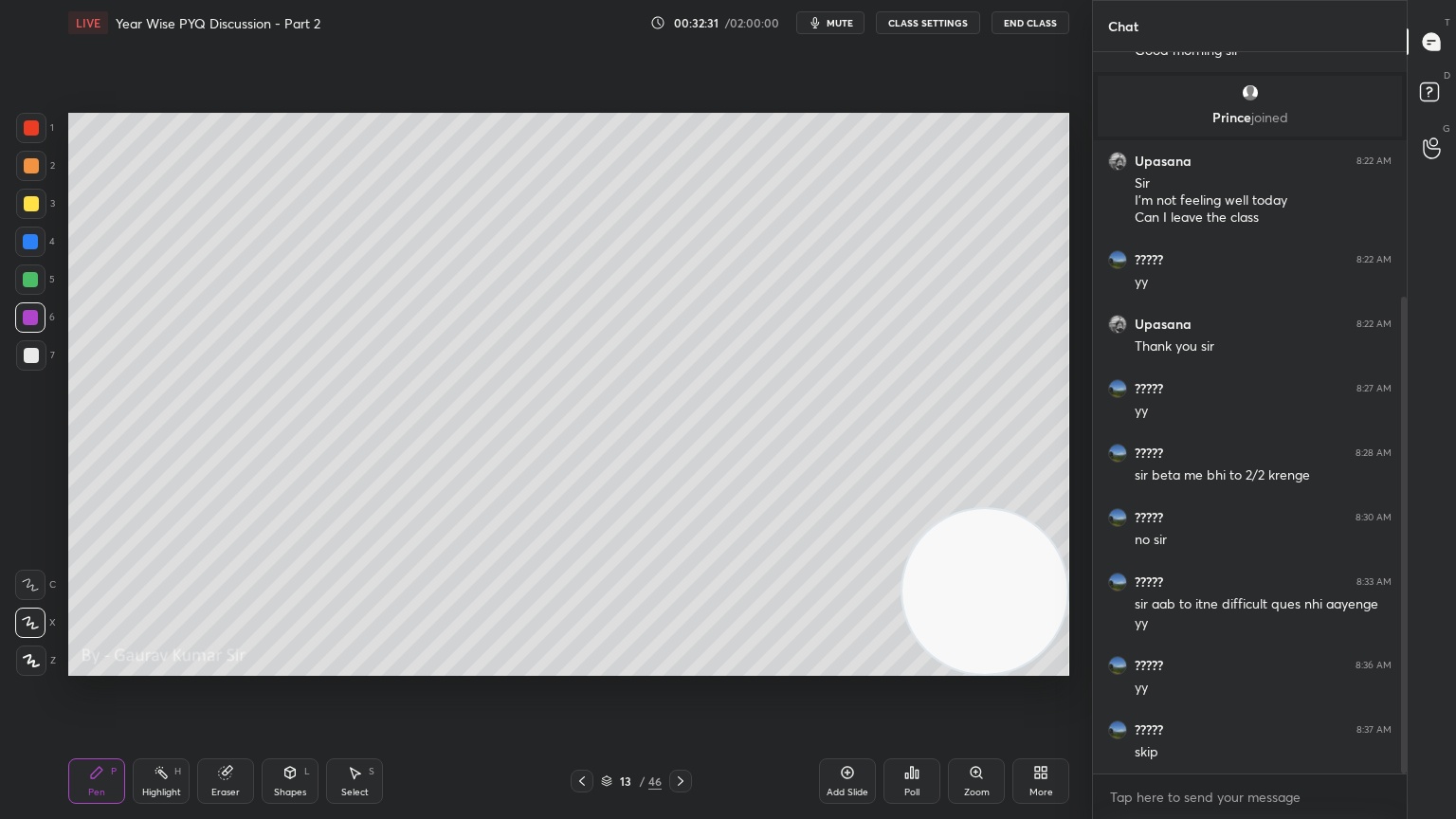 click 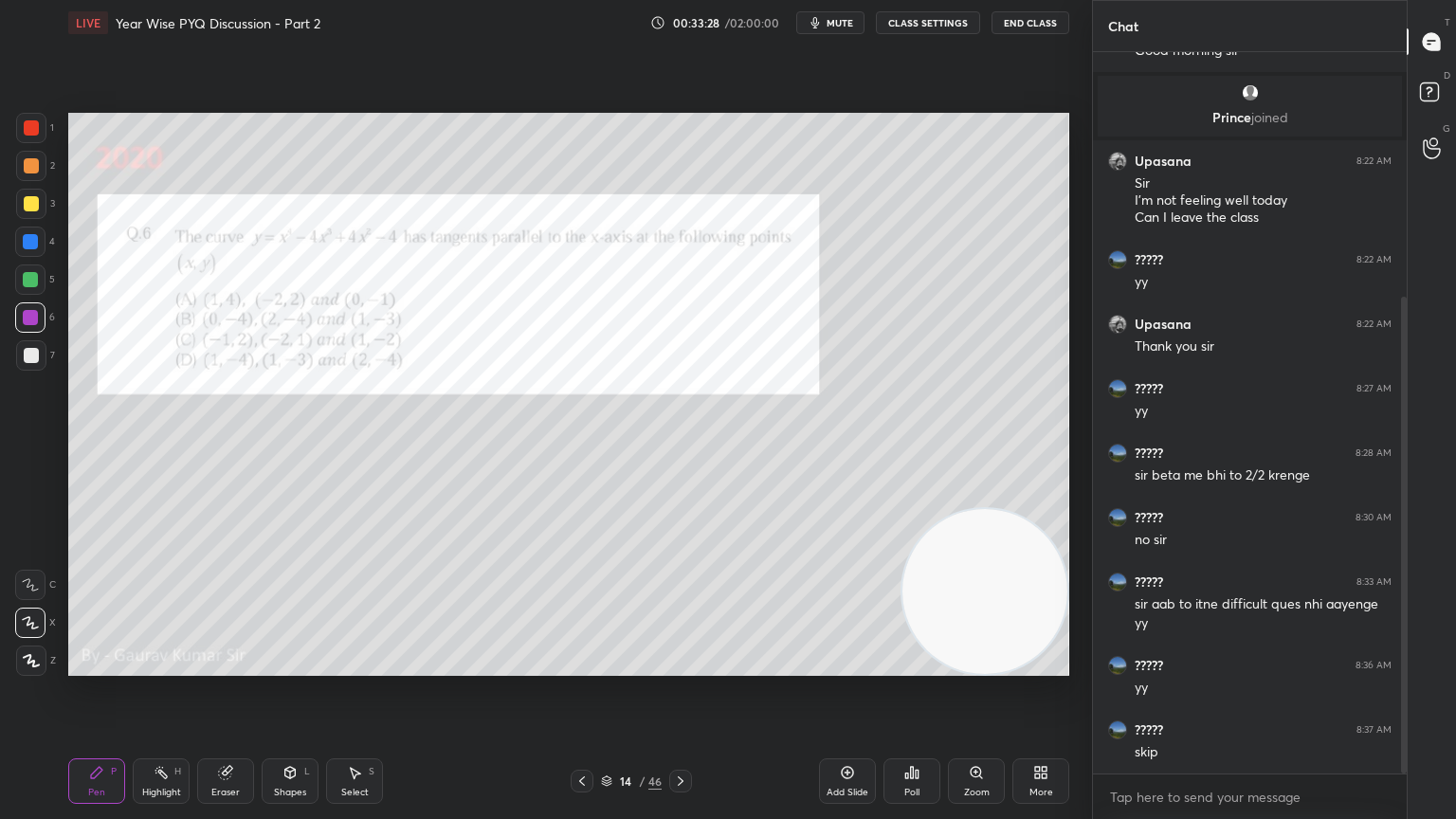 click on "Eraser" at bounding box center (226, 792) 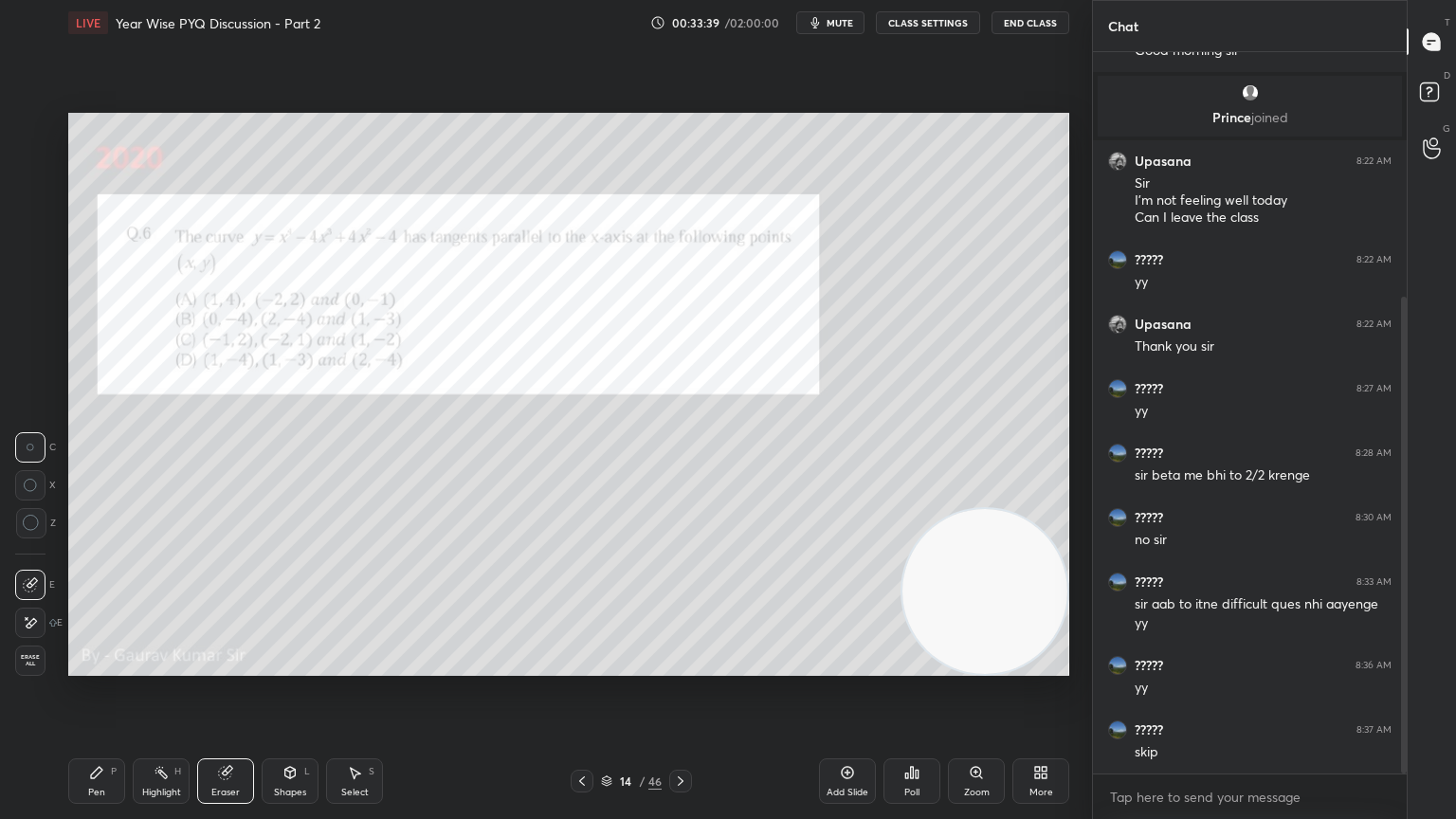 click 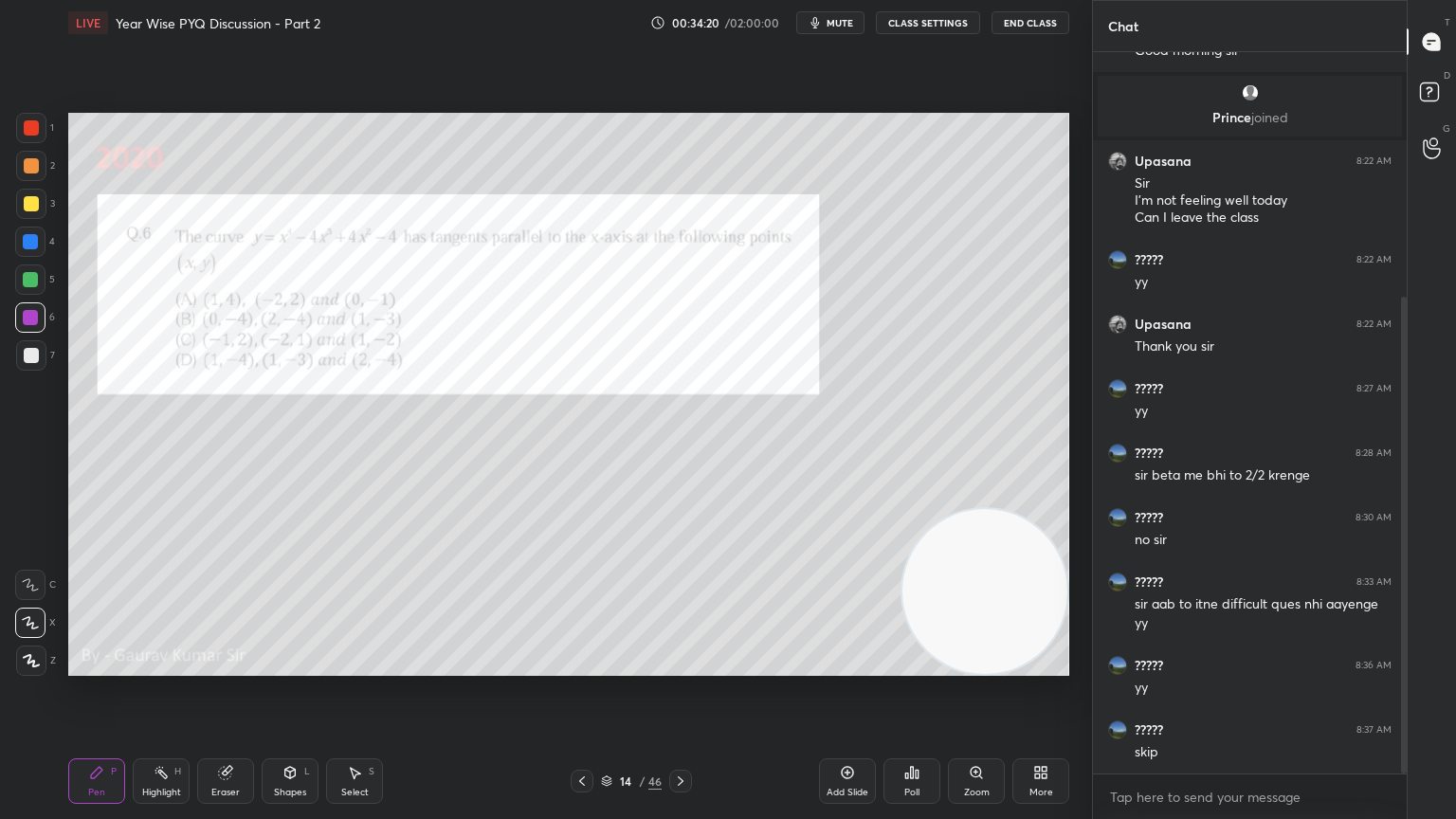 click at bounding box center (31, 355) 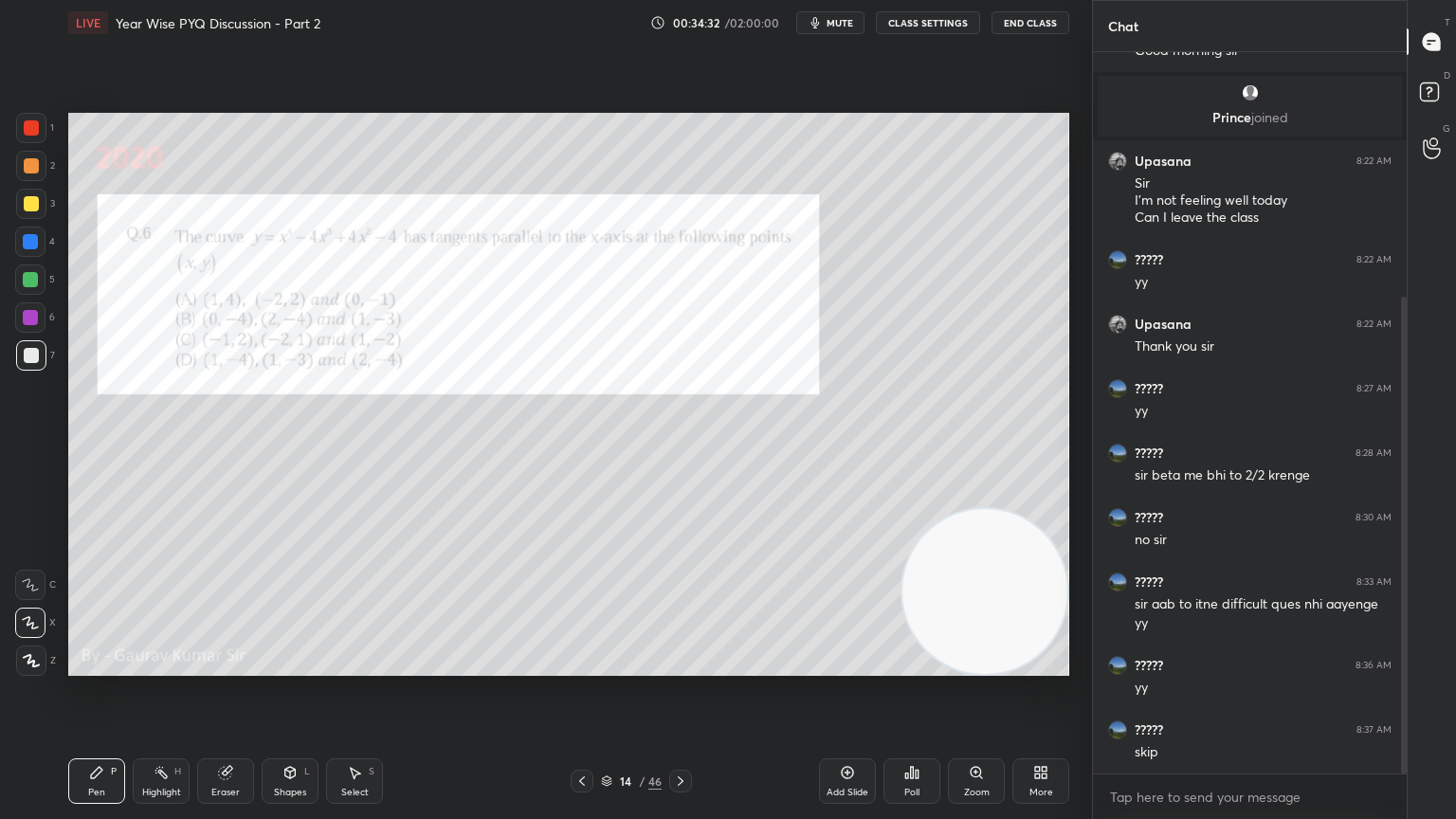 click on "Eraser" at bounding box center [226, 781] 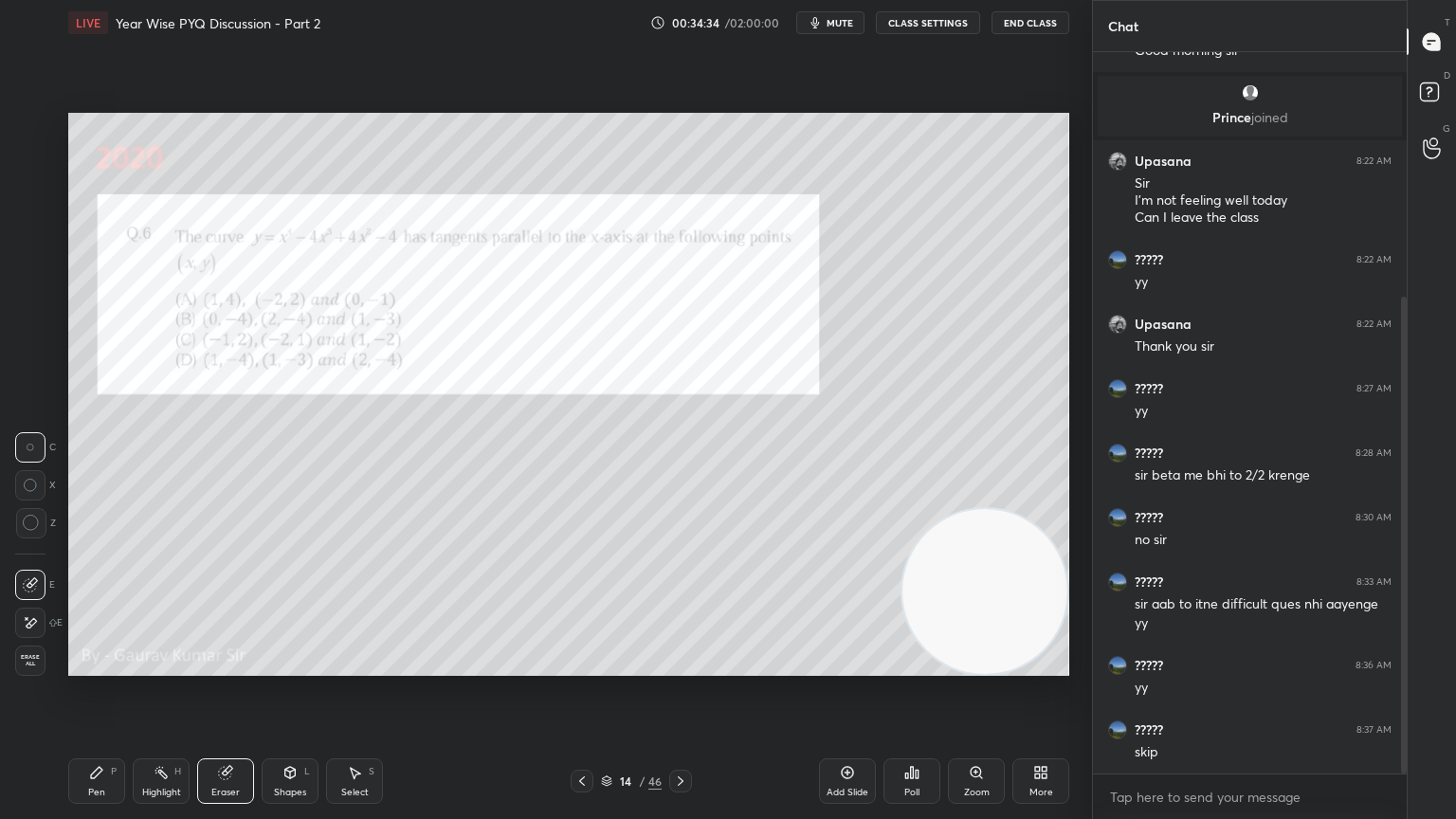 click on "Pen P" at bounding box center [97, 781] 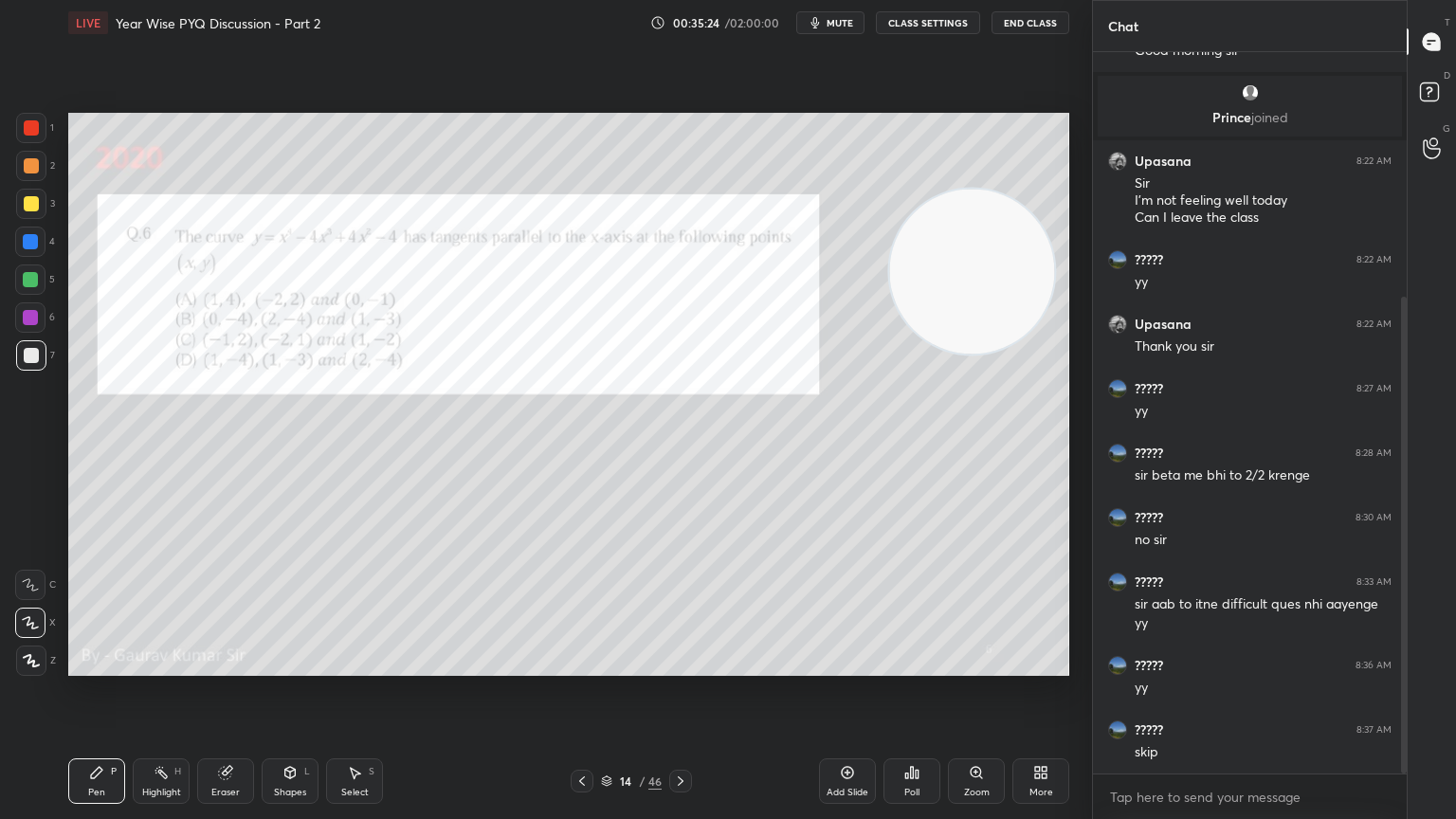 click on "Add Slide" at bounding box center (847, 781) 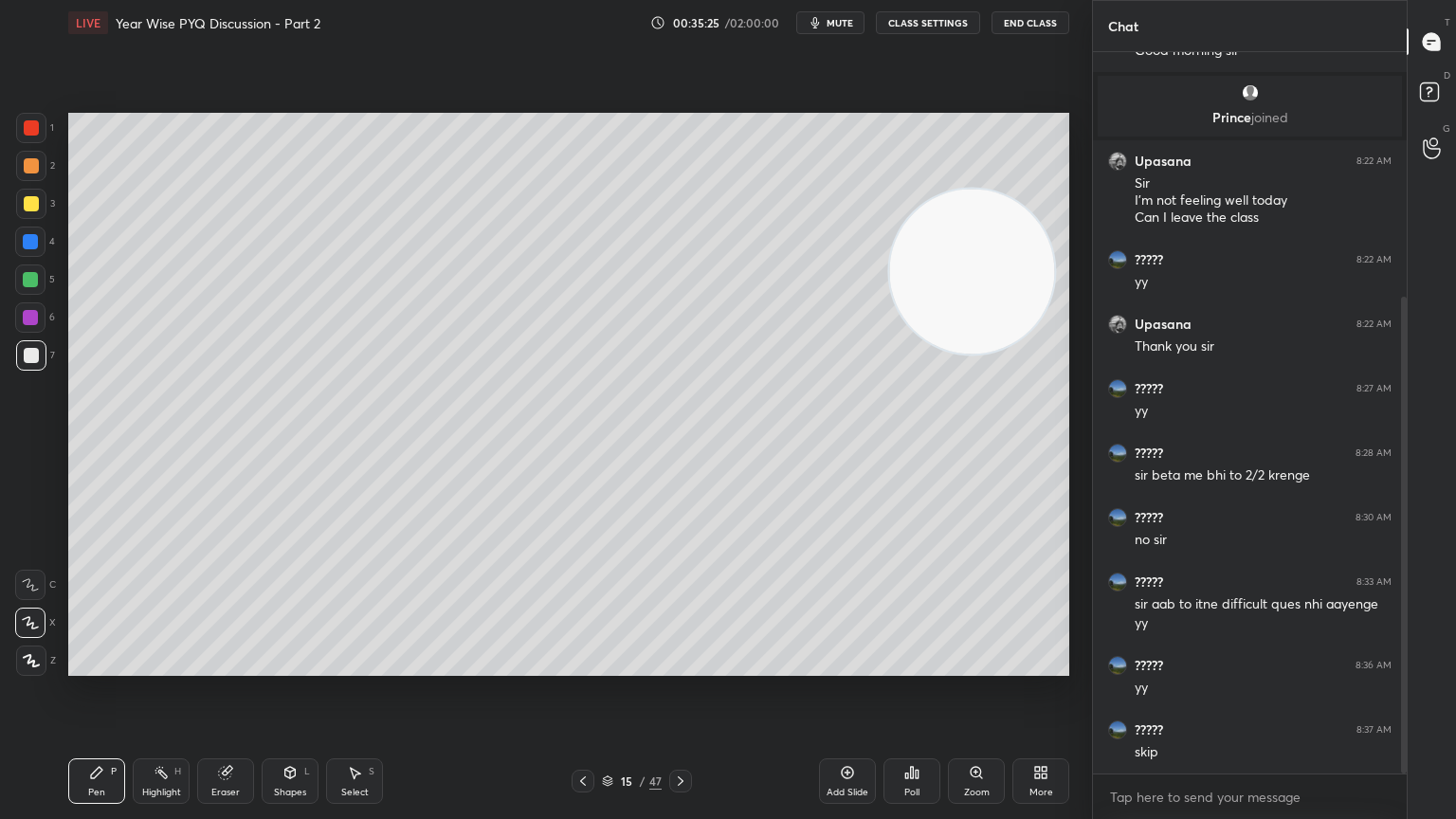 click at bounding box center [30, 280] 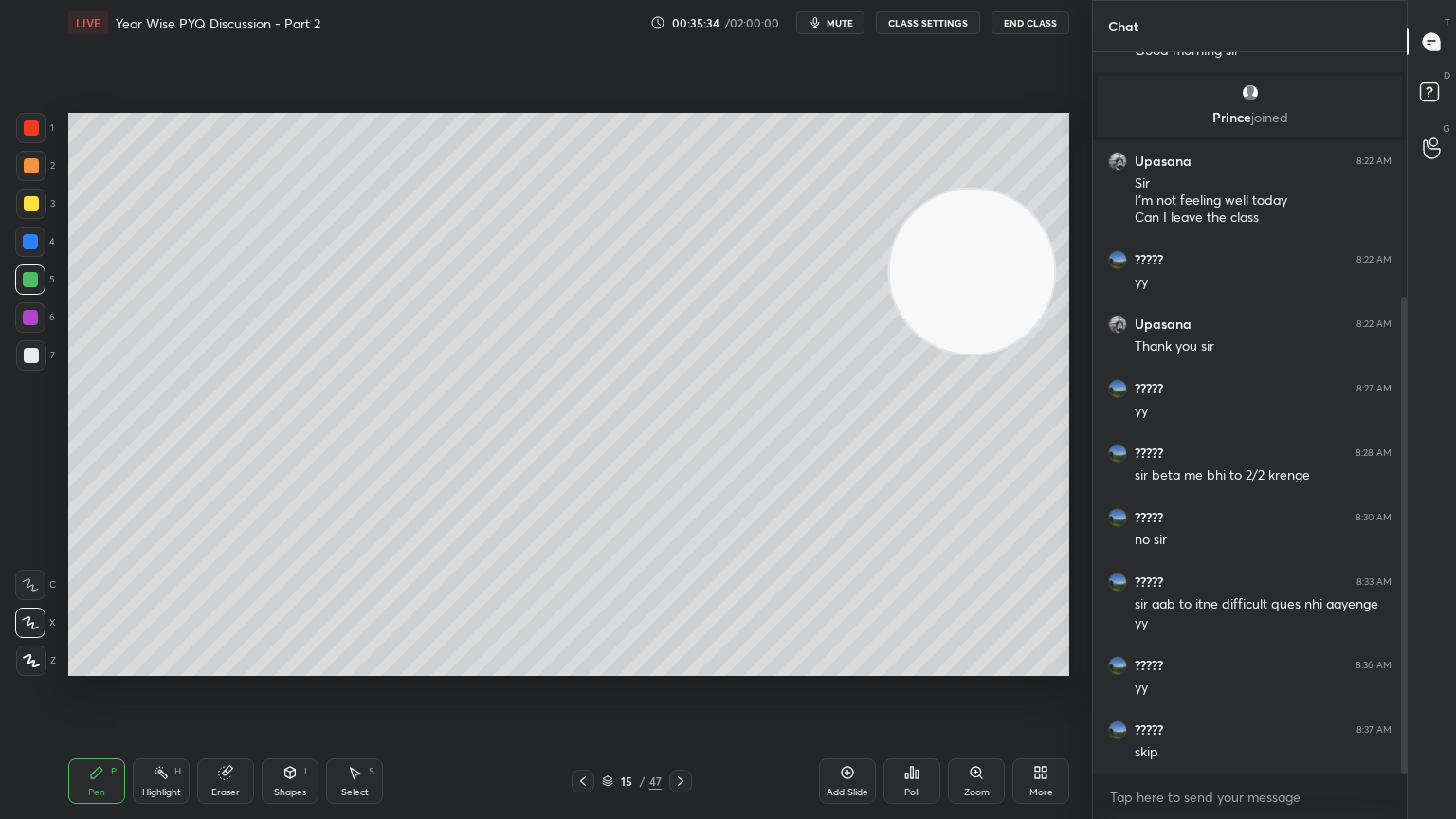 click 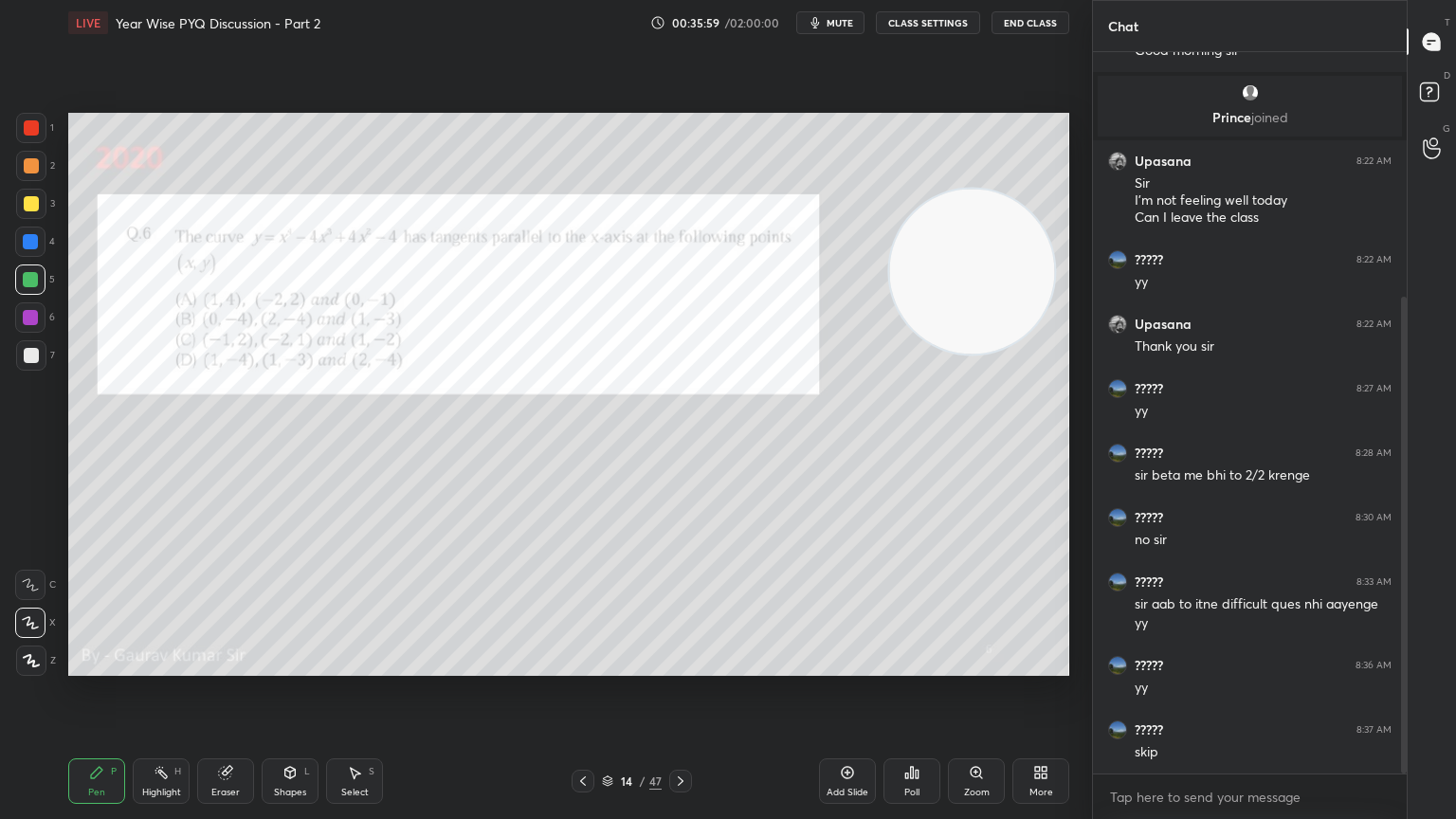 click 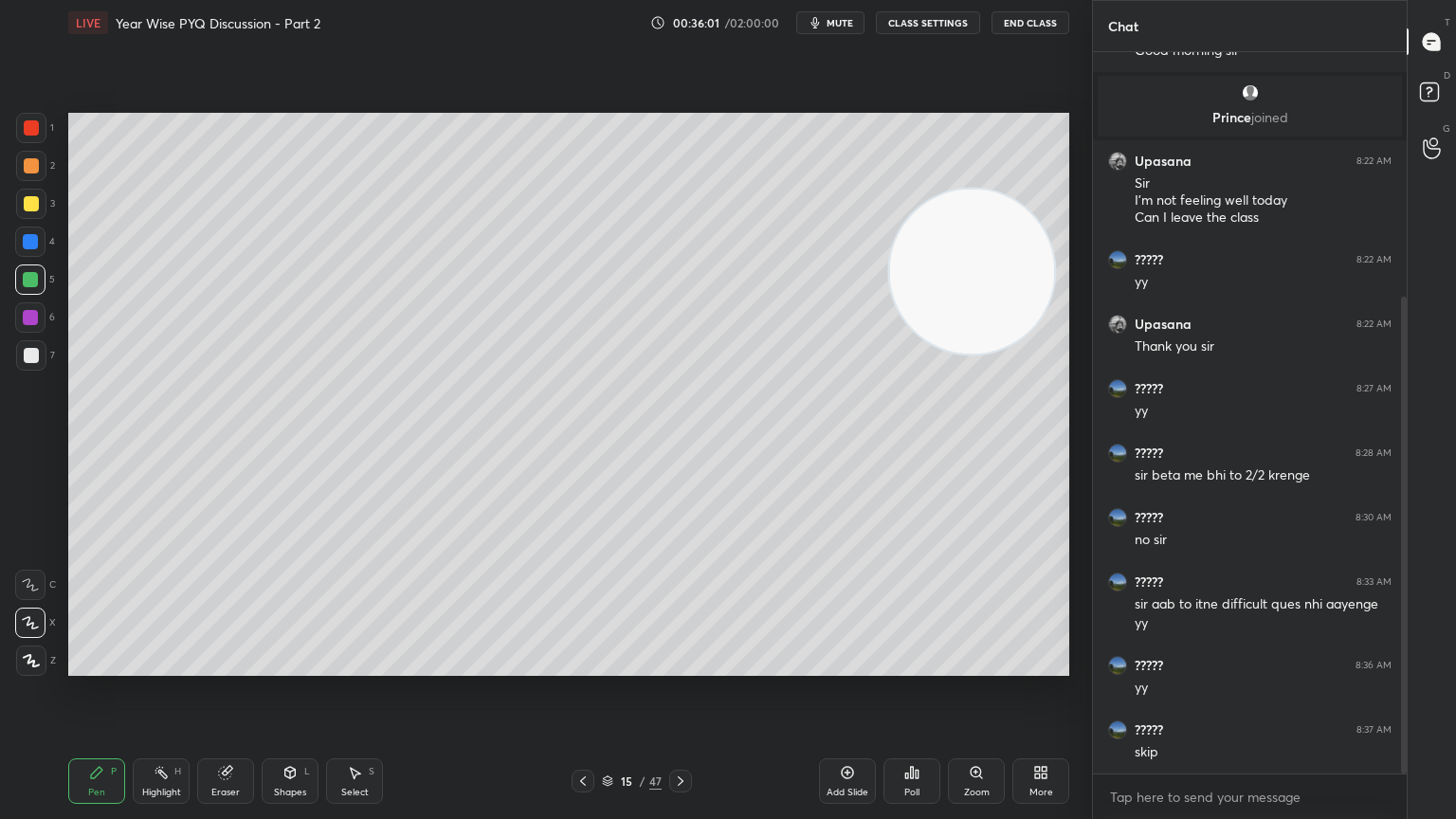 click at bounding box center [31, 204] 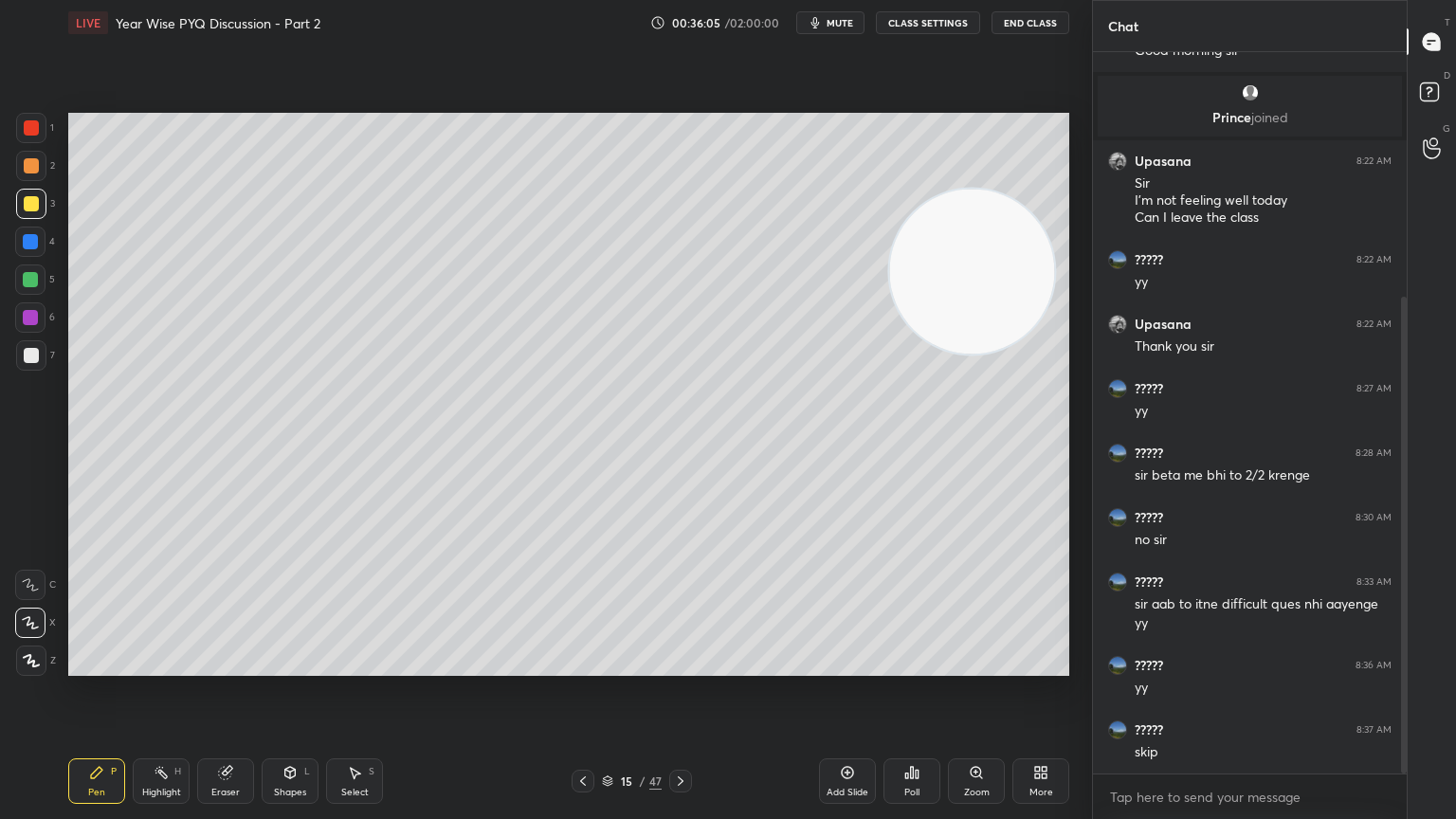 click 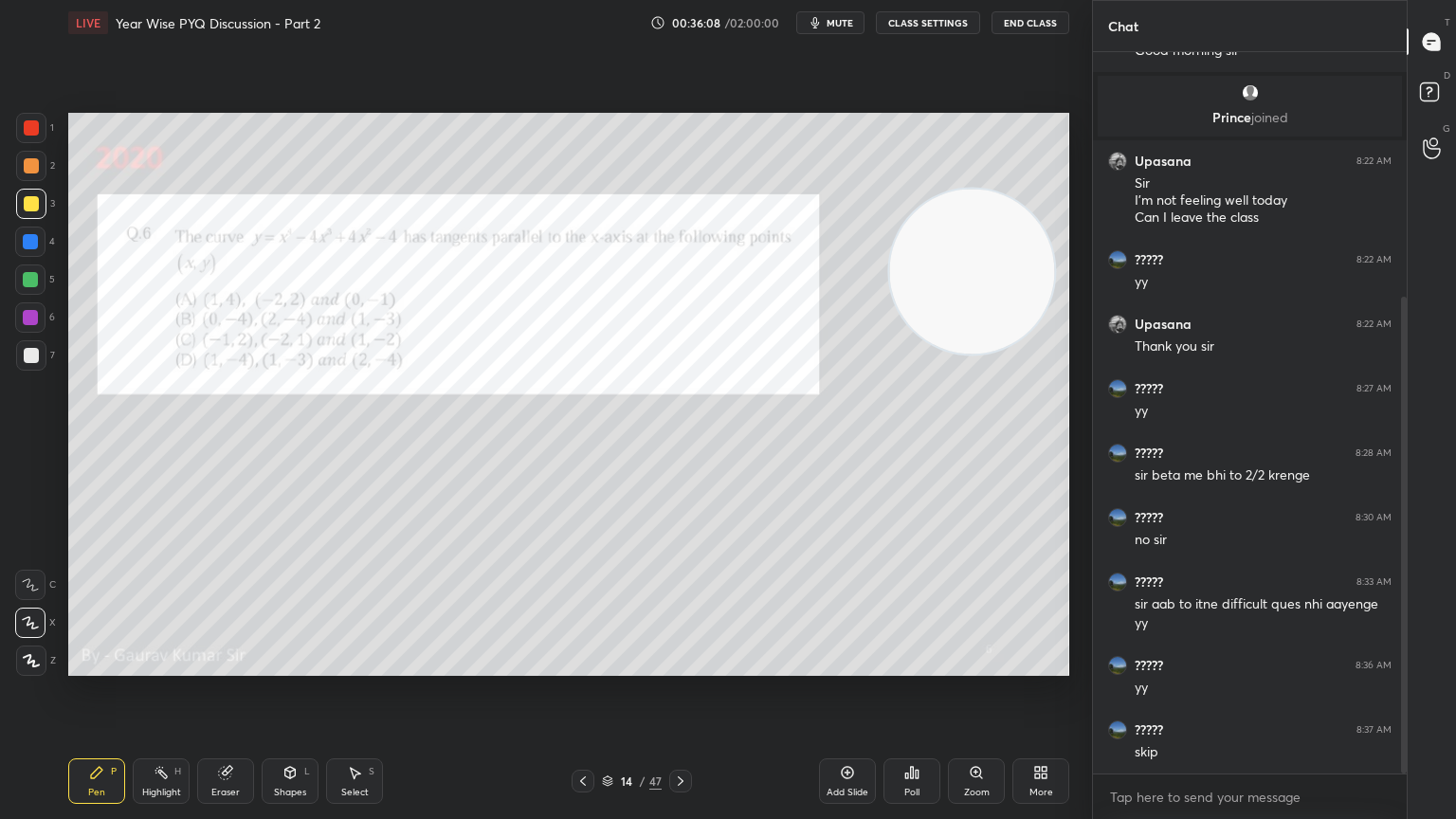 click 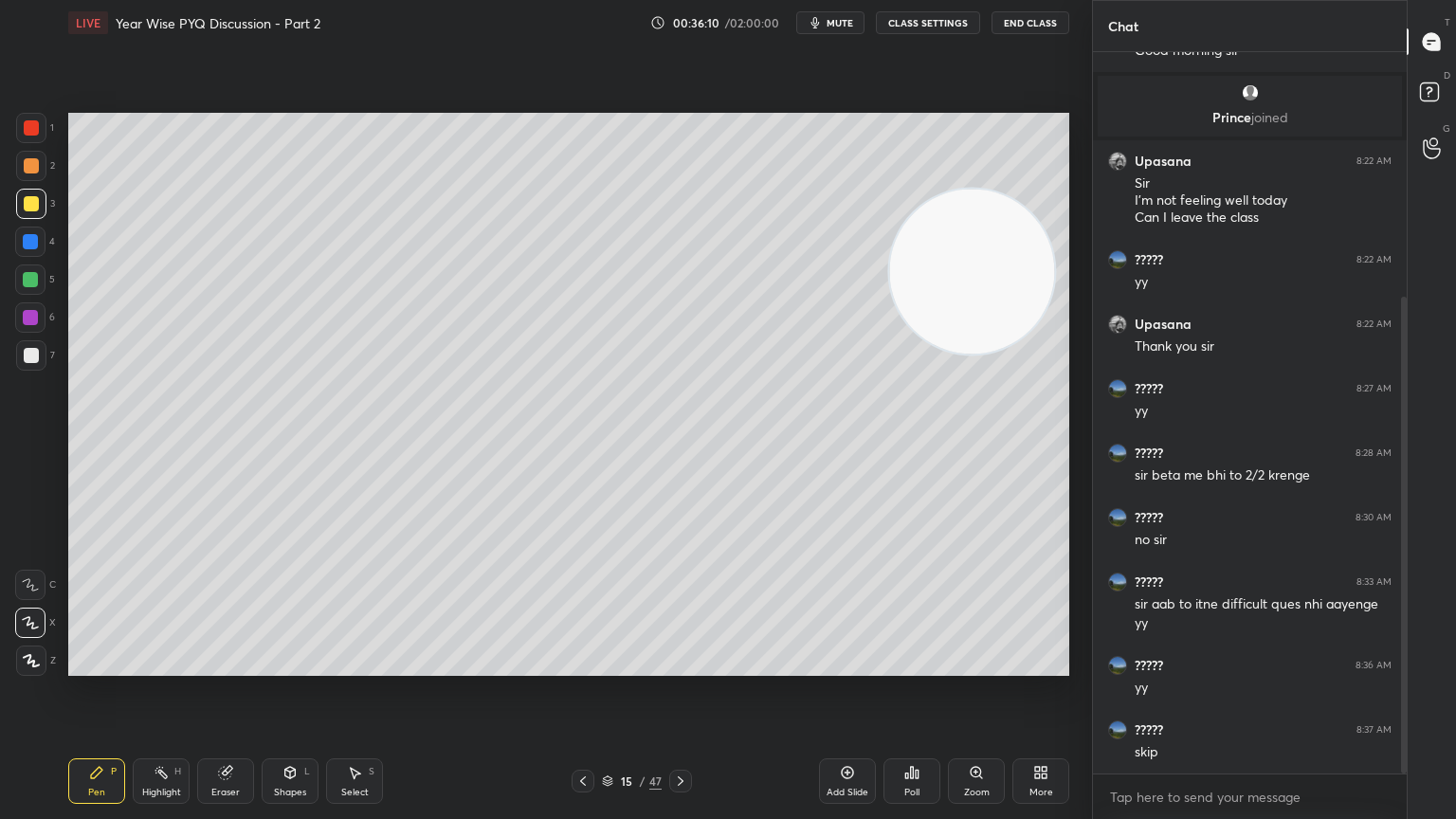 click on "Eraser" at bounding box center (226, 781) 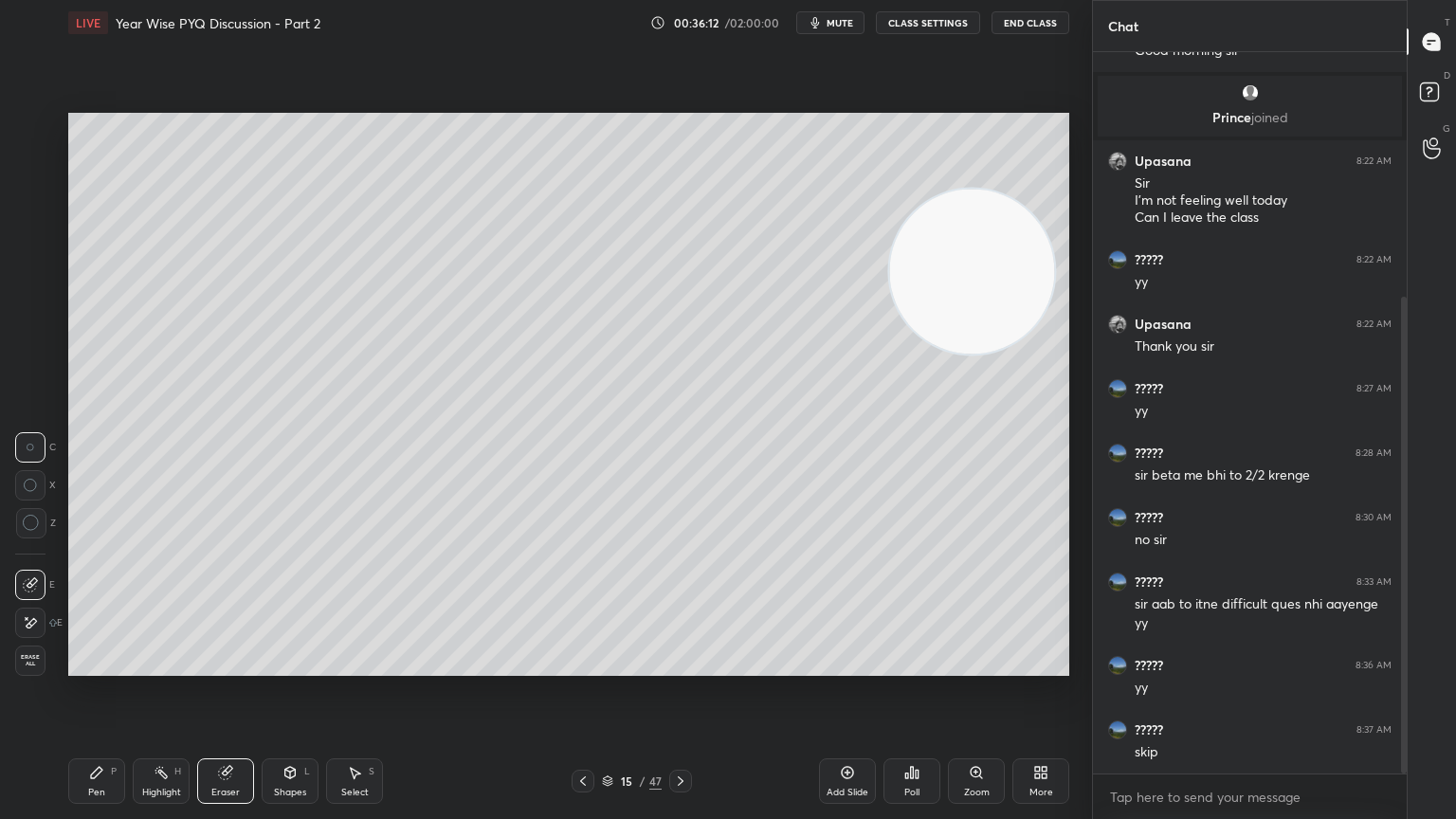 click 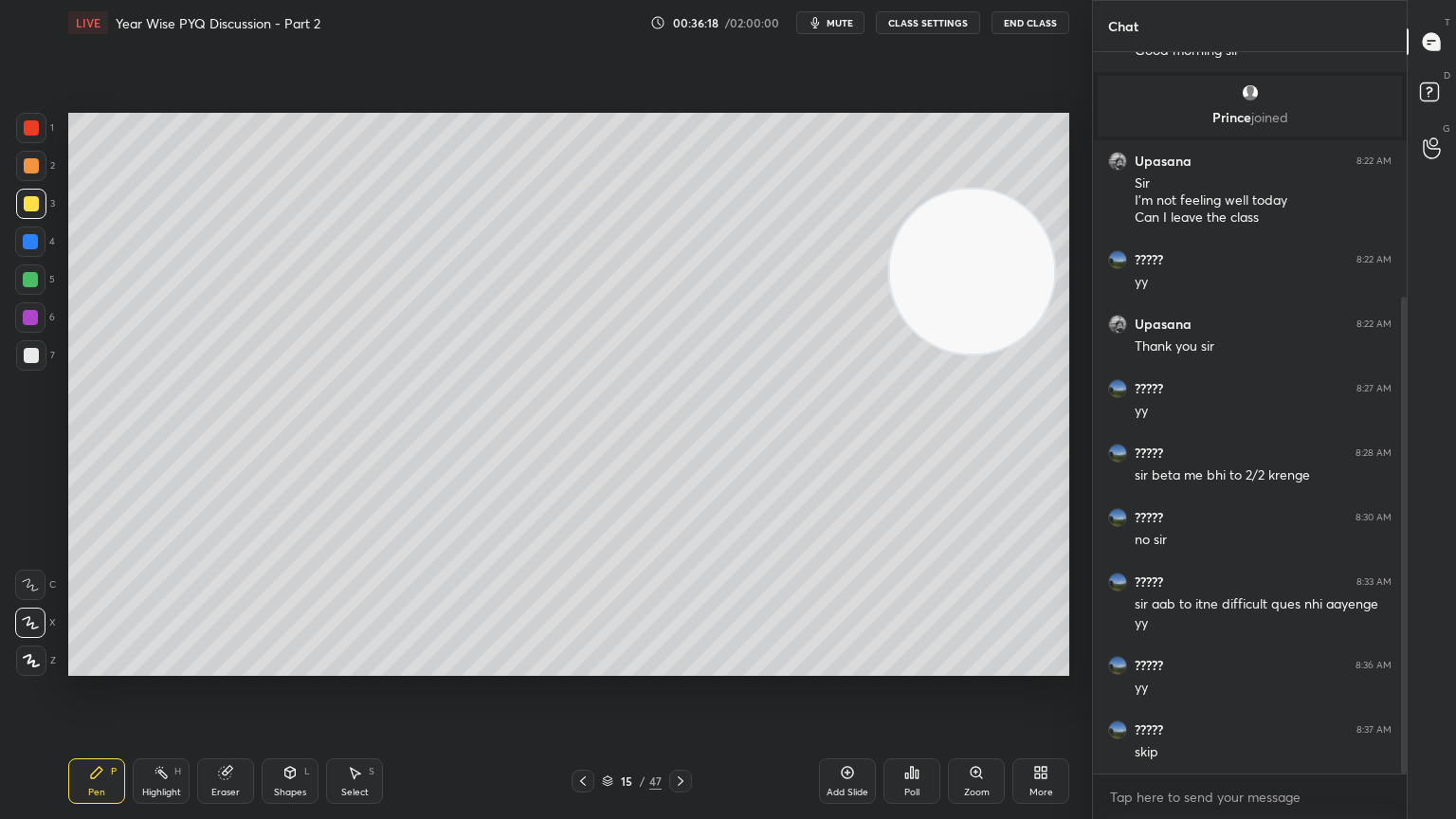 click 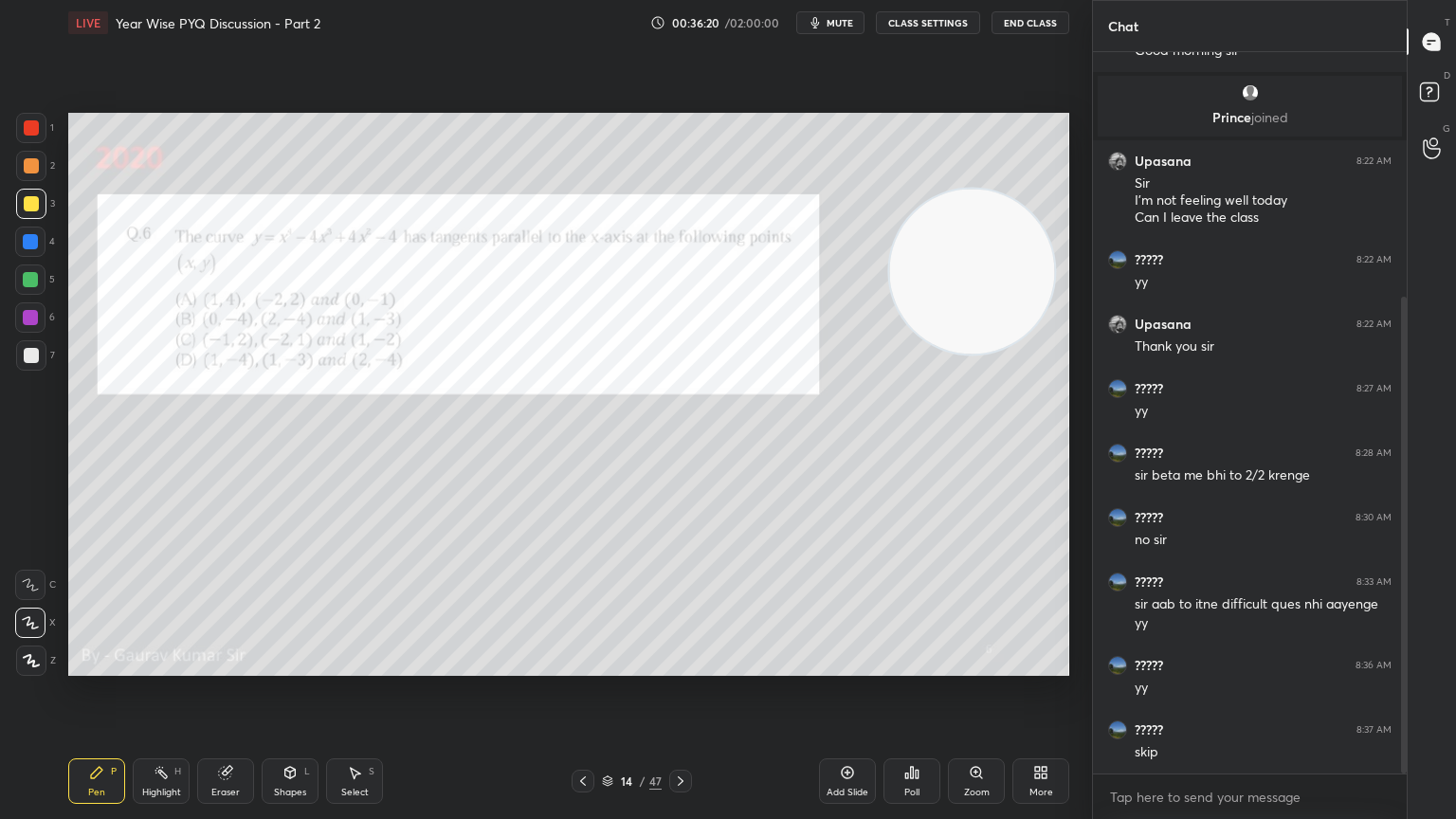 click 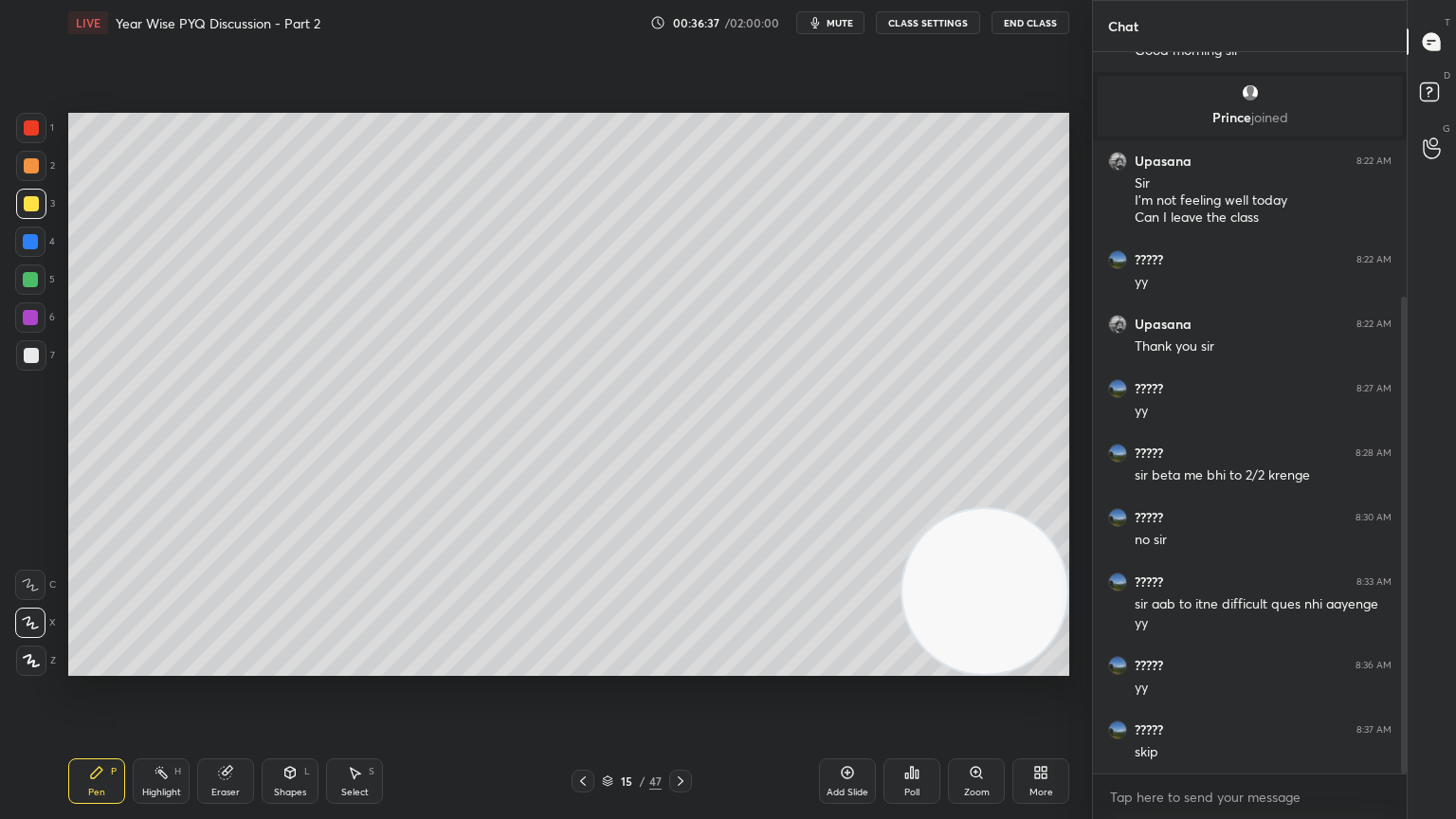 click 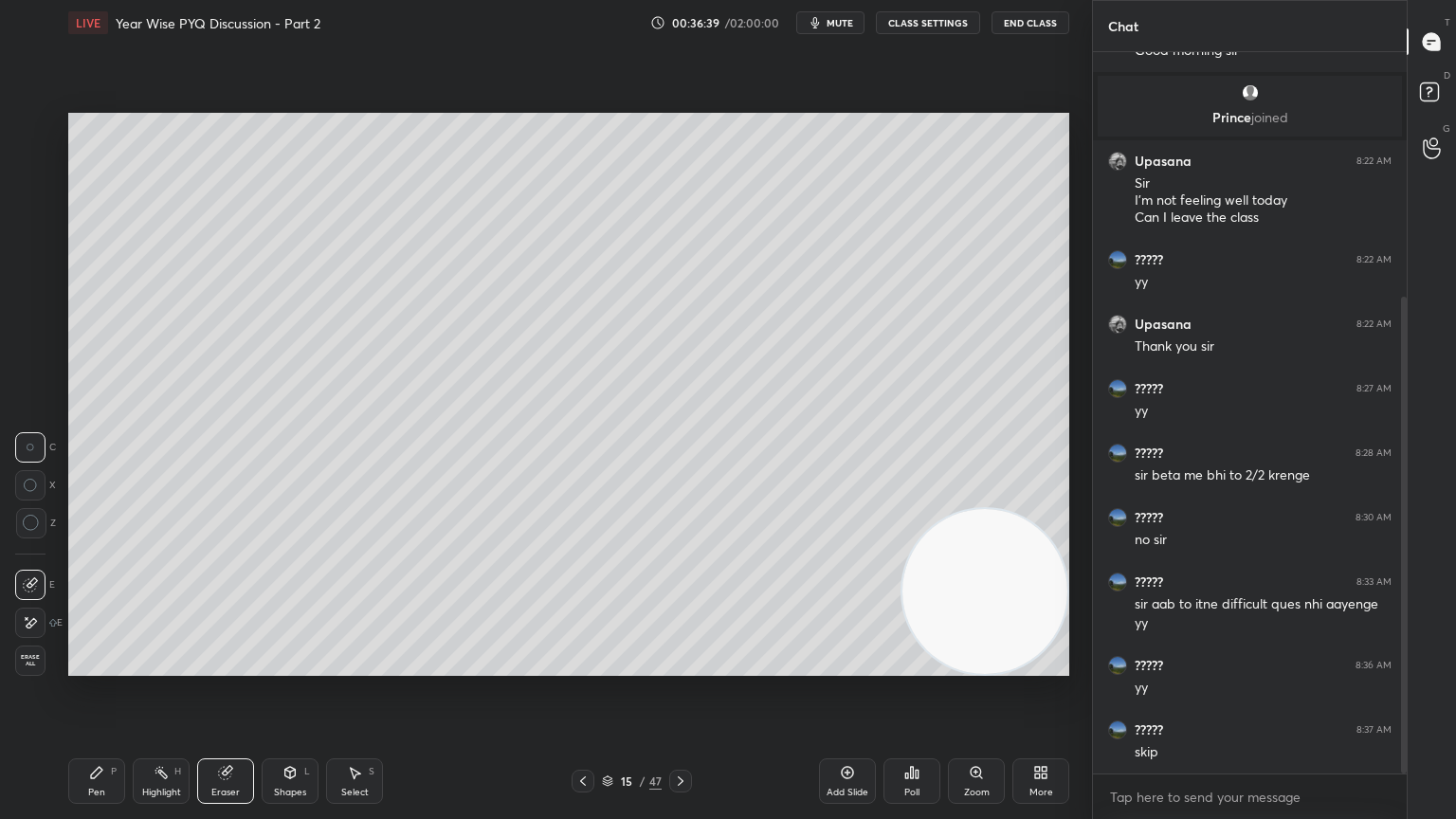 click on "Pen" at bounding box center [97, 792] 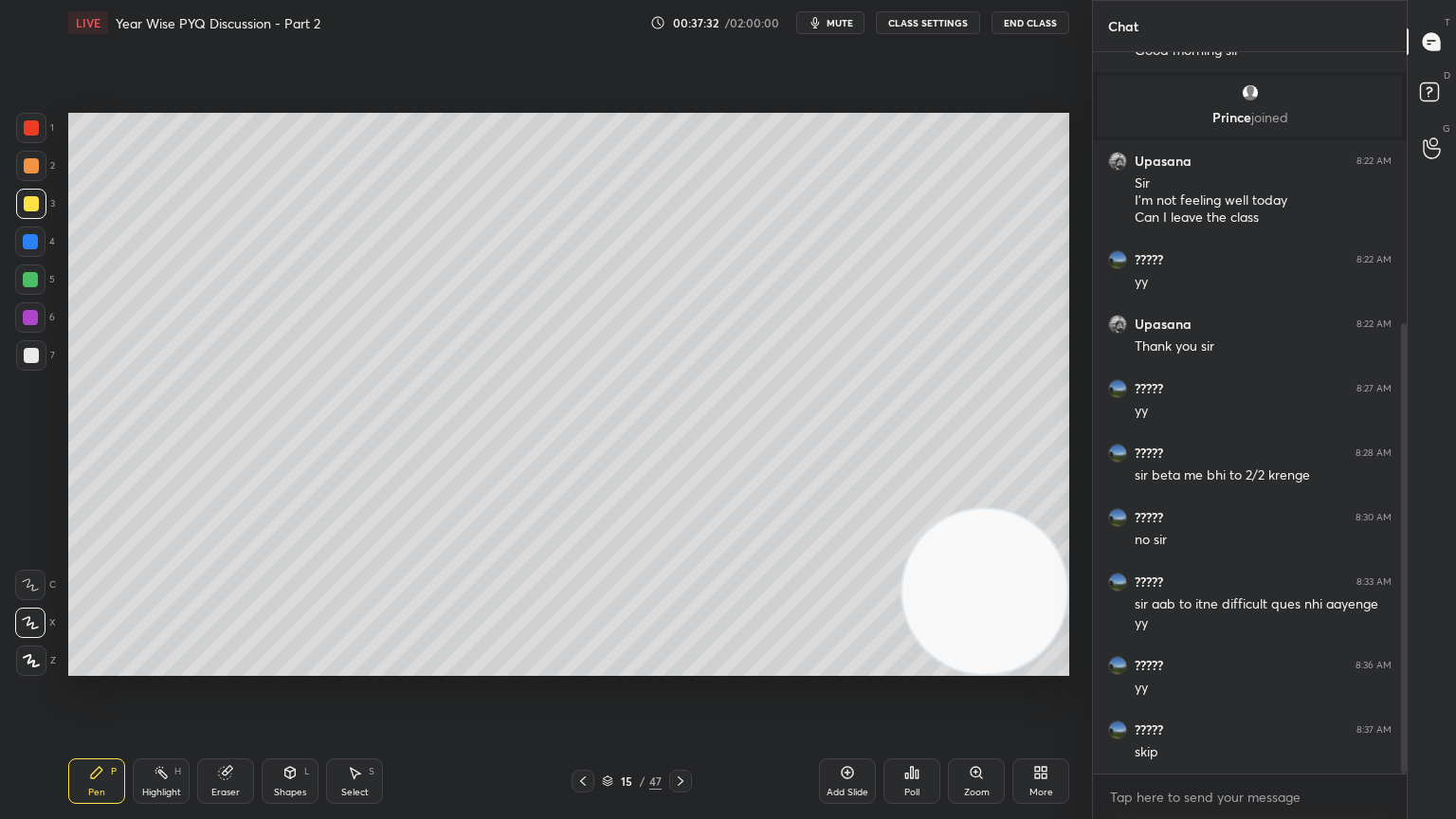 scroll, scrollTop: 435, scrollLeft: 0, axis: vertical 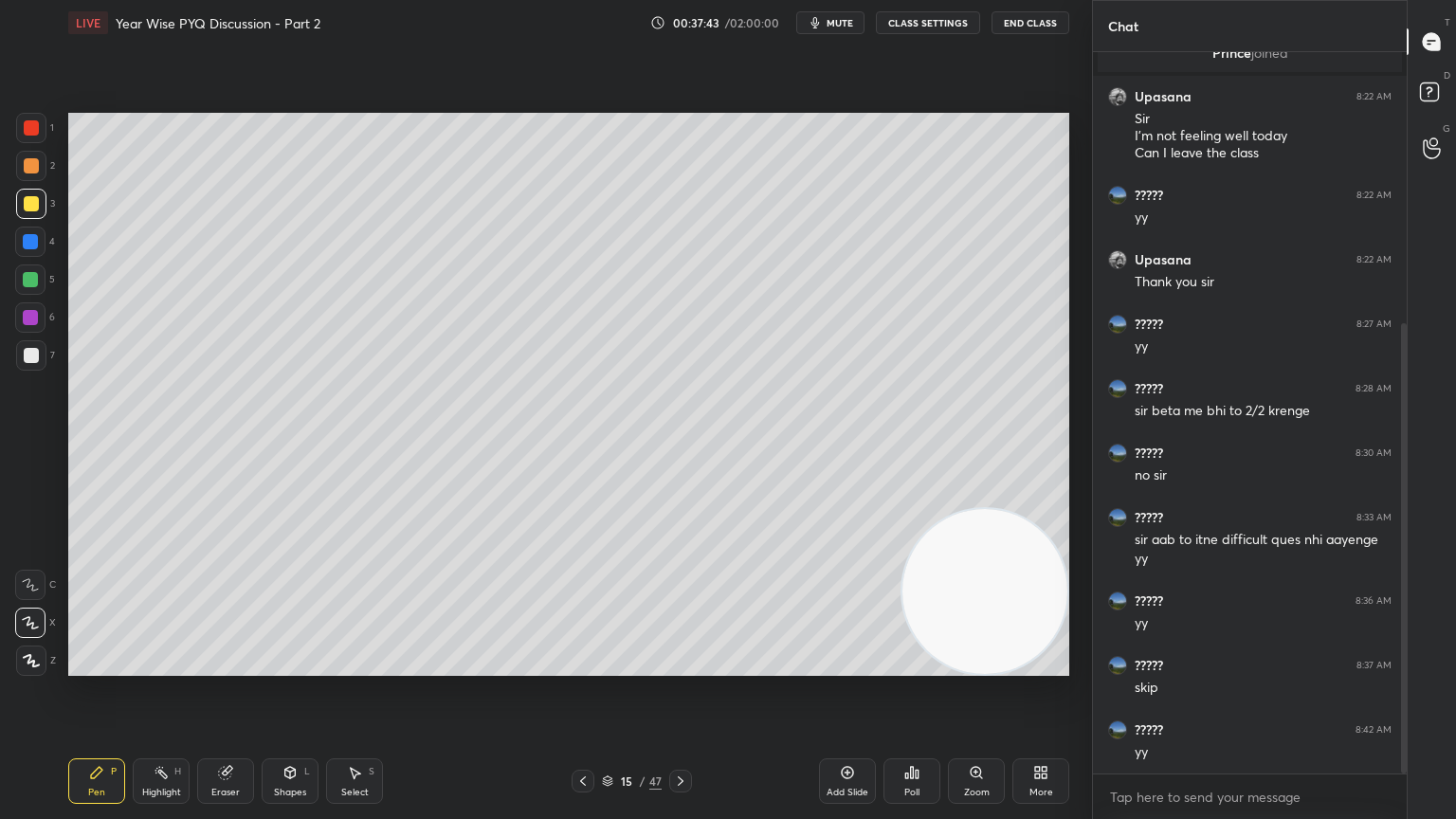 click at bounding box center (30, 318) 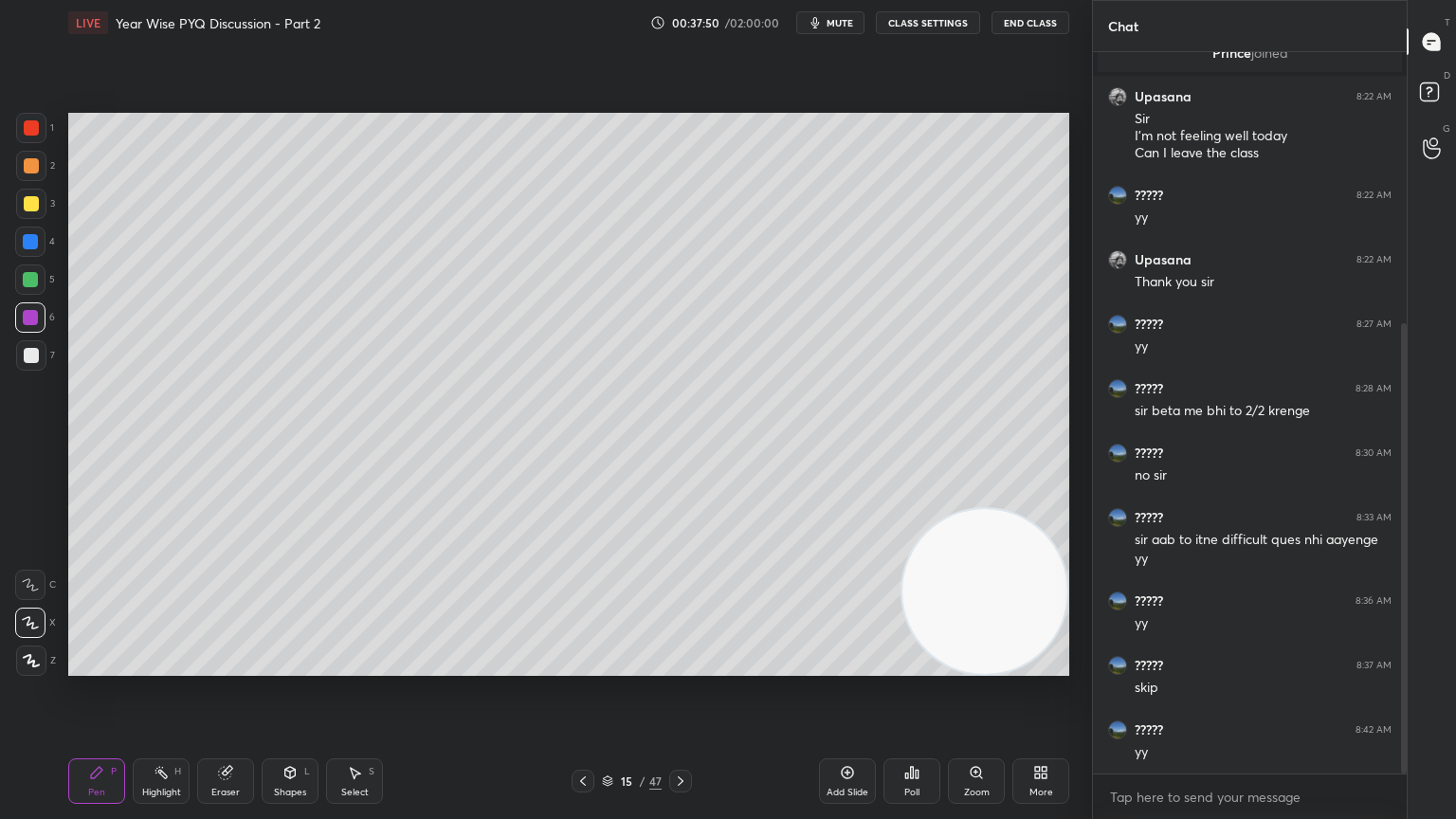 click 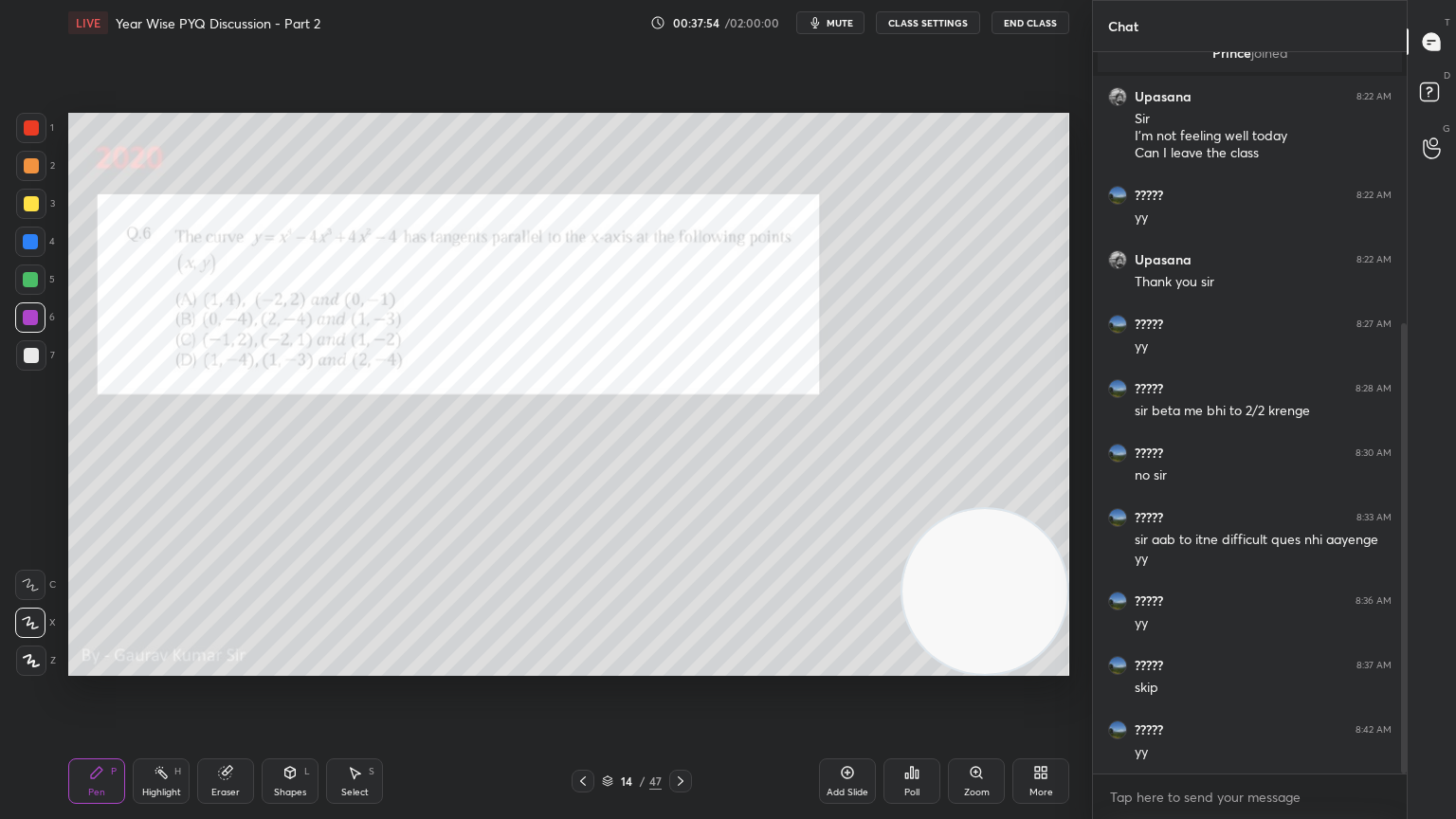 click 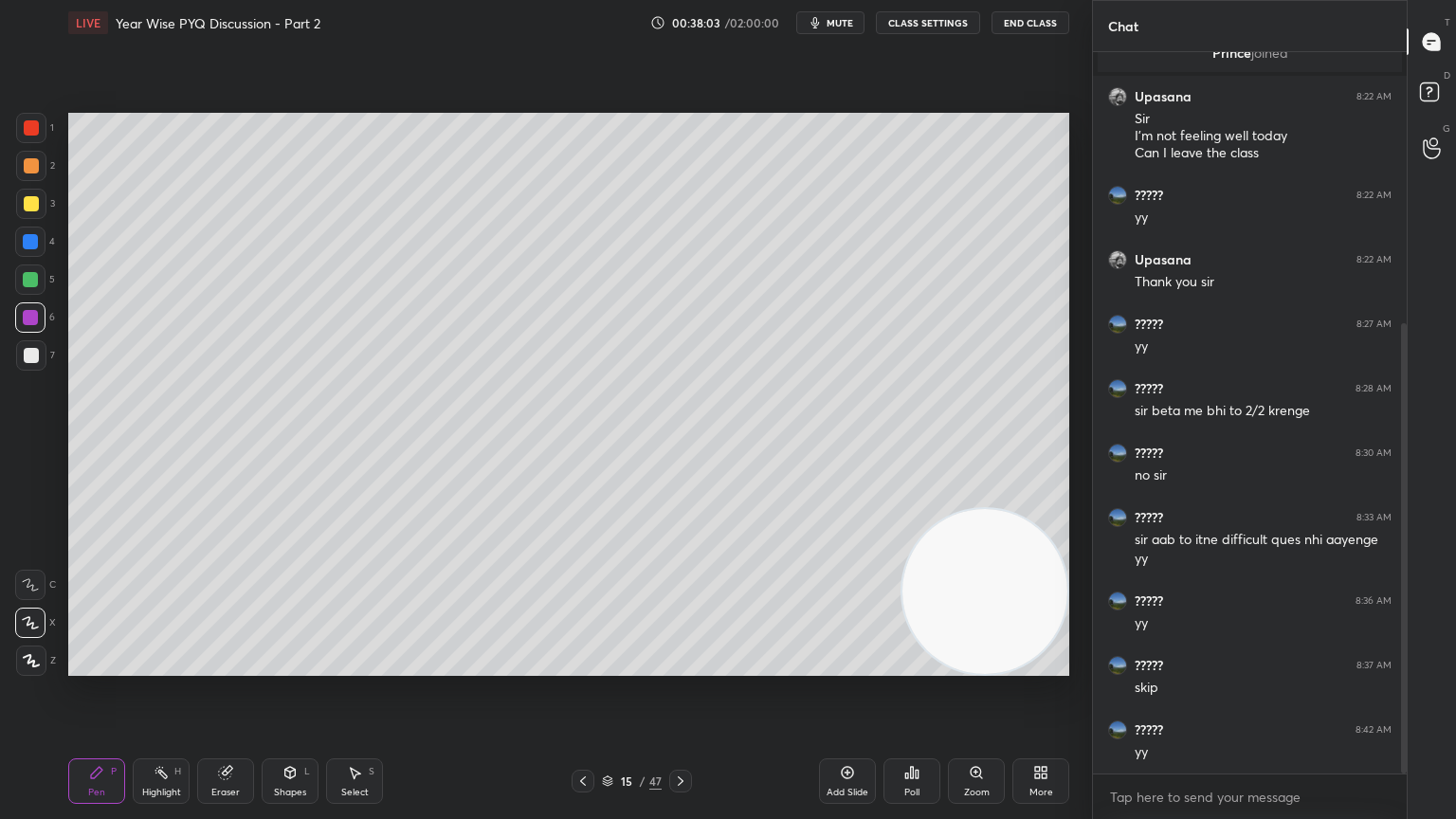 click 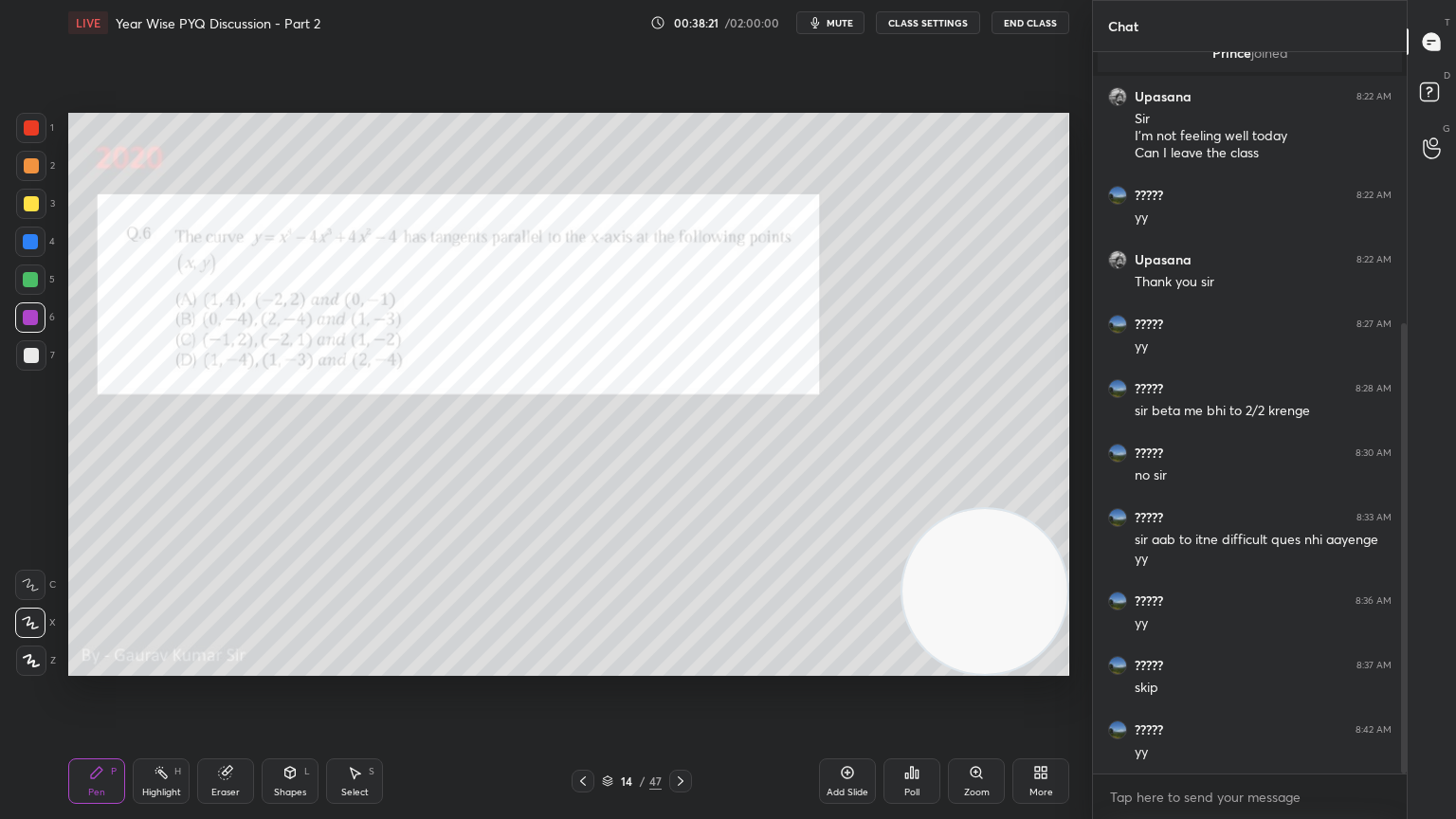 click 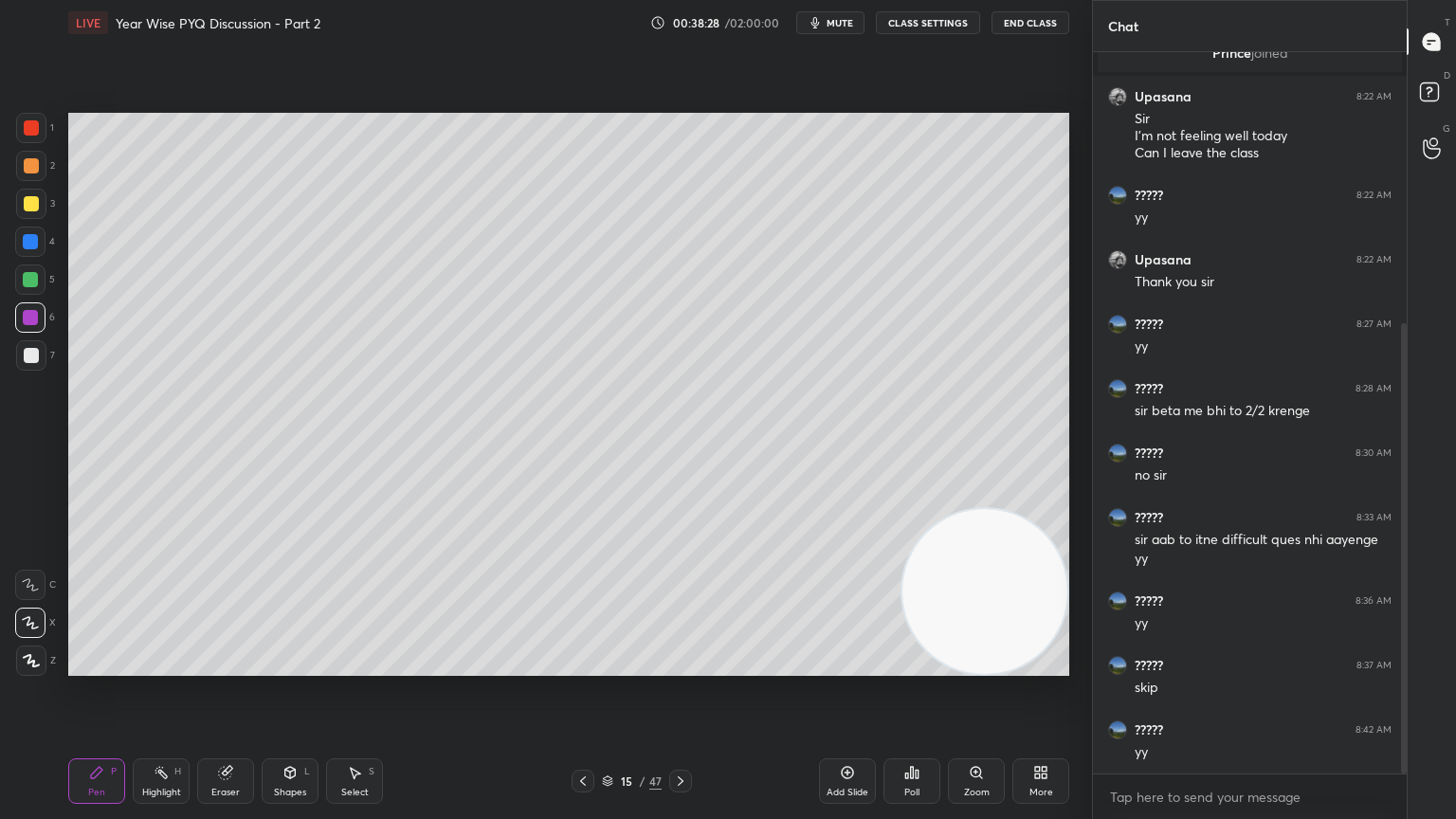 click 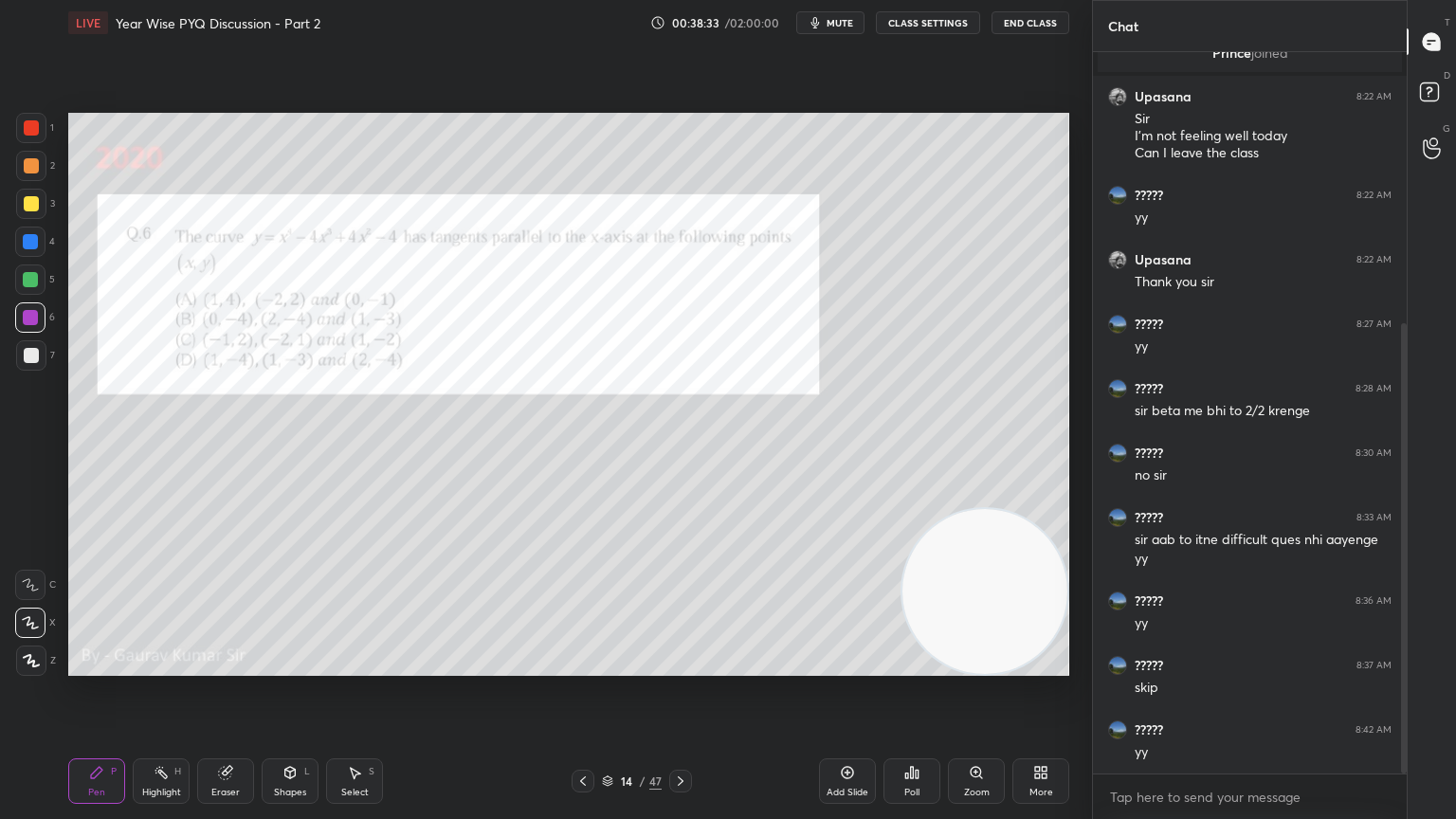 click 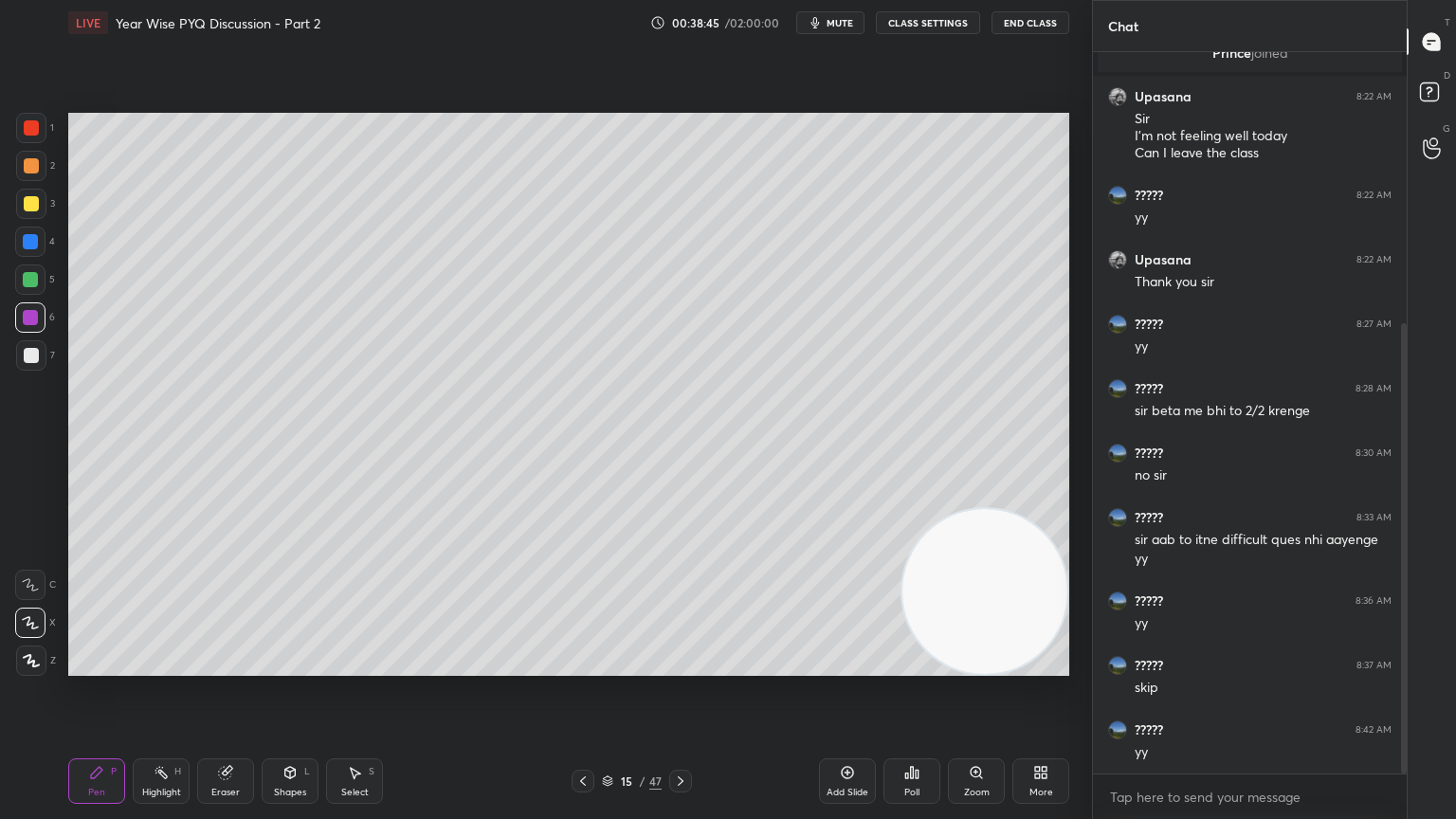 click 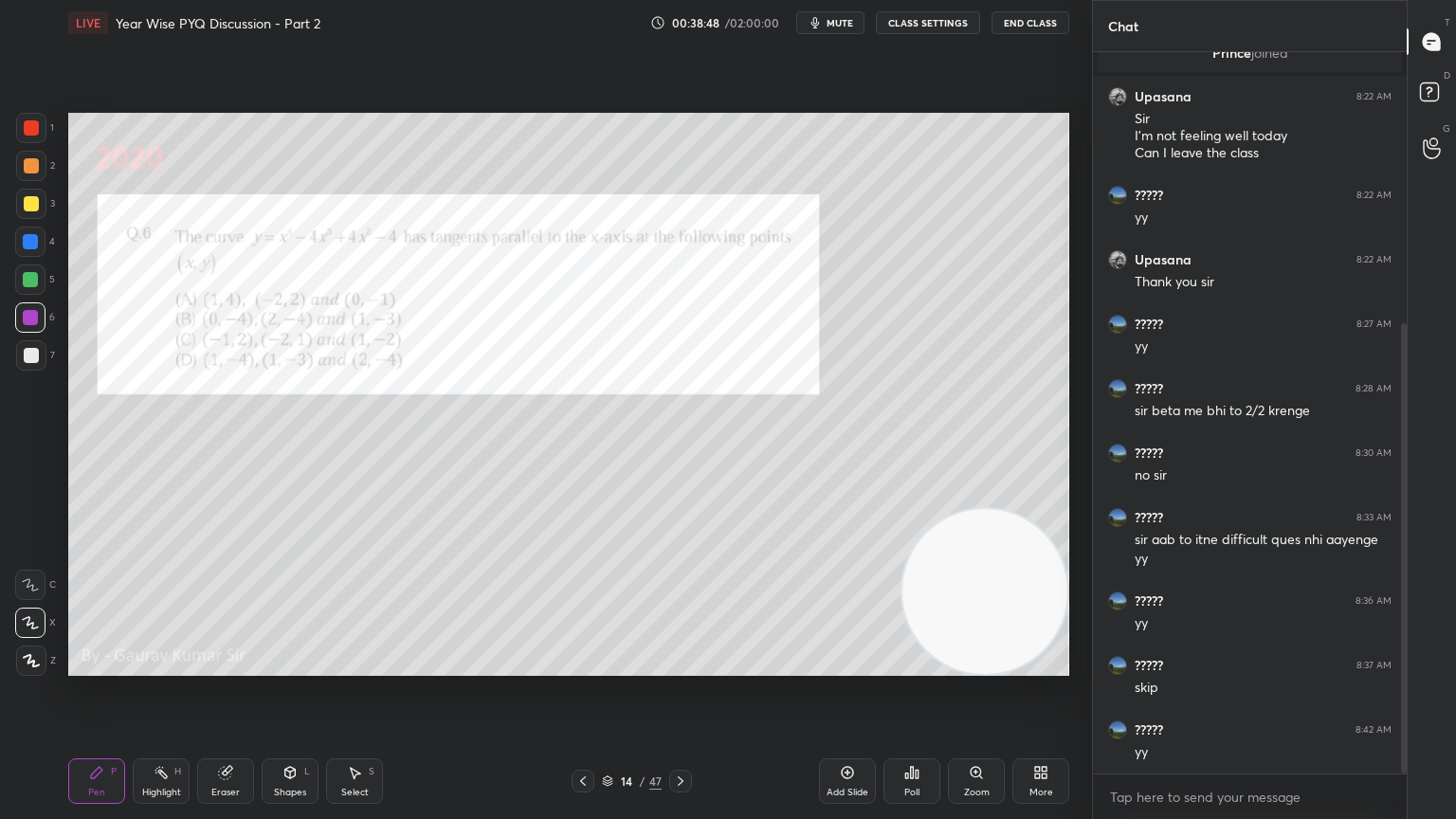 click 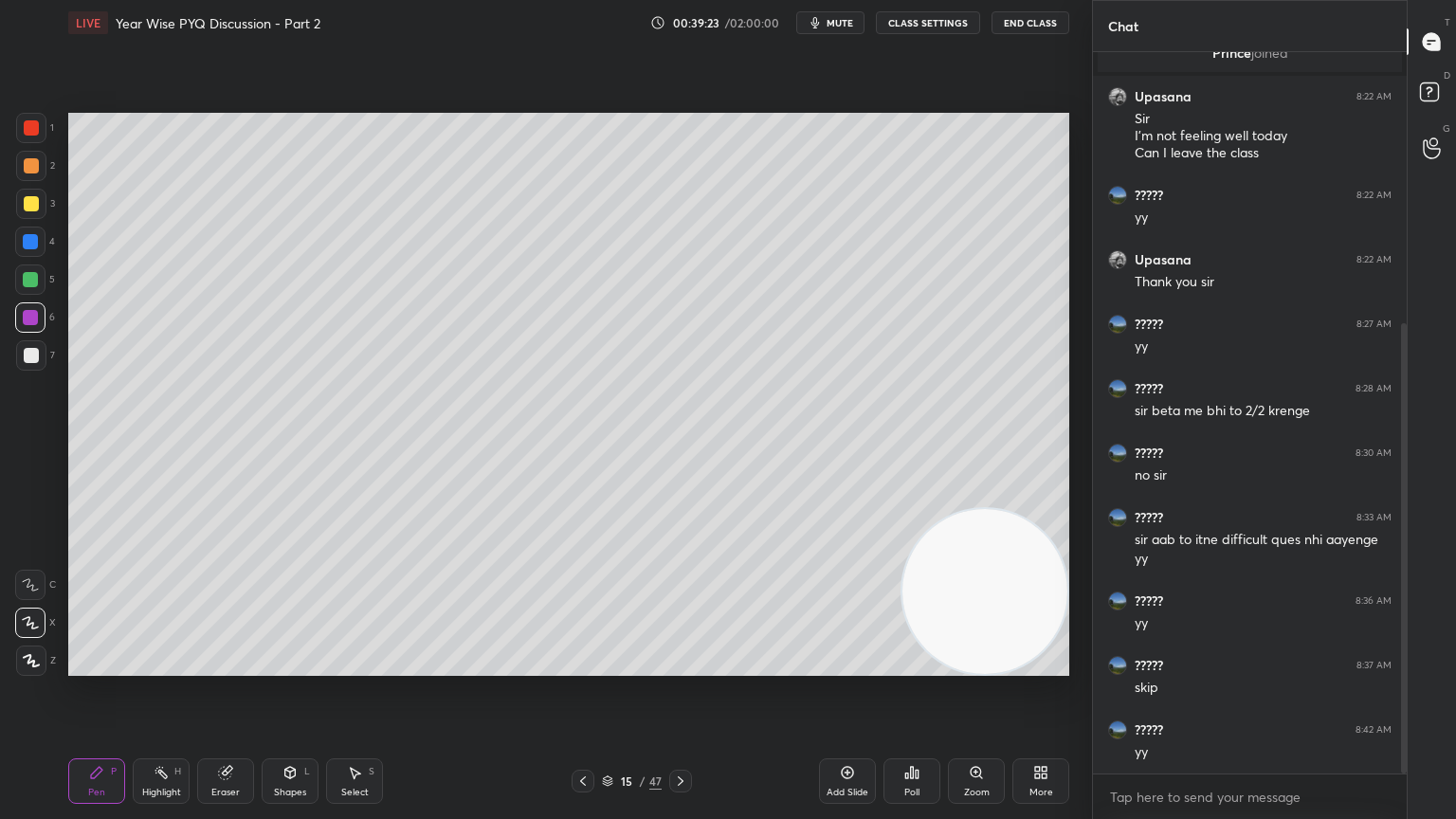 click 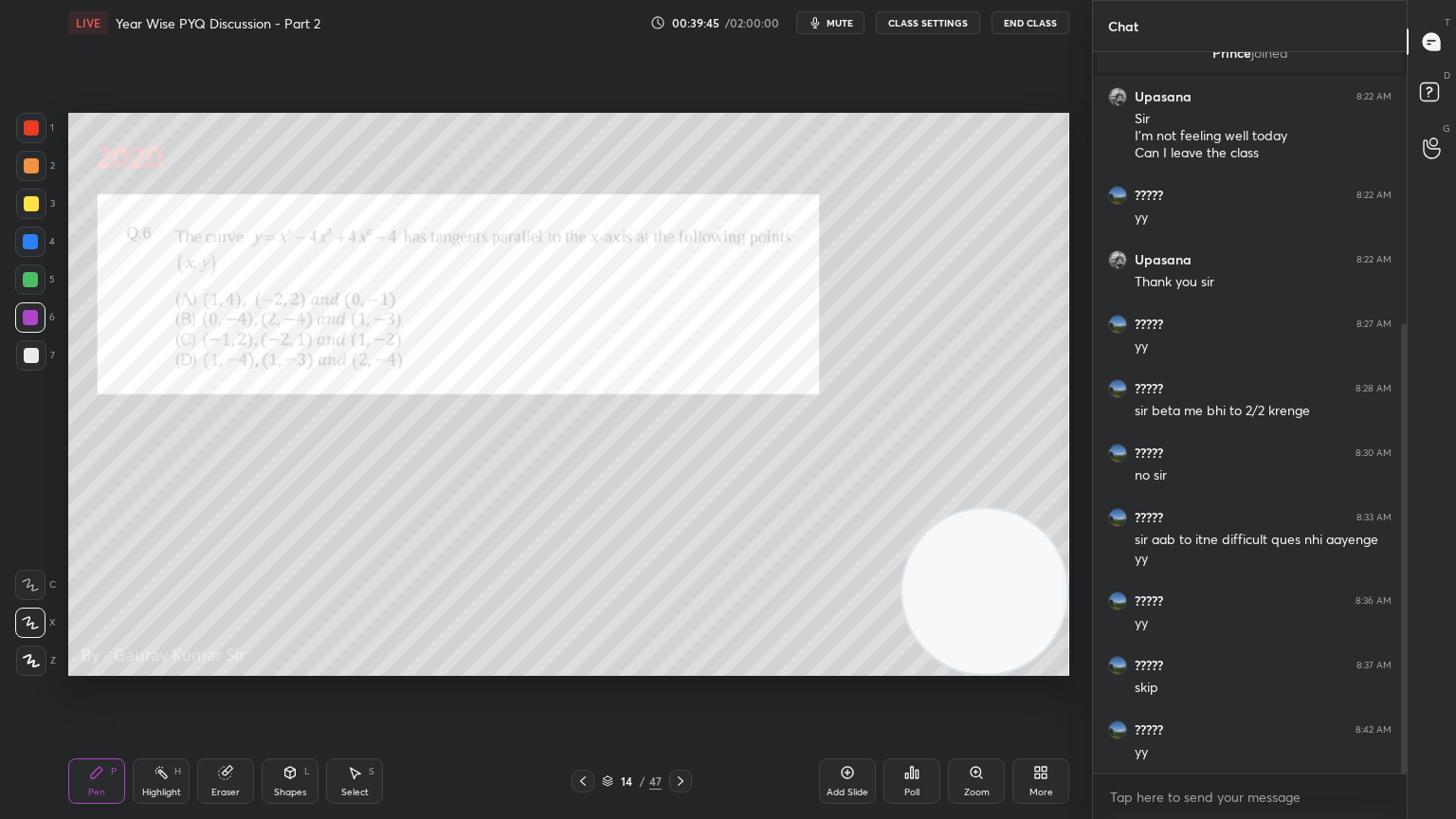 click 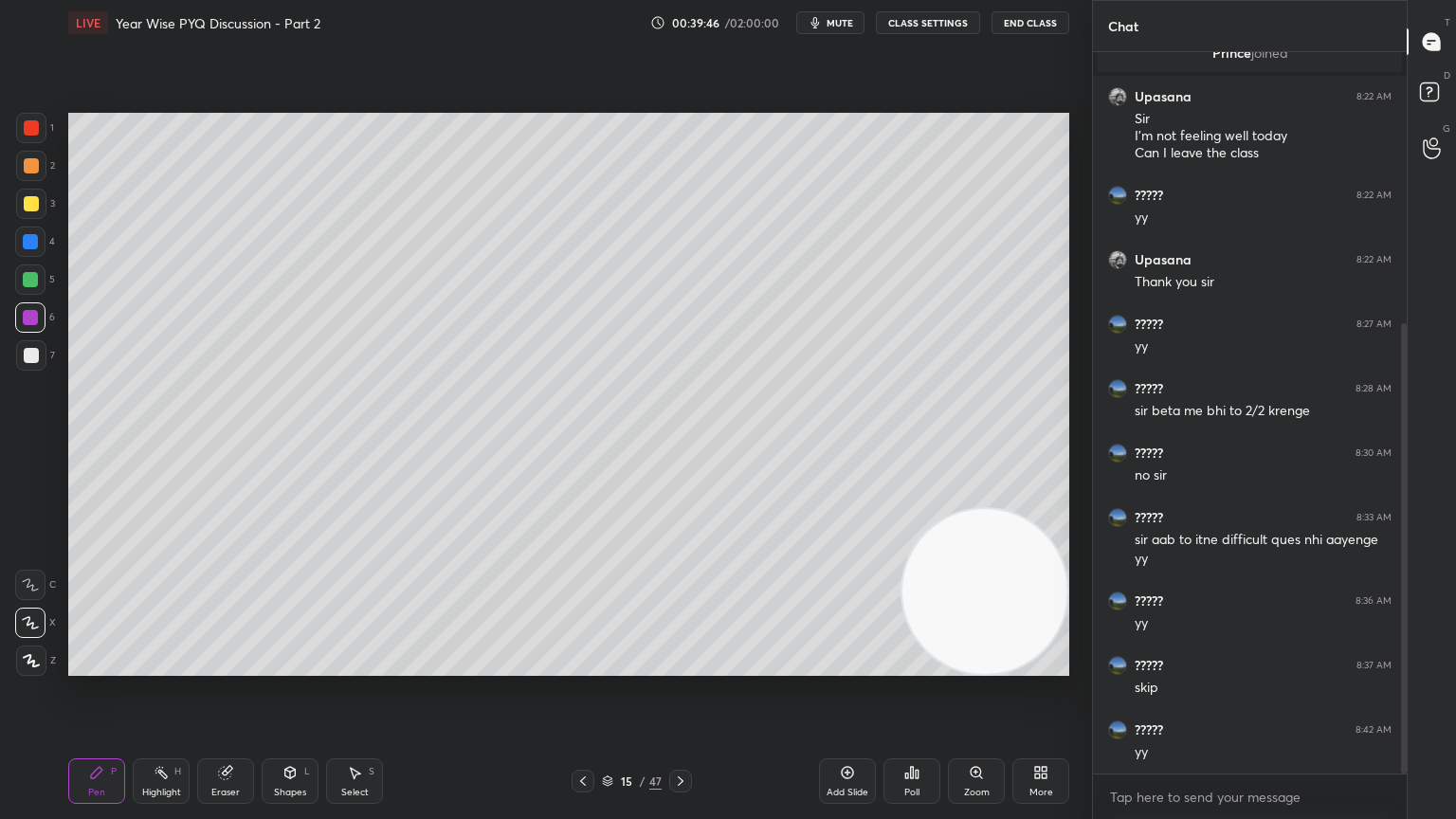 click 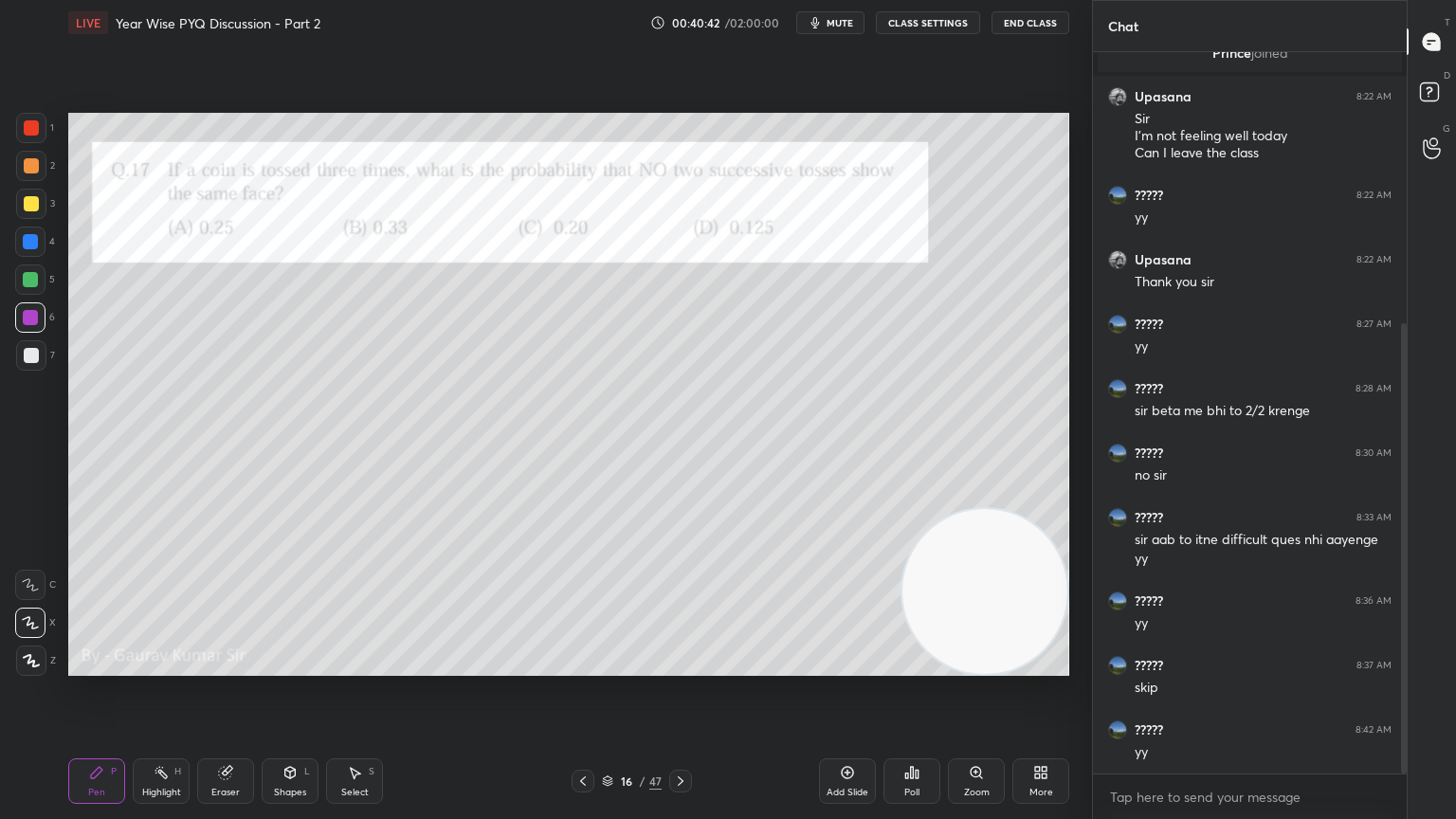 click at bounding box center (31, 355) 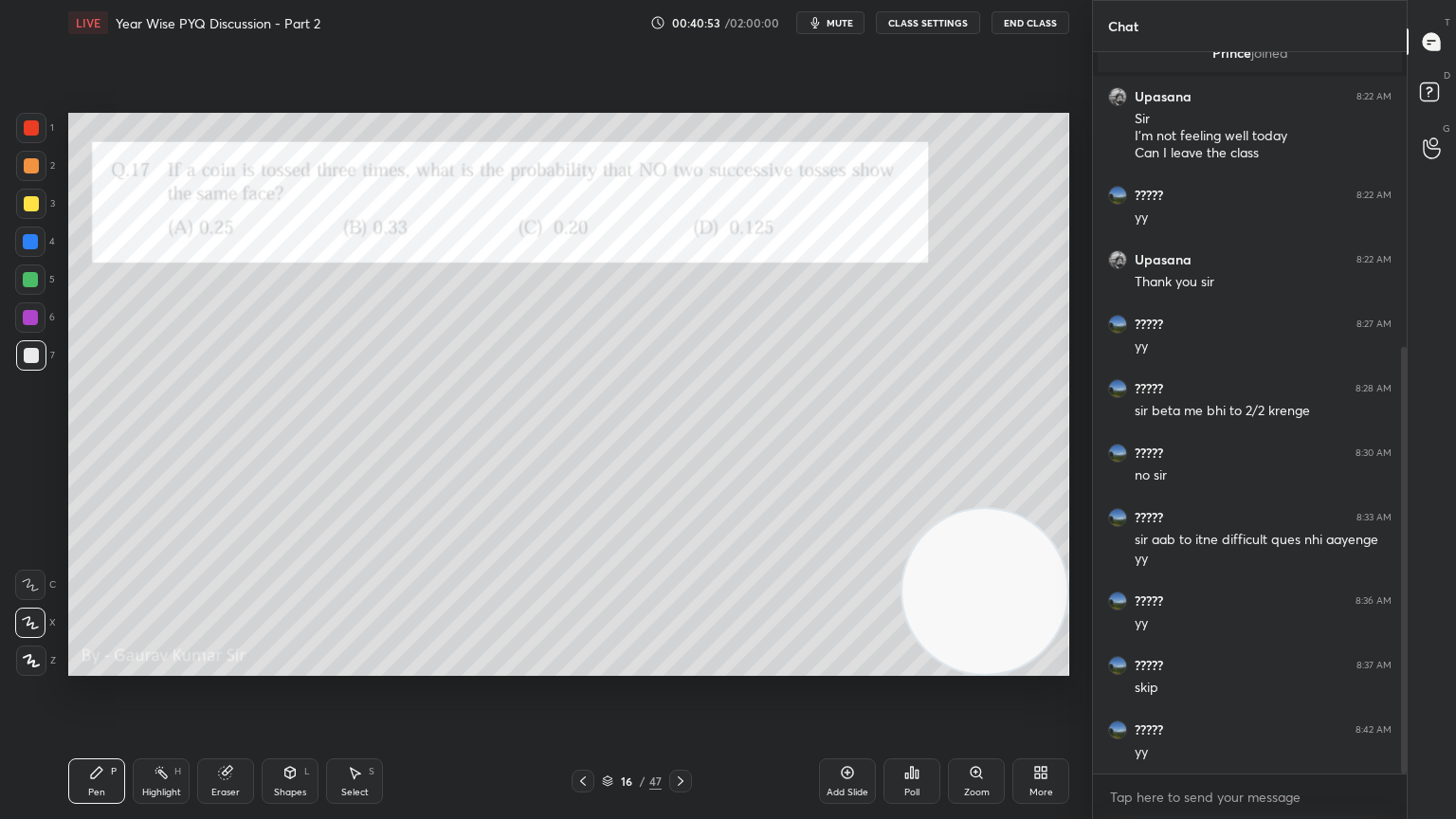 scroll, scrollTop: 500, scrollLeft: 0, axis: vertical 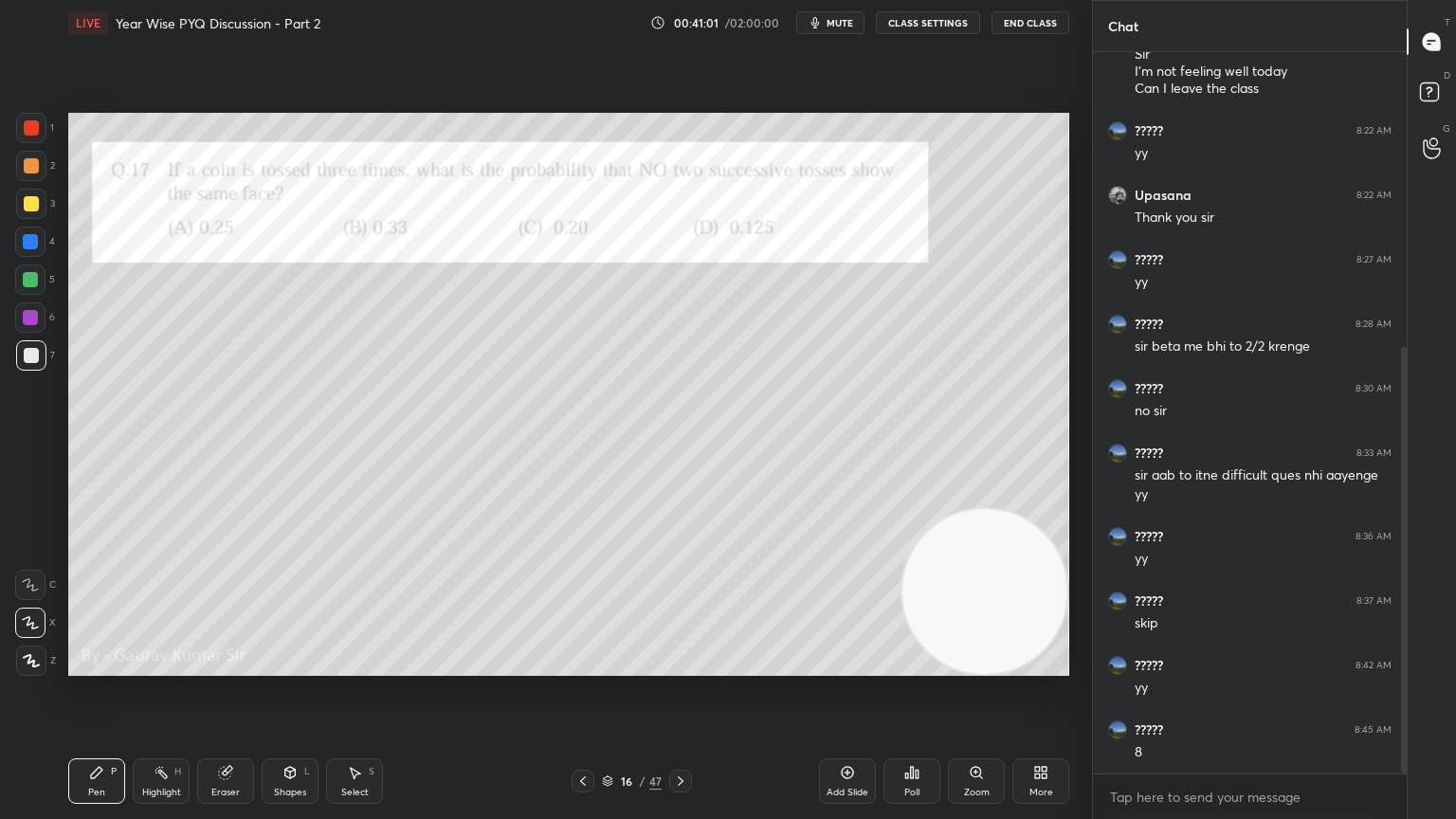 click on "Eraser" at bounding box center (226, 781) 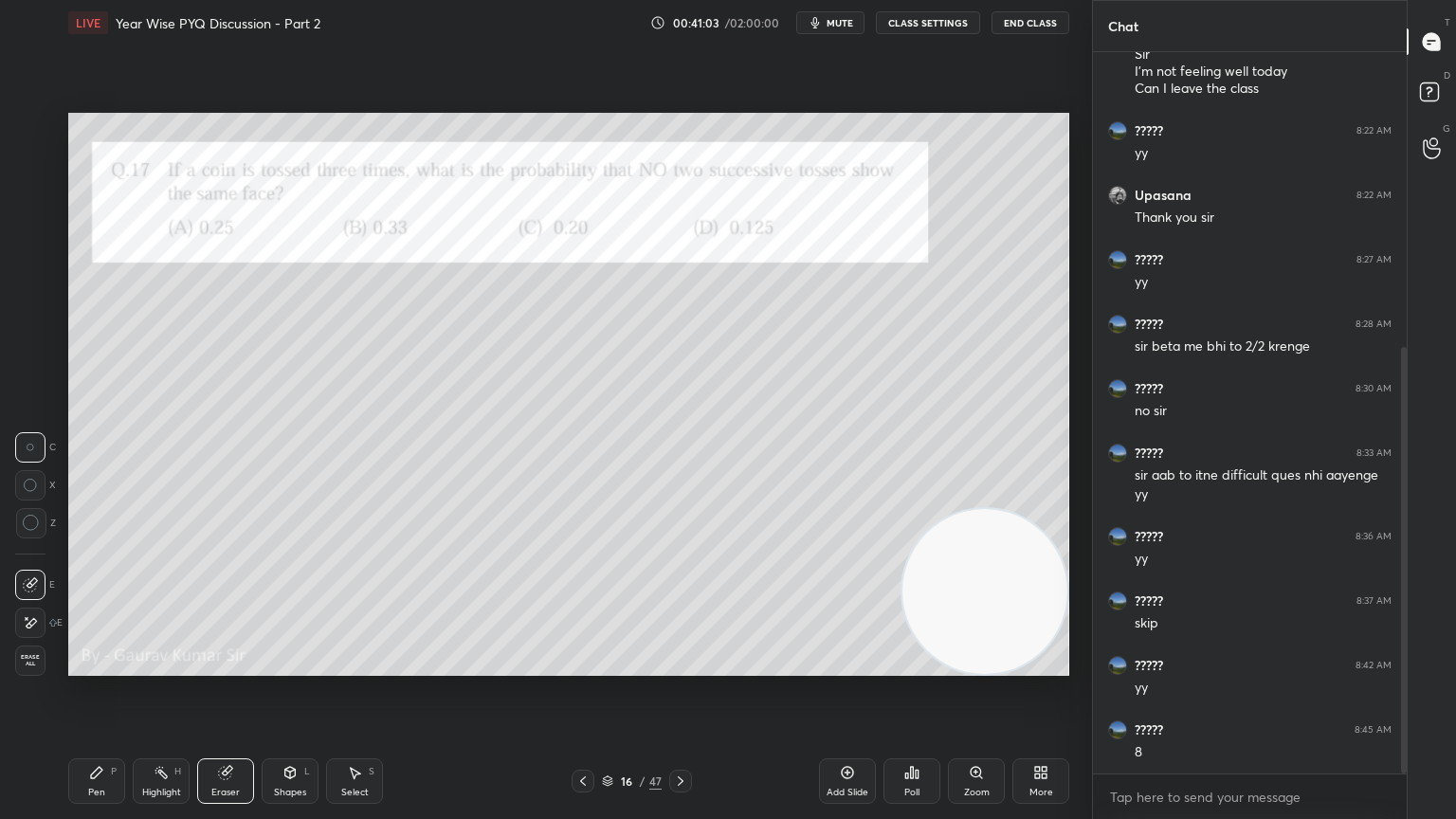 click on "Pen" at bounding box center (97, 792) 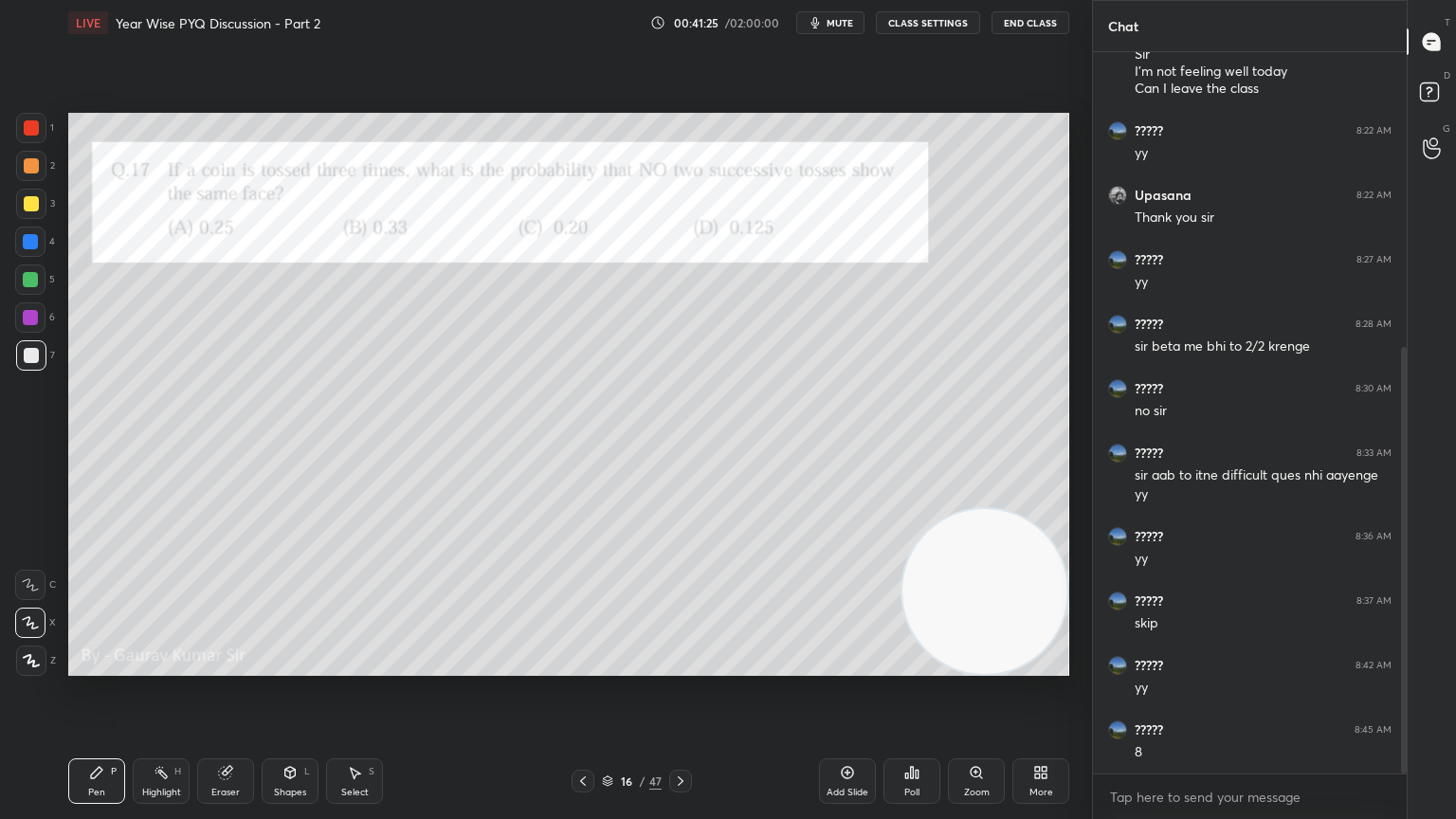 click at bounding box center (30, 318) 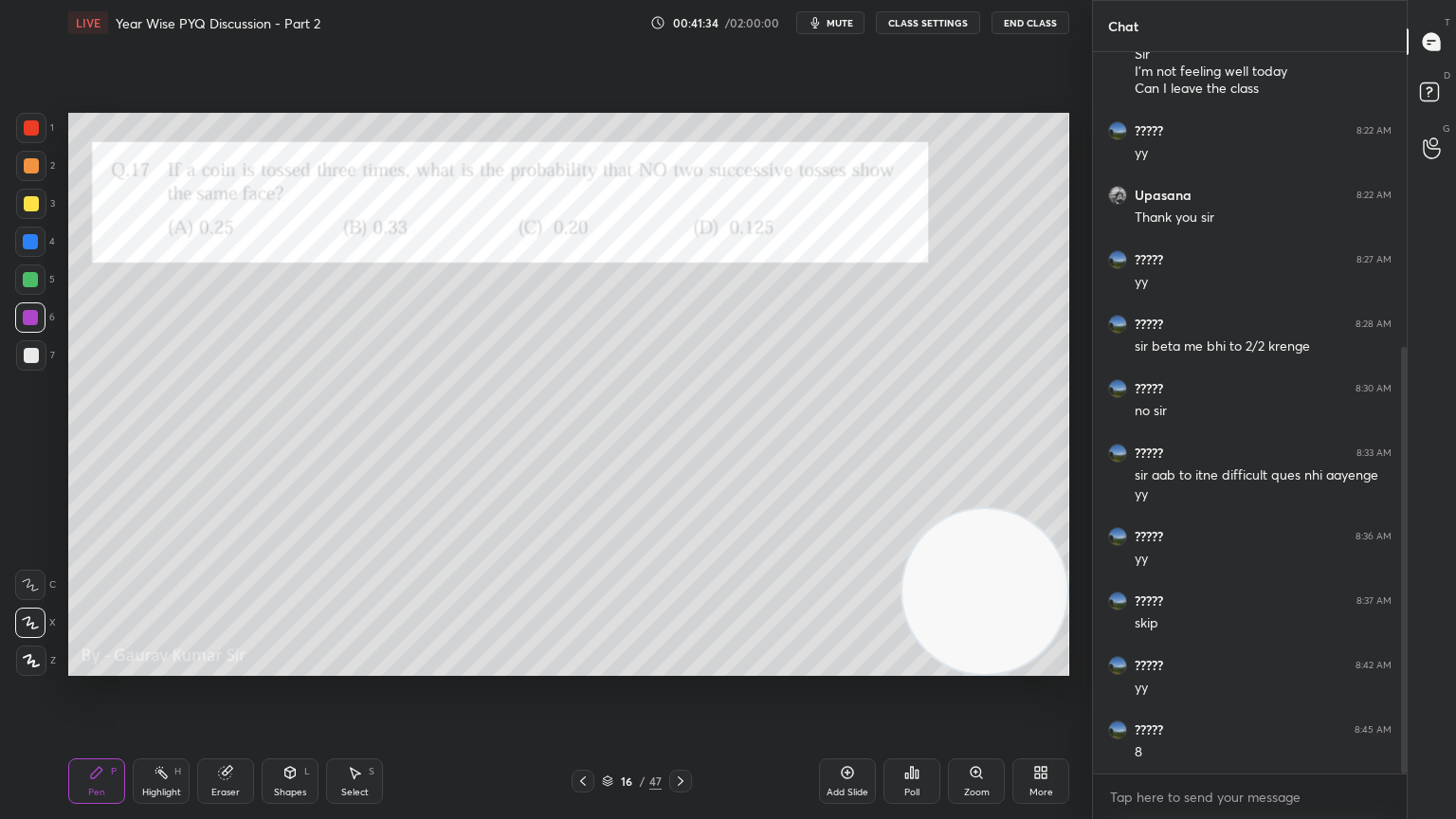 click on "Eraser" at bounding box center [226, 792] 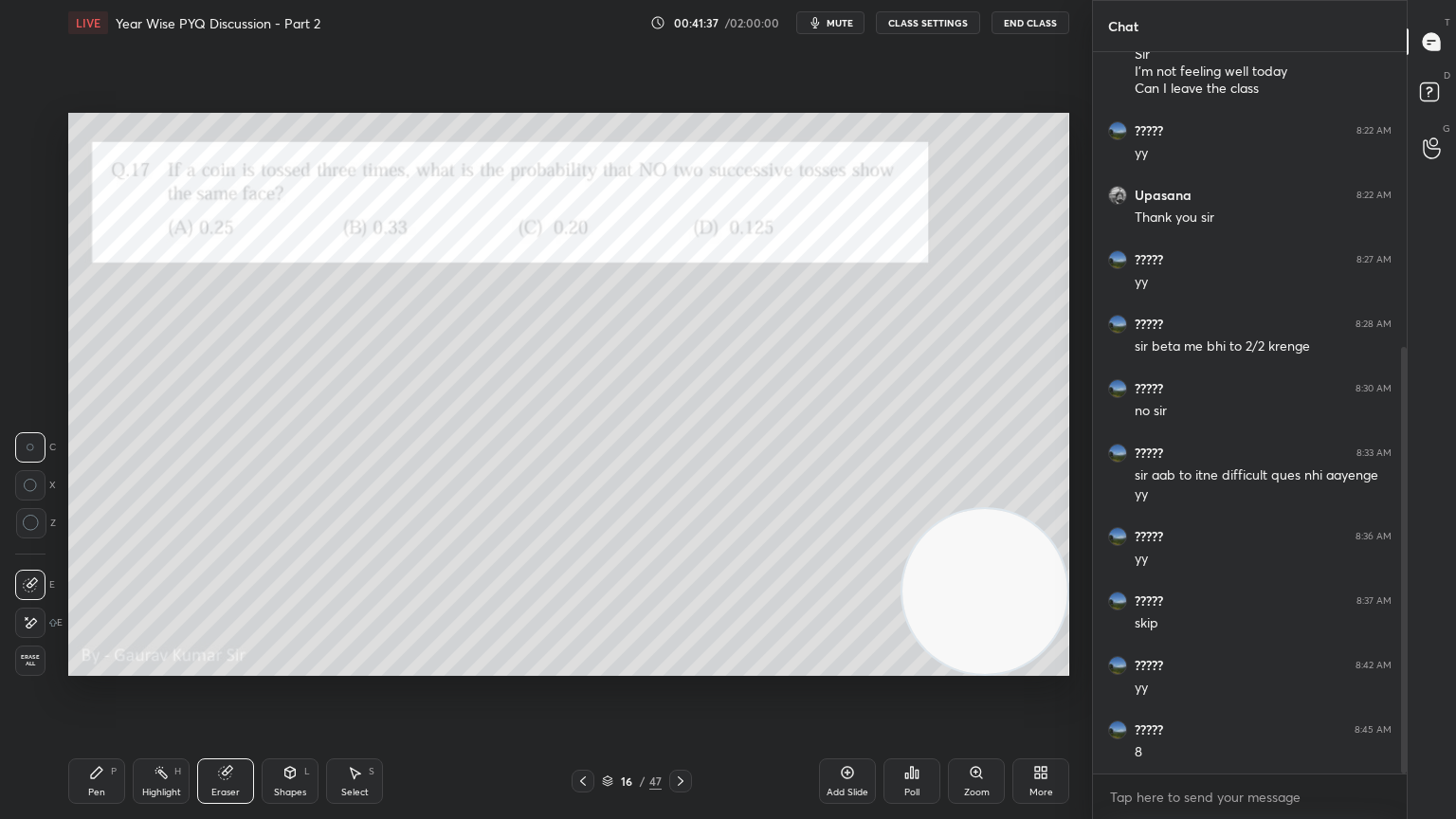 click 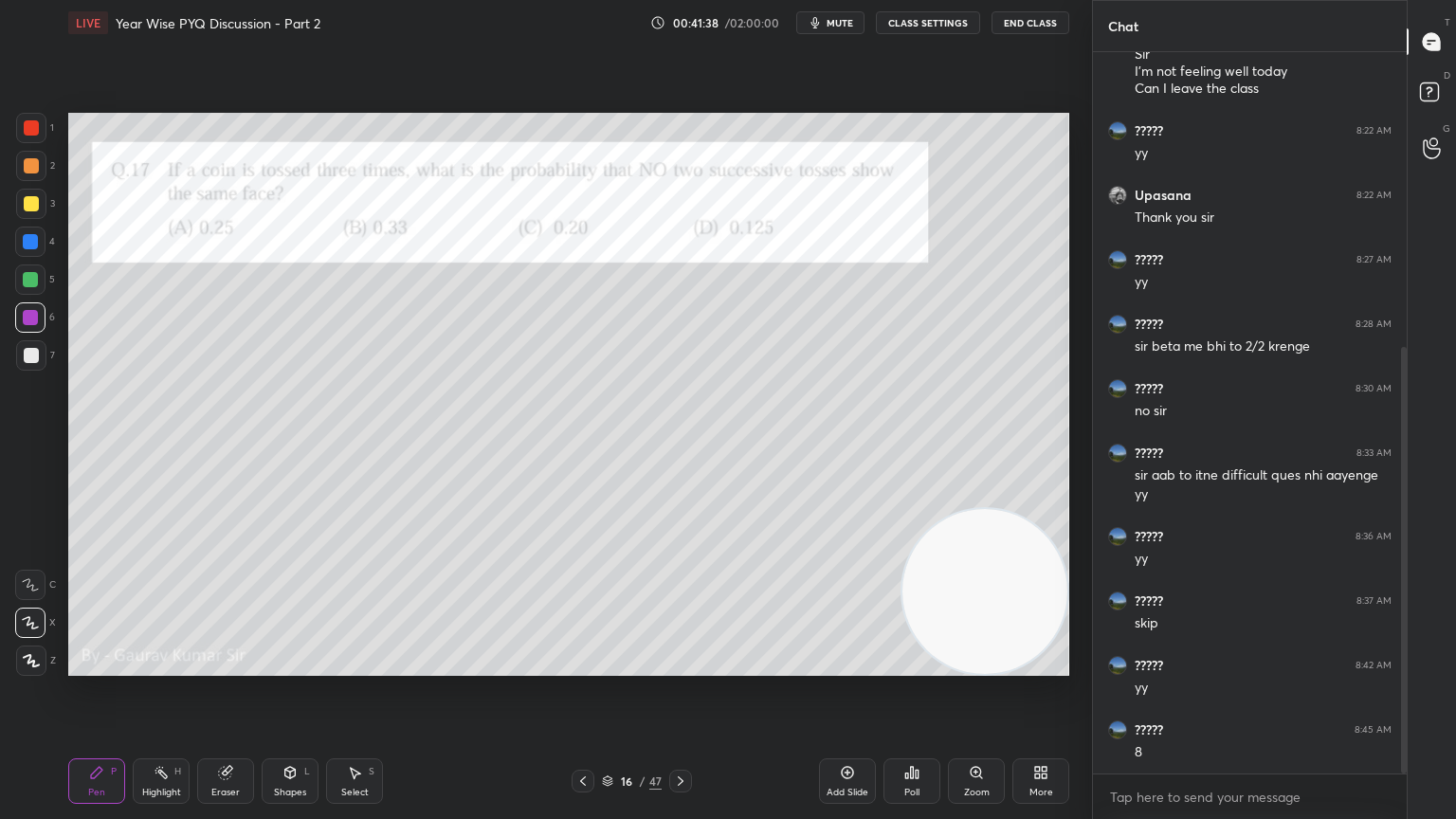 click on "Pen" at bounding box center (97, 792) 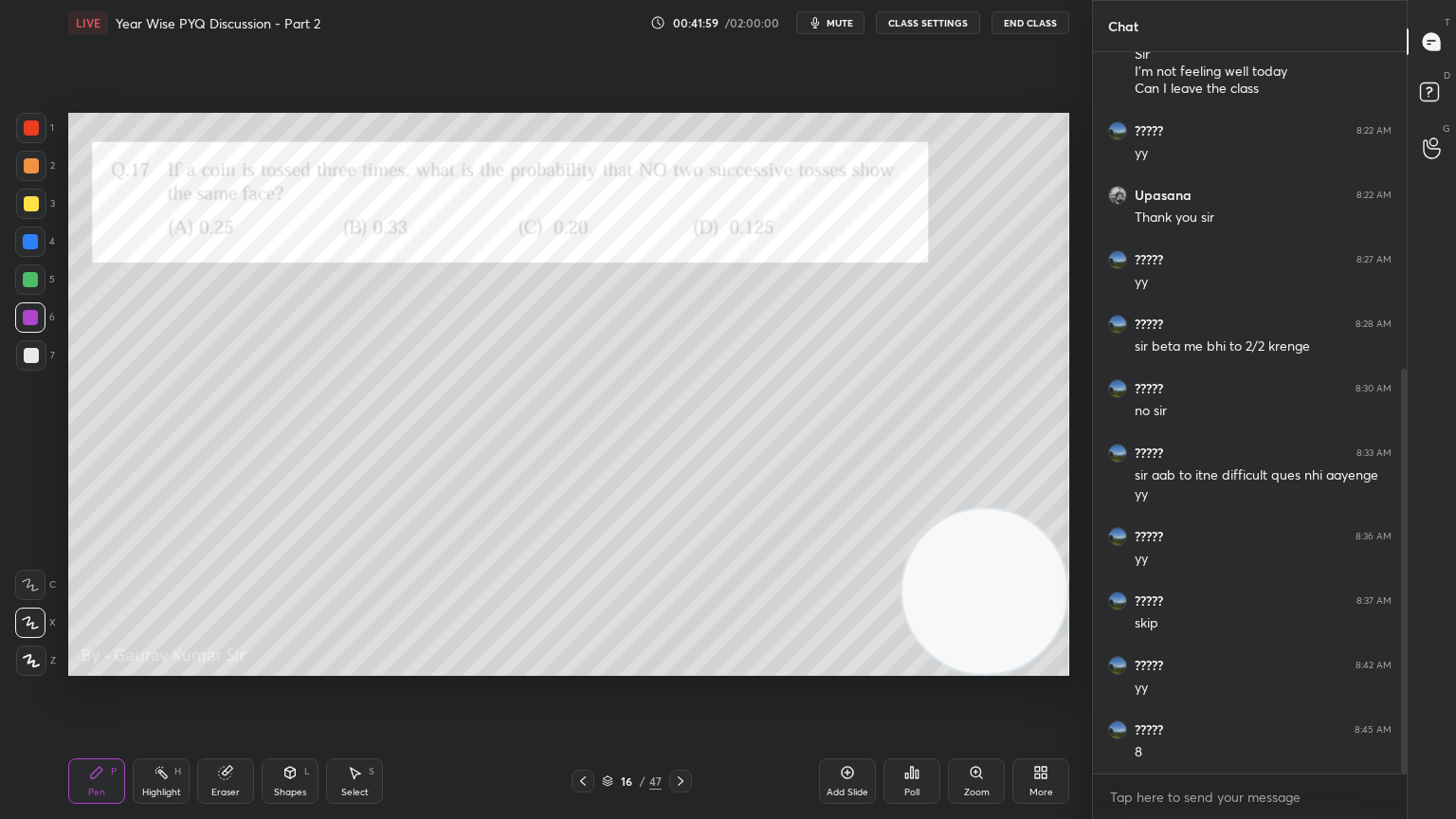 scroll, scrollTop: 564, scrollLeft: 0, axis: vertical 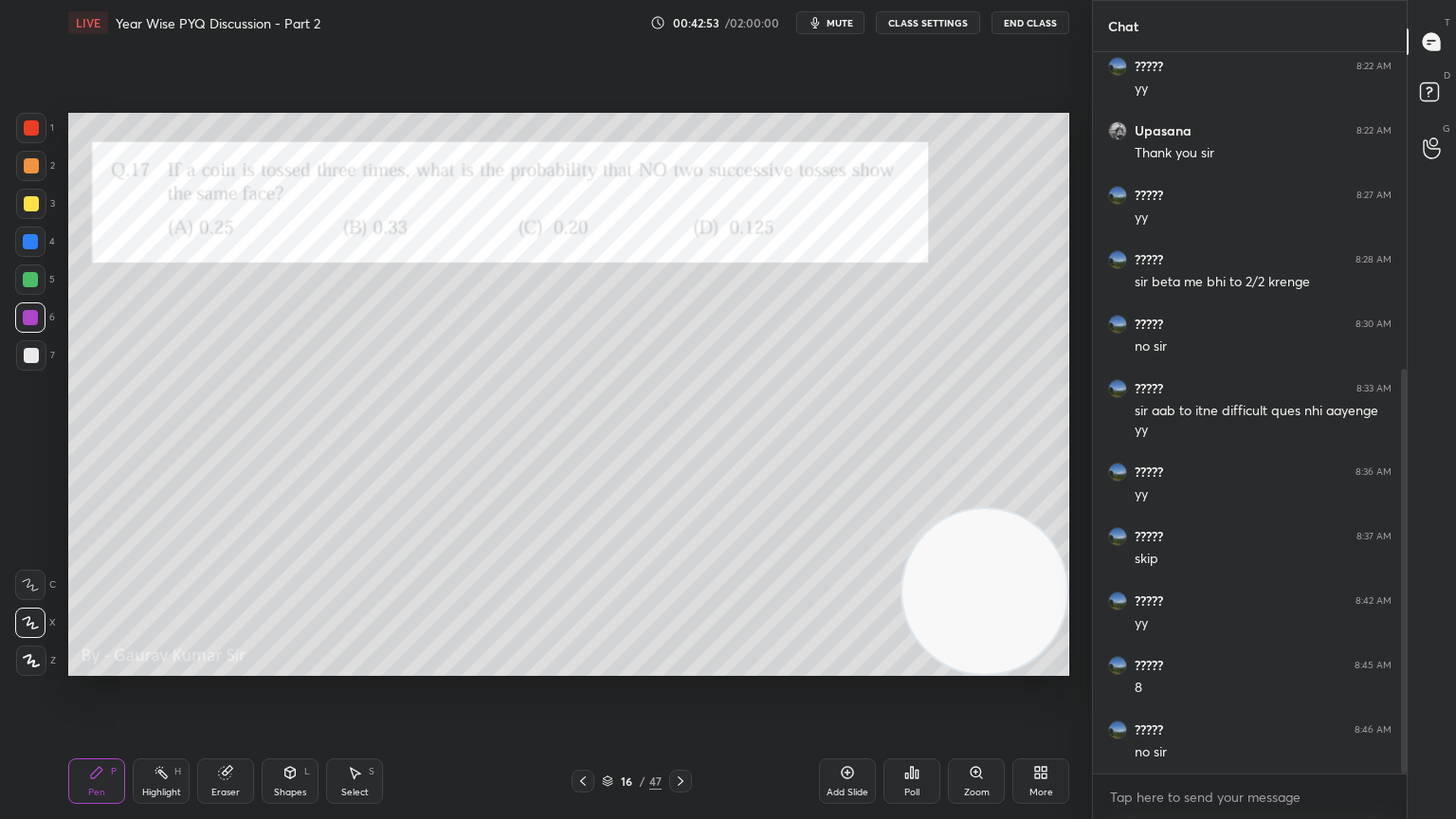 click 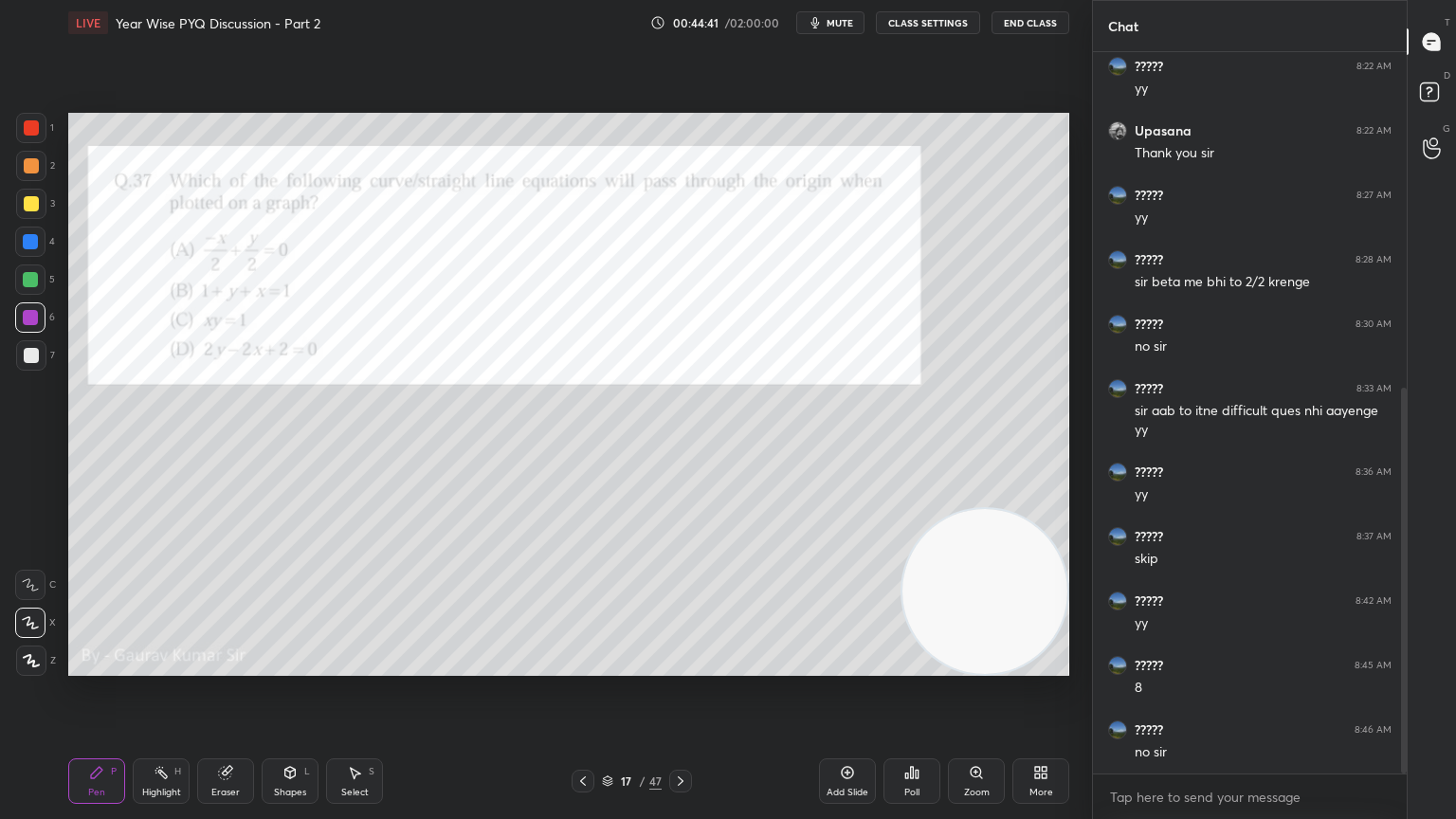 scroll, scrollTop: 628, scrollLeft: 0, axis: vertical 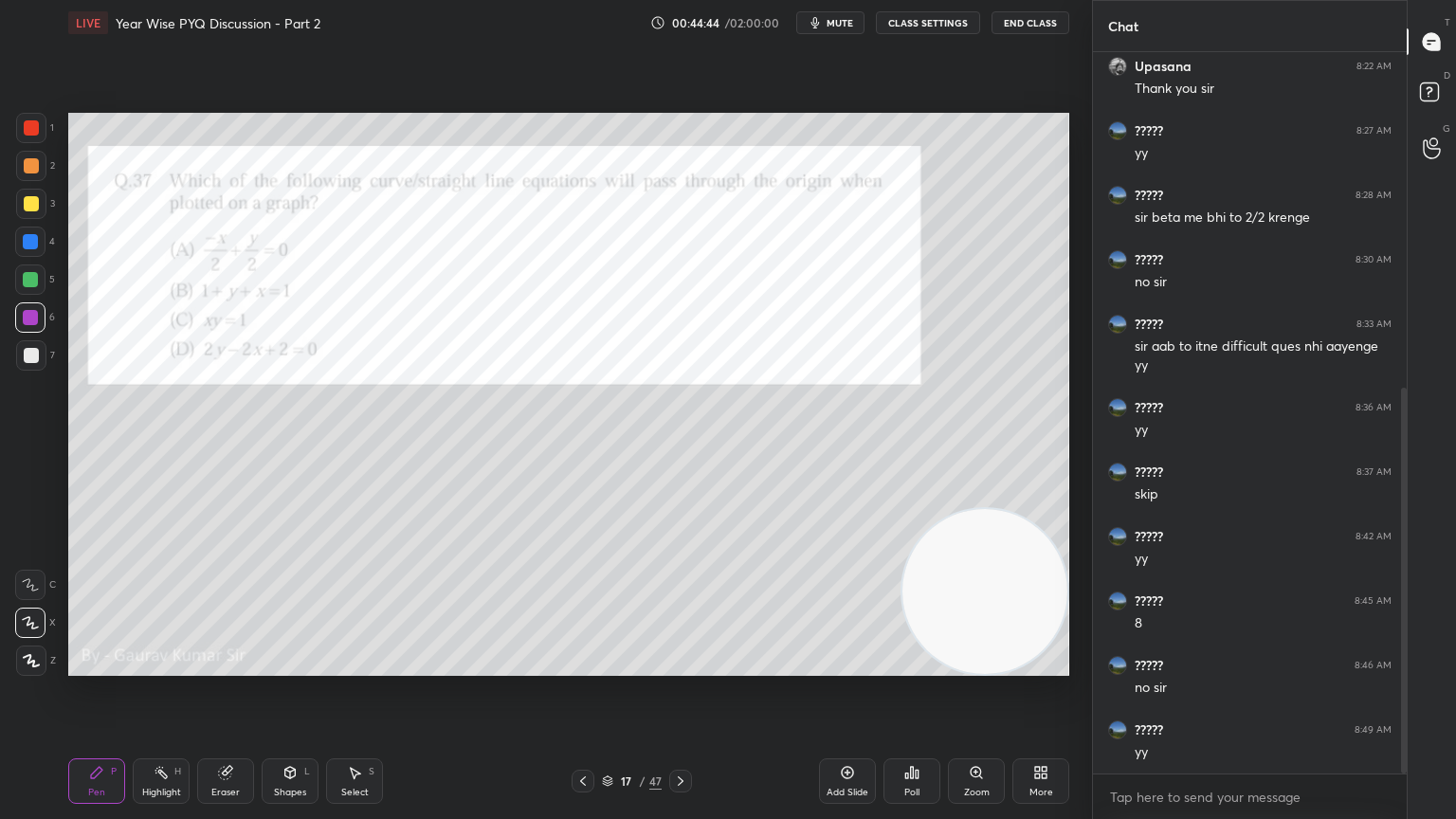 click 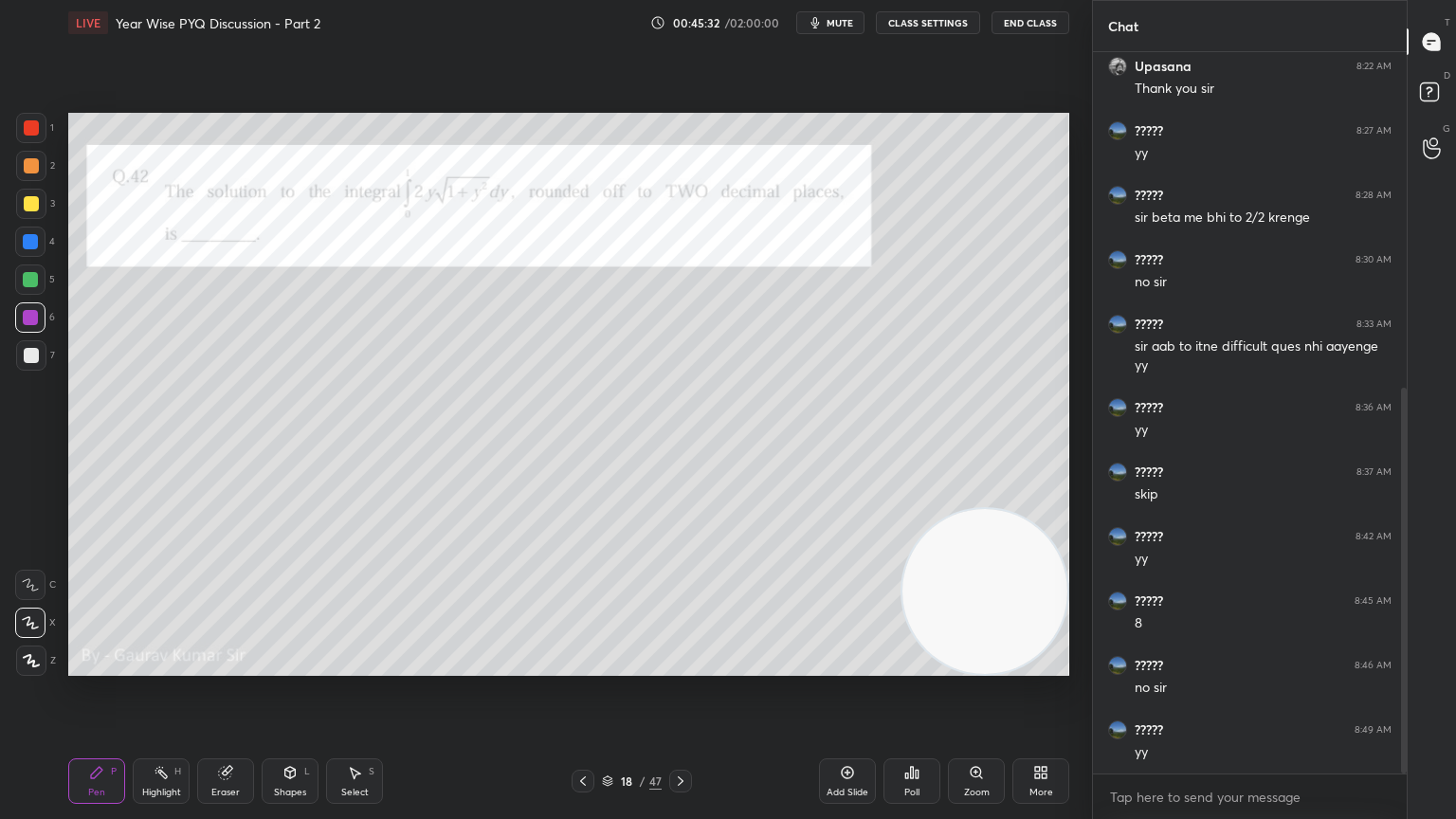 click on "Eraser" at bounding box center [226, 781] 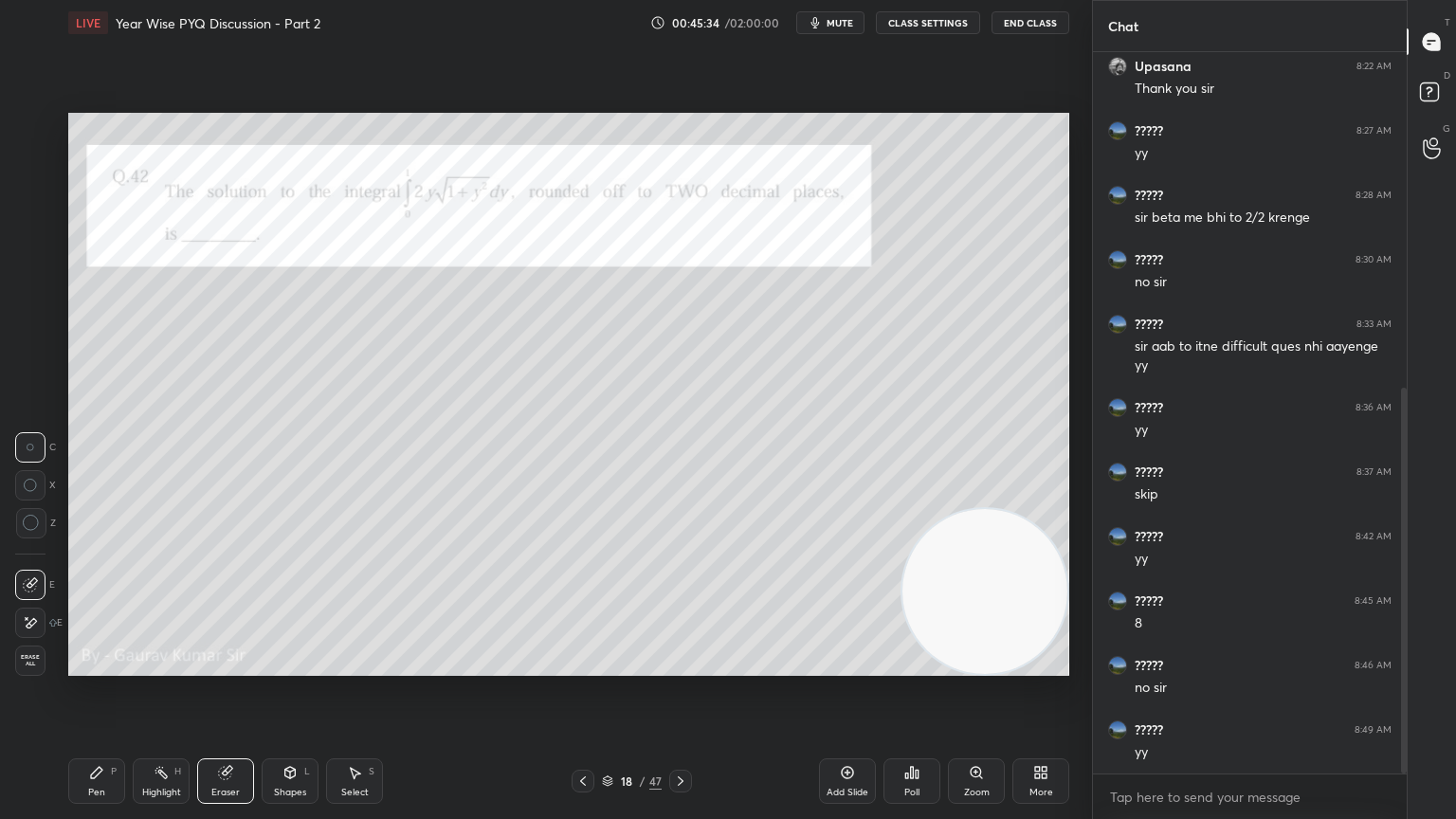 click 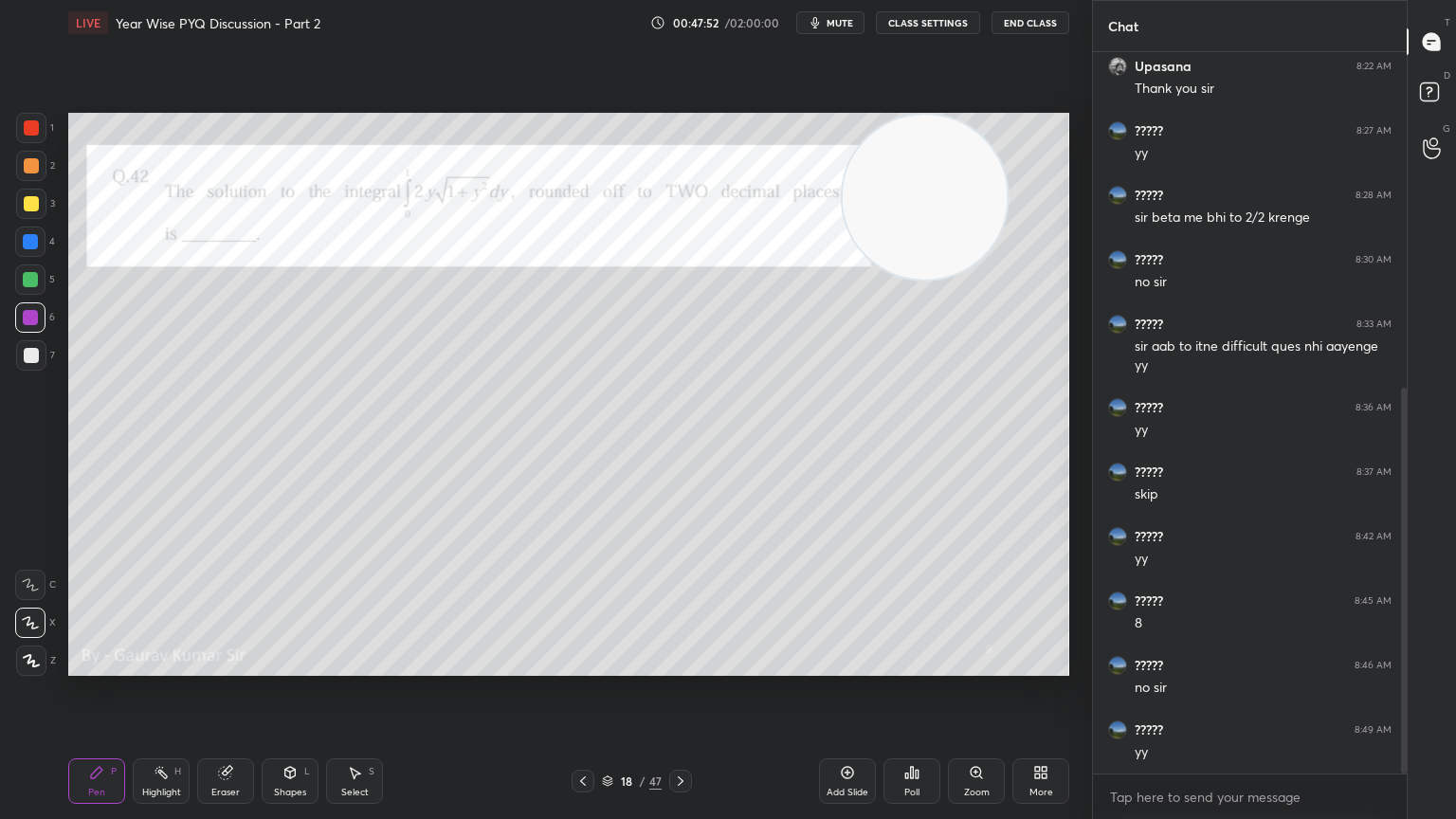 click on "Add Slide" at bounding box center [847, 781] 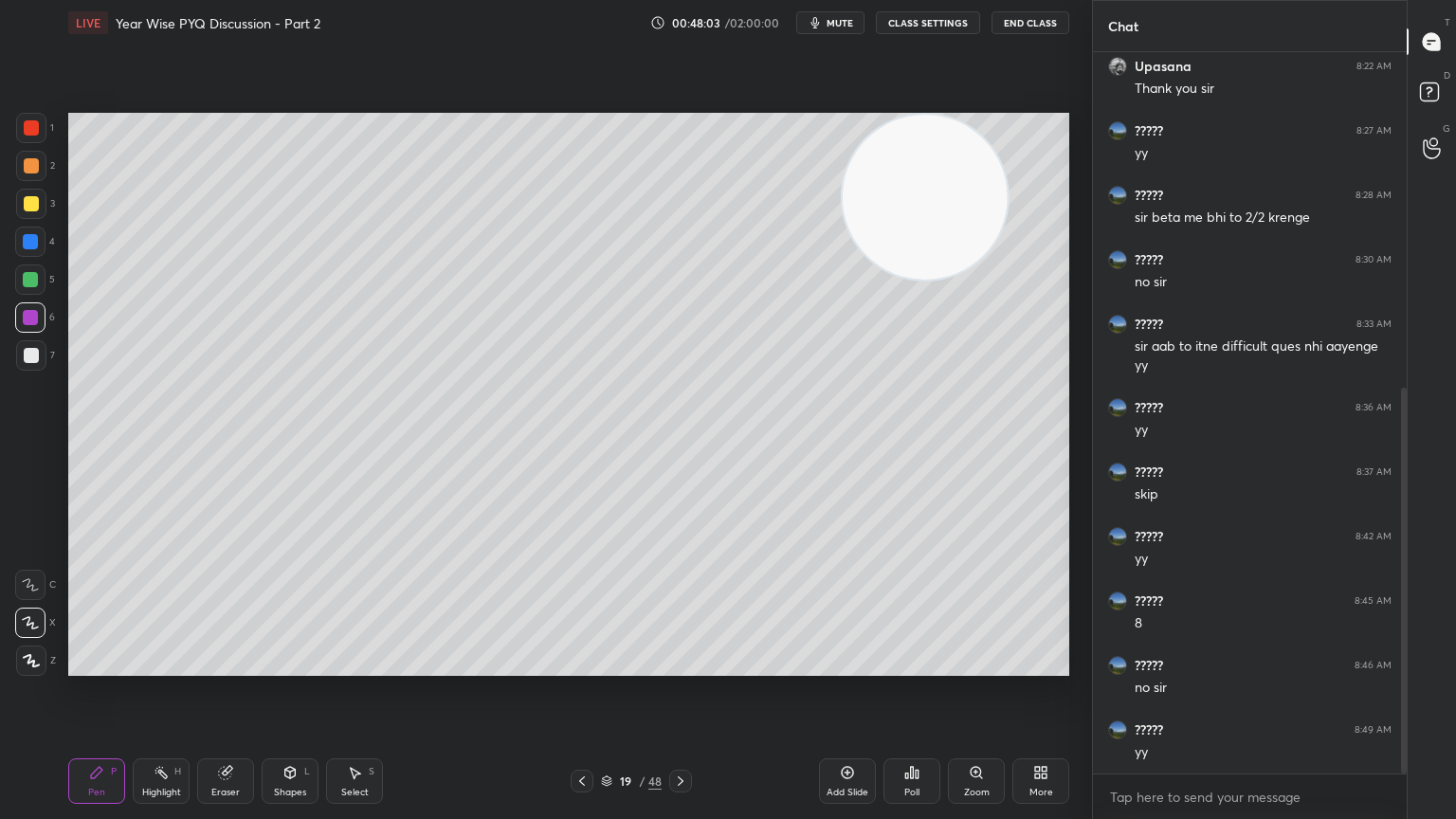 click at bounding box center (582, 781) 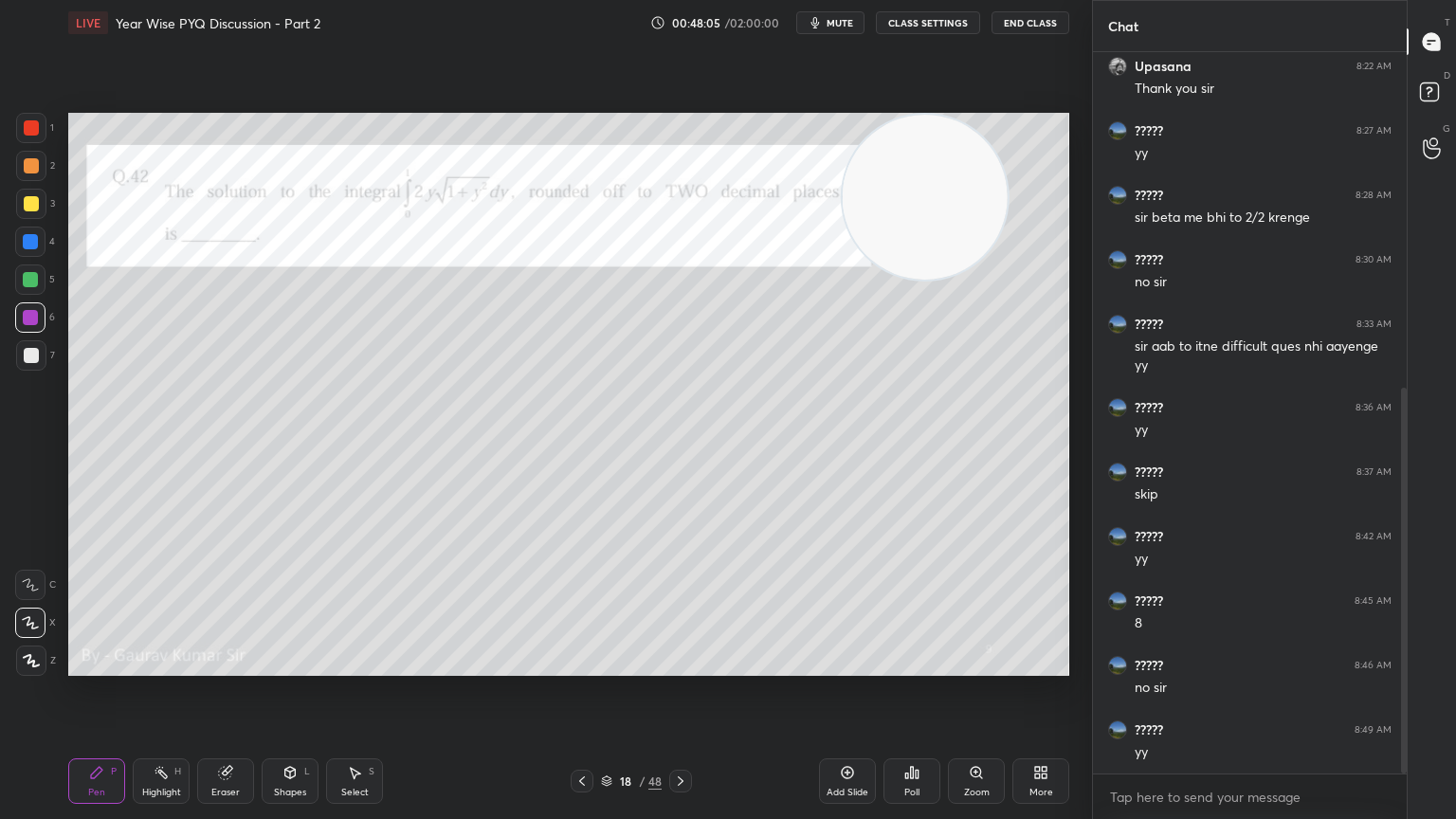 click 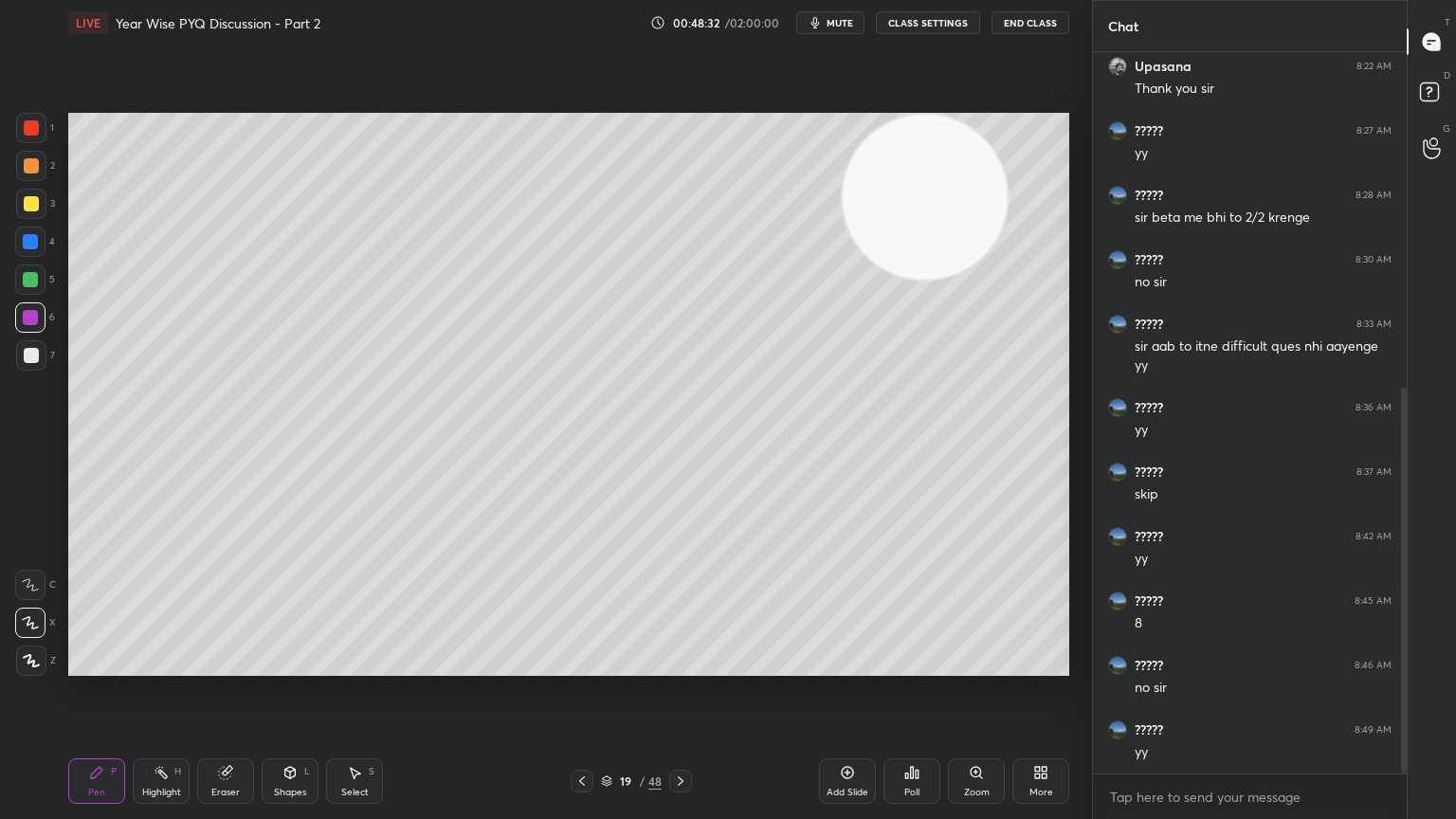 click 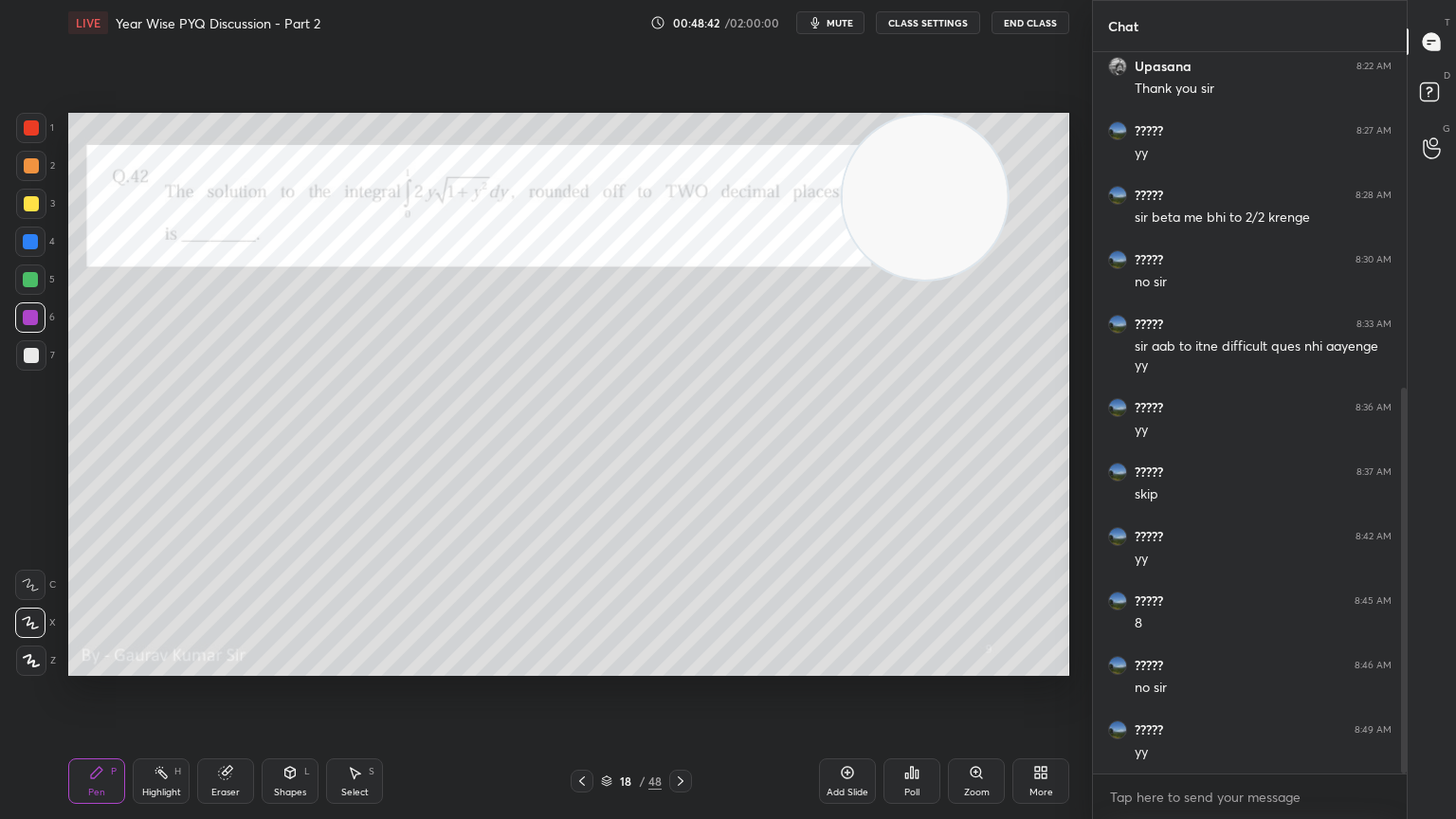 click 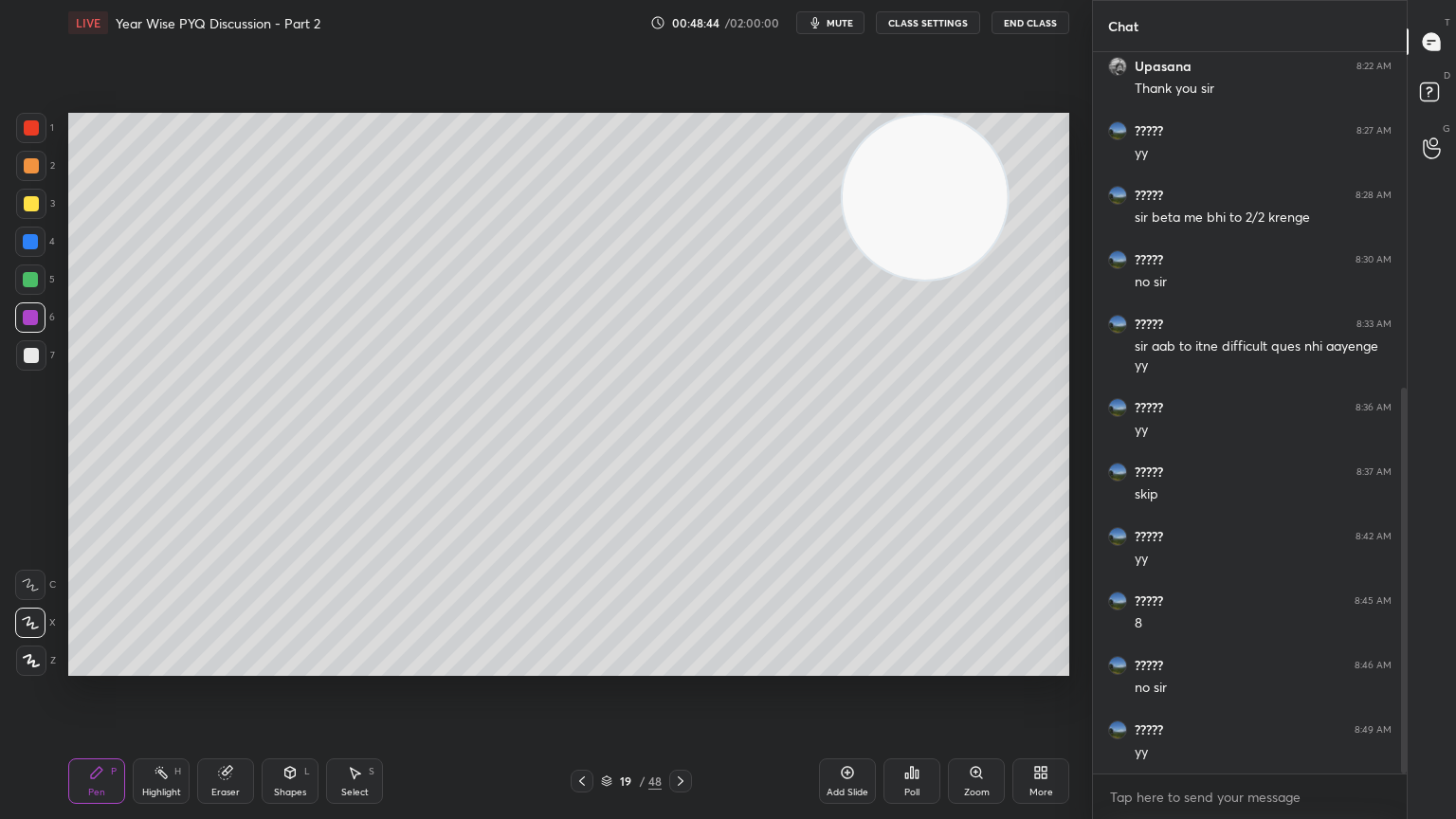 click 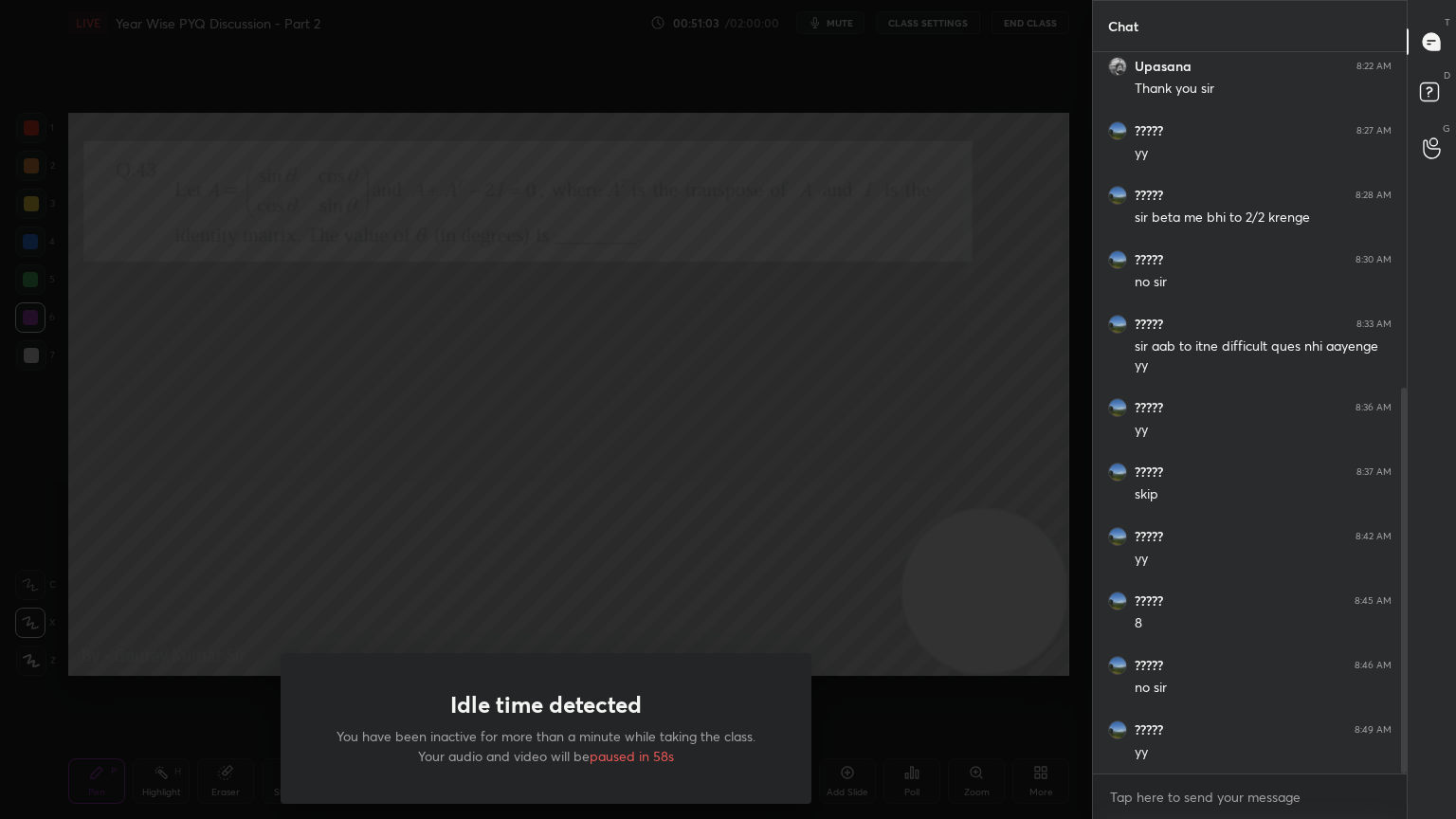 click on "Idle time detected You have been inactive for more than a minute while taking the class. Your audio and video will be  paused in 58s" at bounding box center [546, 410] 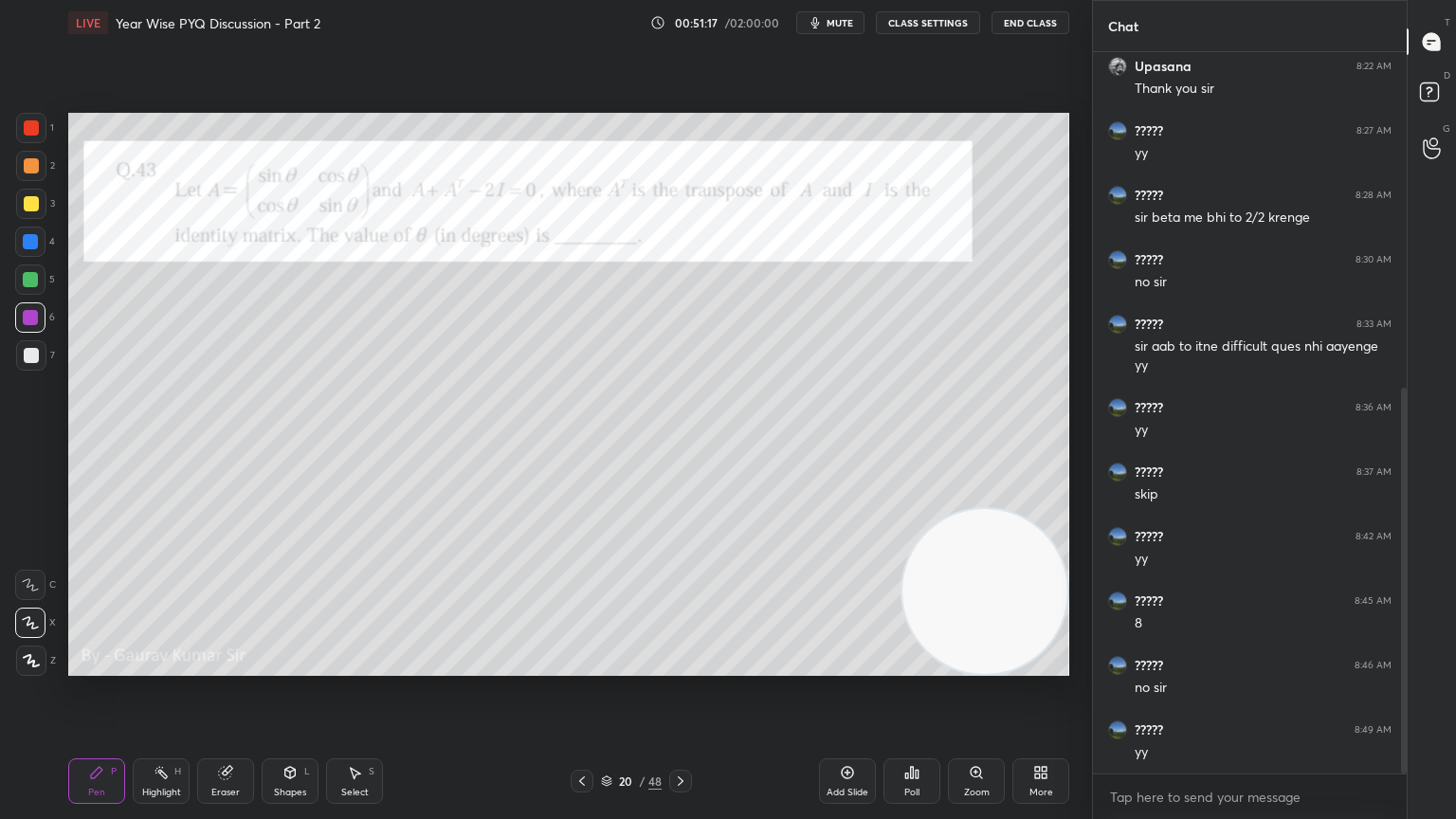 click at bounding box center (31, 355) 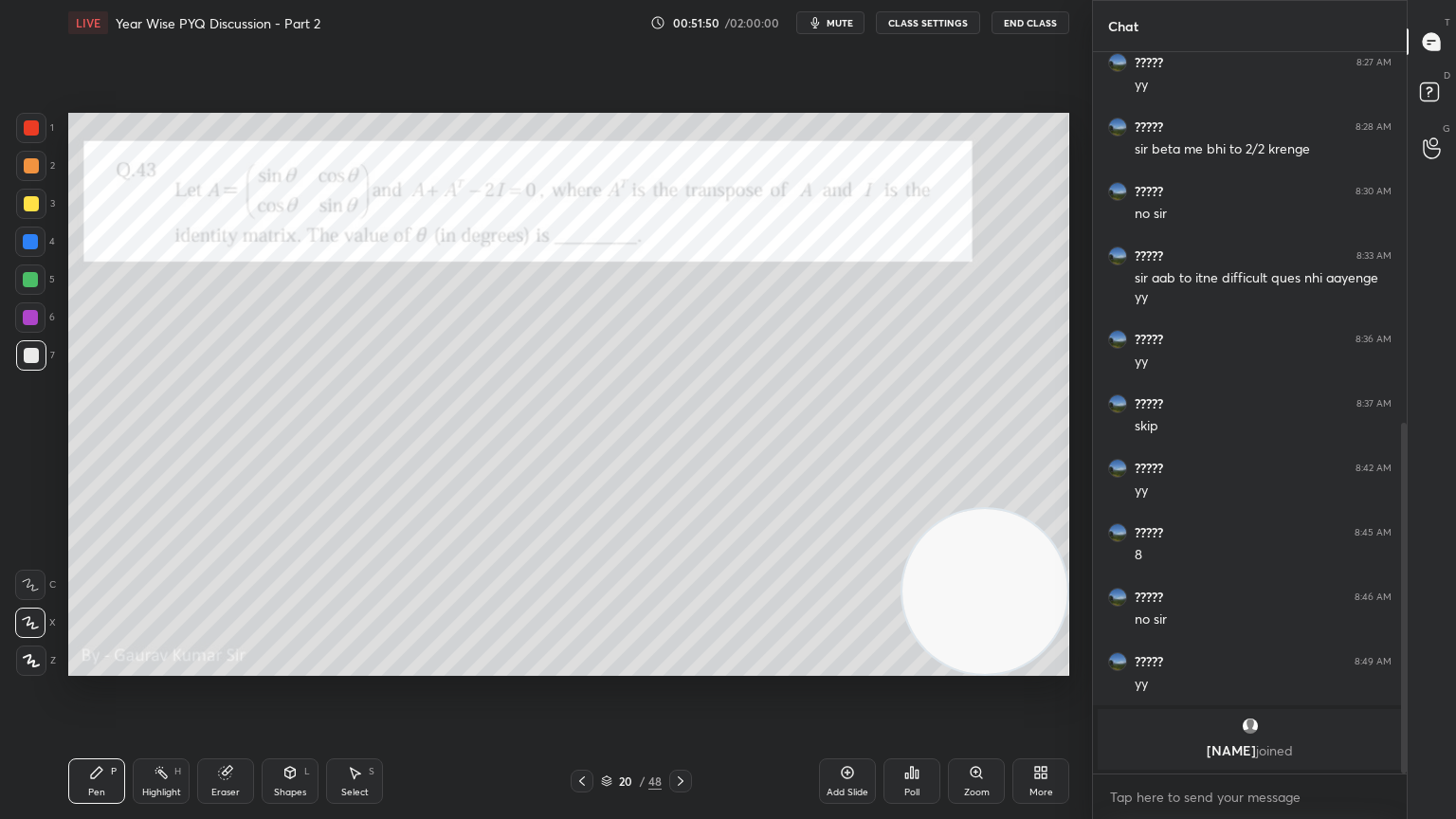 scroll, scrollTop: 761, scrollLeft: 0, axis: vertical 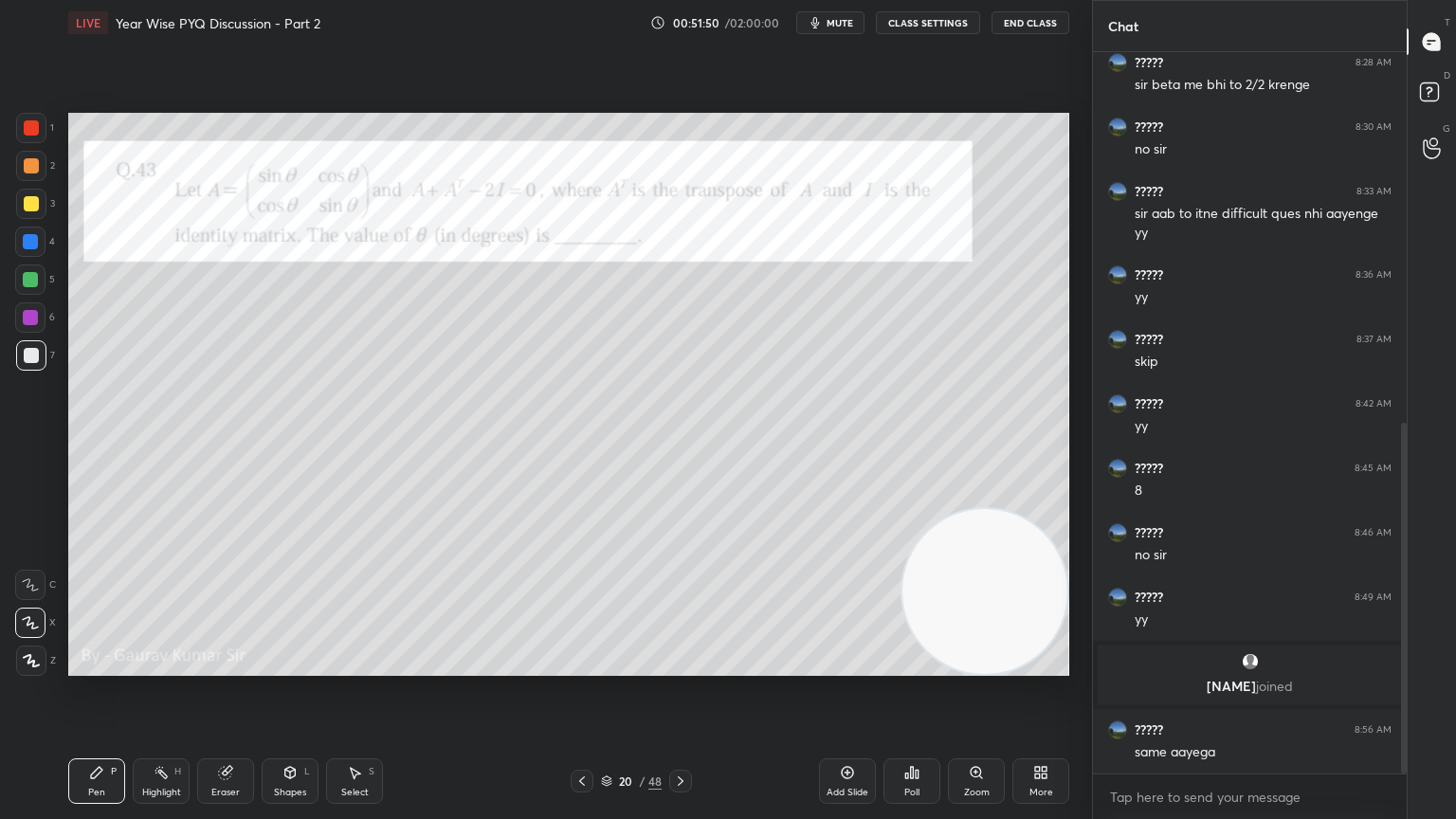 click at bounding box center [31, 128] 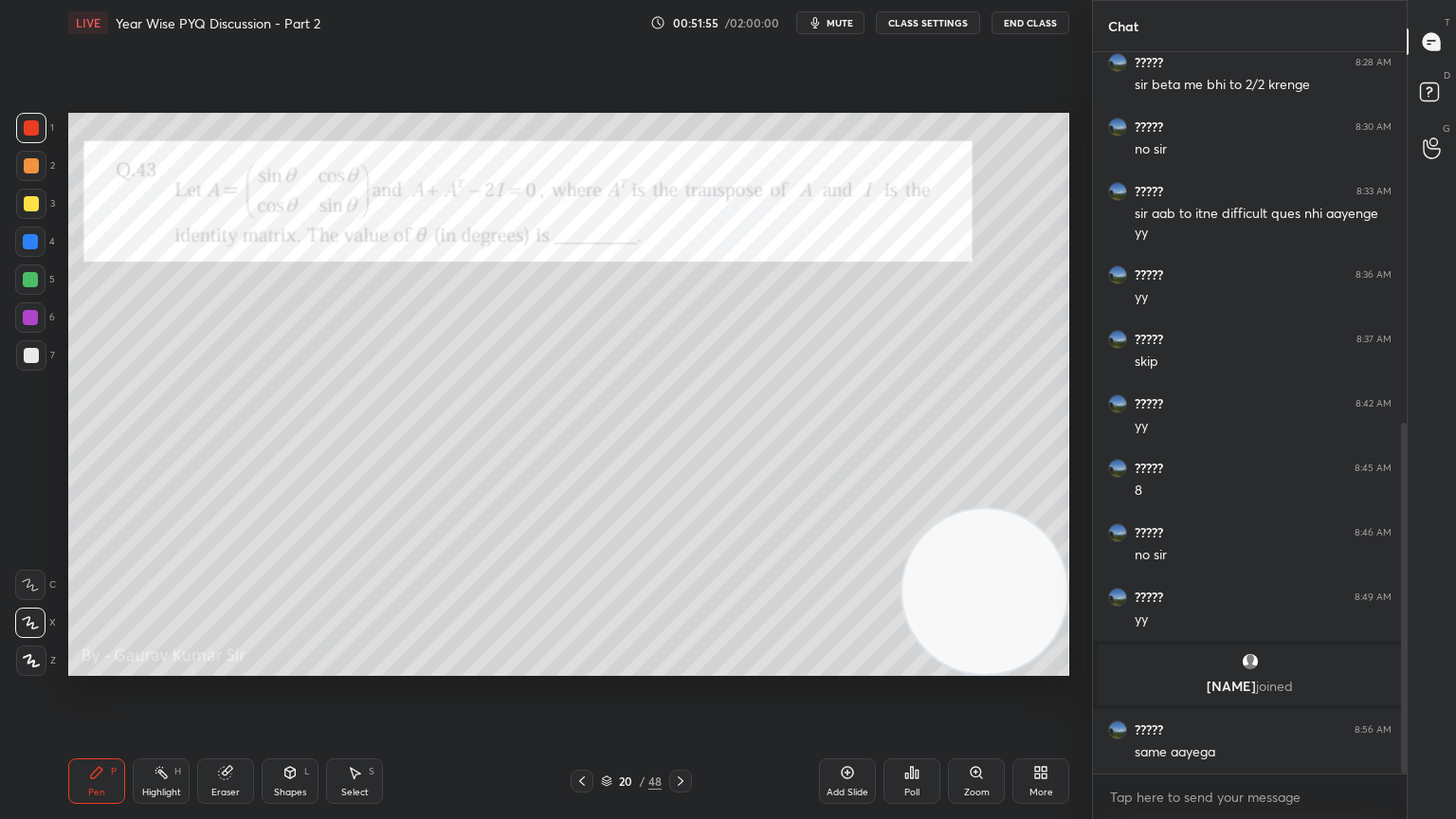 click at bounding box center (31, 355) 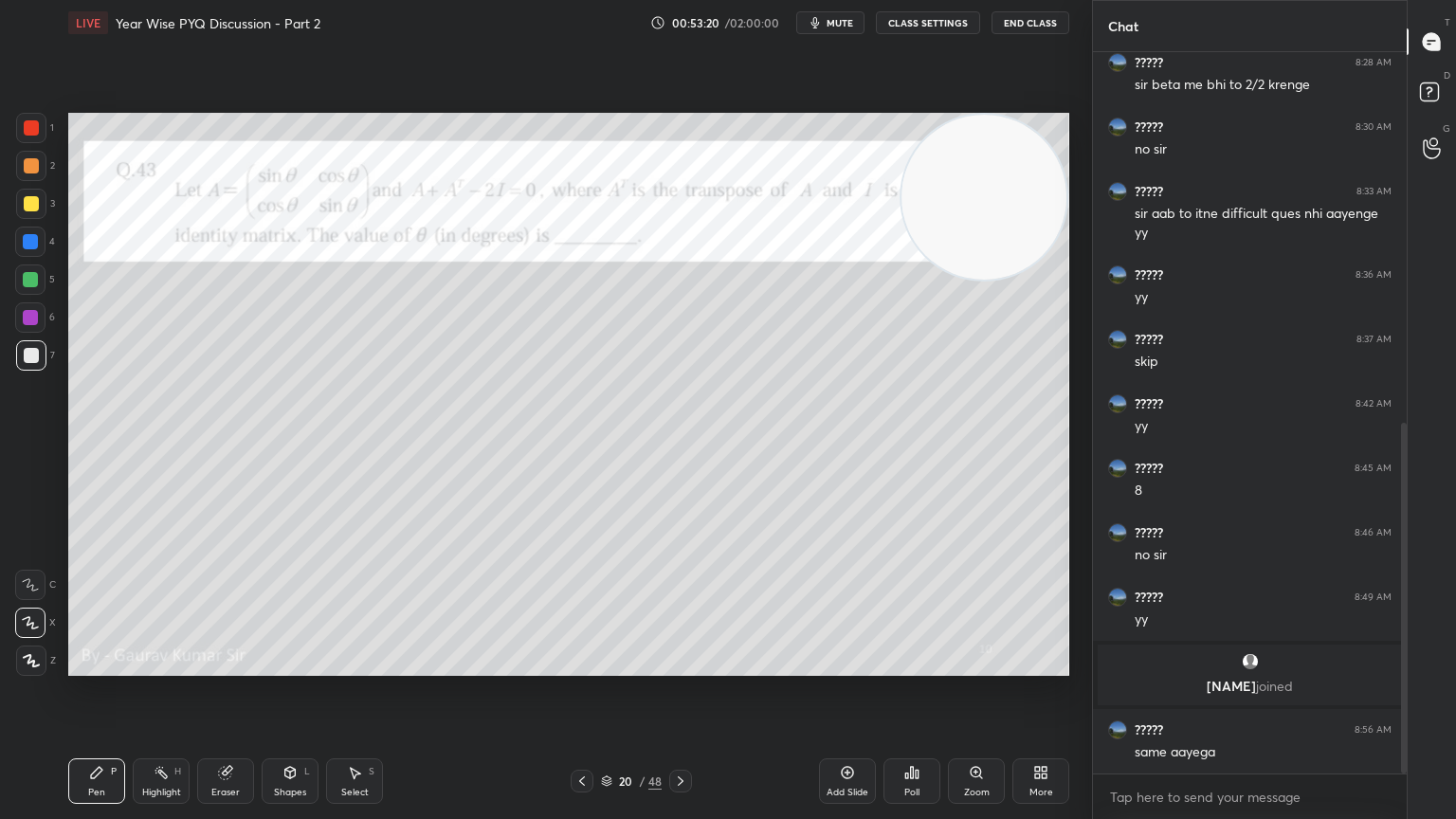 click on "Eraser" at bounding box center [226, 781] 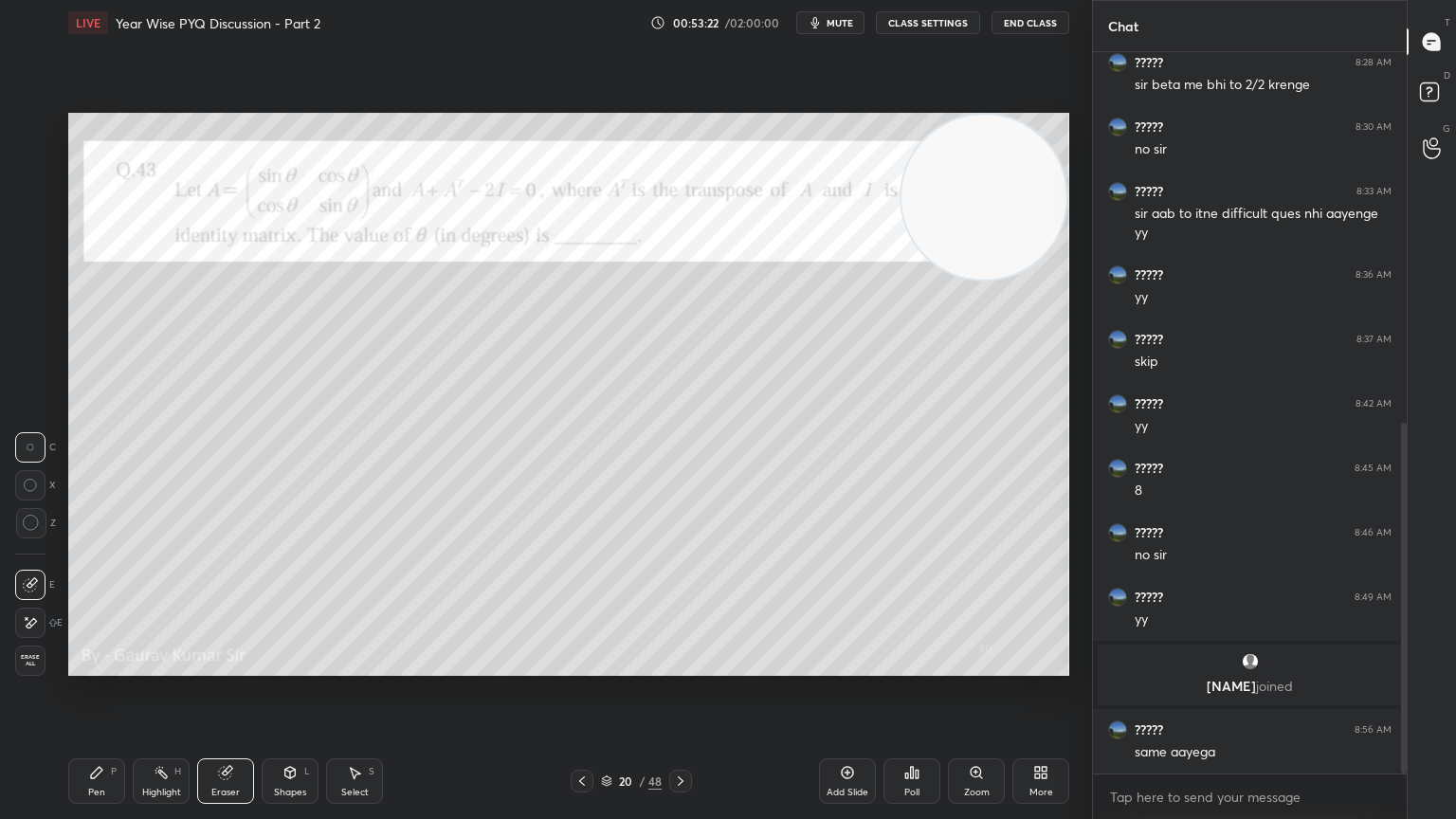 click on "Pen P" at bounding box center (97, 781) 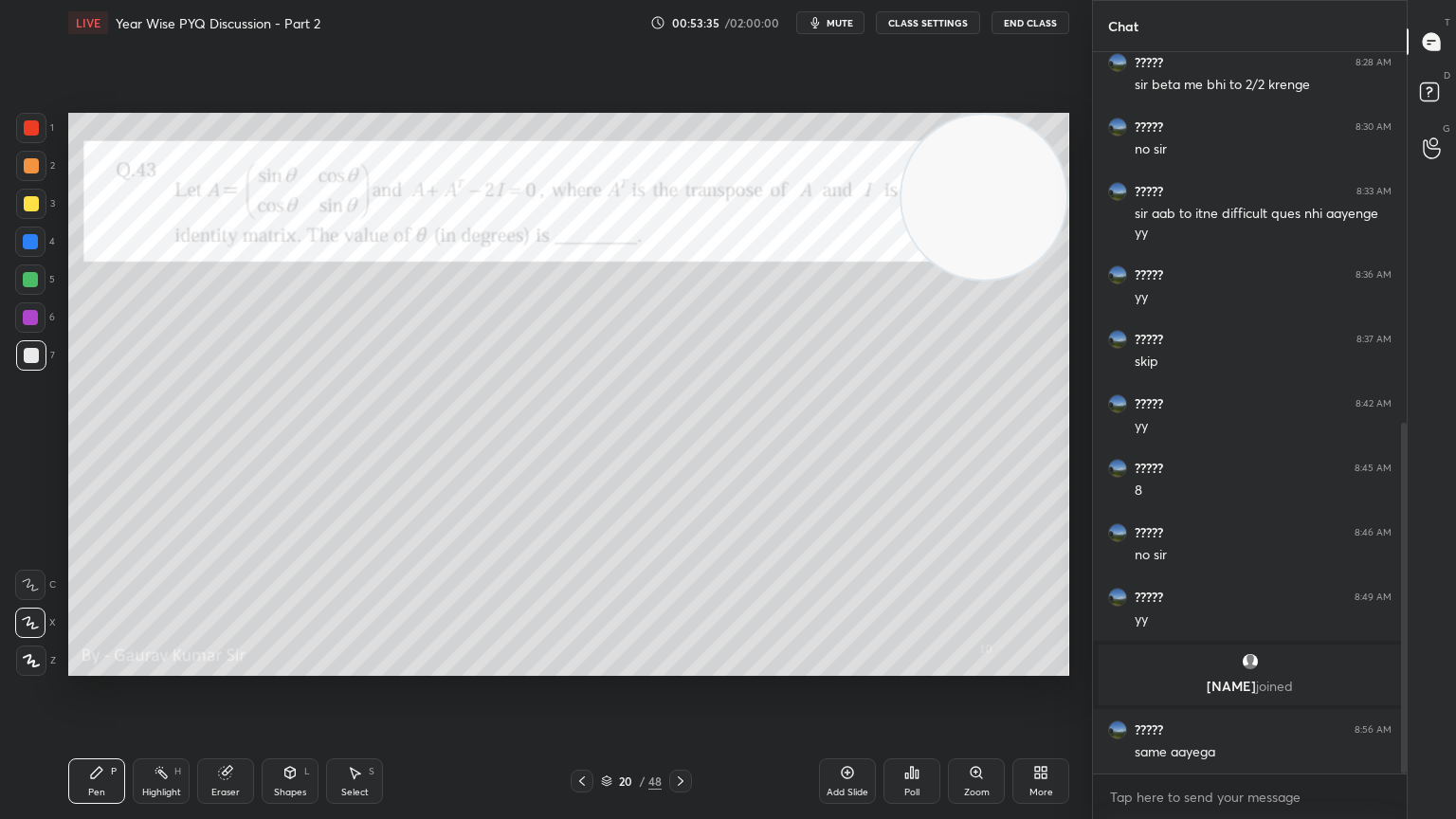 click on "Add Slide" at bounding box center (847, 781) 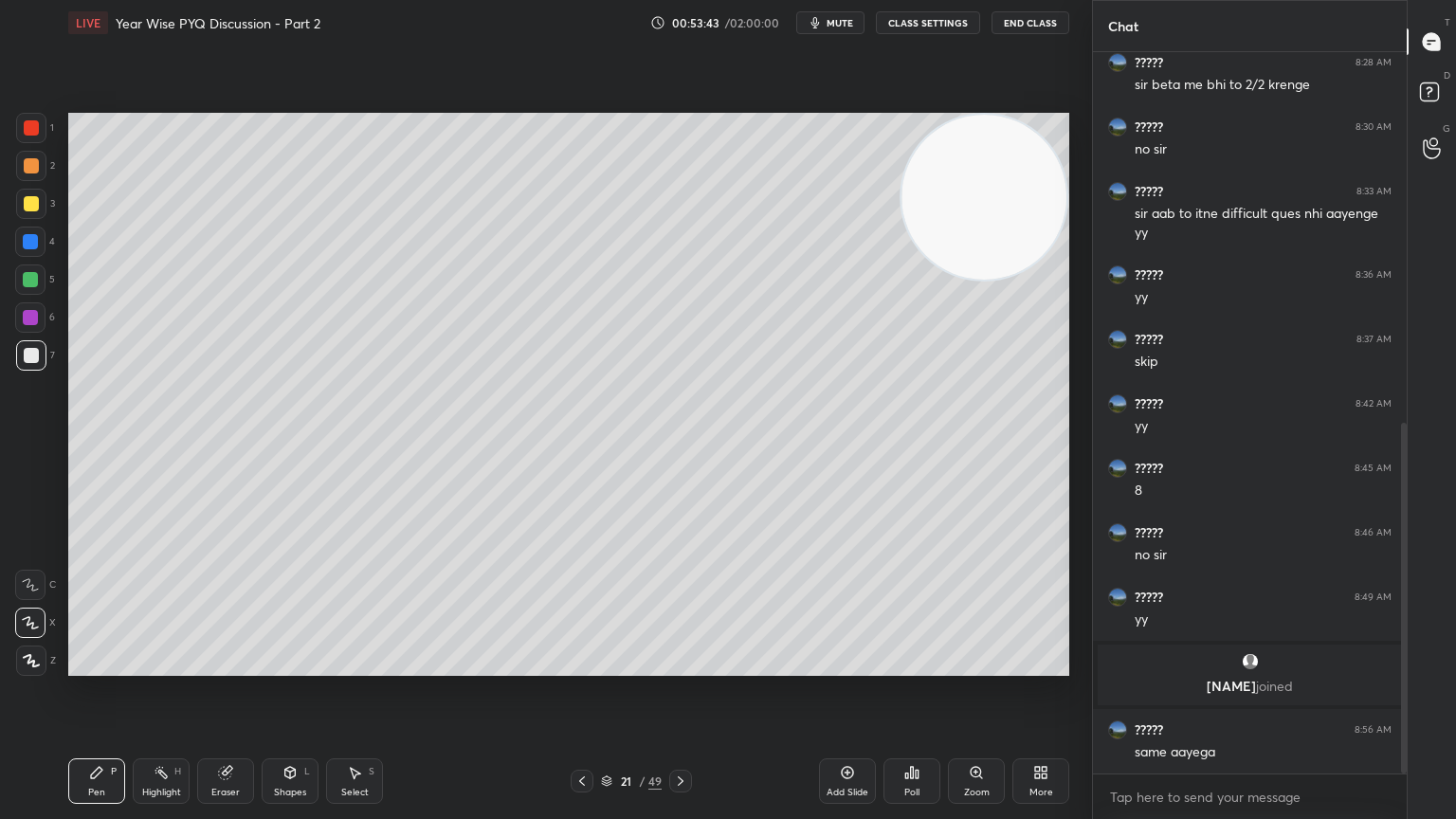 click 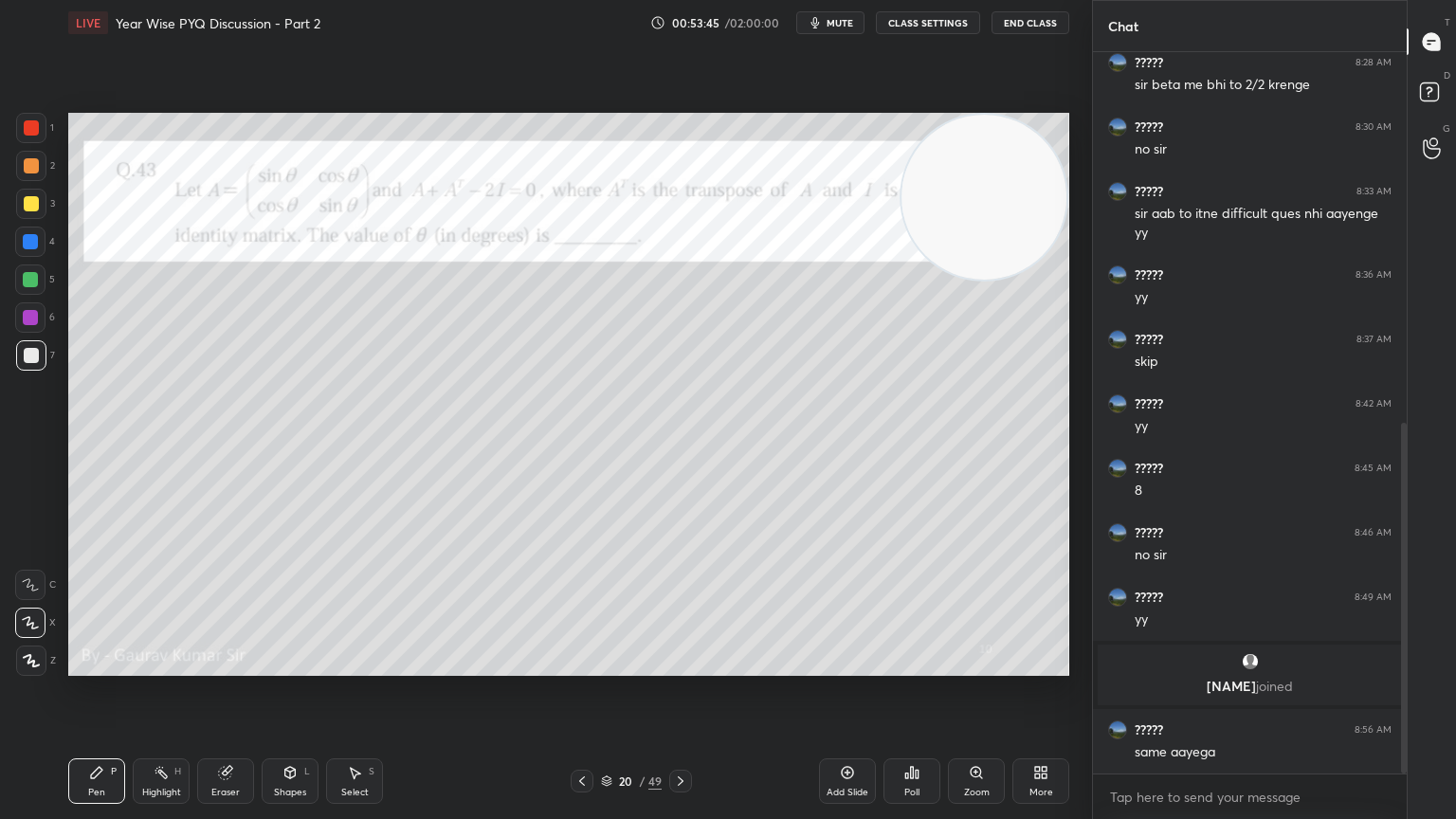 click 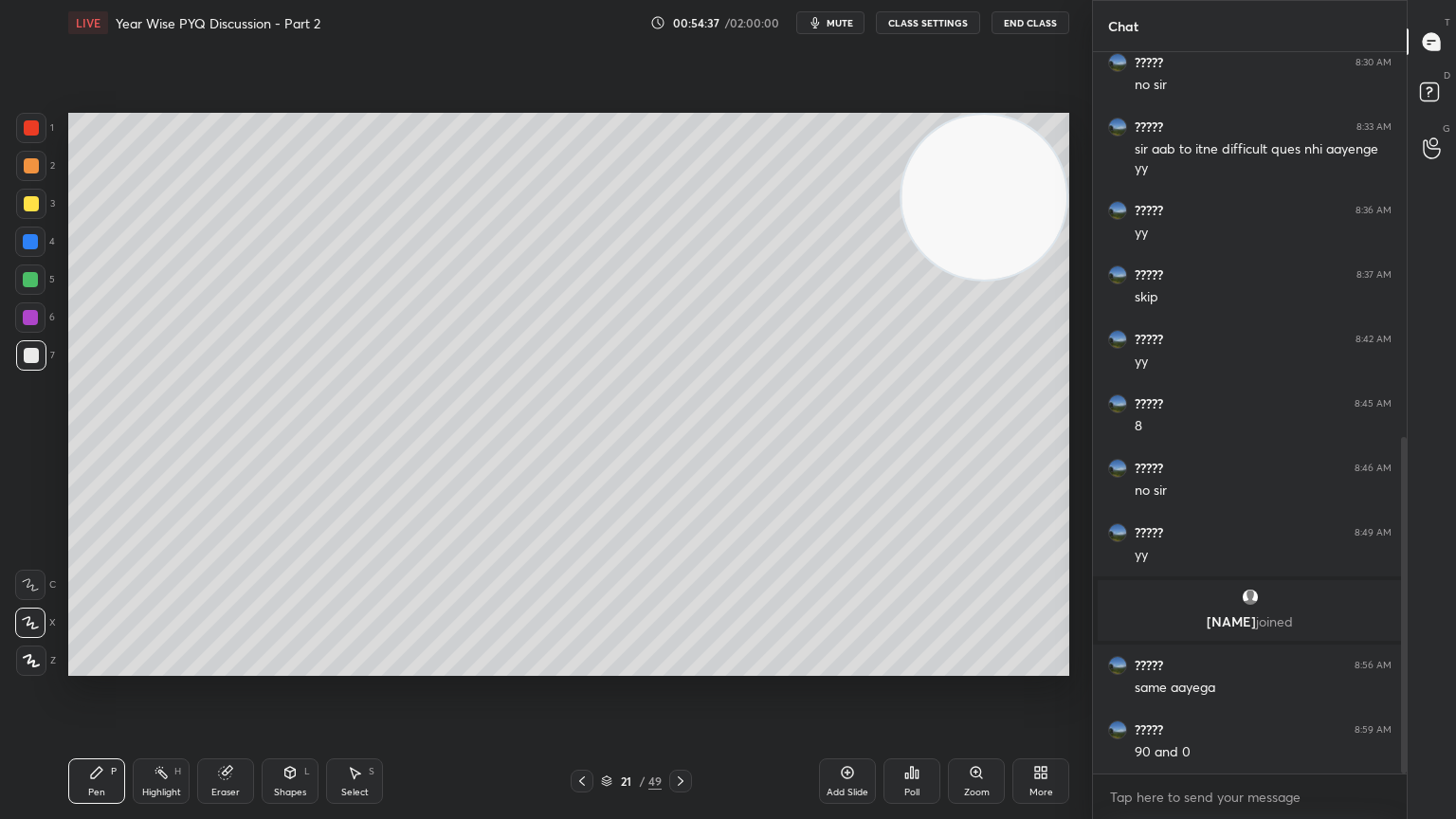 scroll, scrollTop: 845, scrollLeft: 0, axis: vertical 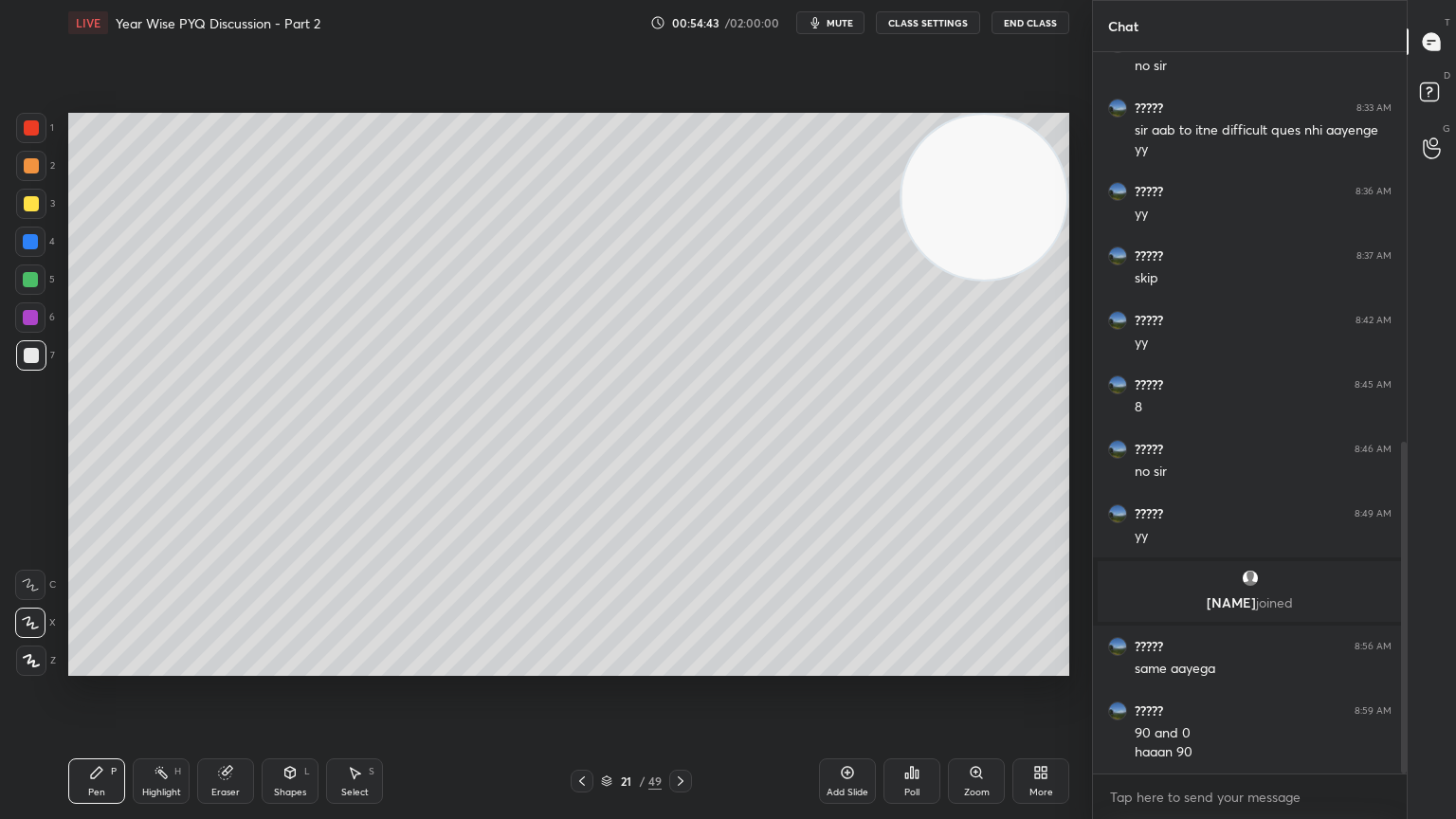 click 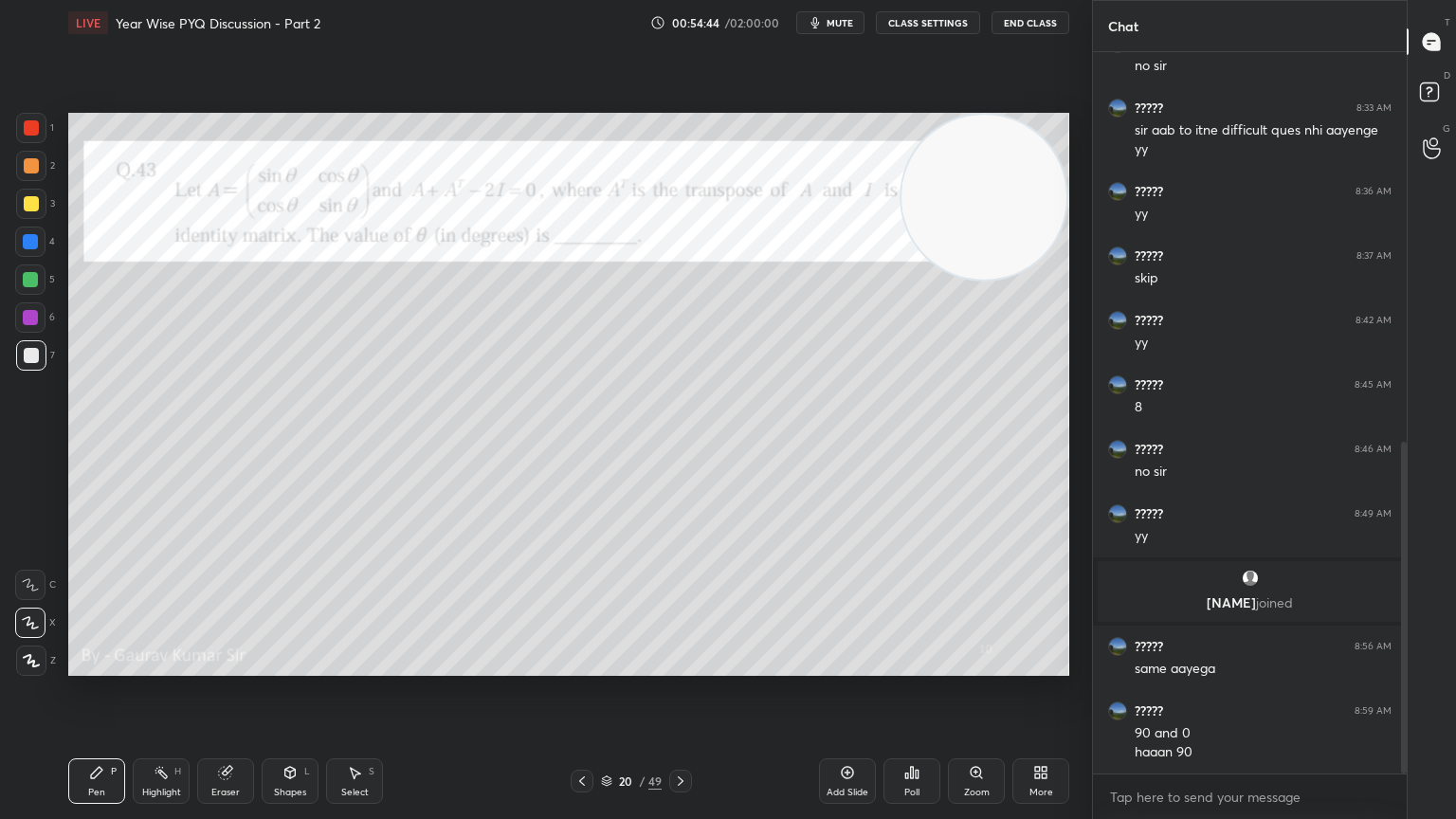 click at bounding box center [30, 318] 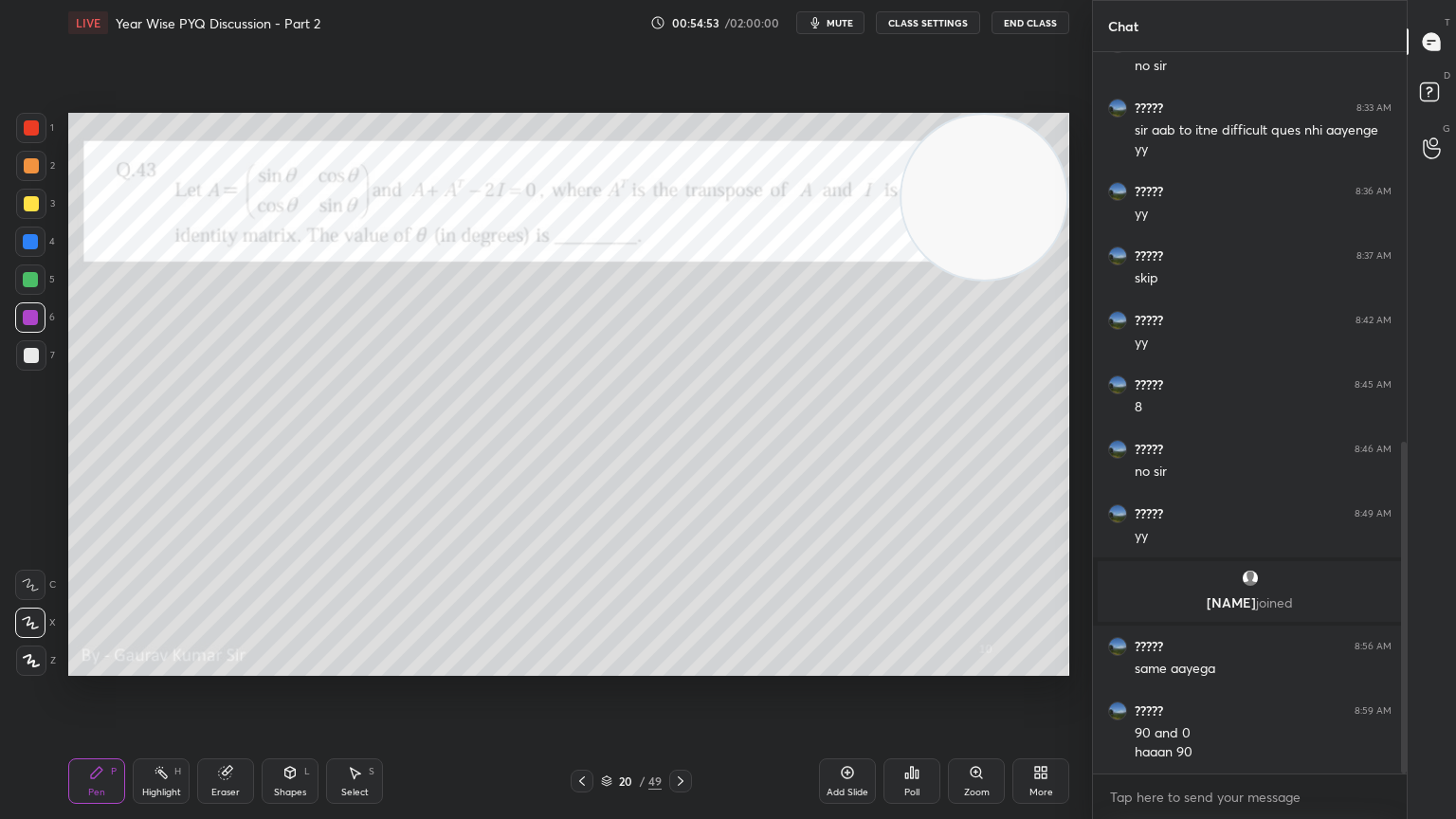 click 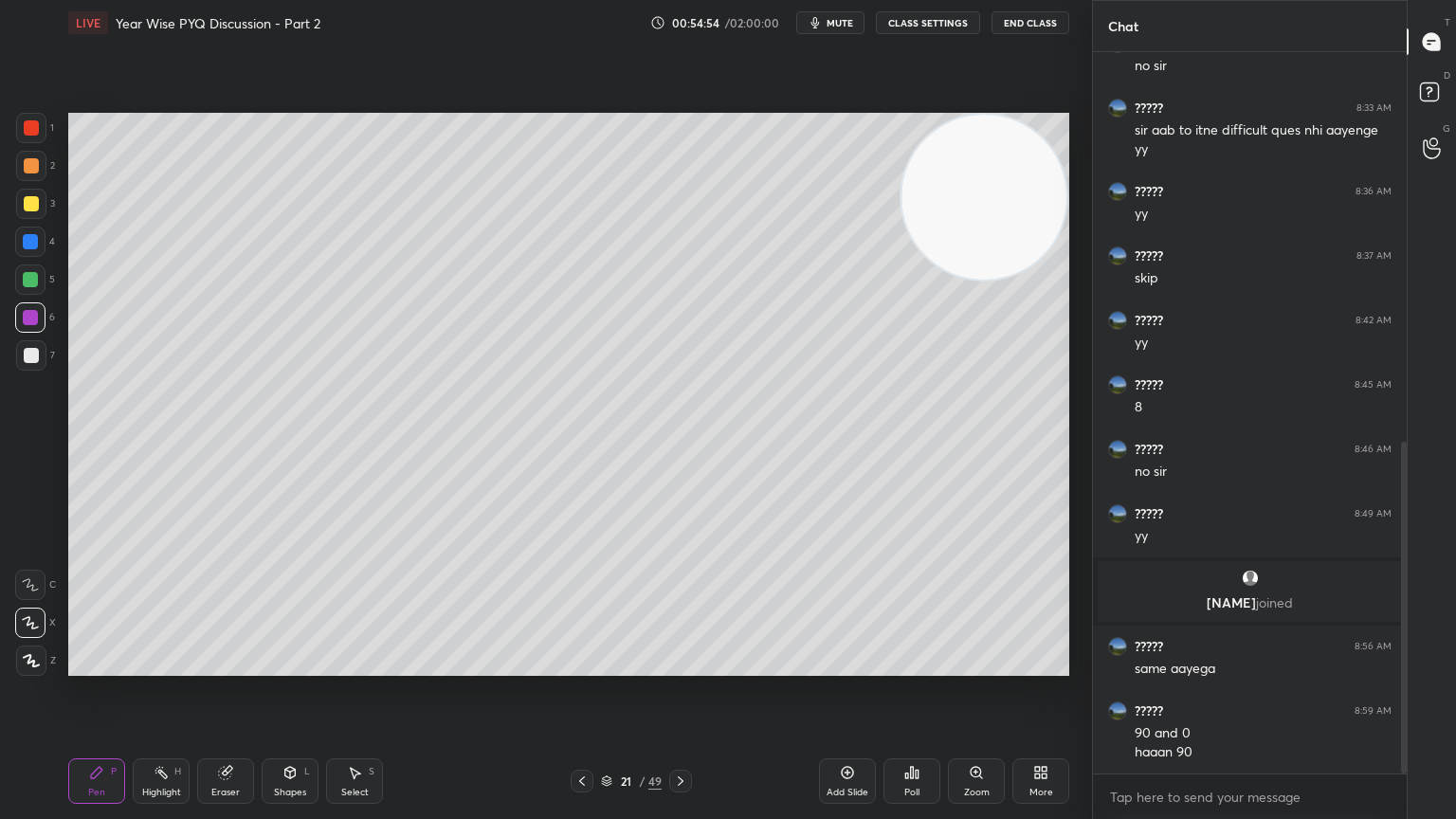 click 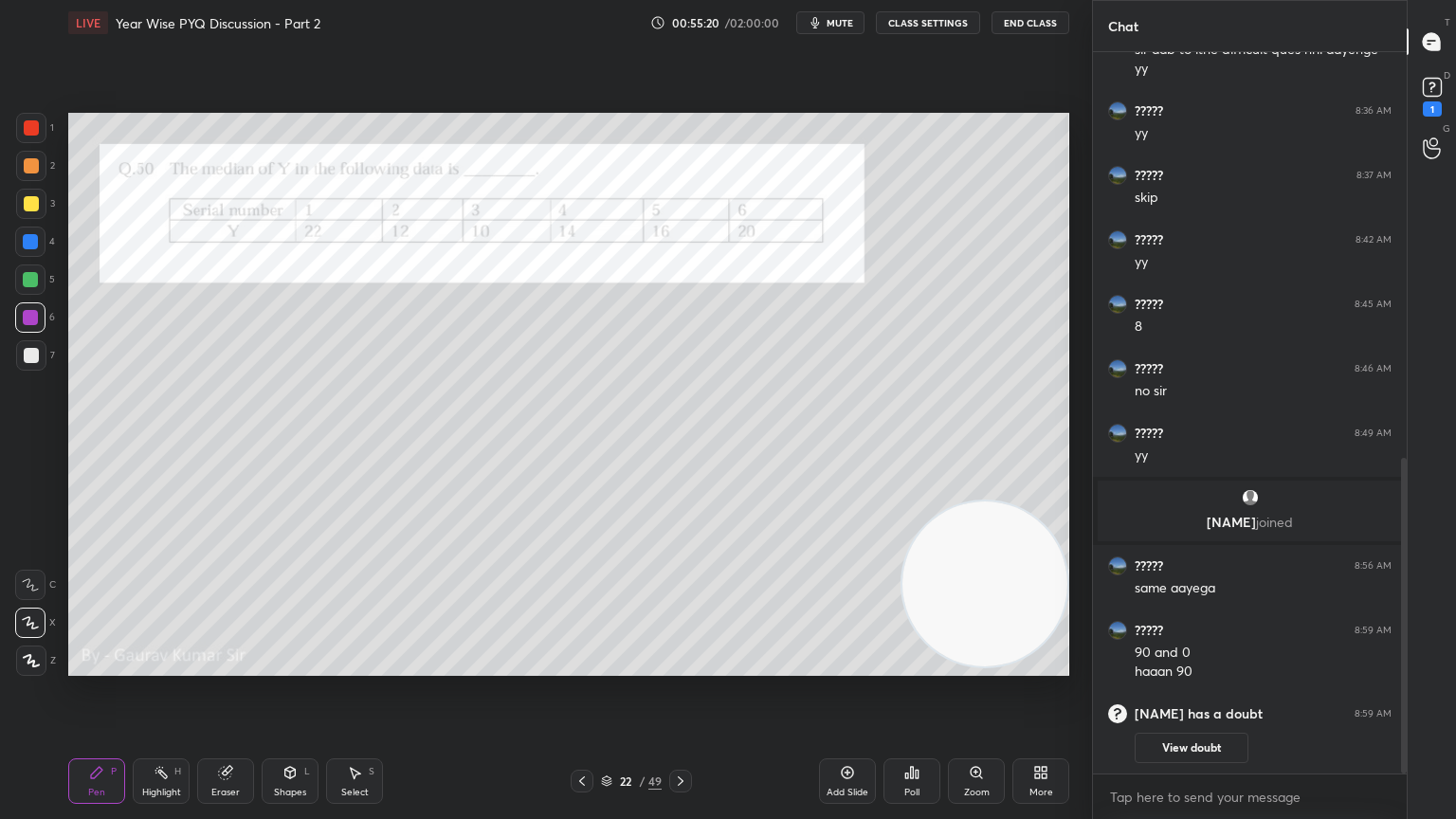 scroll, scrollTop: 926, scrollLeft: 0, axis: vertical 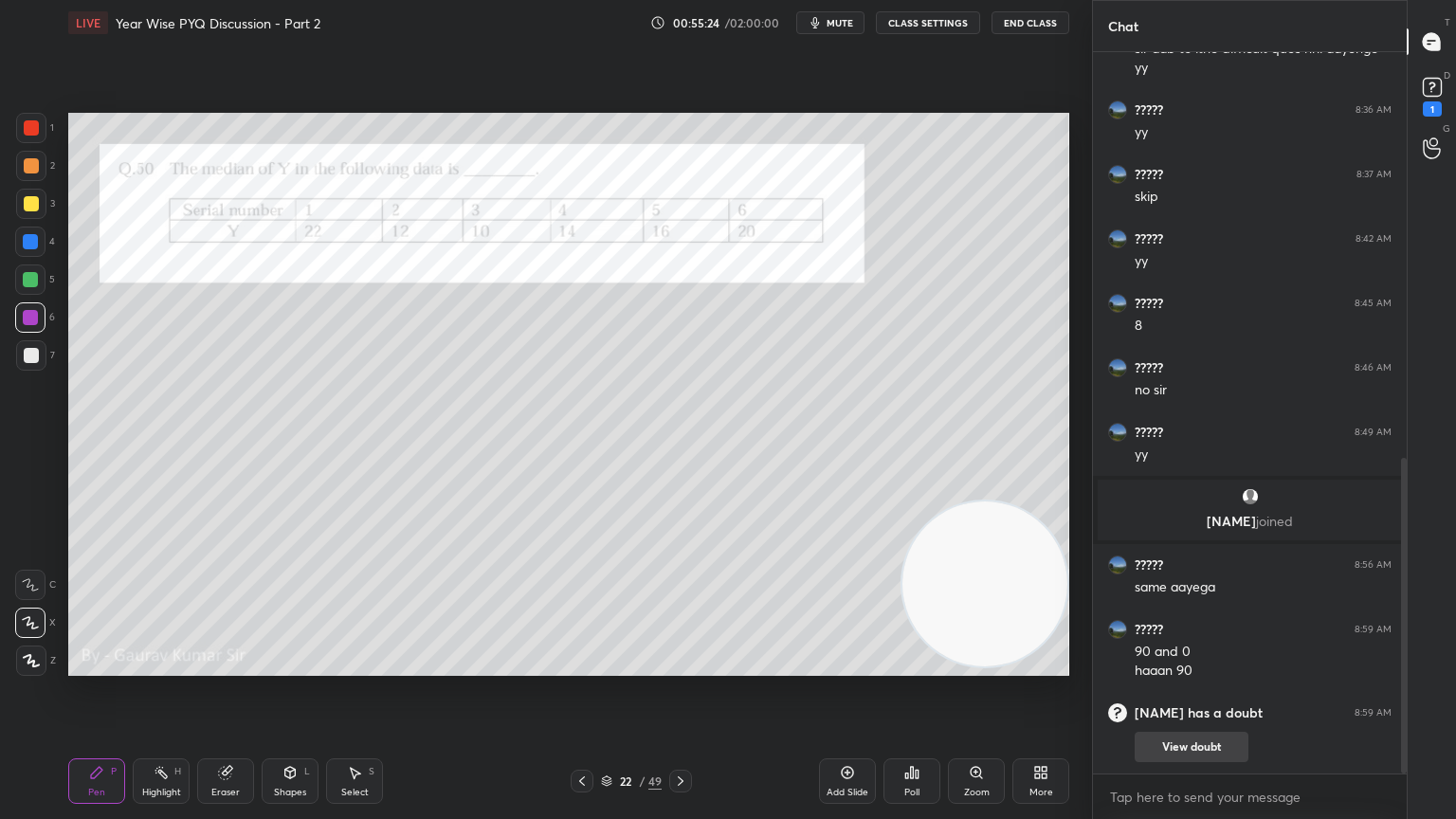 click on "View doubt" at bounding box center (1192, 747) 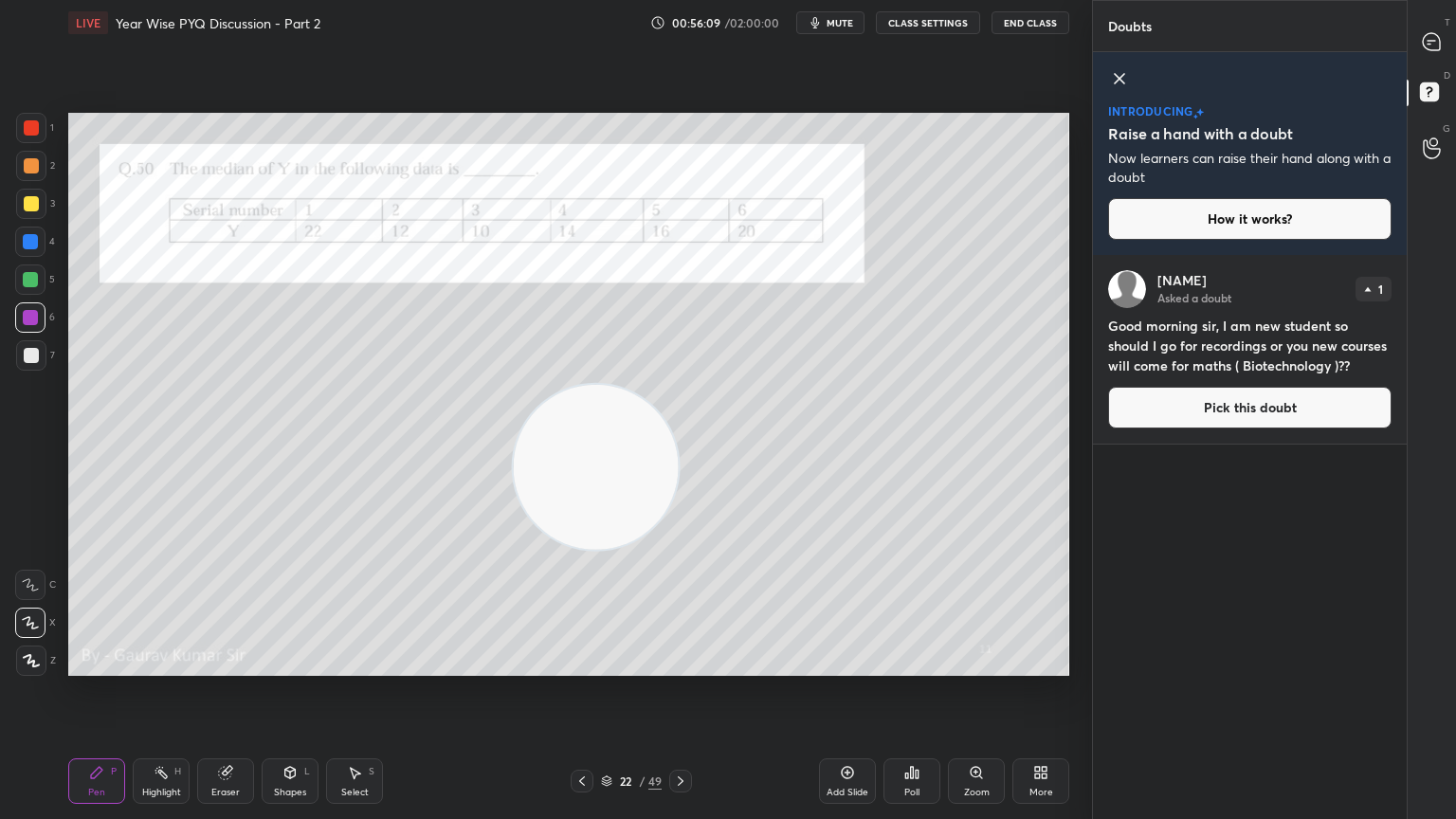click 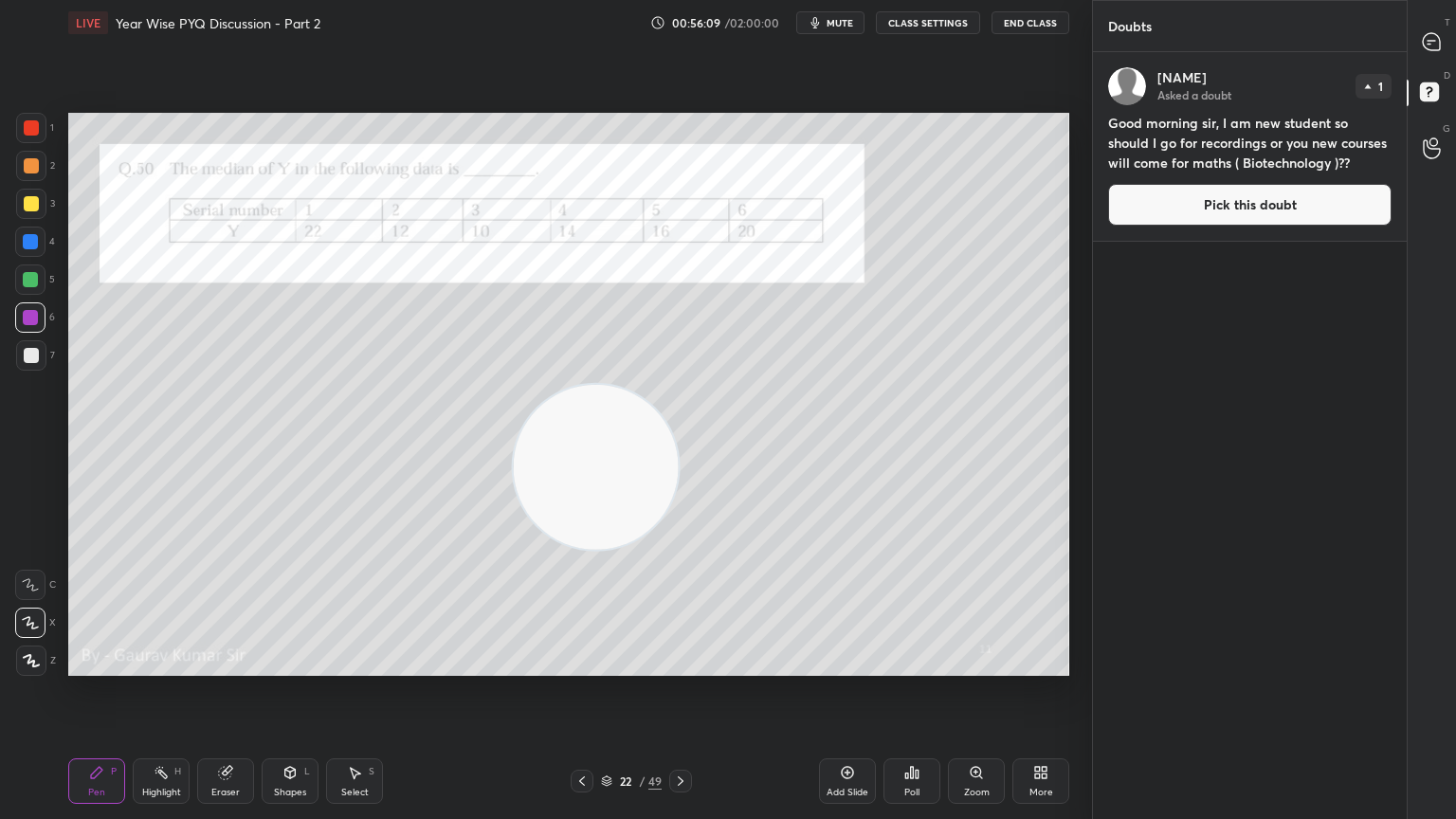 scroll, scrollTop: 6, scrollLeft: 6, axis: both 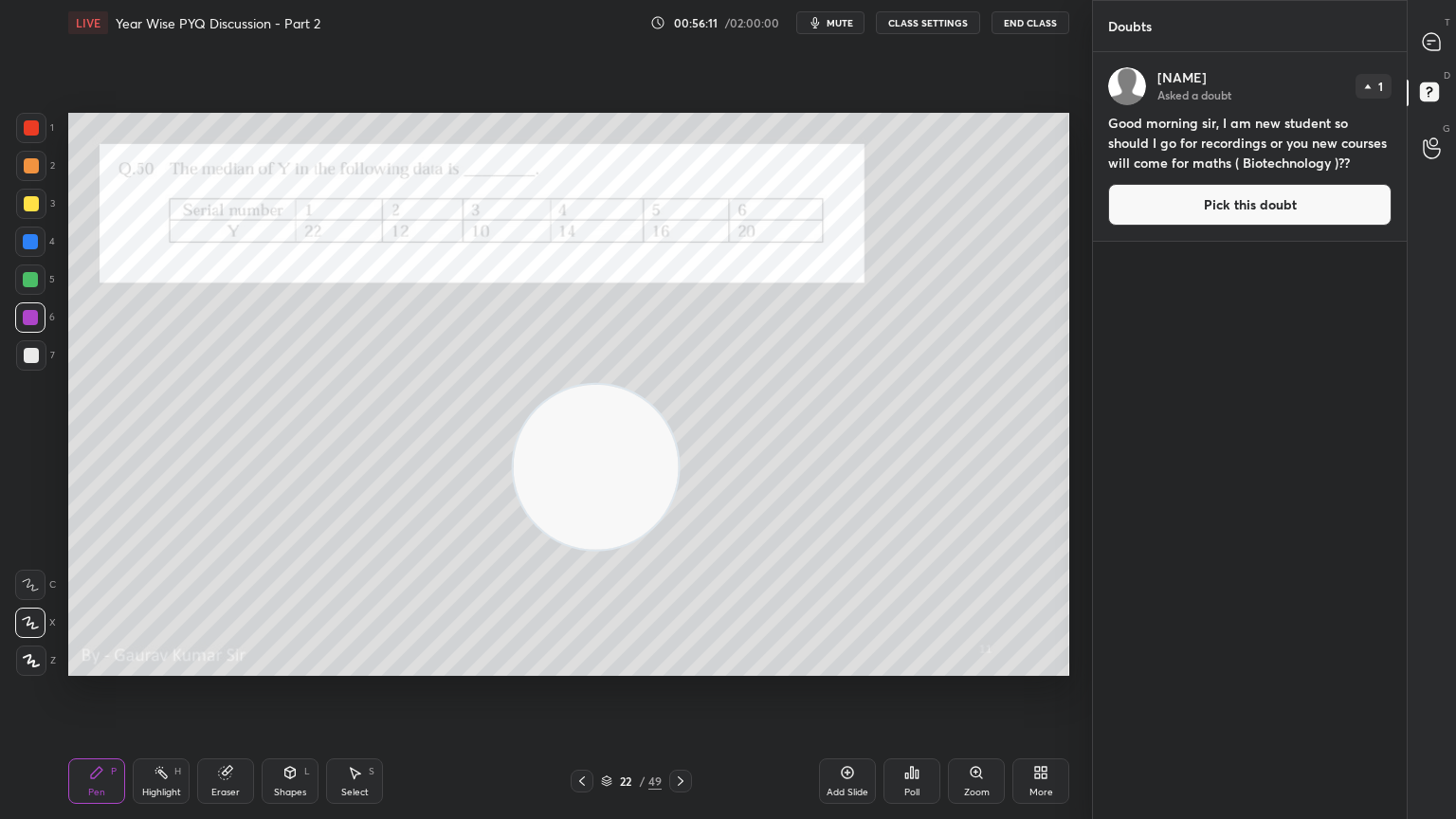 click on "Setting up your live class Poll for   secs No correct answer Start poll" at bounding box center (569, 394) 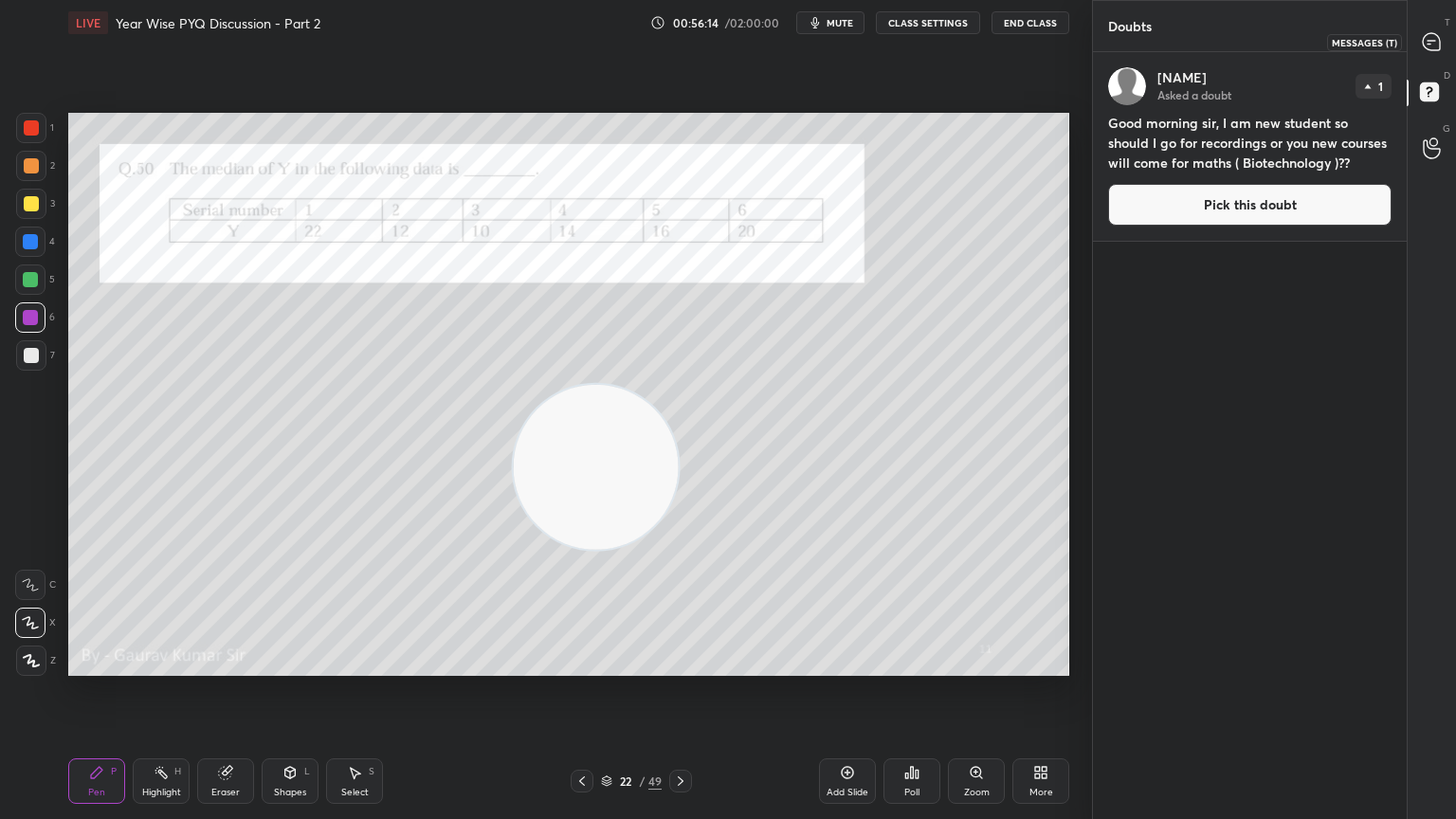 click 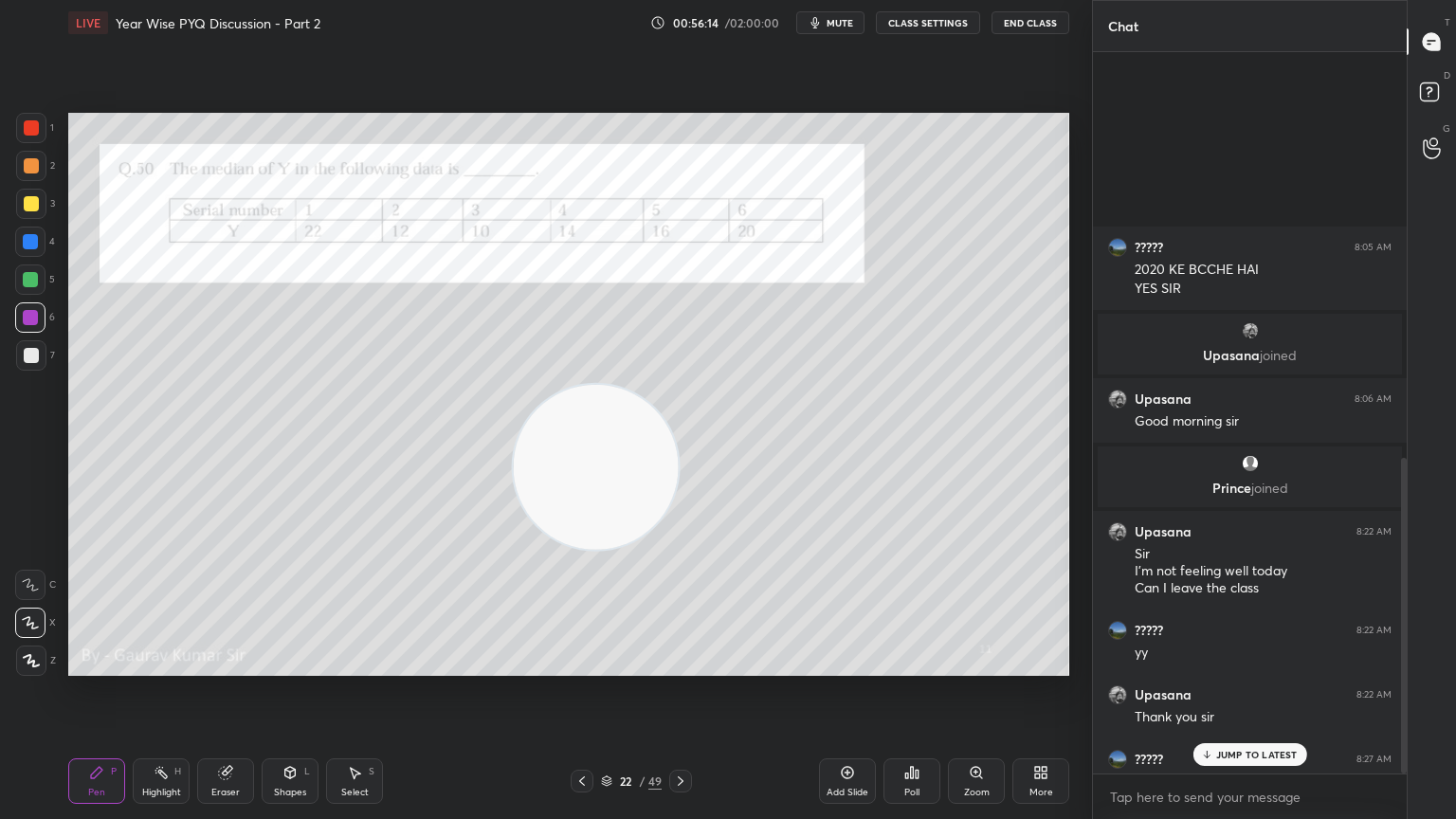 scroll, scrollTop: 925, scrollLeft: 0, axis: vertical 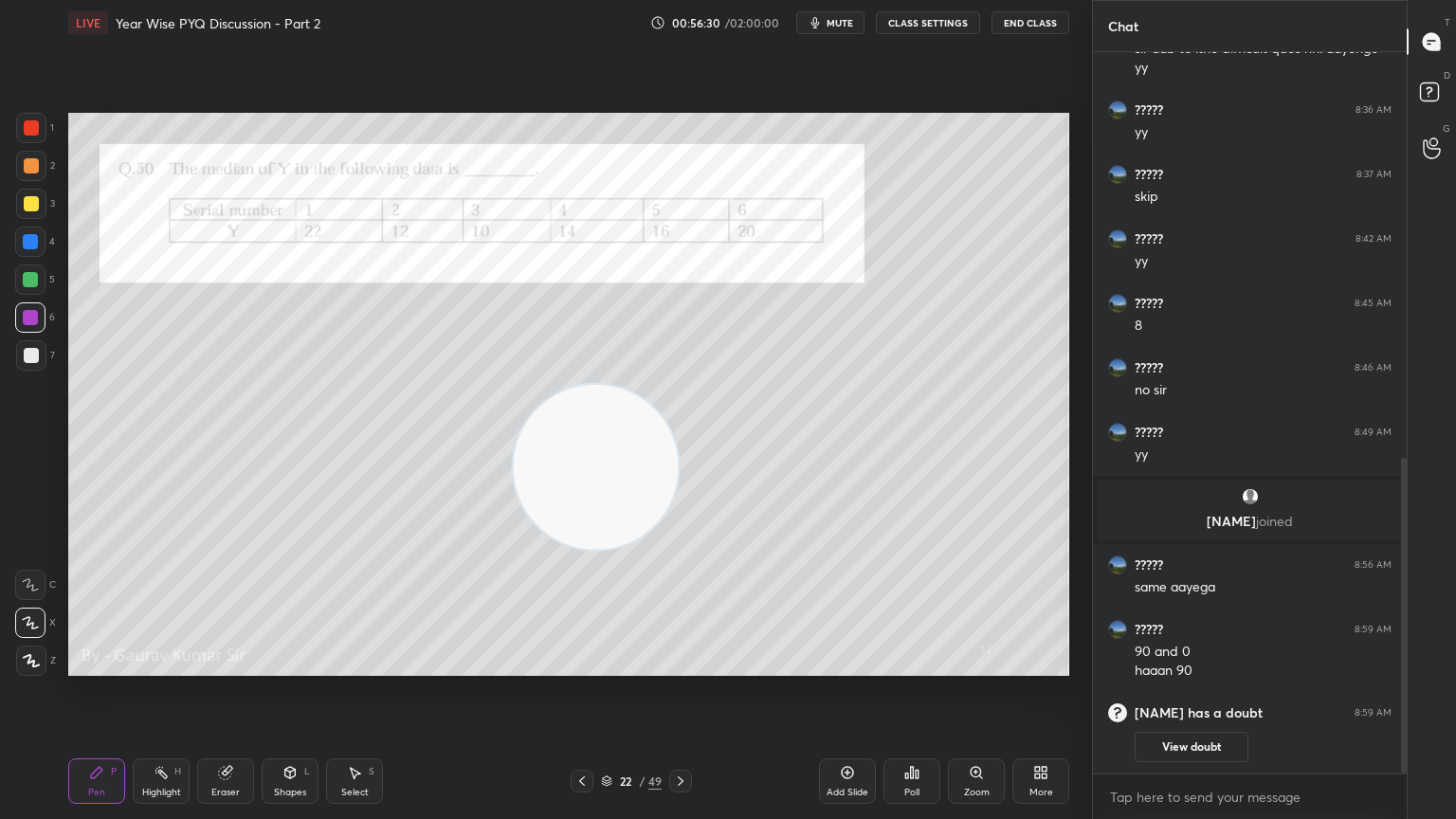 click on "Eraser" at bounding box center [226, 792] 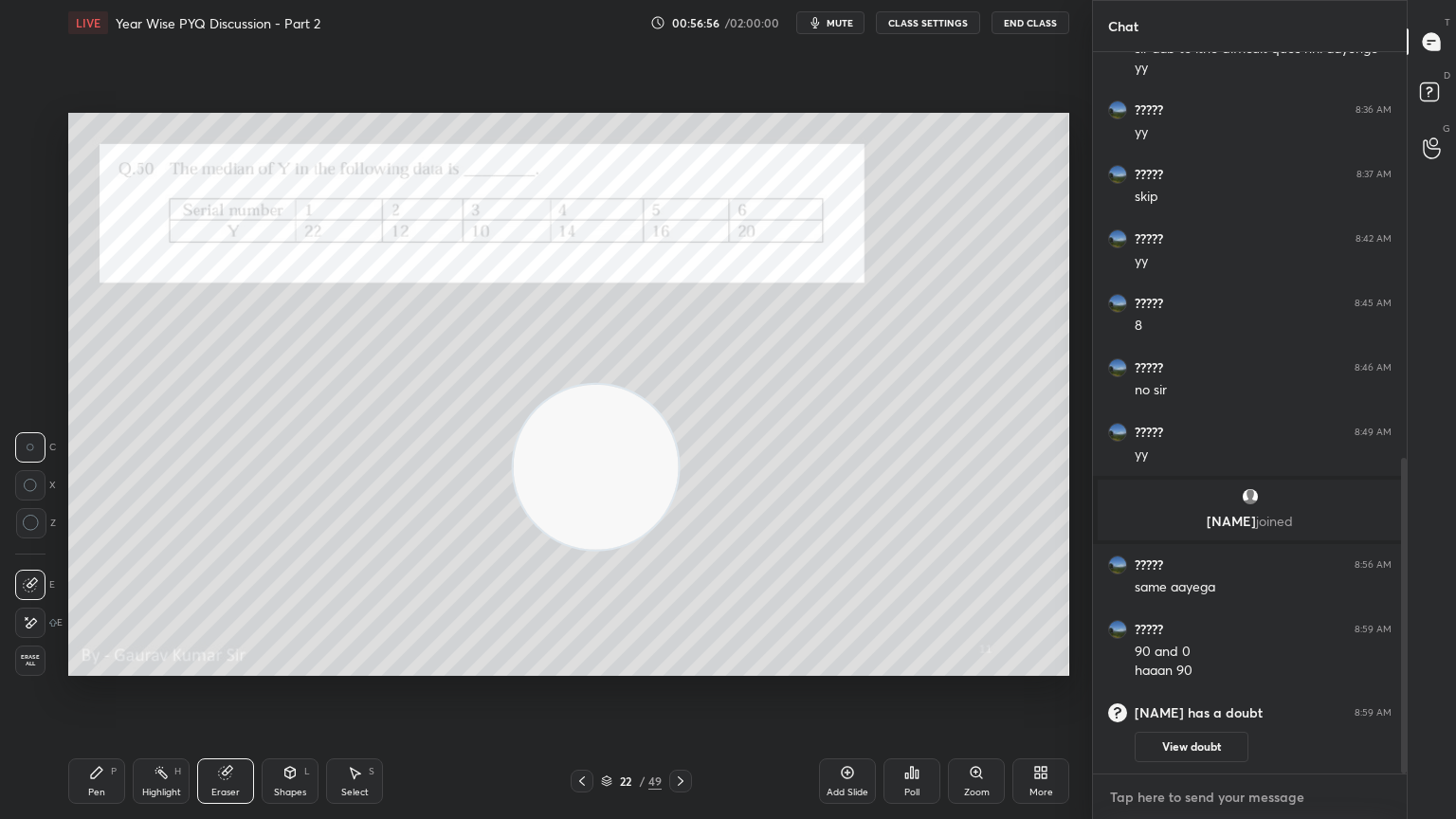 click at bounding box center [1249, 797] 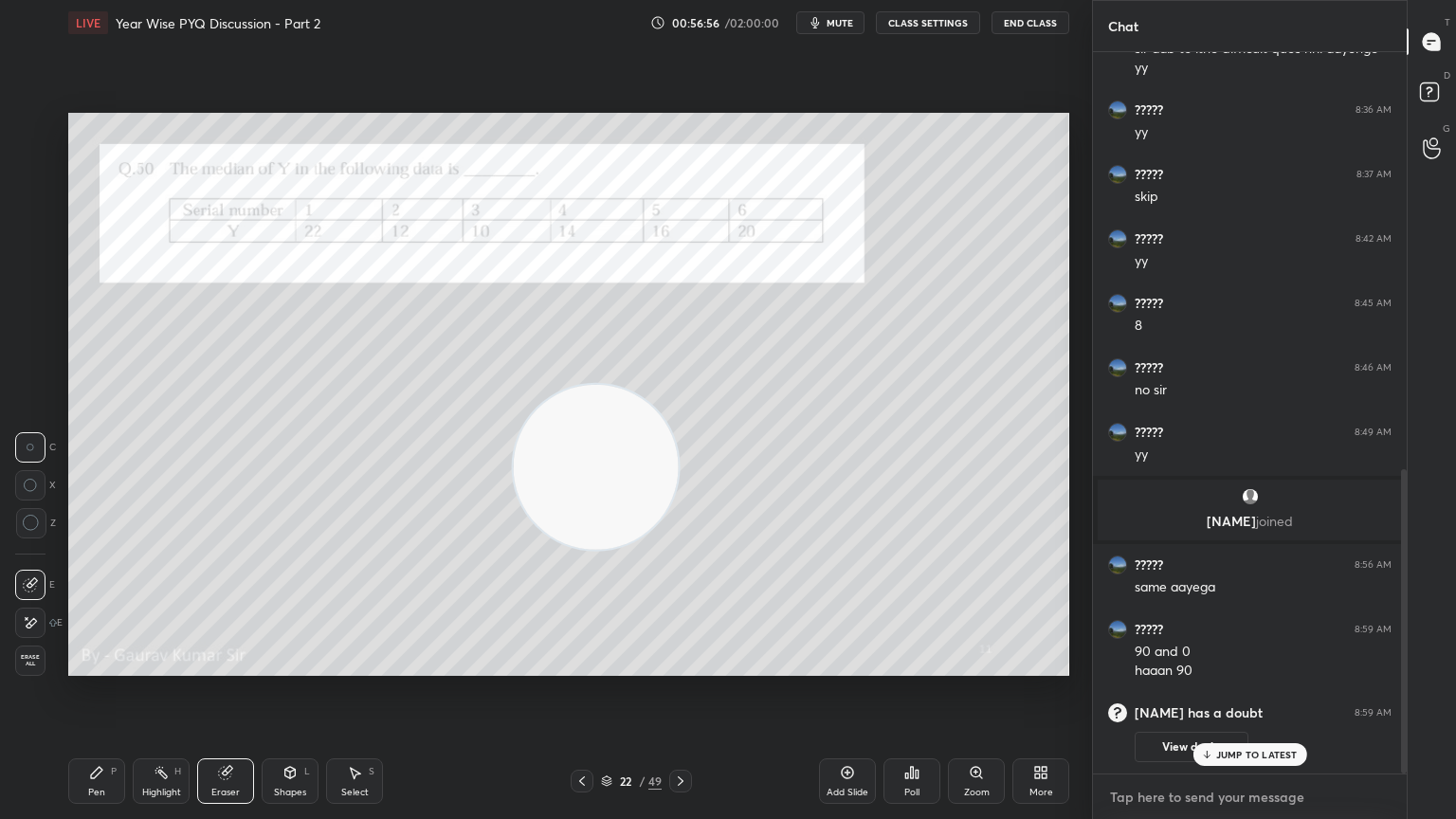 scroll, scrollTop: 990, scrollLeft: 0, axis: vertical 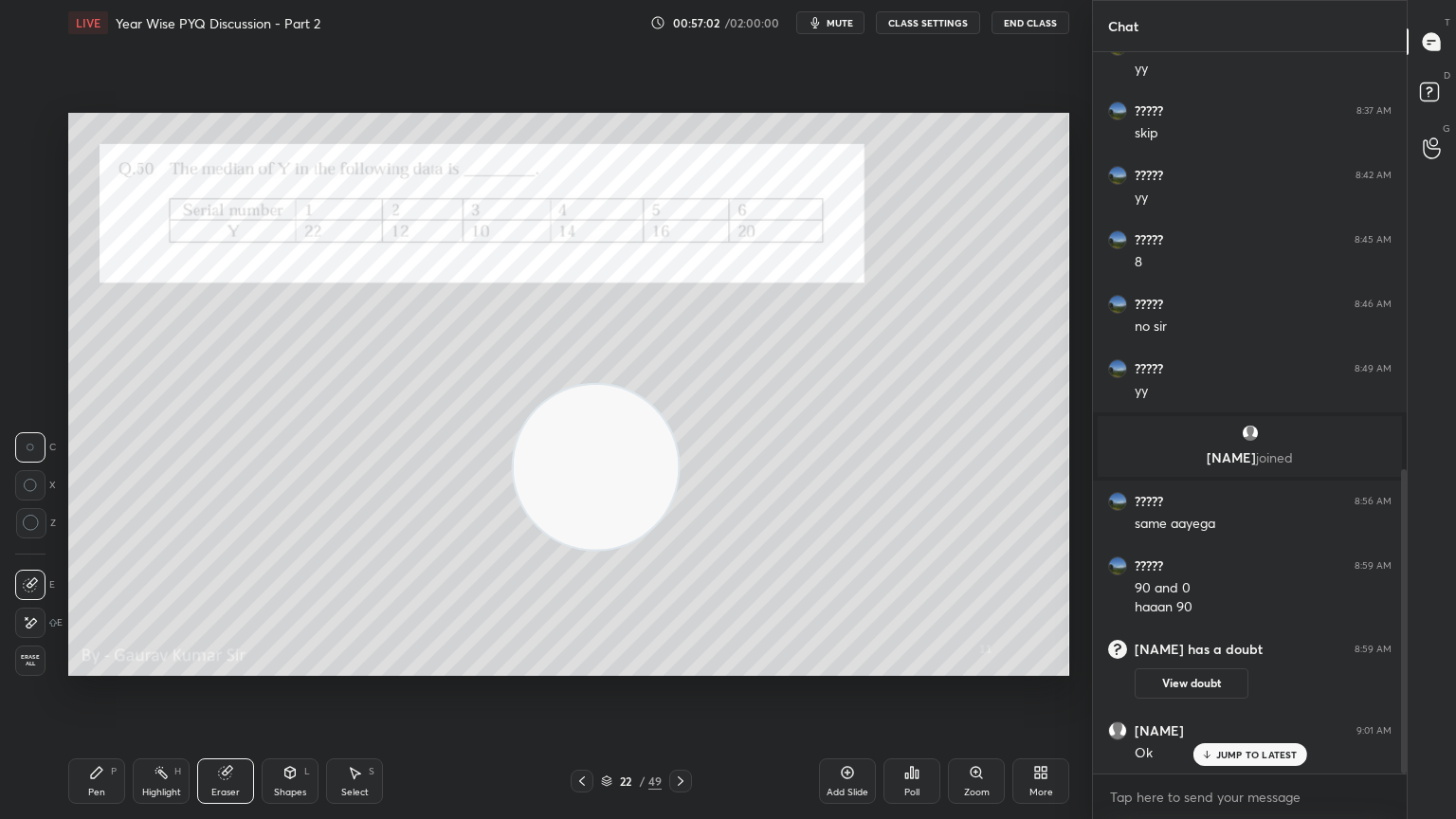 click on "Eraser" at bounding box center (226, 792) 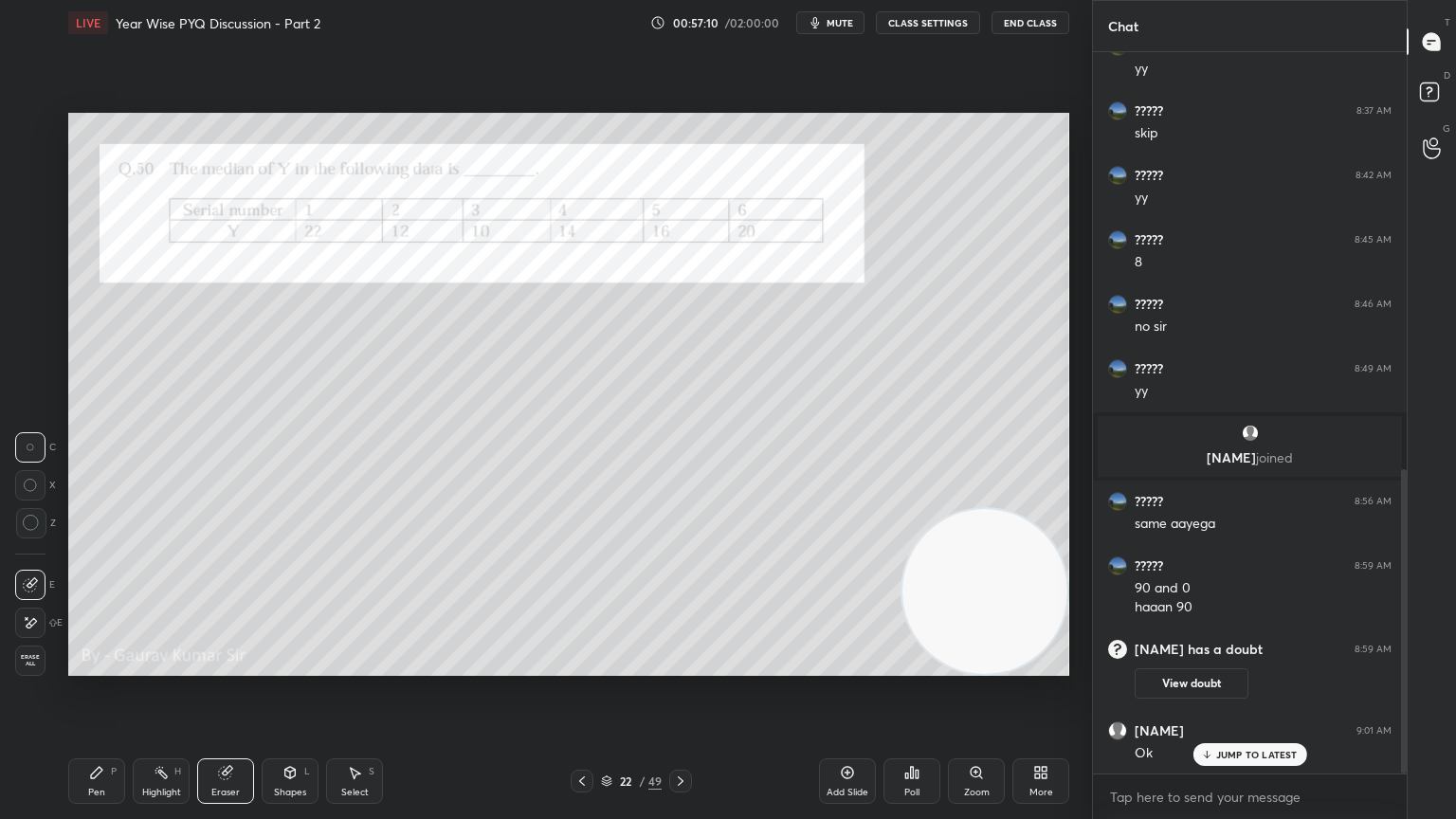 click on "Pen P" at bounding box center [97, 781] 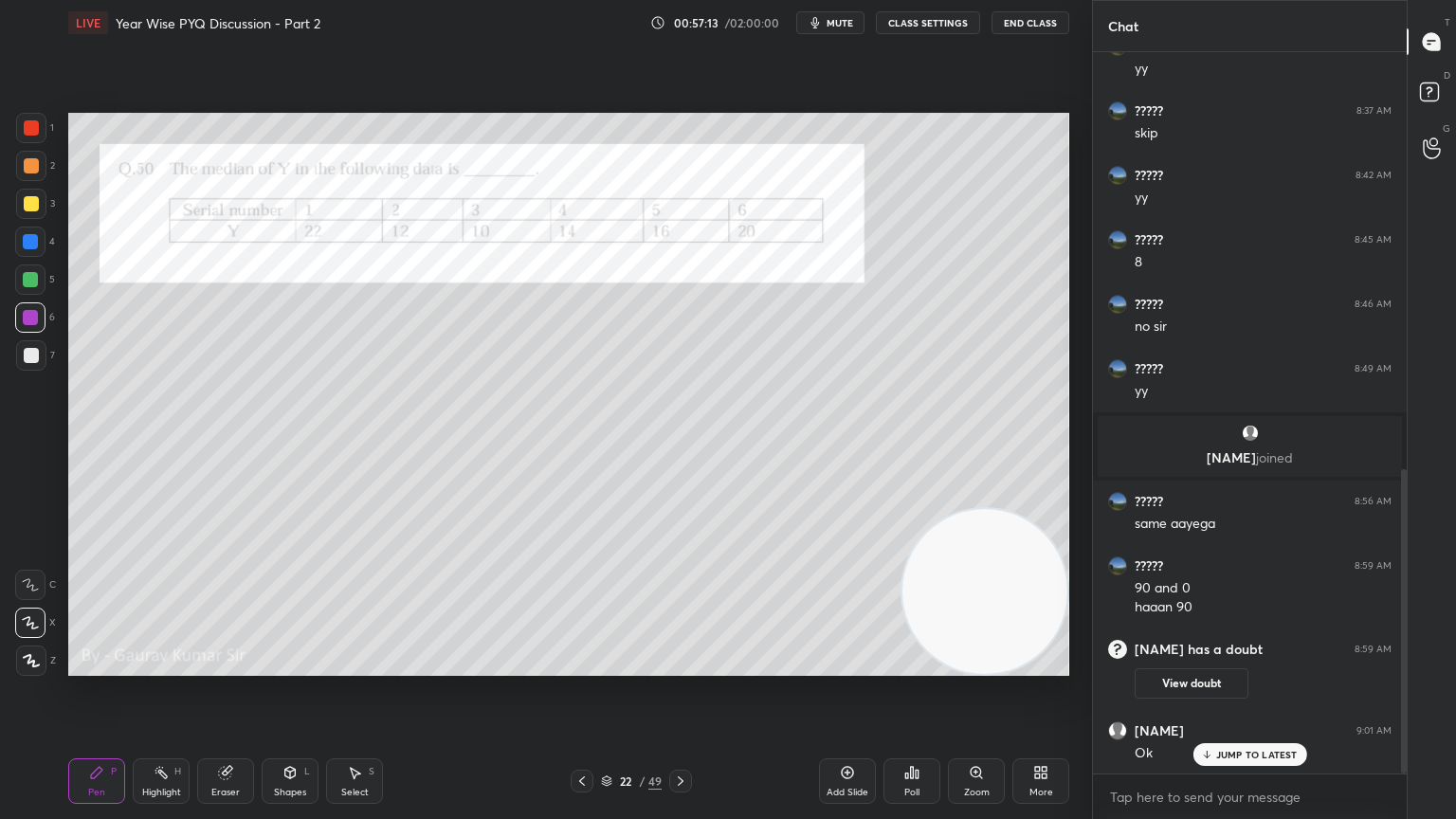 click at bounding box center (31, 355) 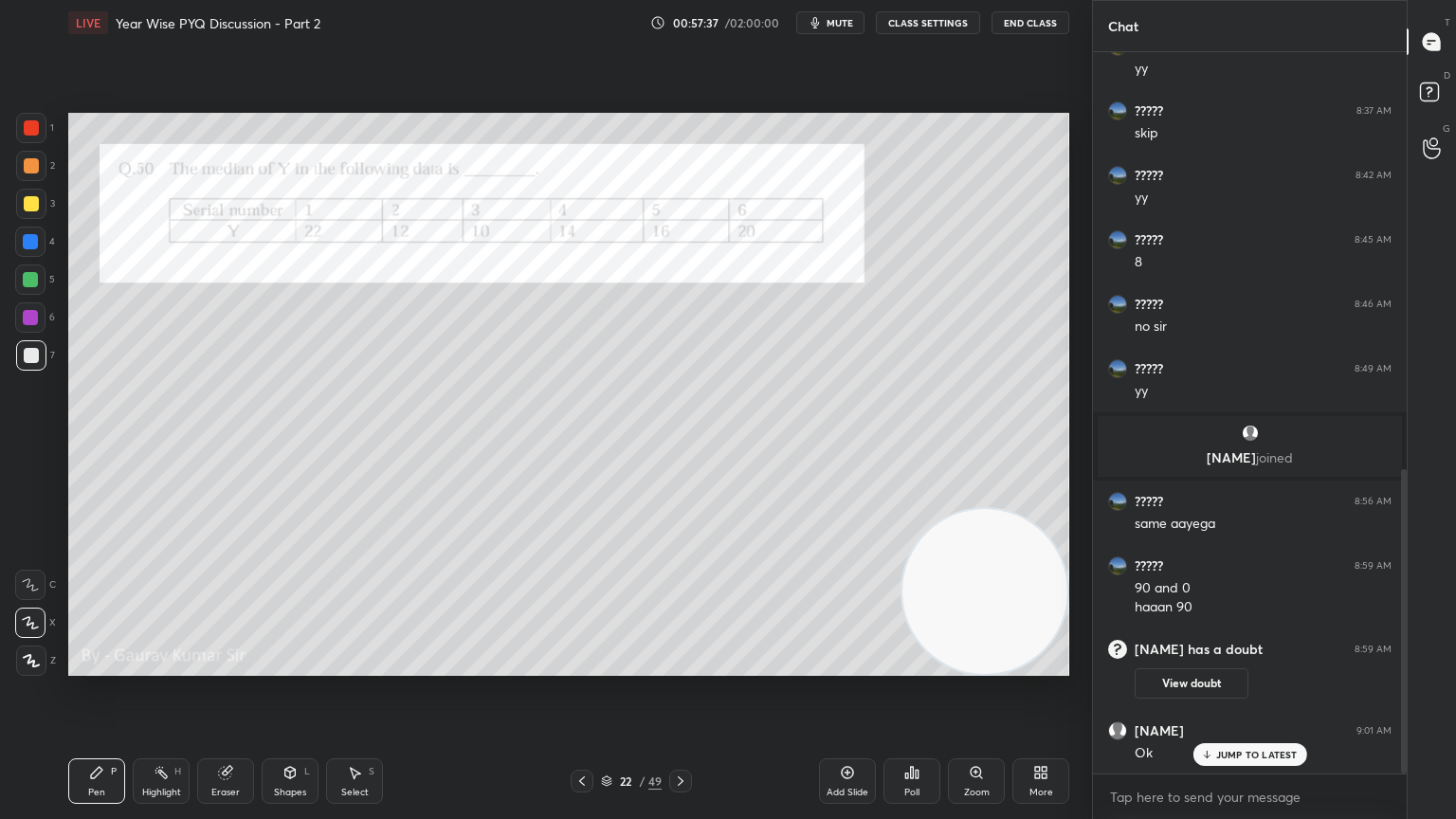 scroll, scrollTop: 1054, scrollLeft: 0, axis: vertical 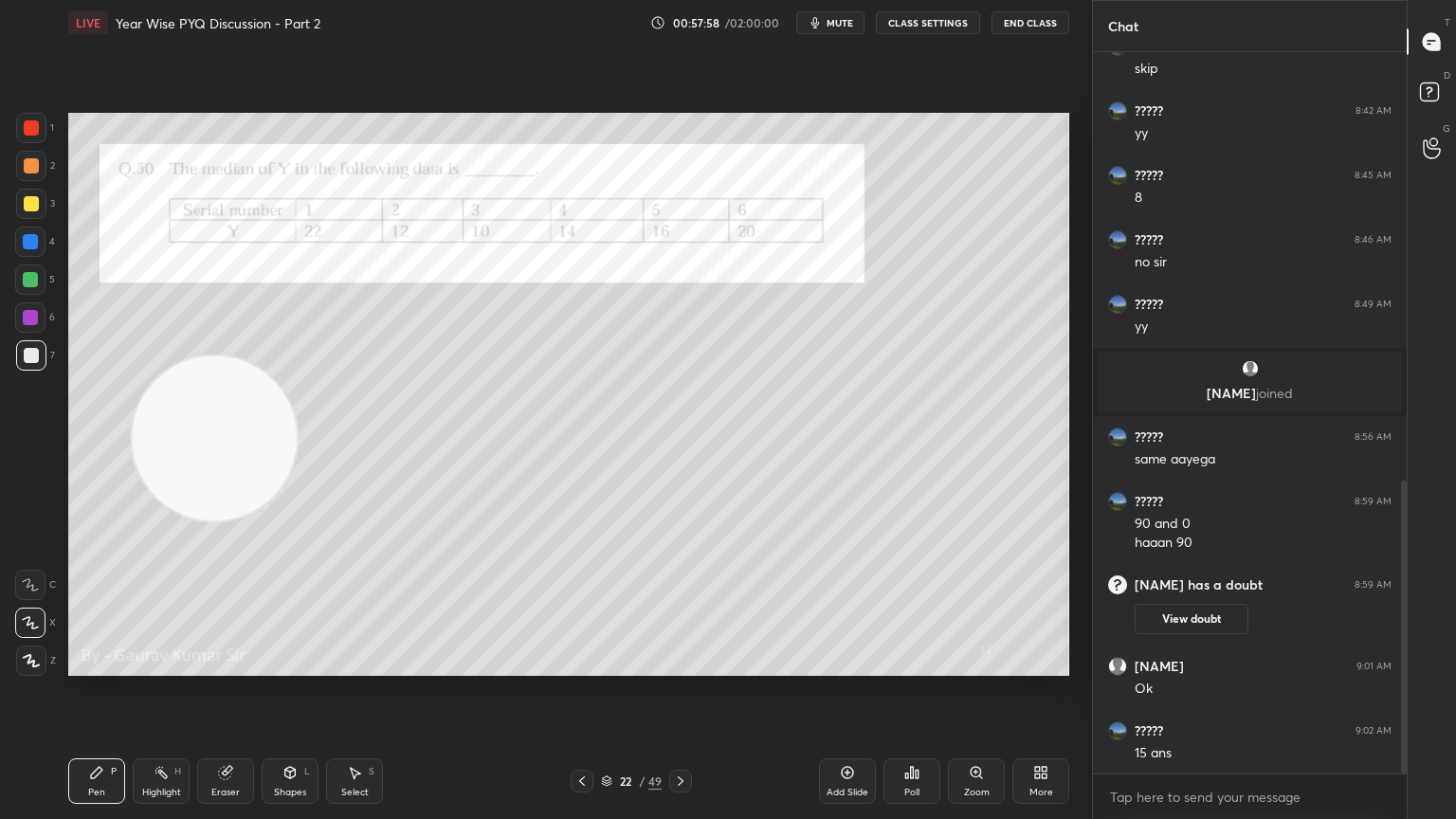 click on "Eraser" at bounding box center (226, 781) 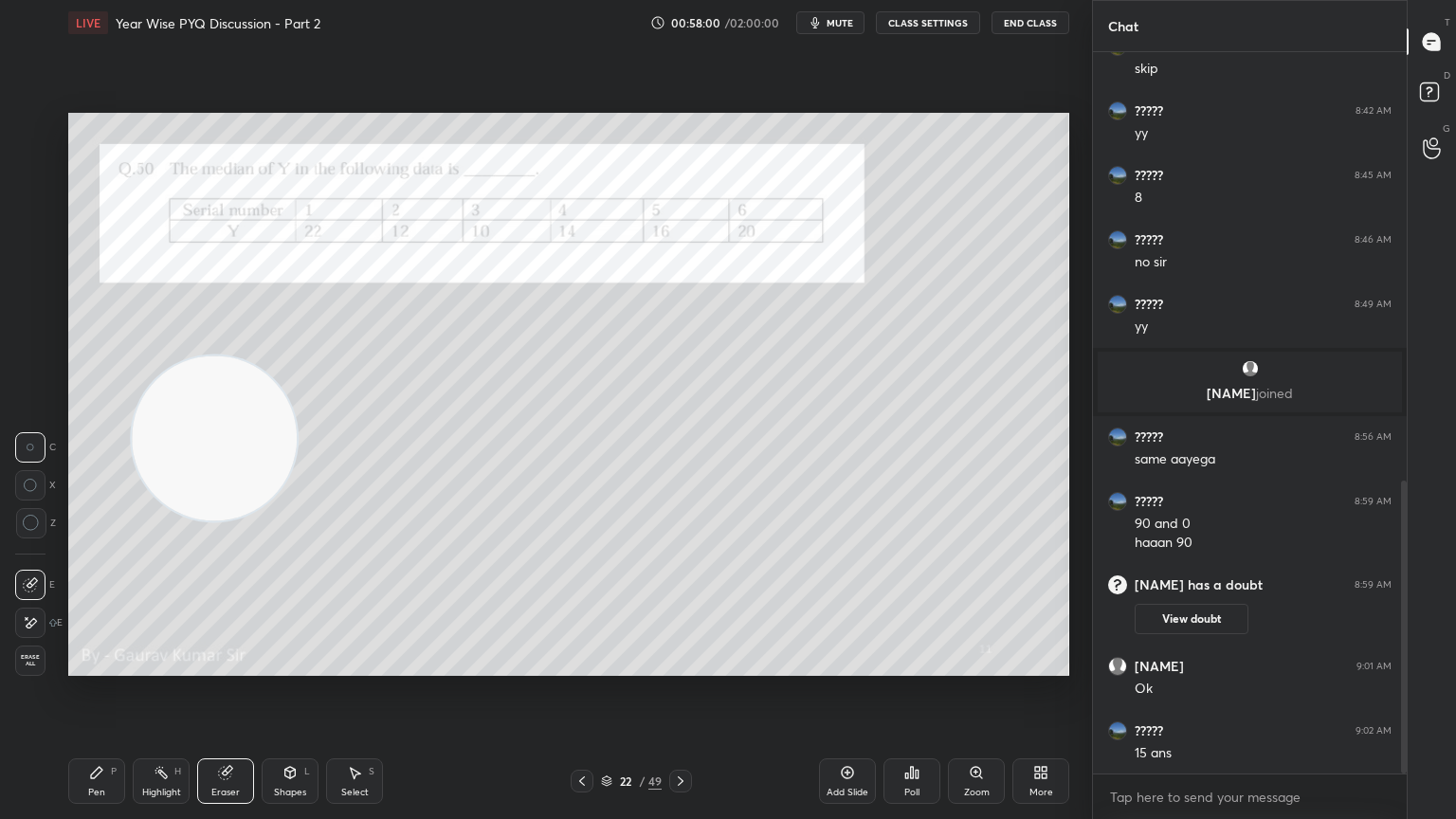 click on "Pen" at bounding box center (97, 792) 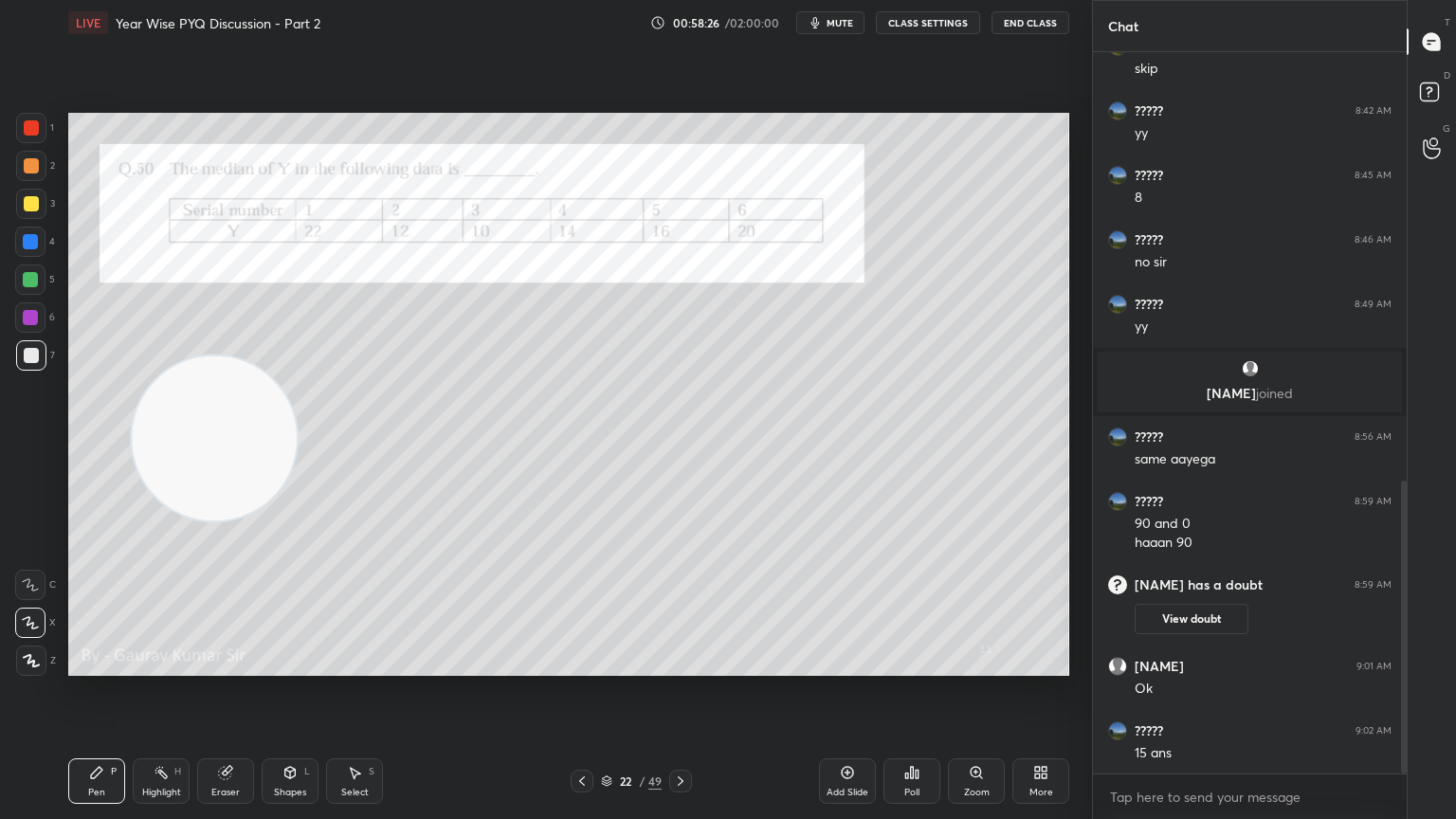 click at bounding box center [30, 318] 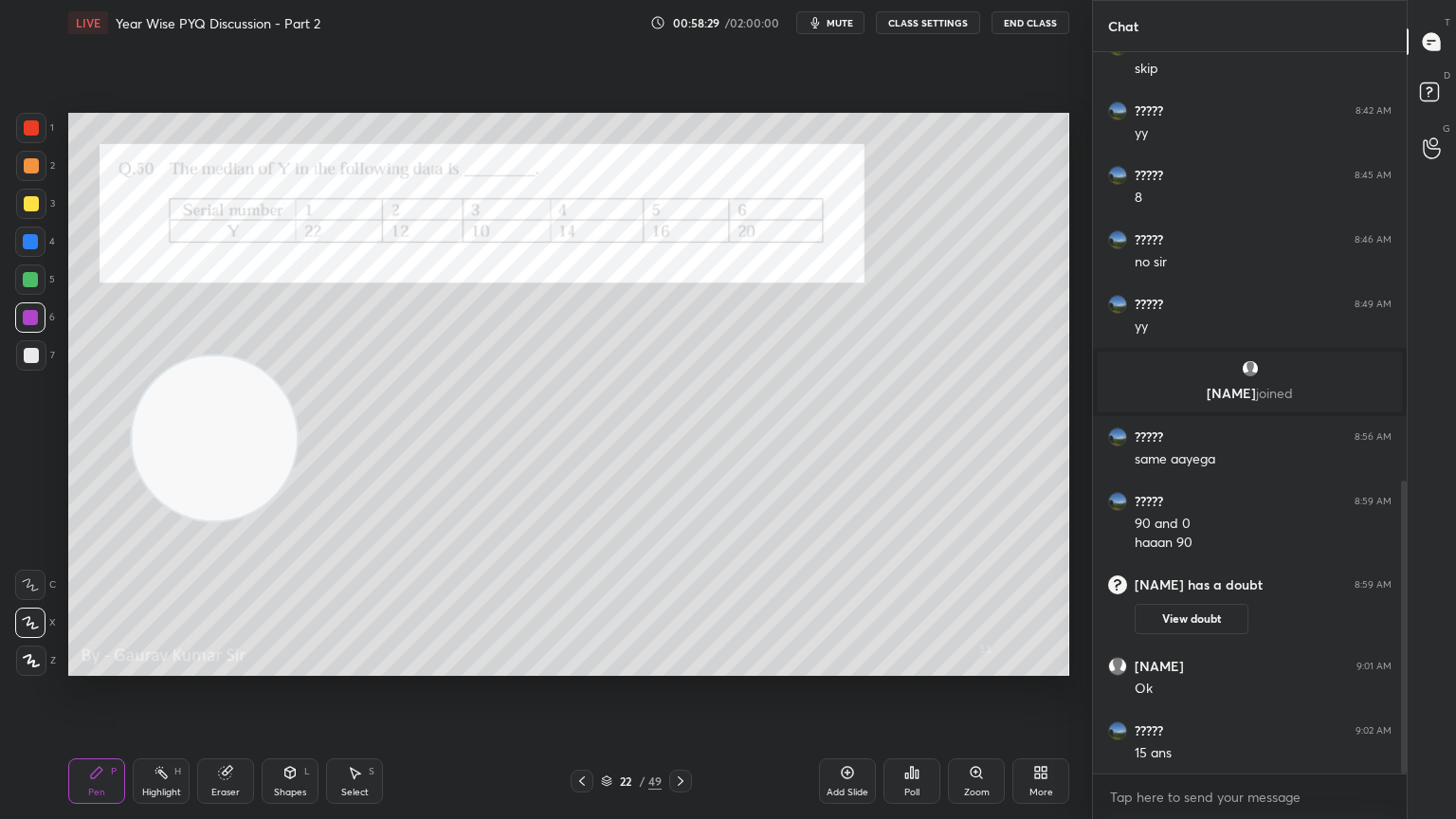 click 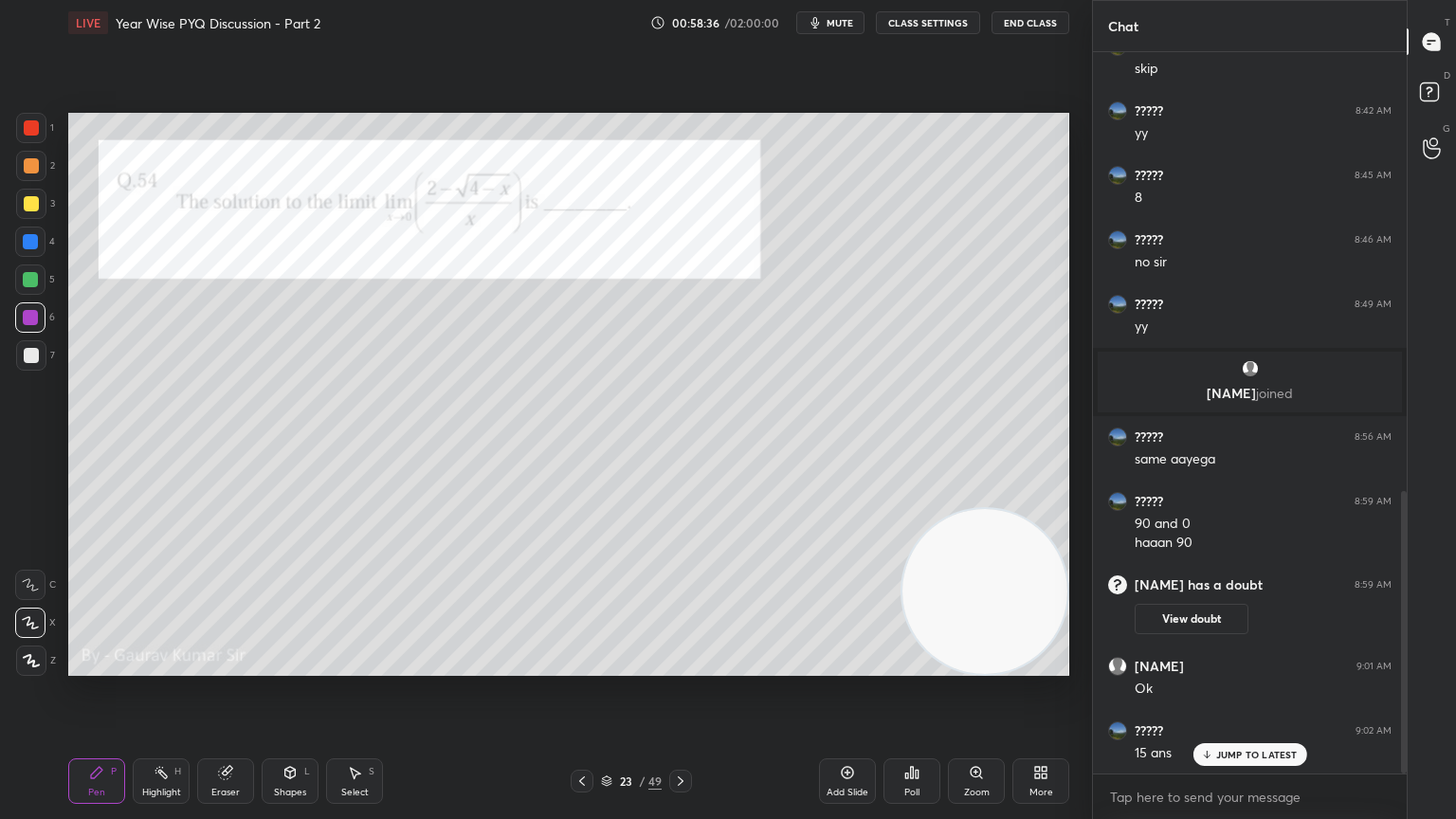 scroll, scrollTop: 1119, scrollLeft: 0, axis: vertical 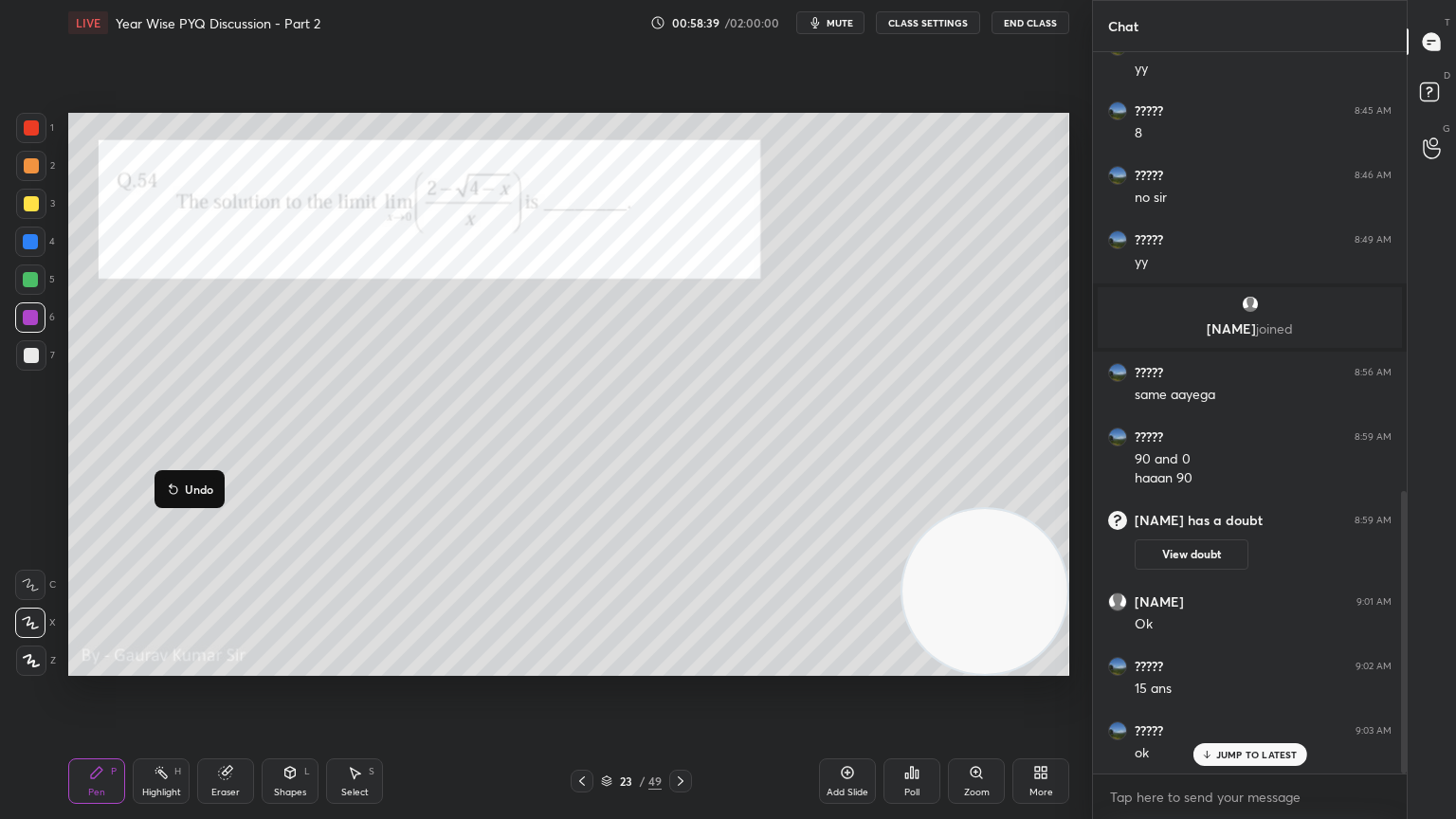 click at bounding box center (31, 355) 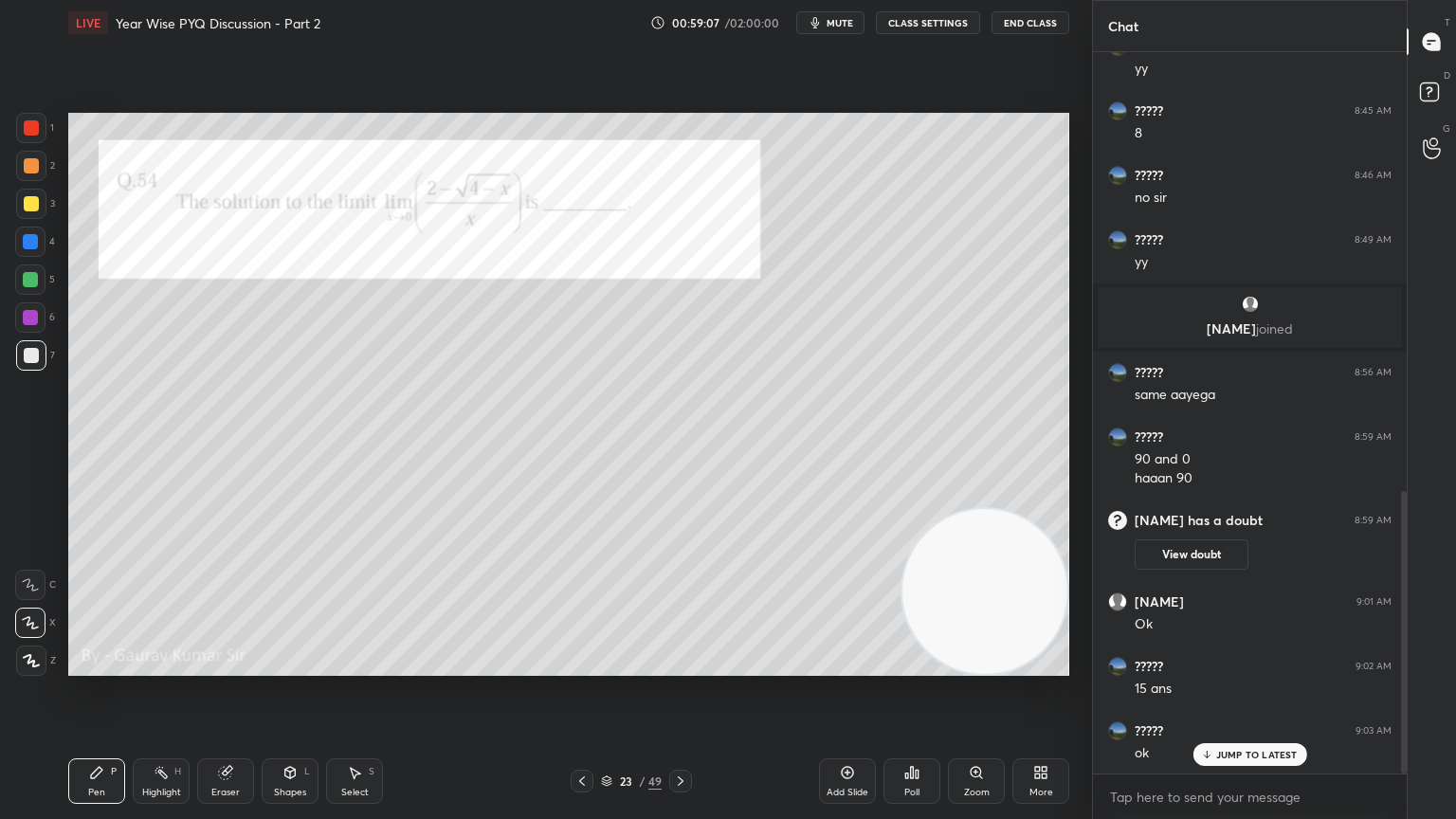 click at bounding box center (30, 318) 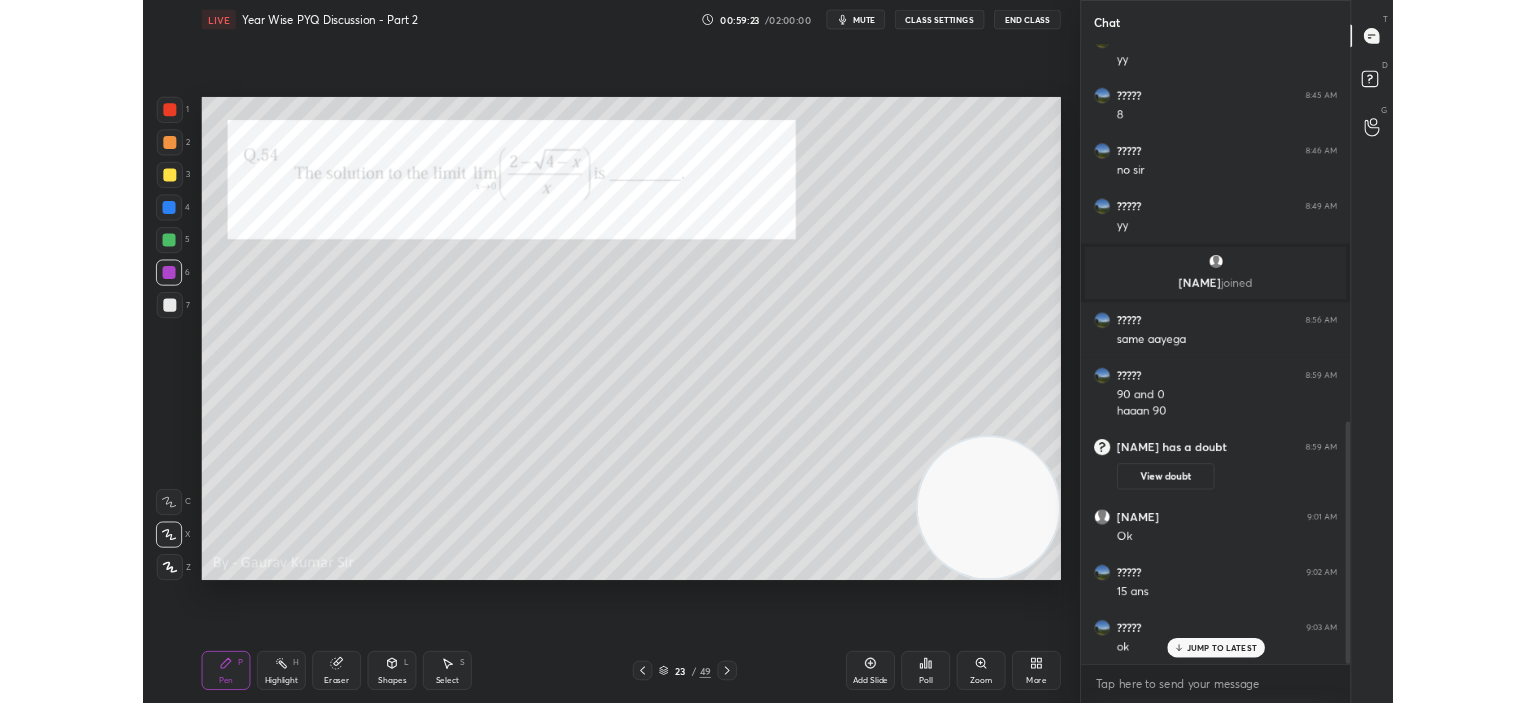 scroll, scrollTop: 1248, scrollLeft: 0, axis: vertical 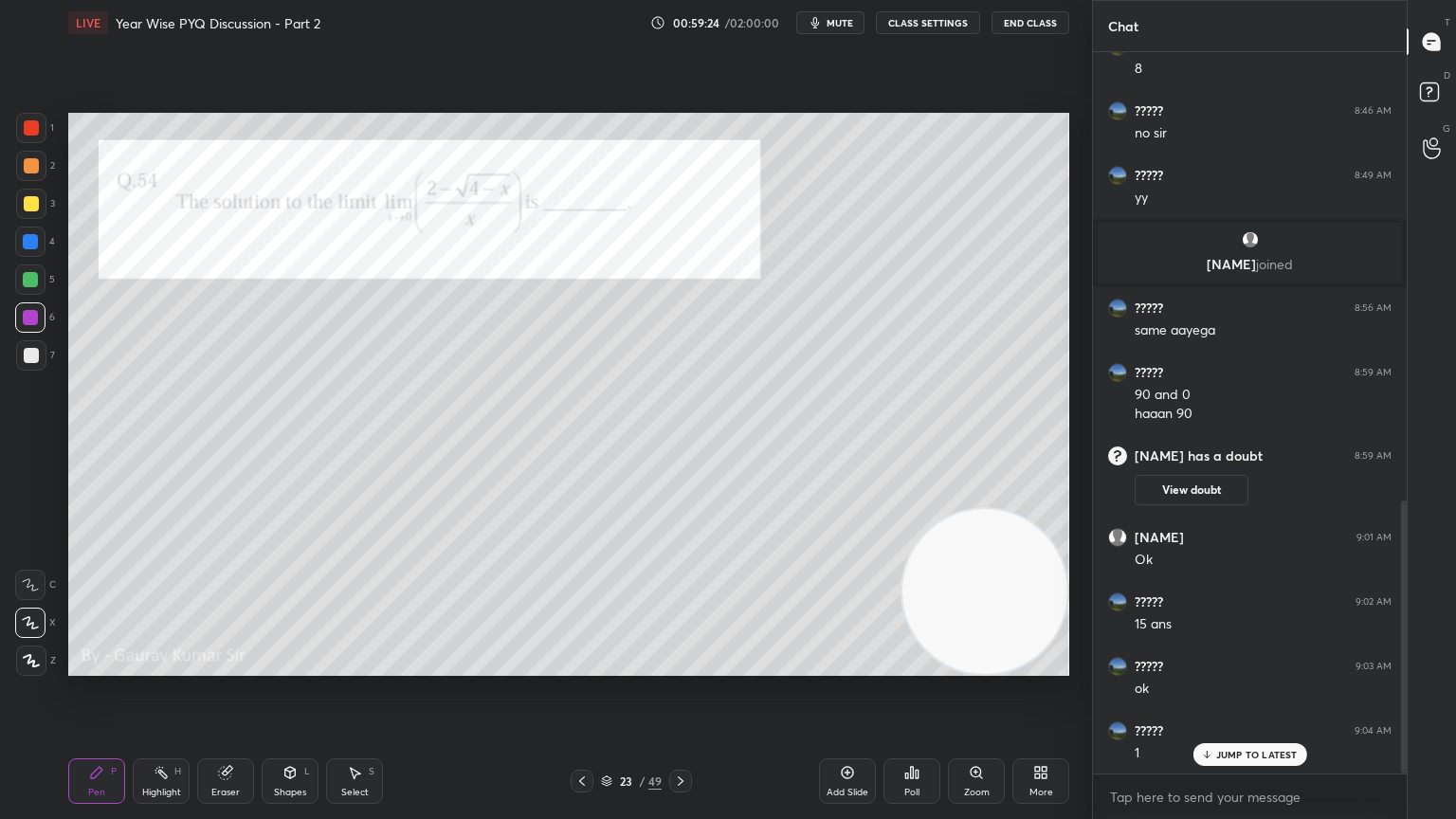 click on "Eraser" at bounding box center (226, 781) 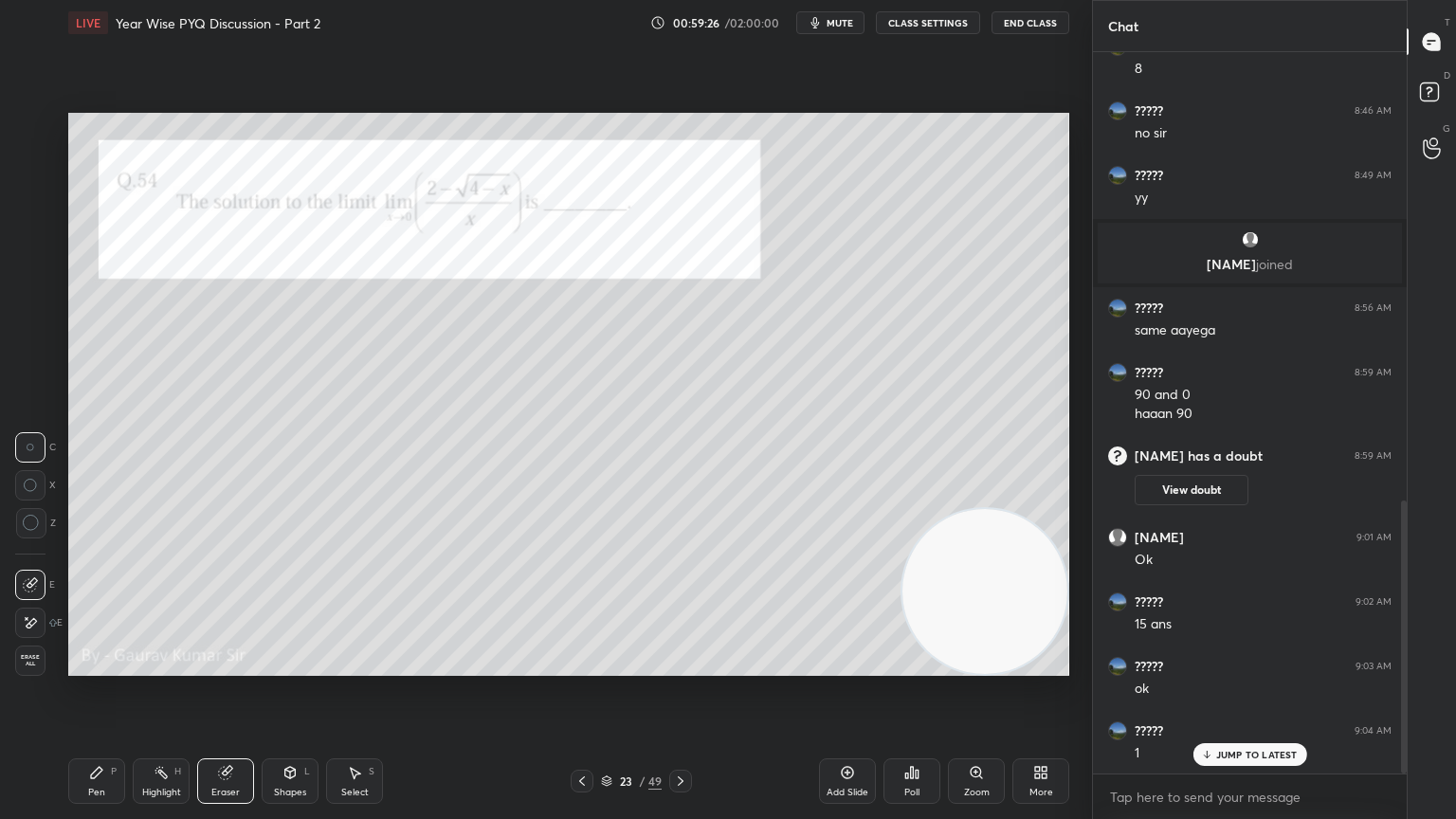 click on "Pen P" at bounding box center [97, 781] 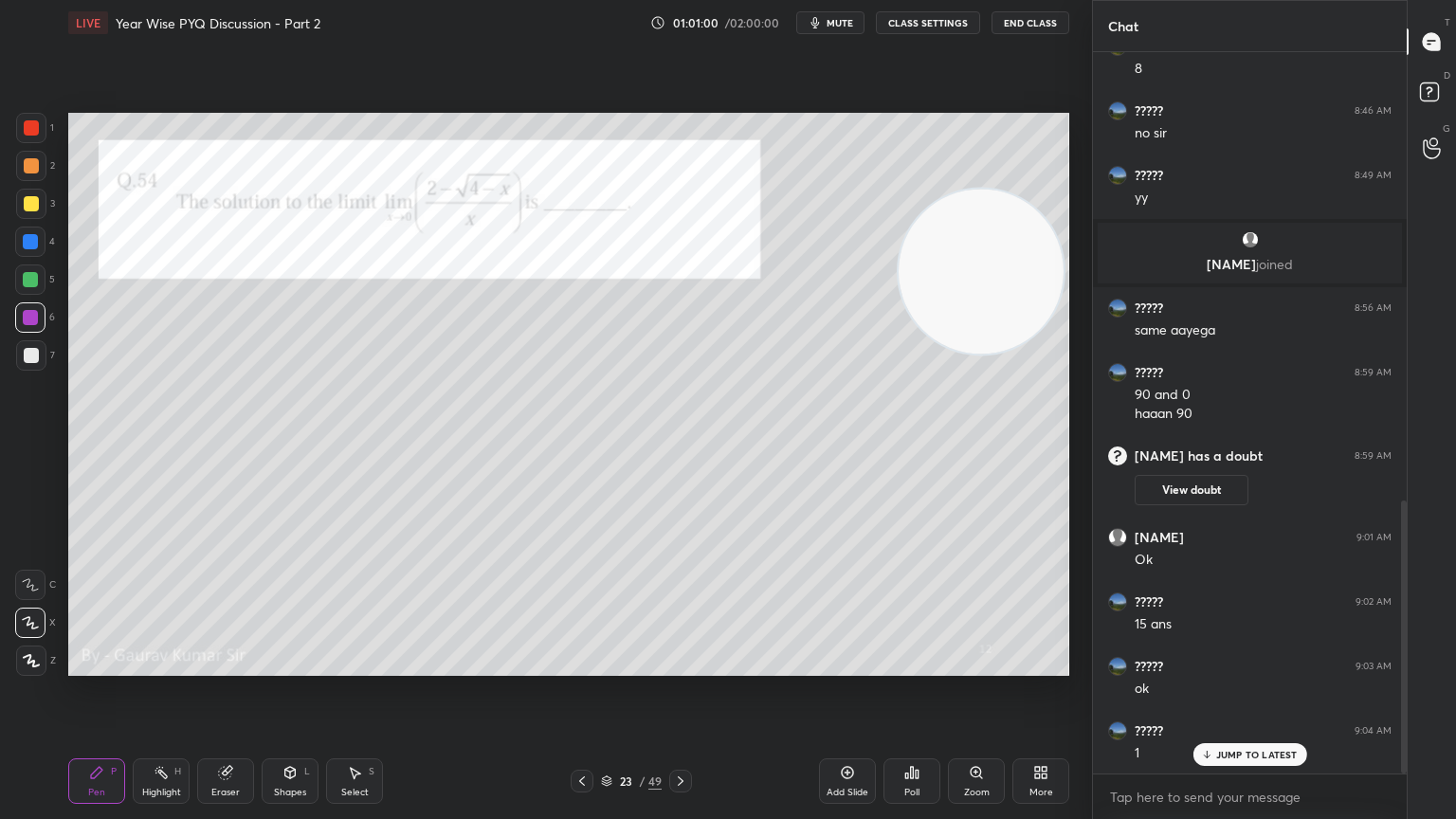 click on "Eraser" at bounding box center (226, 792) 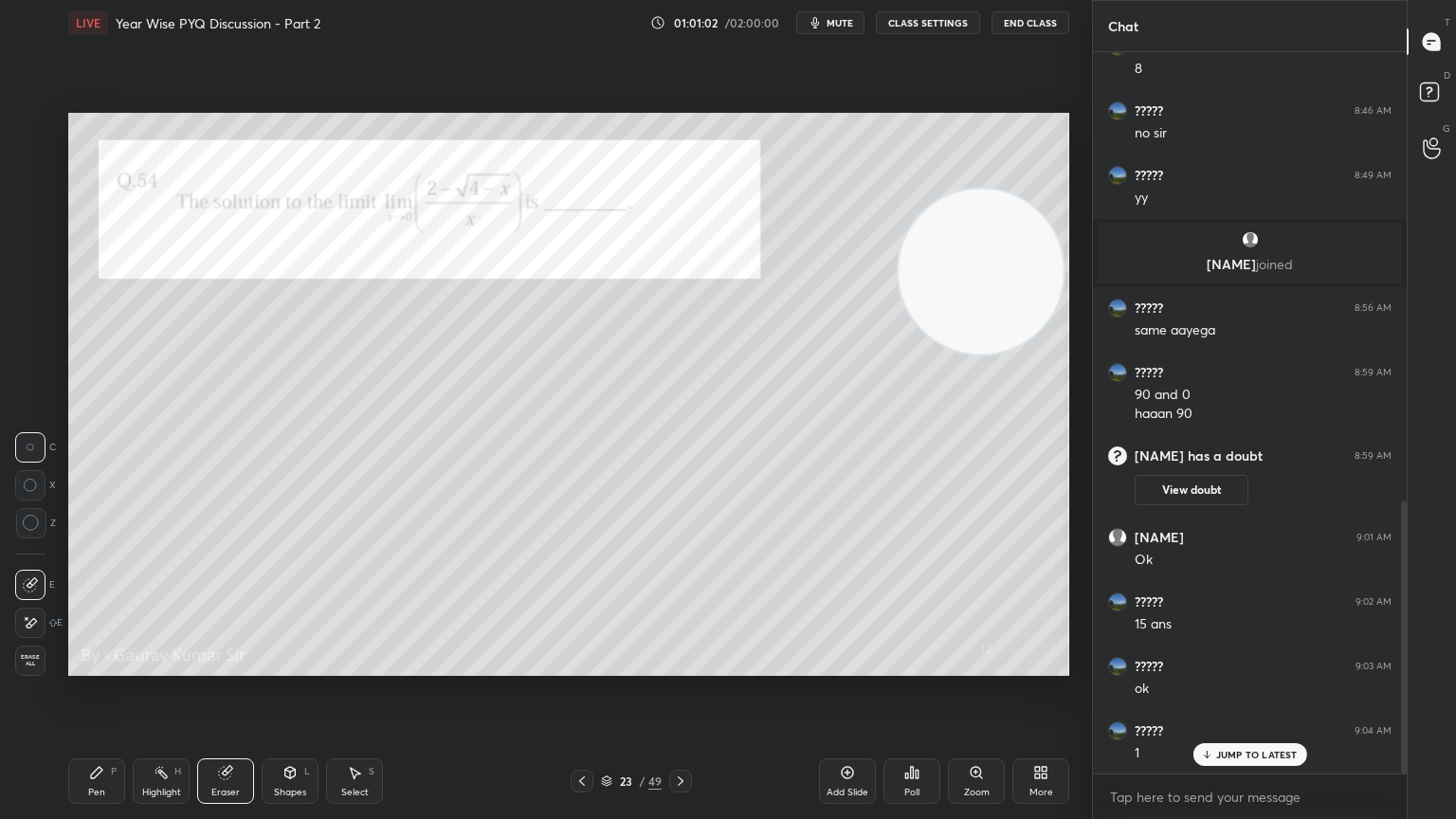 click on "Pen" at bounding box center (97, 792) 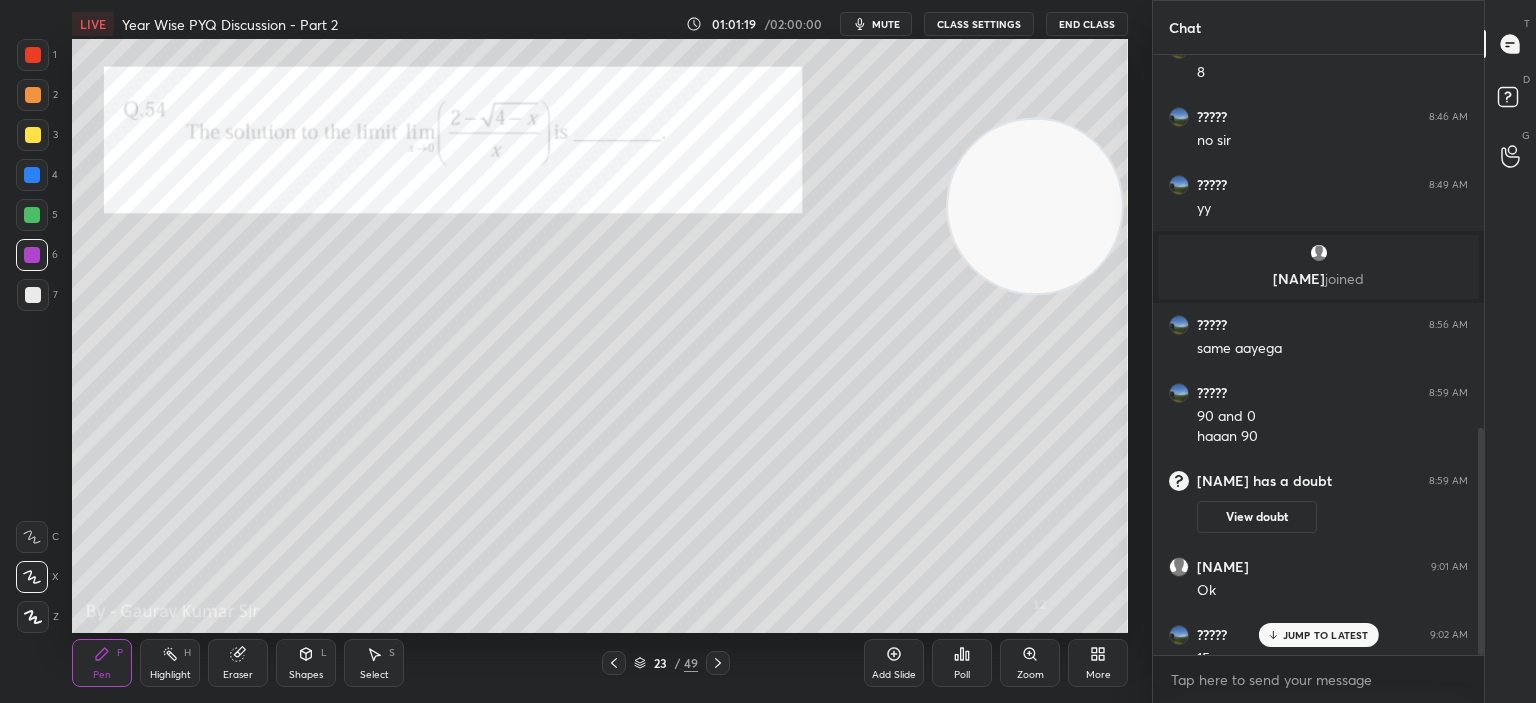 scroll, scrollTop: 575, scrollLeft: 1072, axis: both 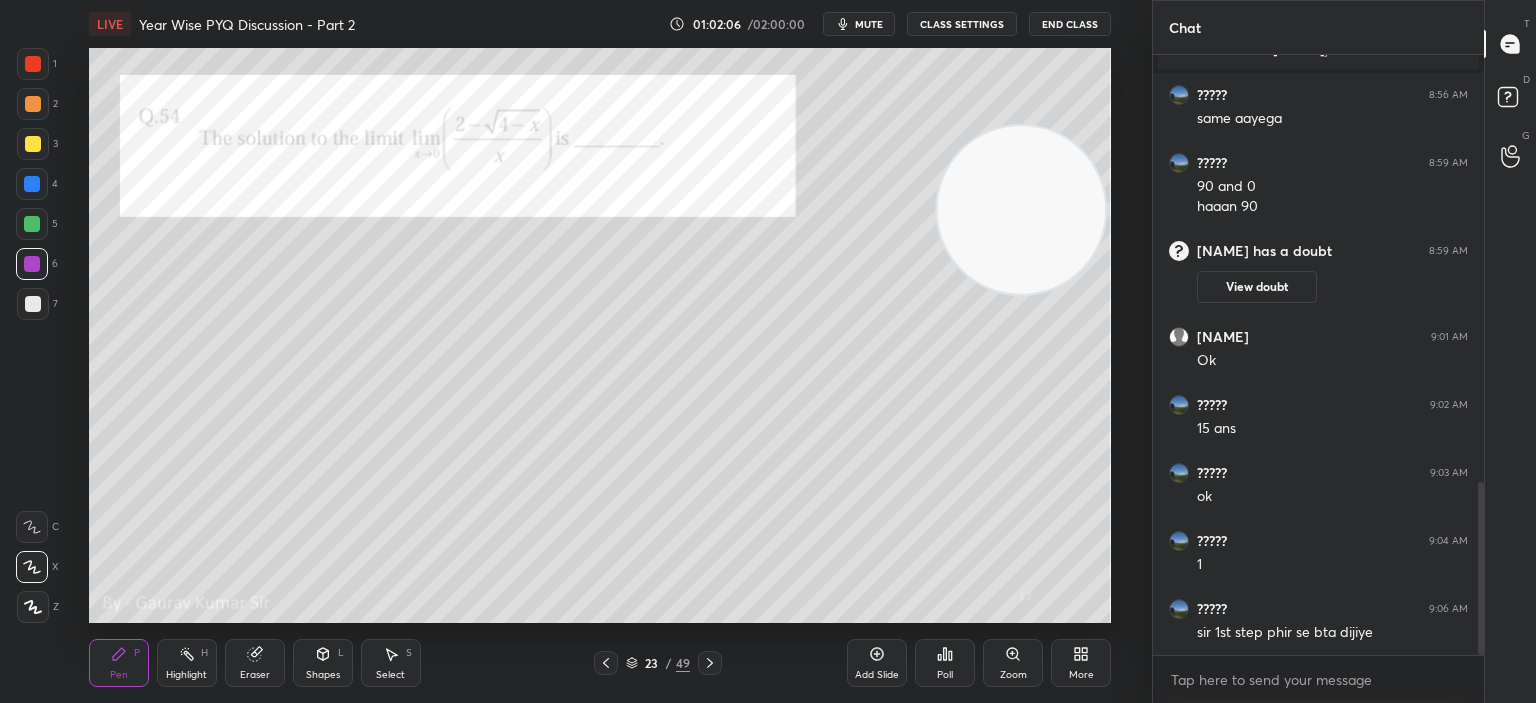 click 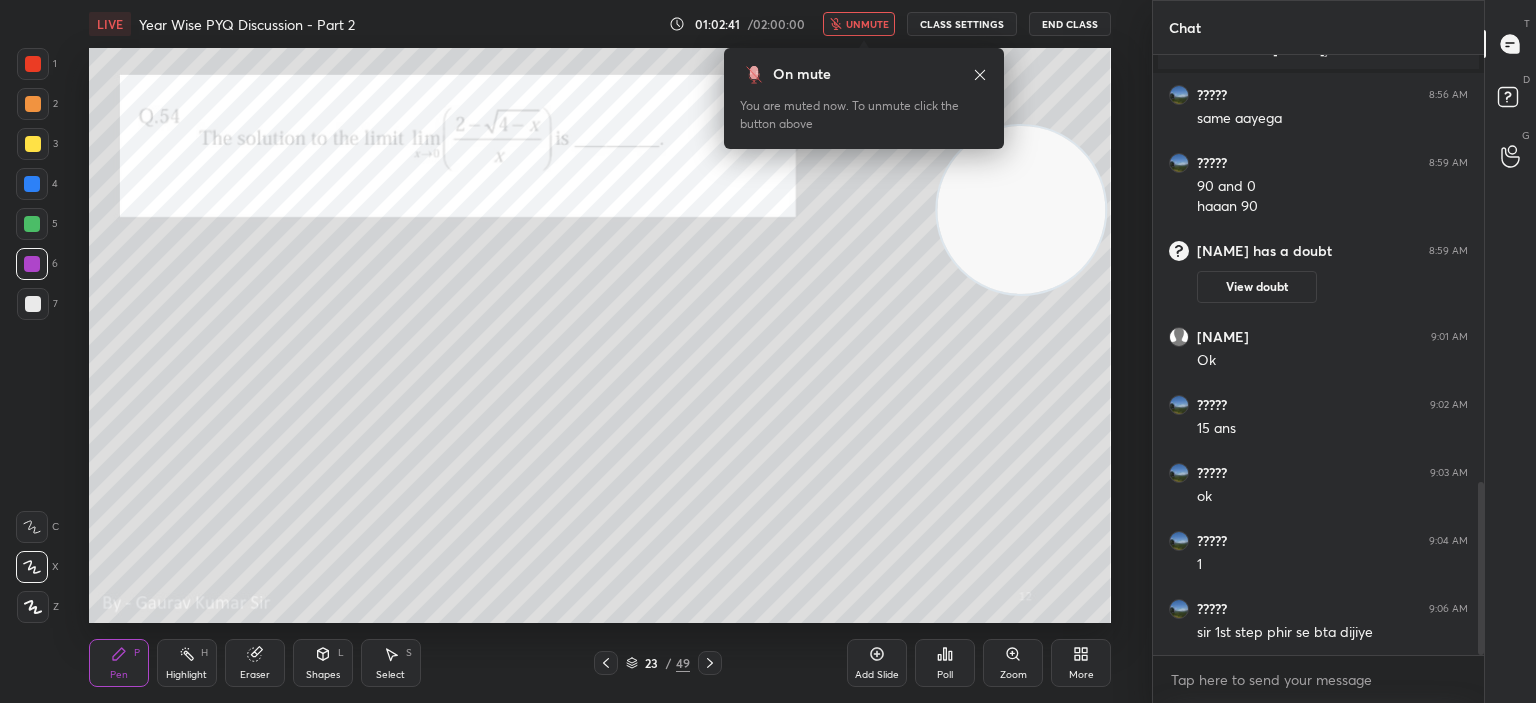 click 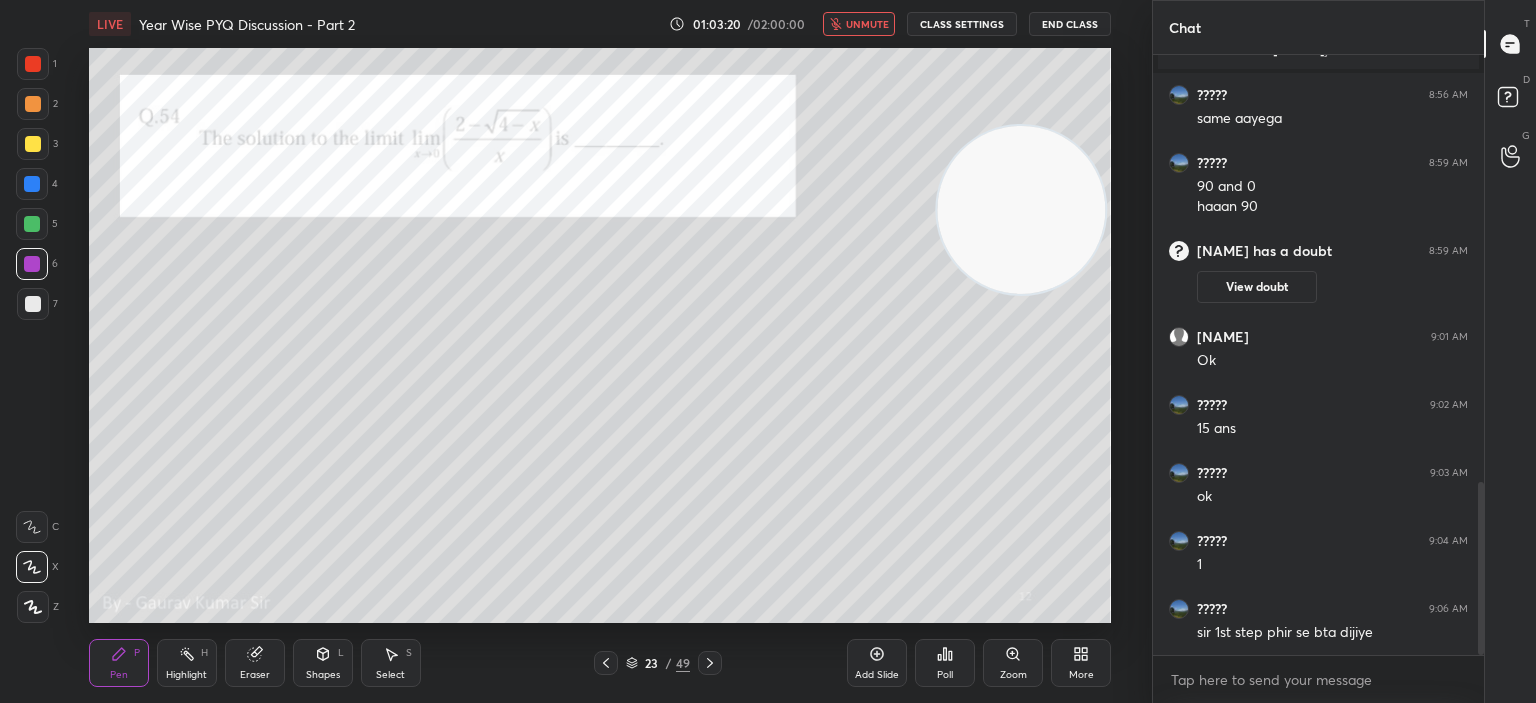 click on "unmute" at bounding box center [859, 24] 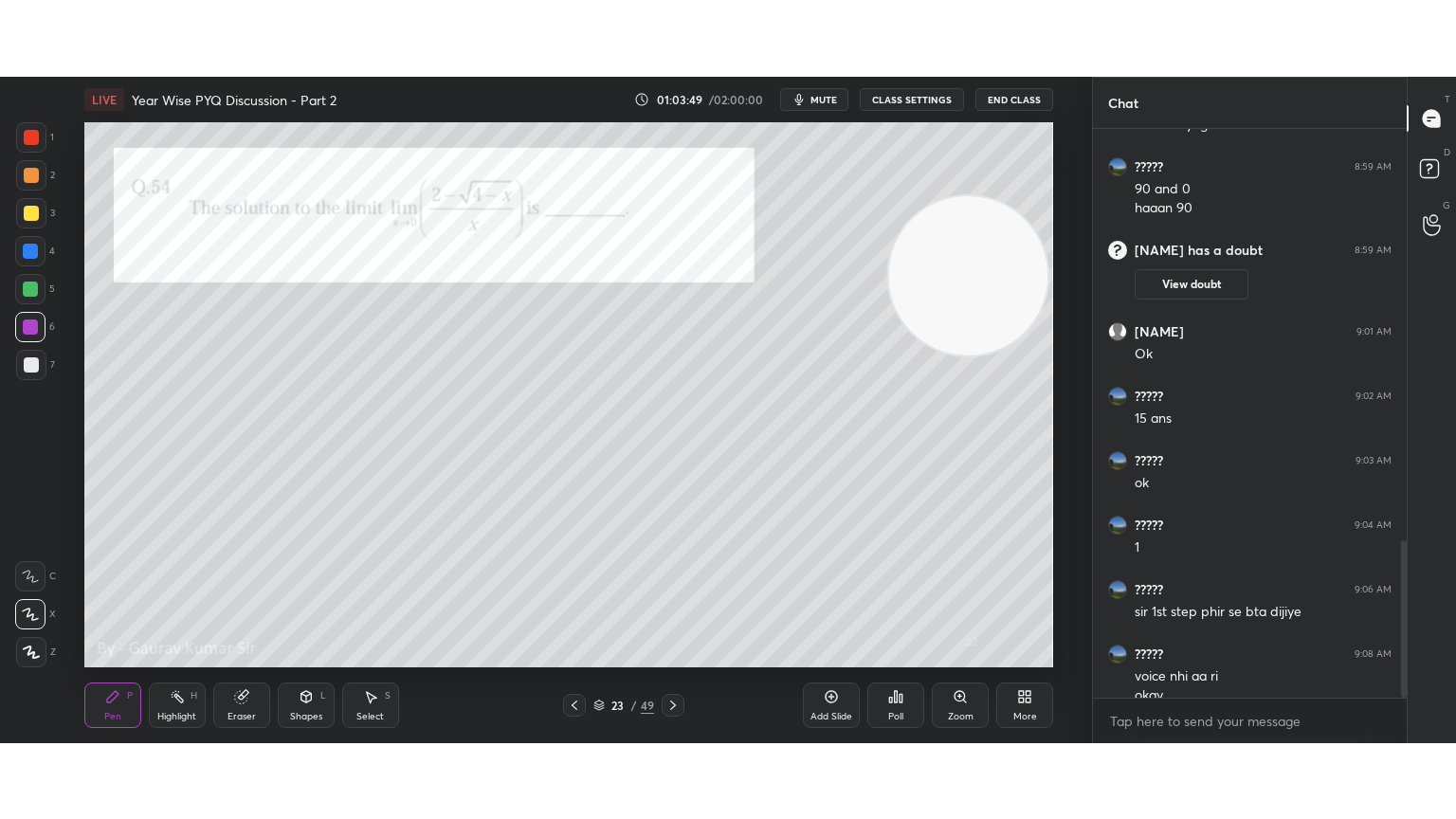 scroll, scrollTop: 1484, scrollLeft: 0, axis: vertical 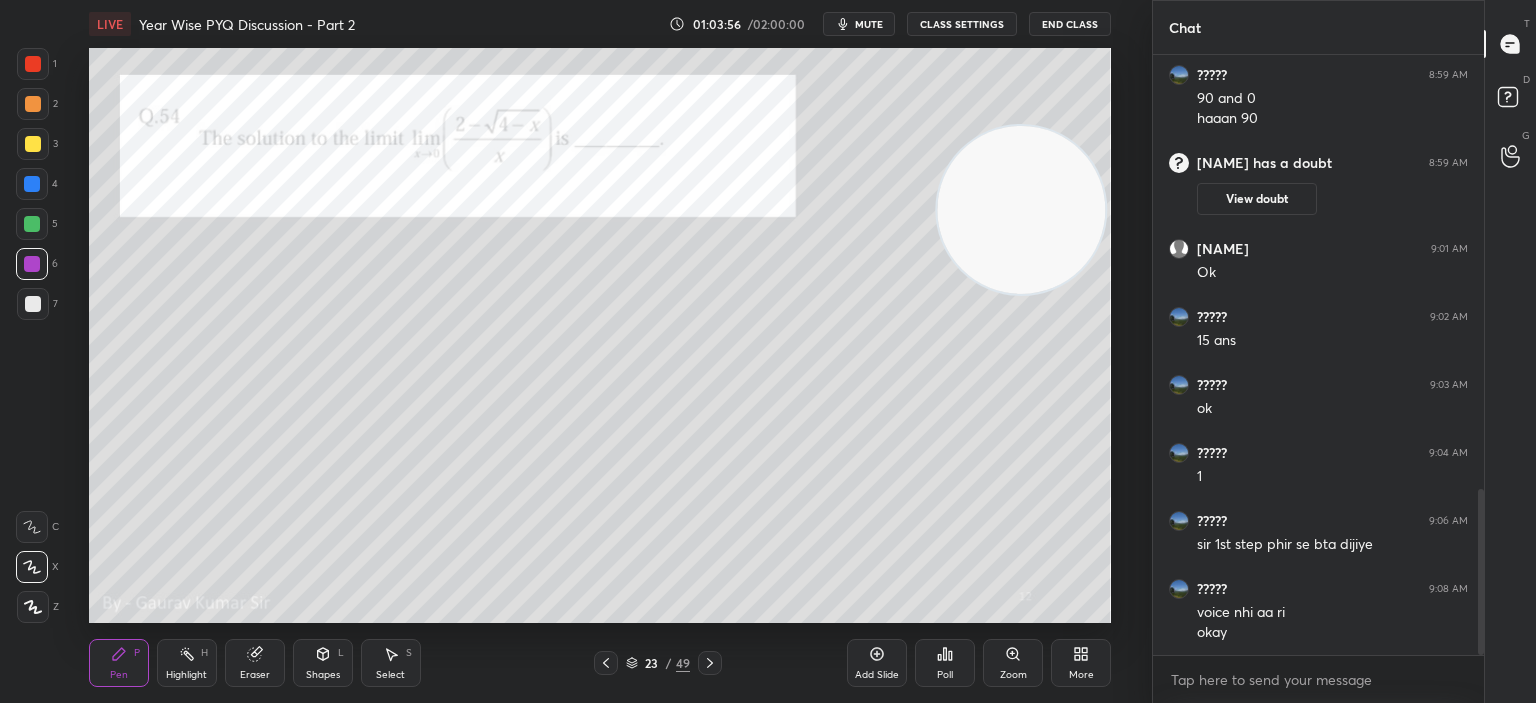 click 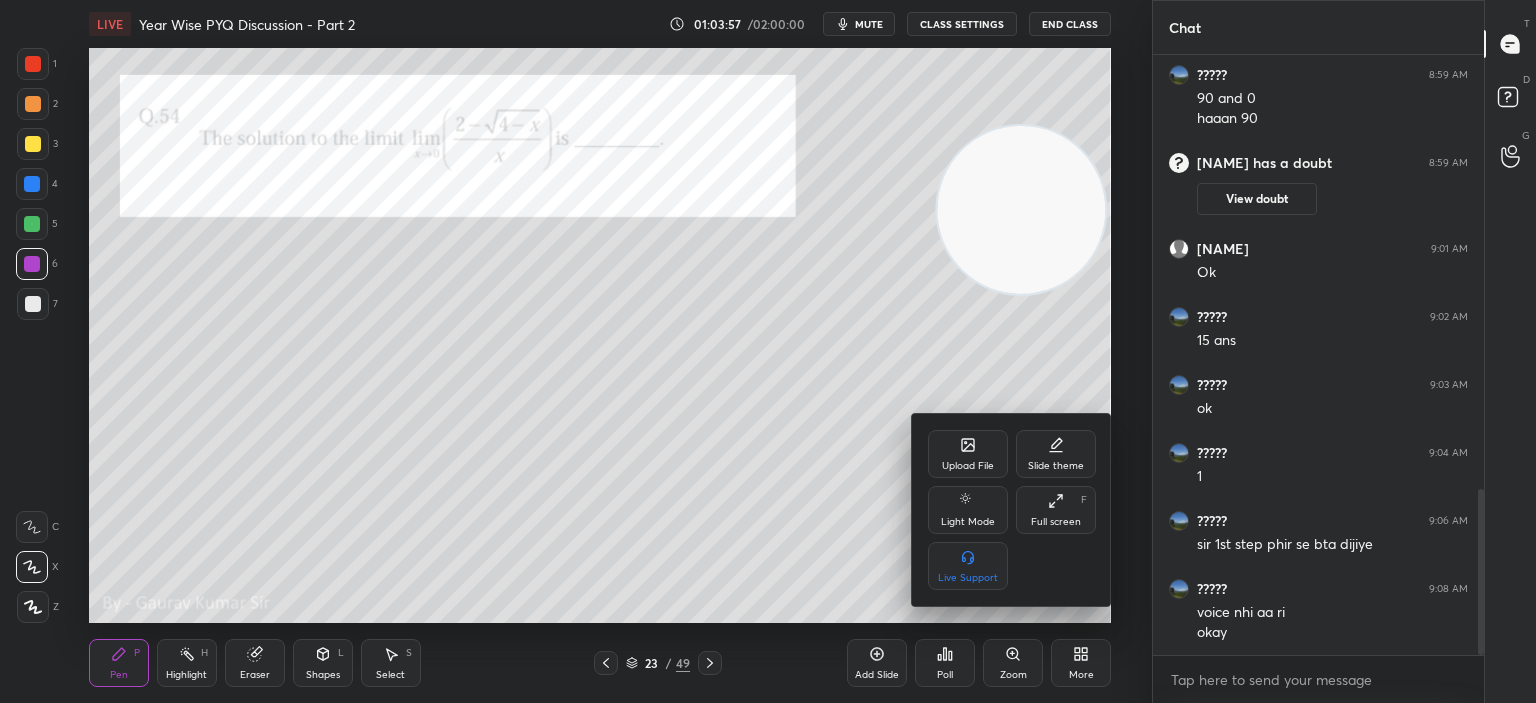 click on "Full screen F" at bounding box center (1056, 510) 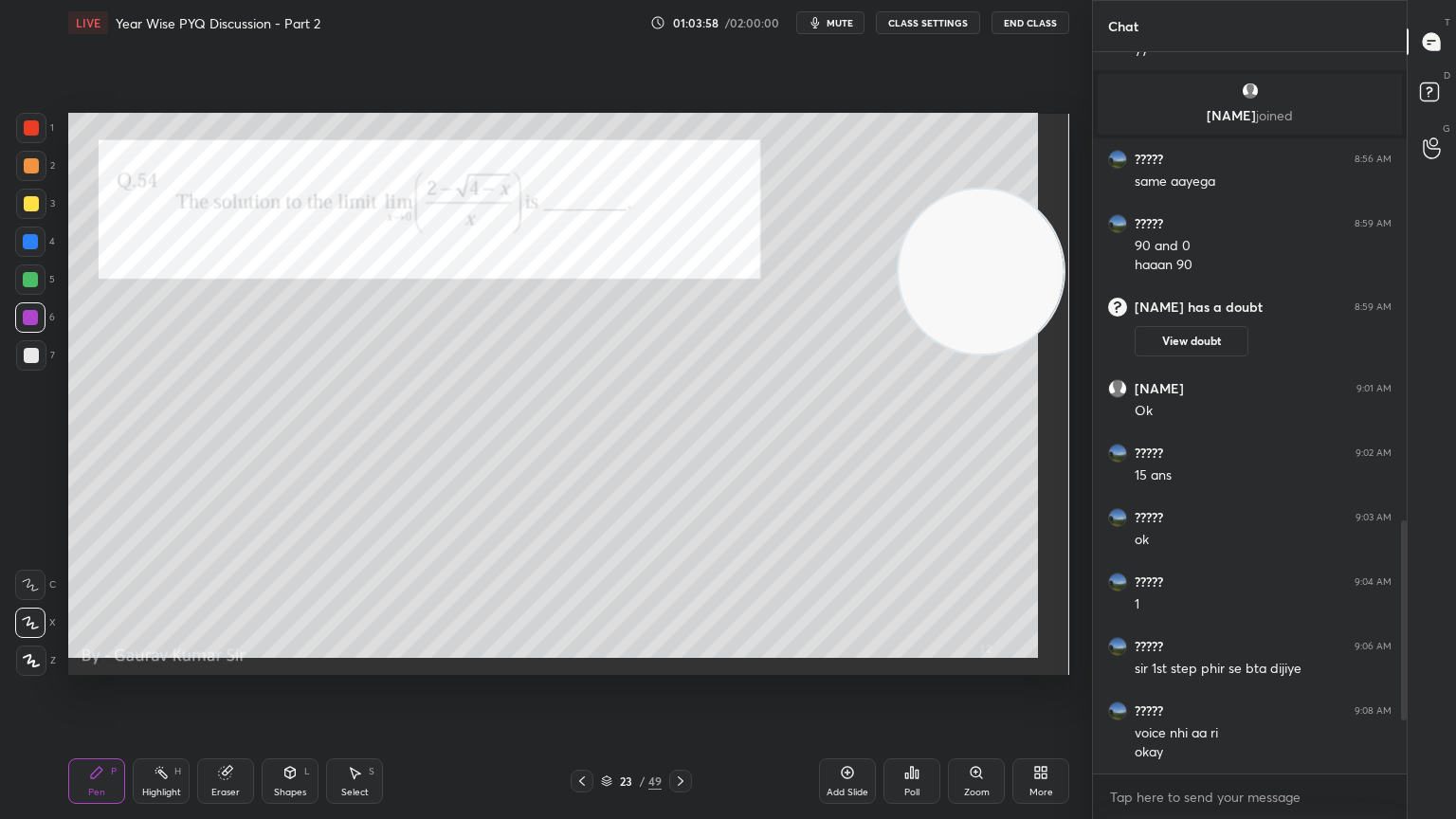 scroll, scrollTop: 94094, scrollLeft: 93776, axis: both 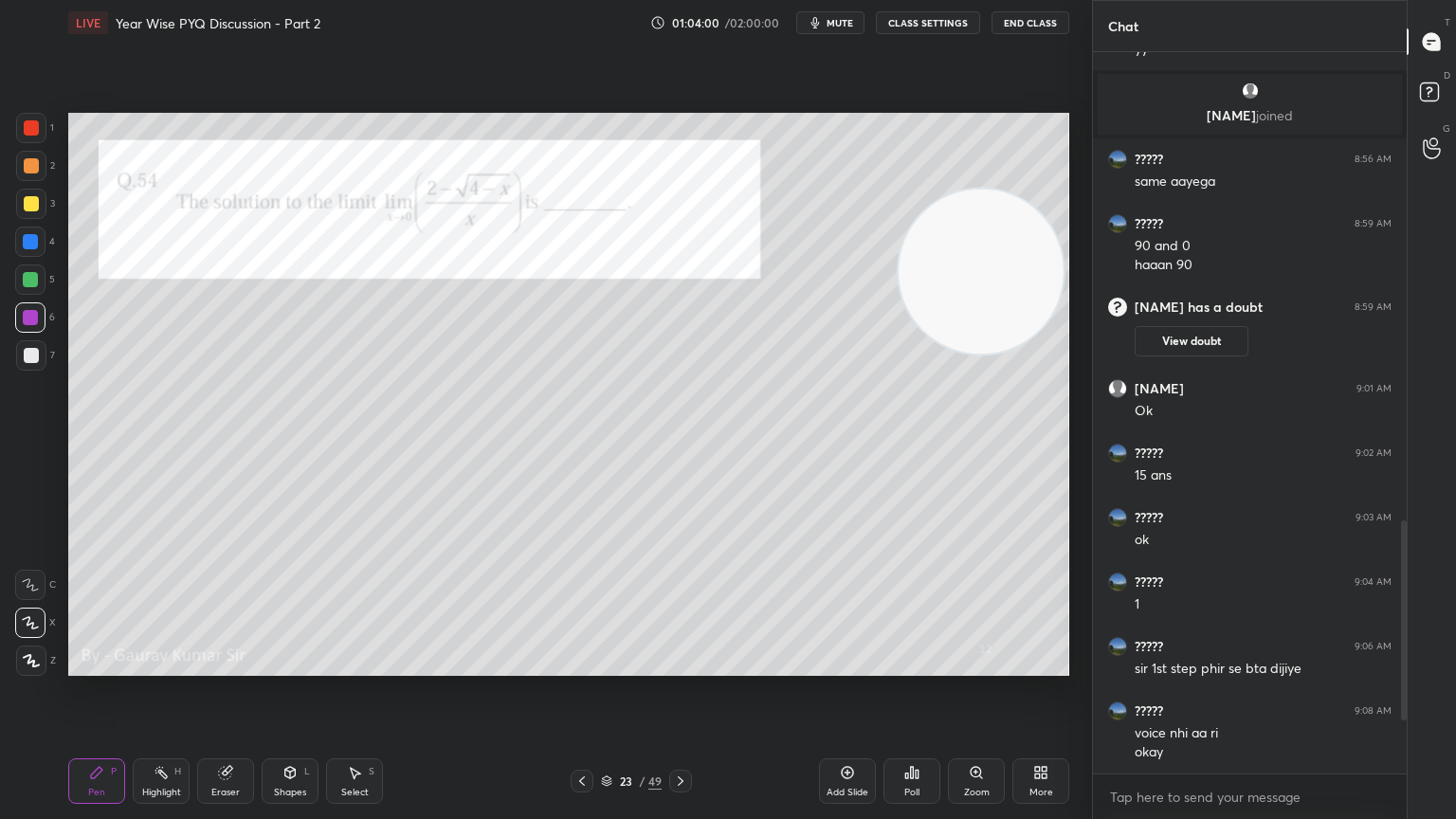click at bounding box center [31, 204] 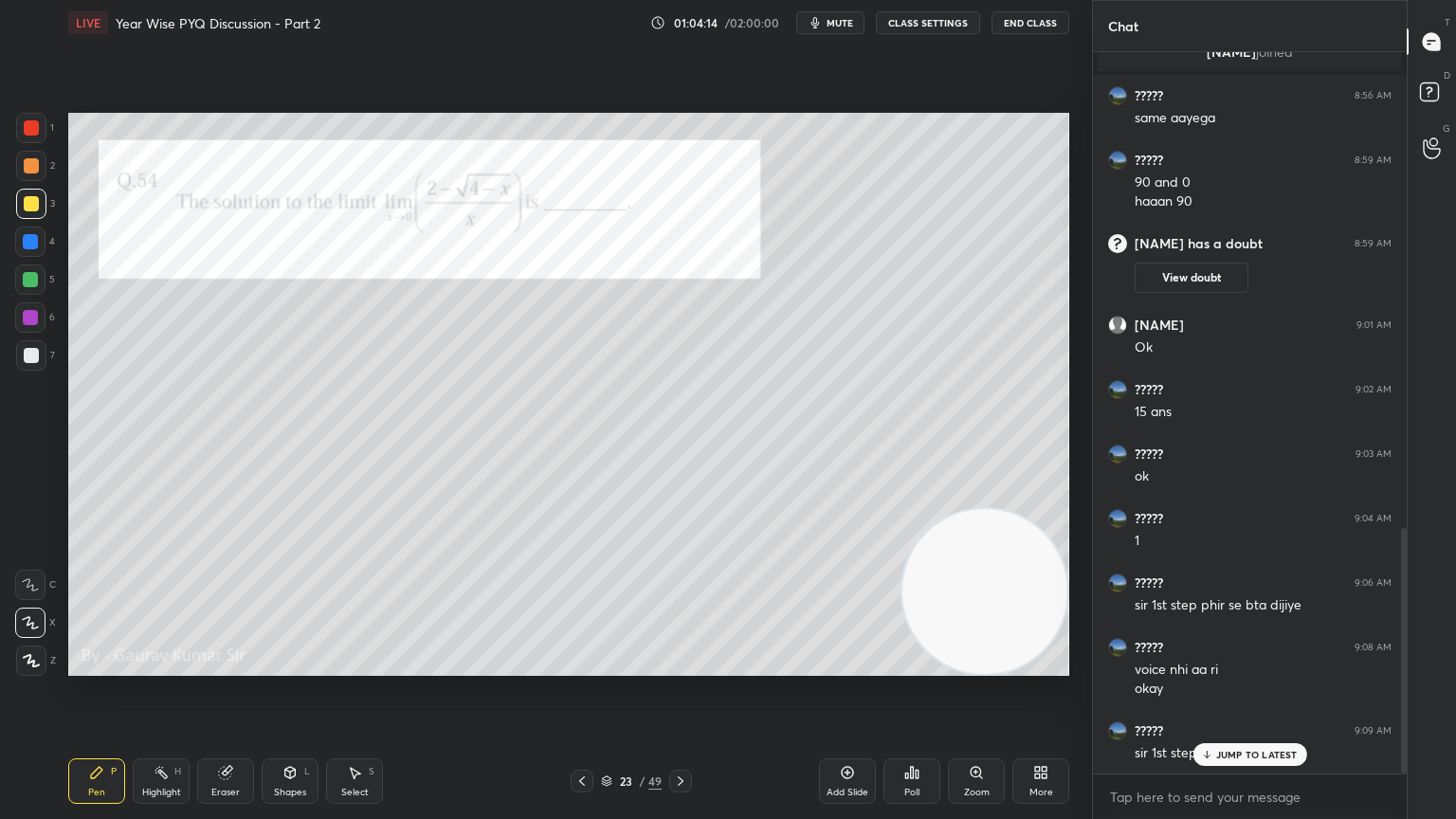 scroll, scrollTop: 1396, scrollLeft: 0, axis: vertical 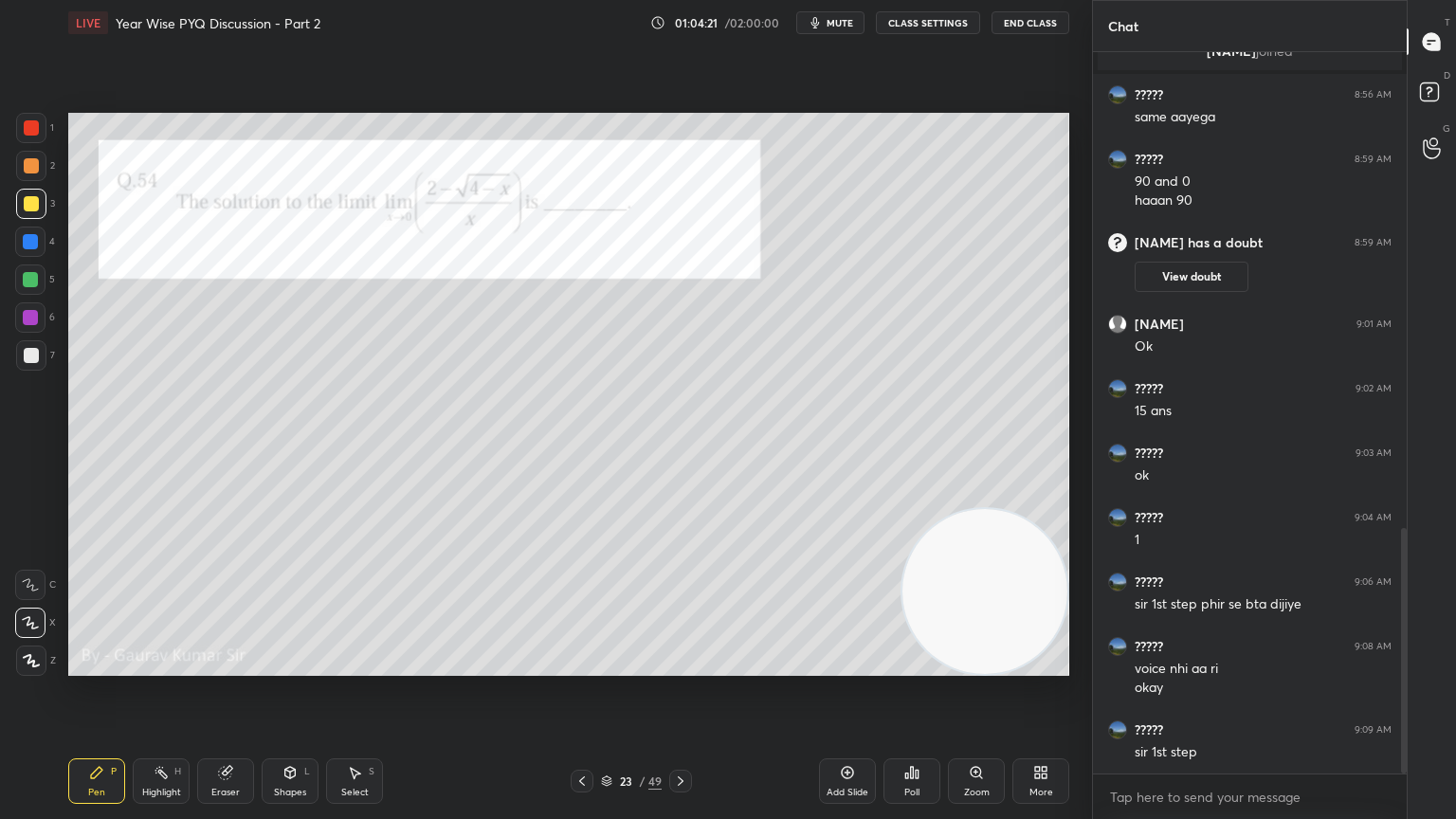 click 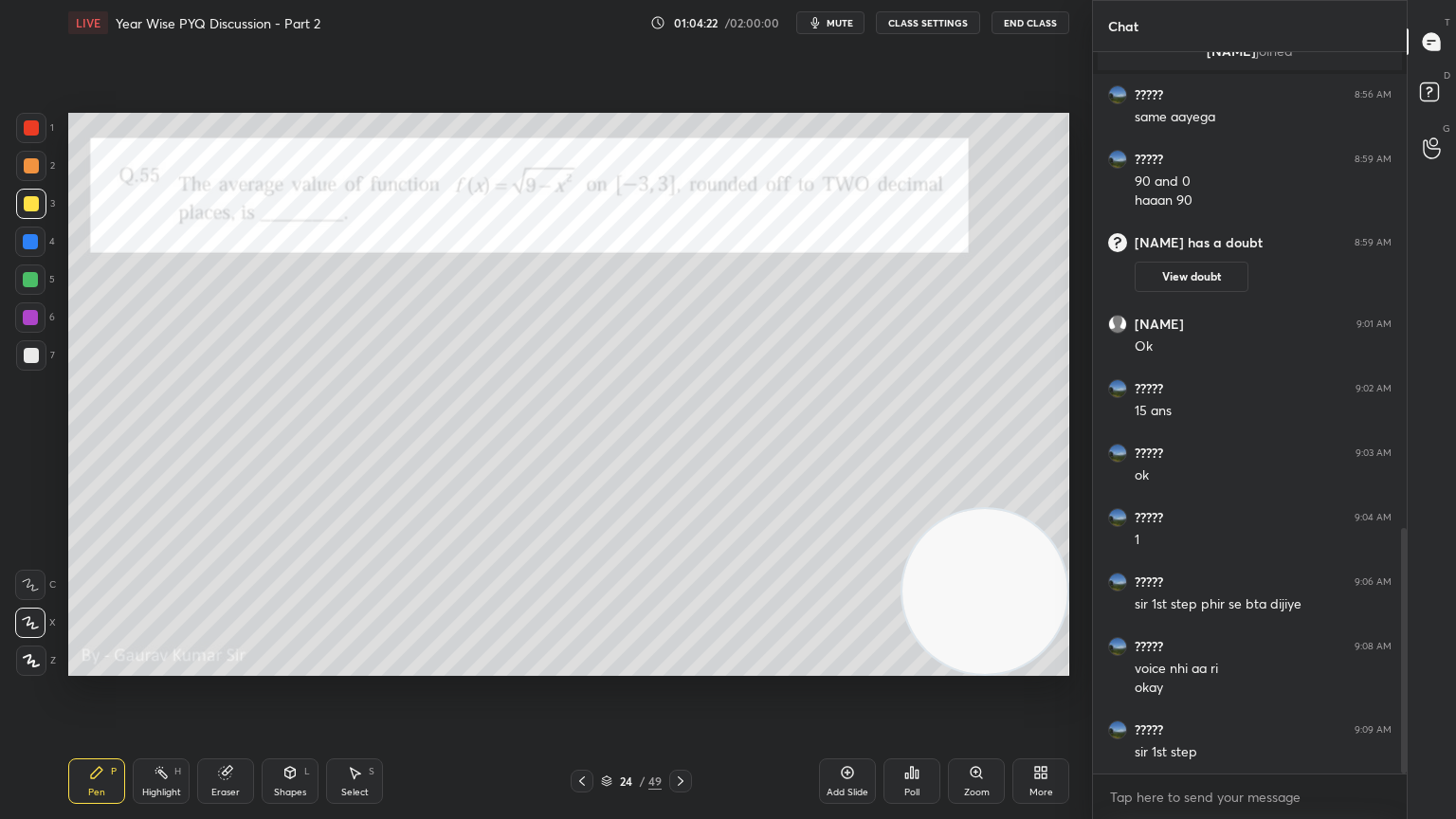 click 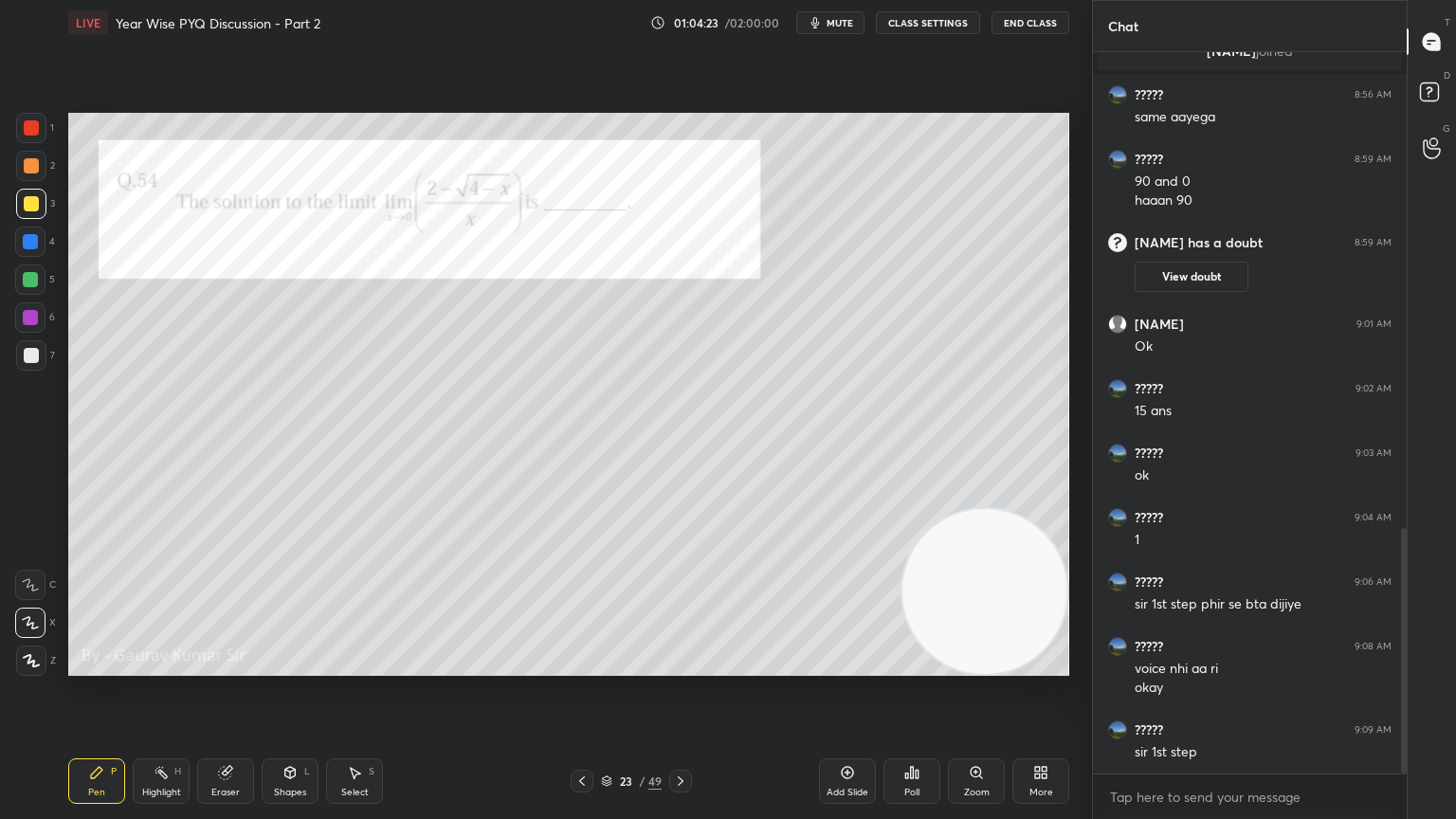 click on "Add Slide" at bounding box center [847, 781] 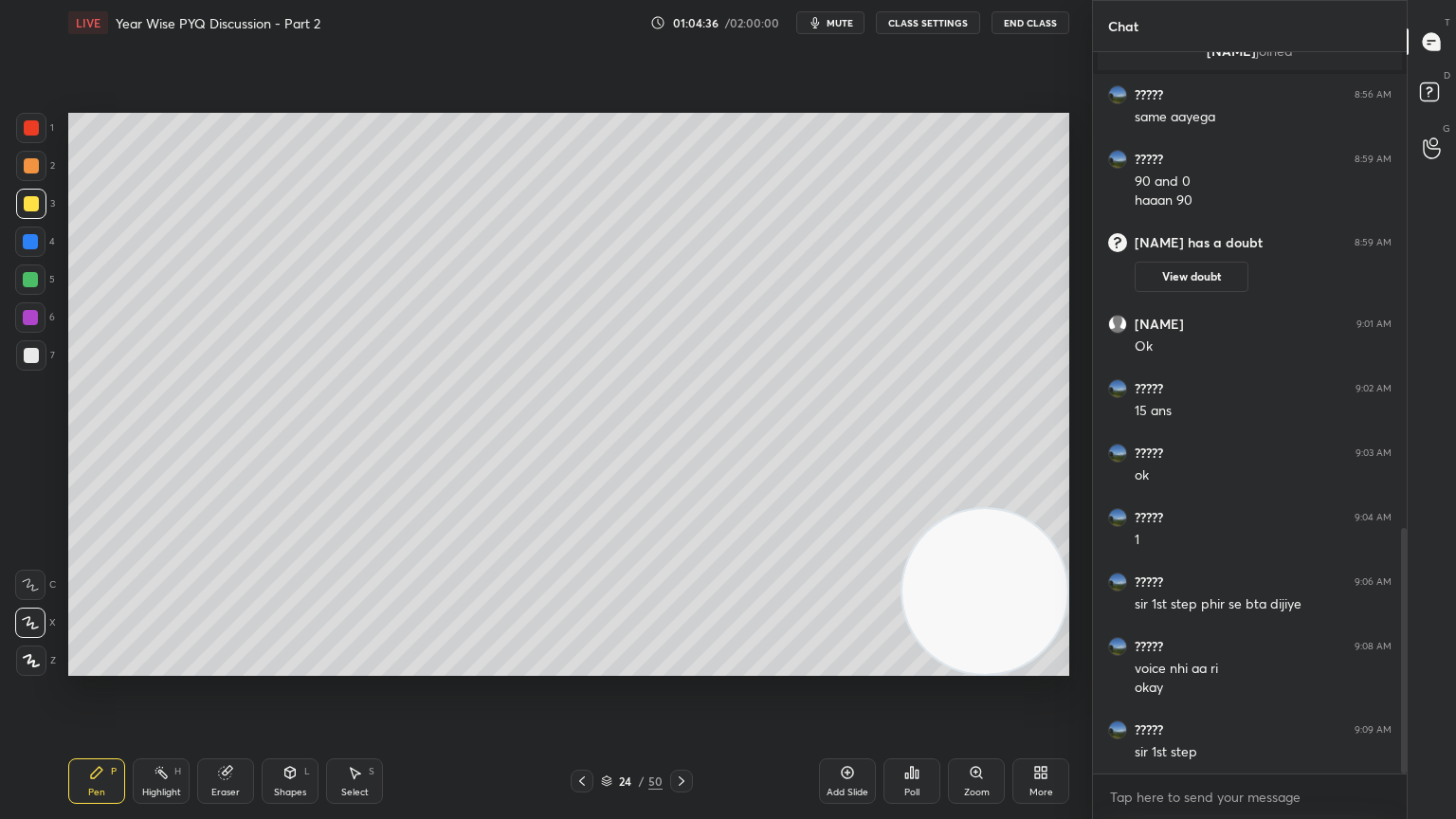 click on "Eraser" at bounding box center (226, 781) 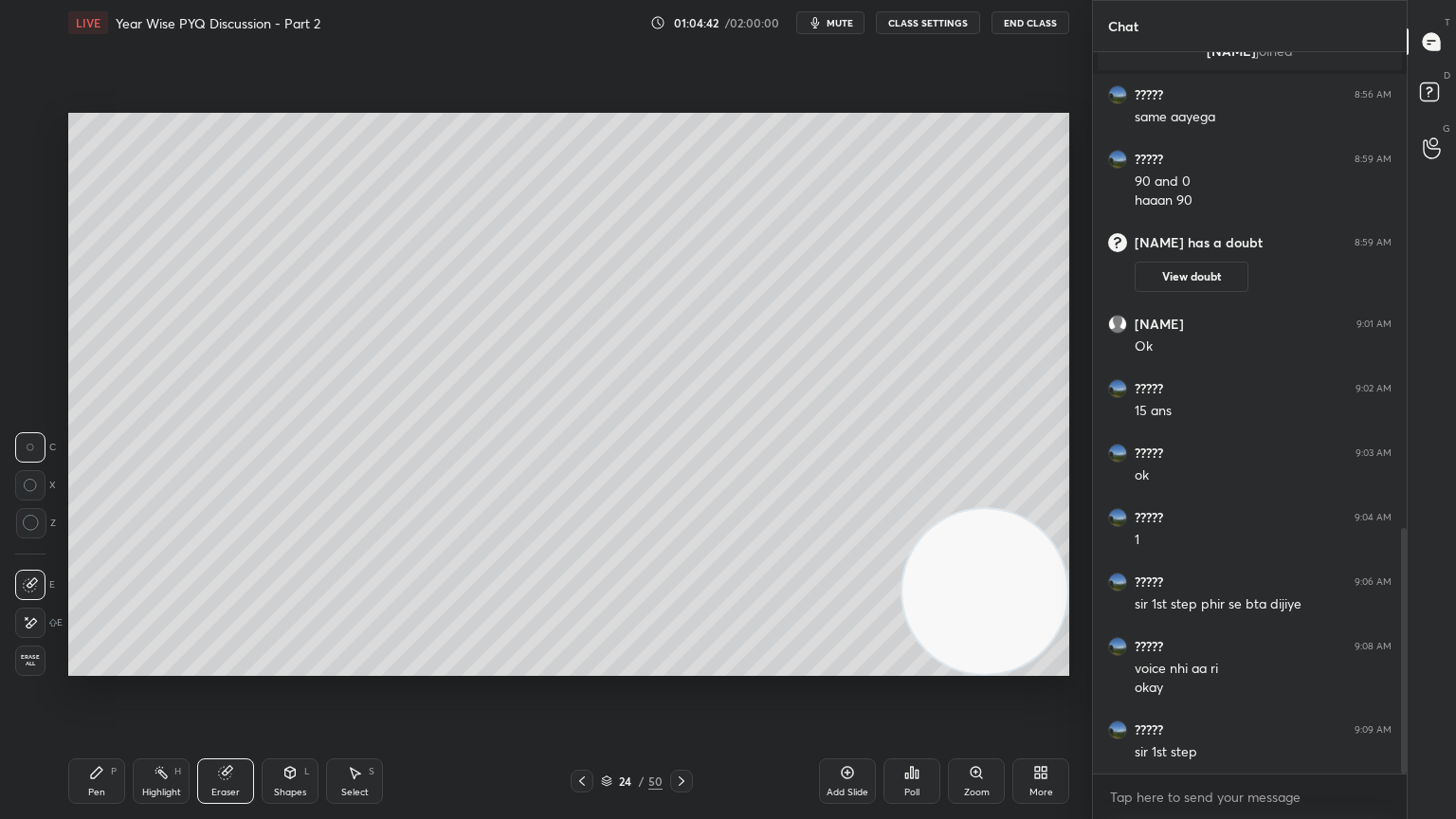 click on "Pen P" at bounding box center [97, 781] 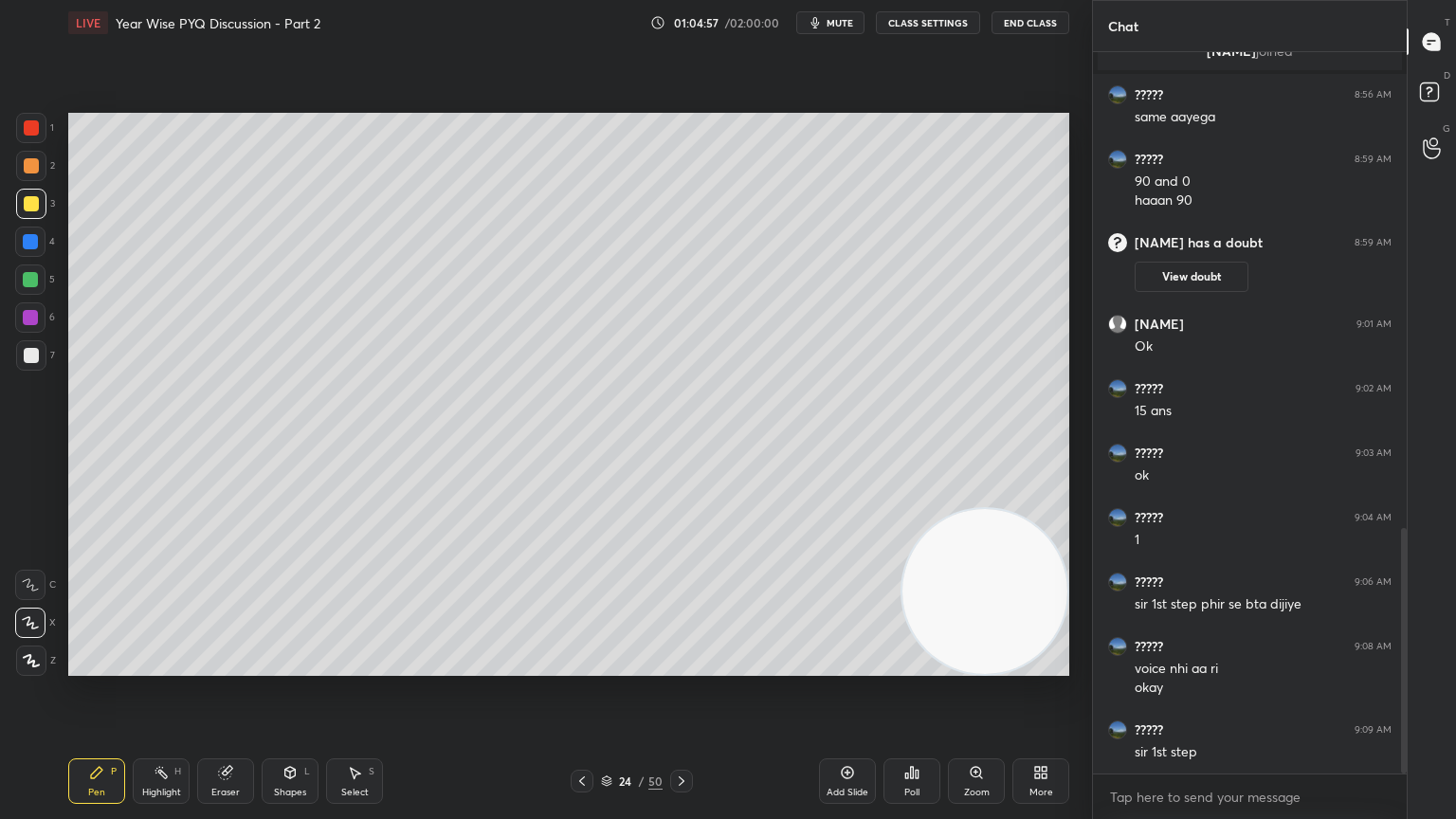 click at bounding box center [30, 318] 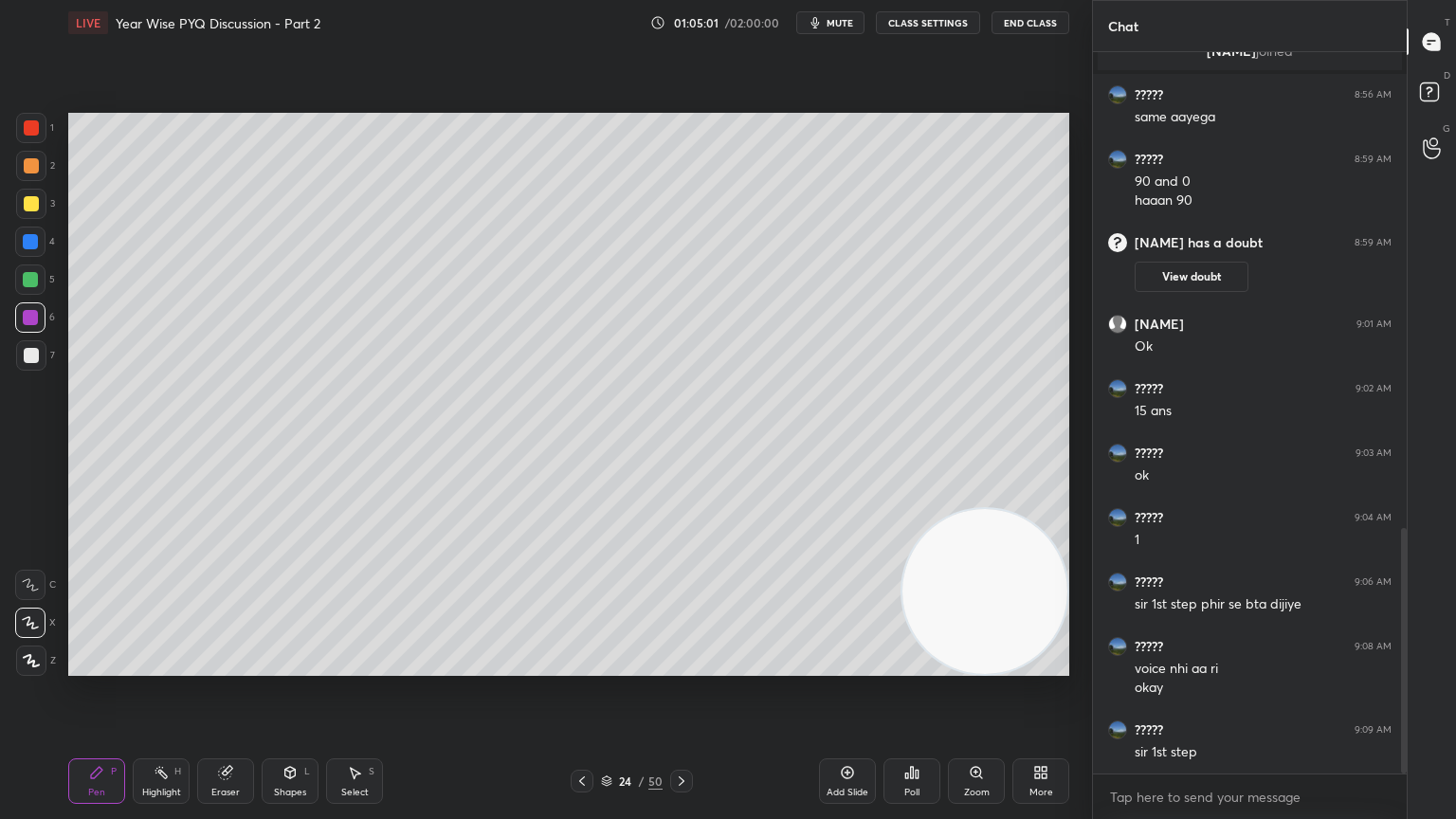 click at bounding box center (582, 781) 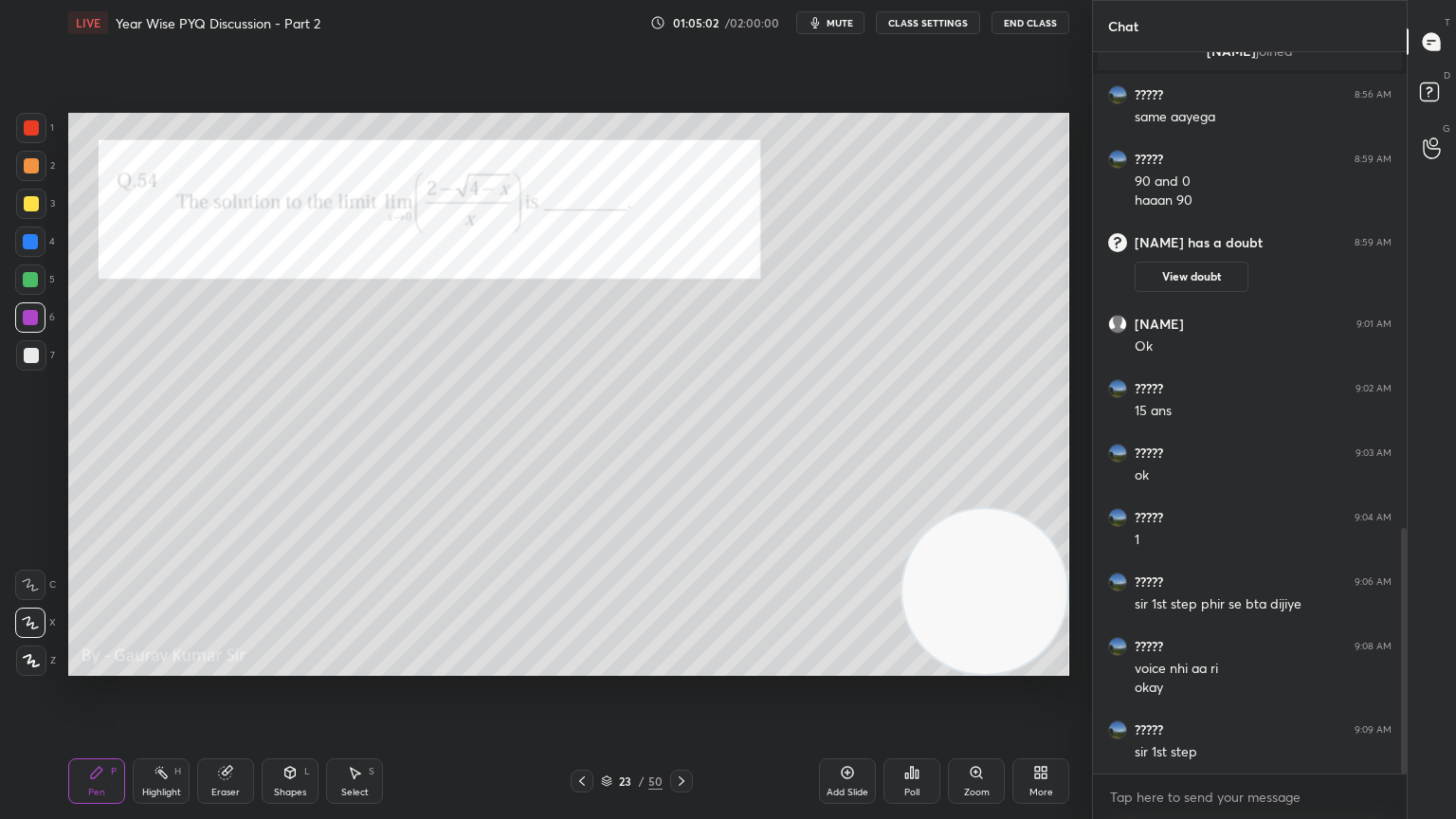 click 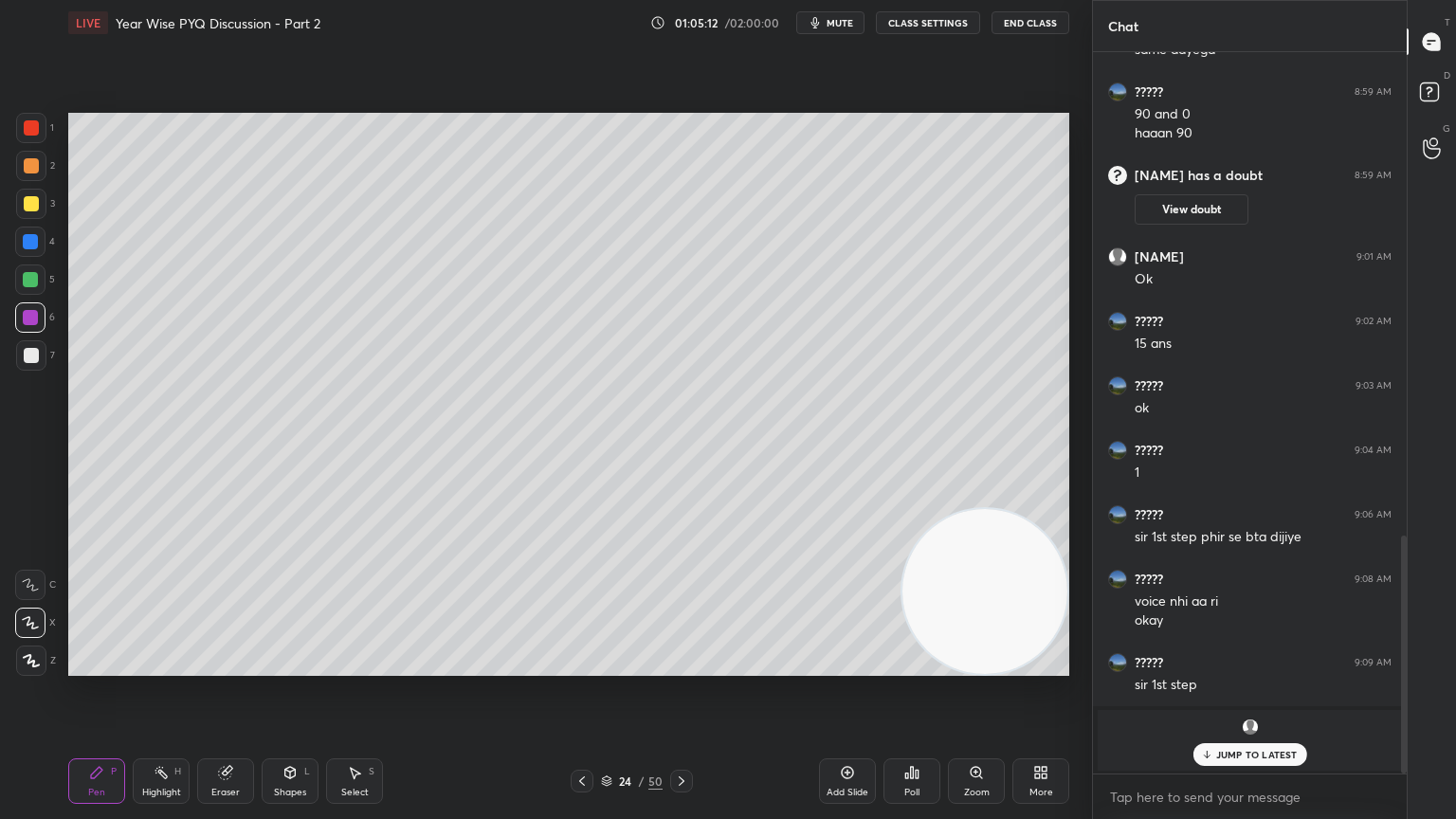 scroll, scrollTop: 1465, scrollLeft: 0, axis: vertical 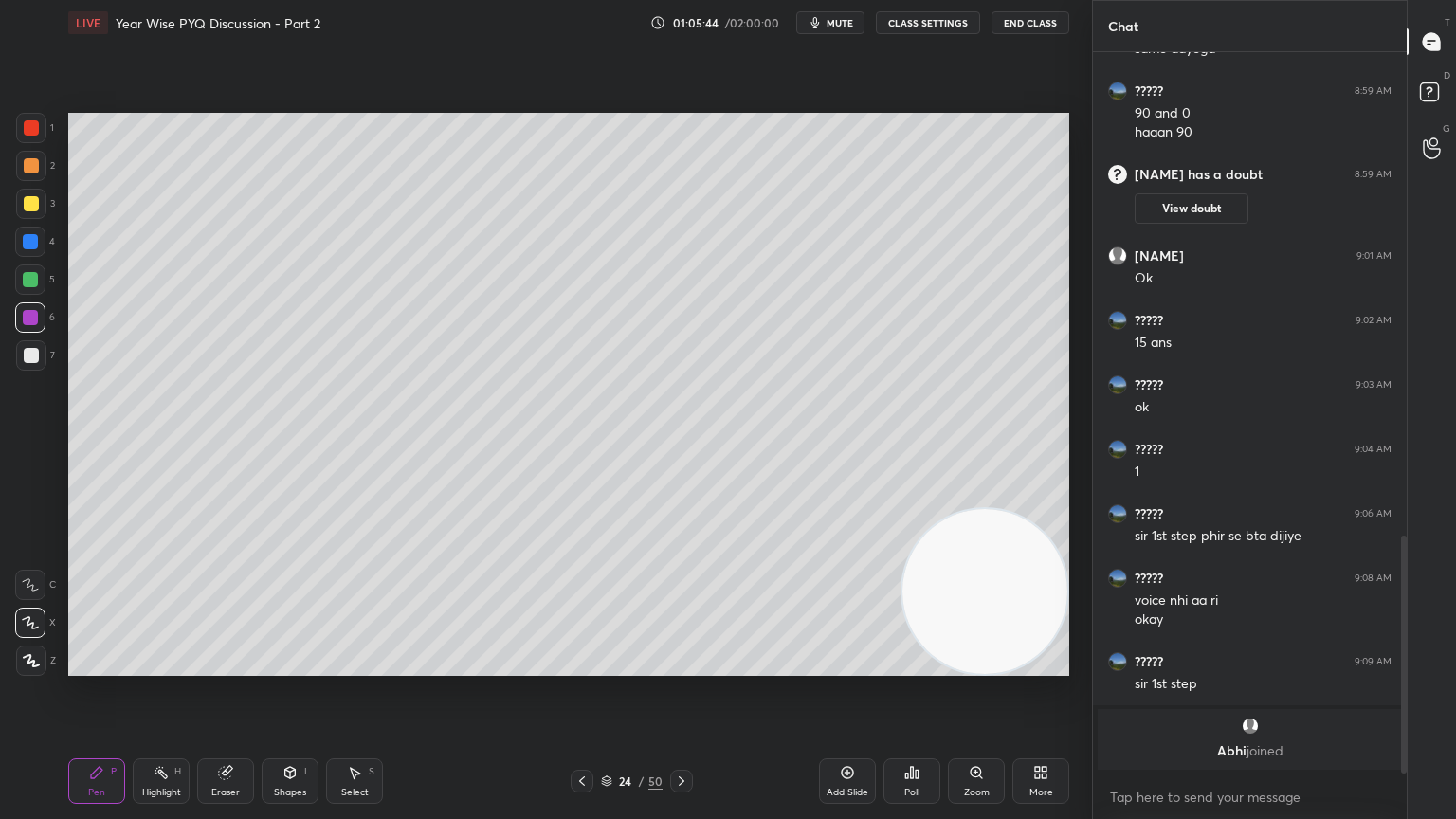 click on "Setting up your live class Poll for   secs No correct answer Start poll" at bounding box center [569, 394] 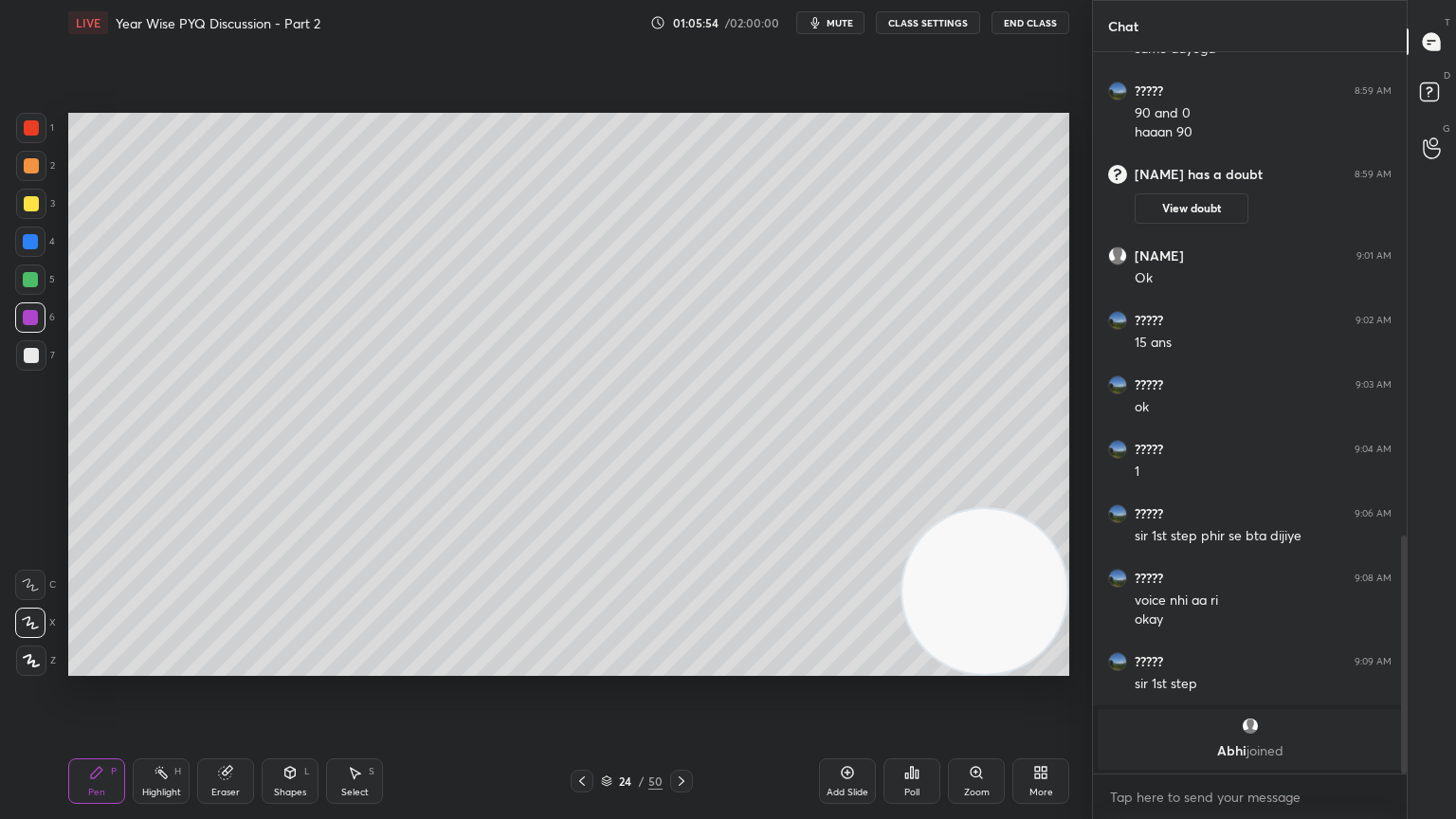 click 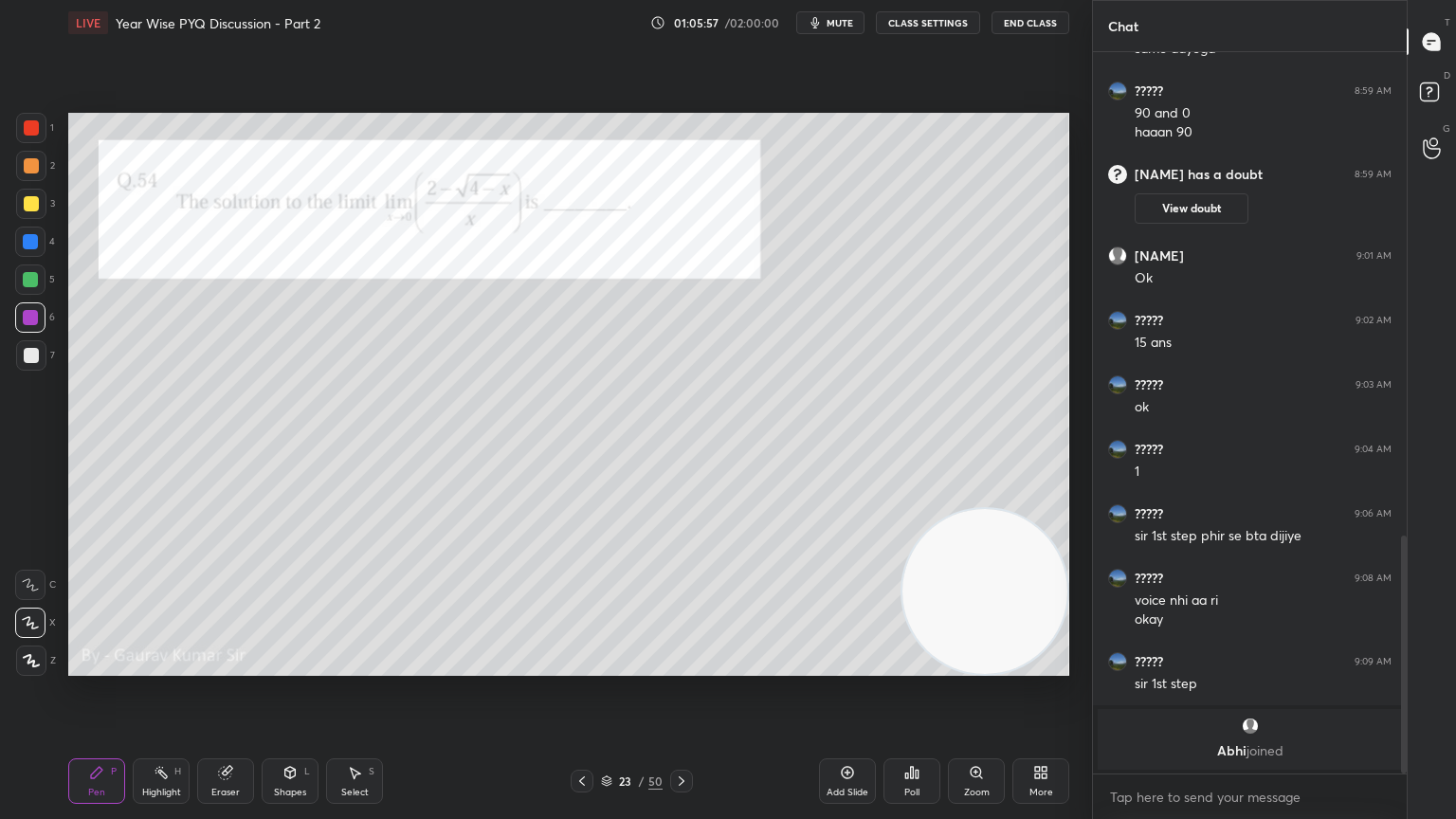 click 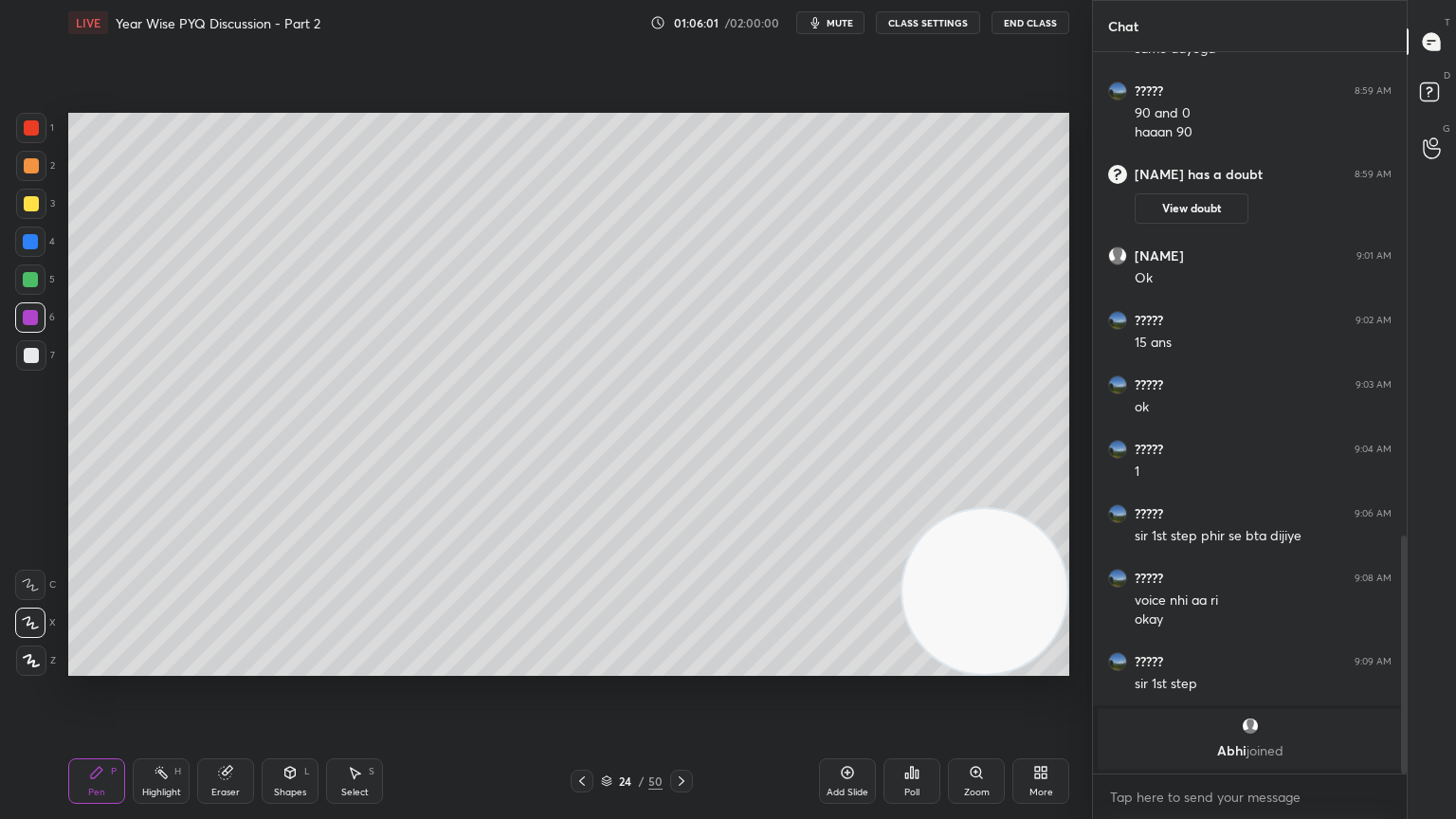 click on "Eraser" at bounding box center (226, 781) 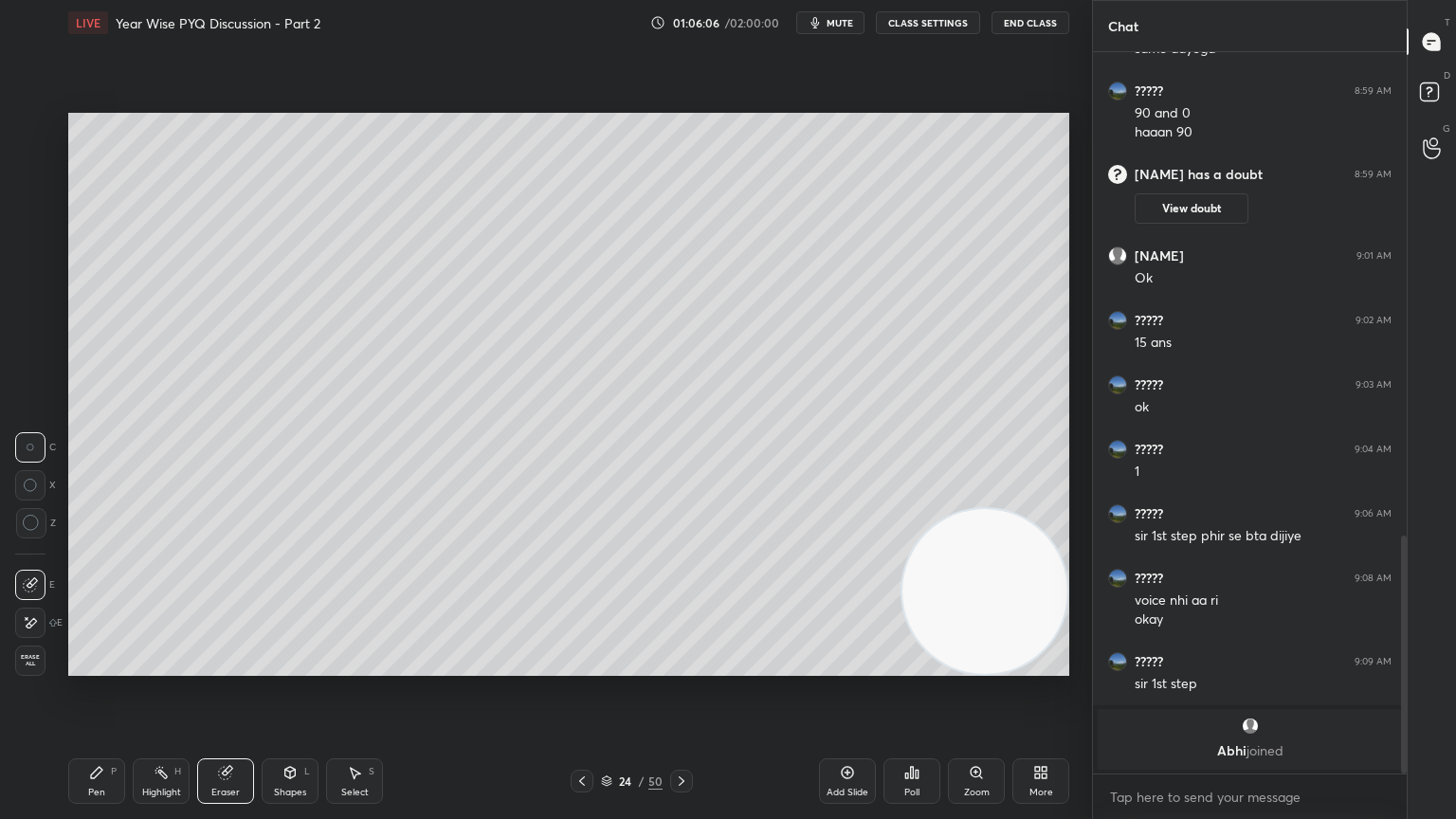click 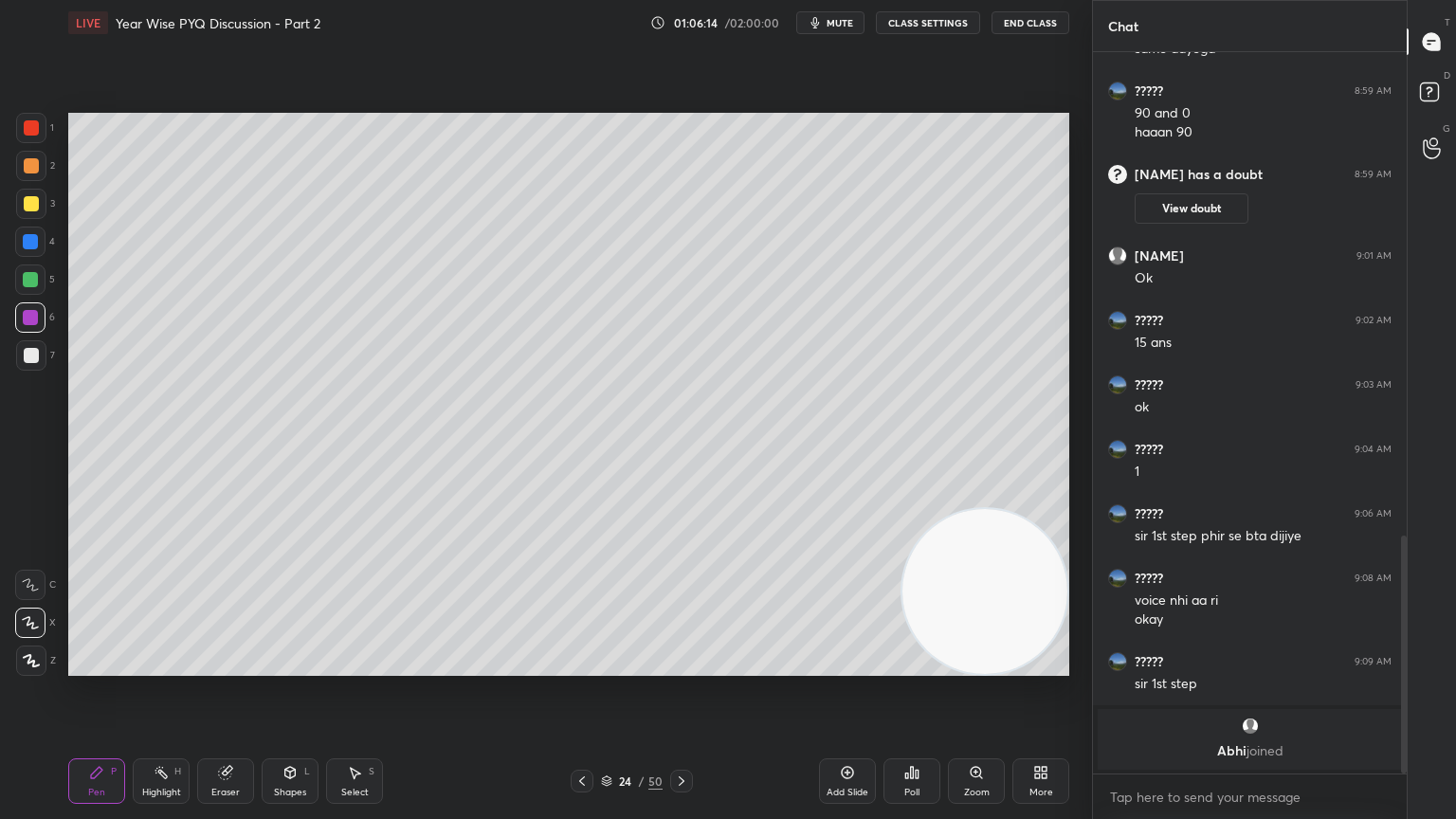 click on "Eraser" at bounding box center [226, 792] 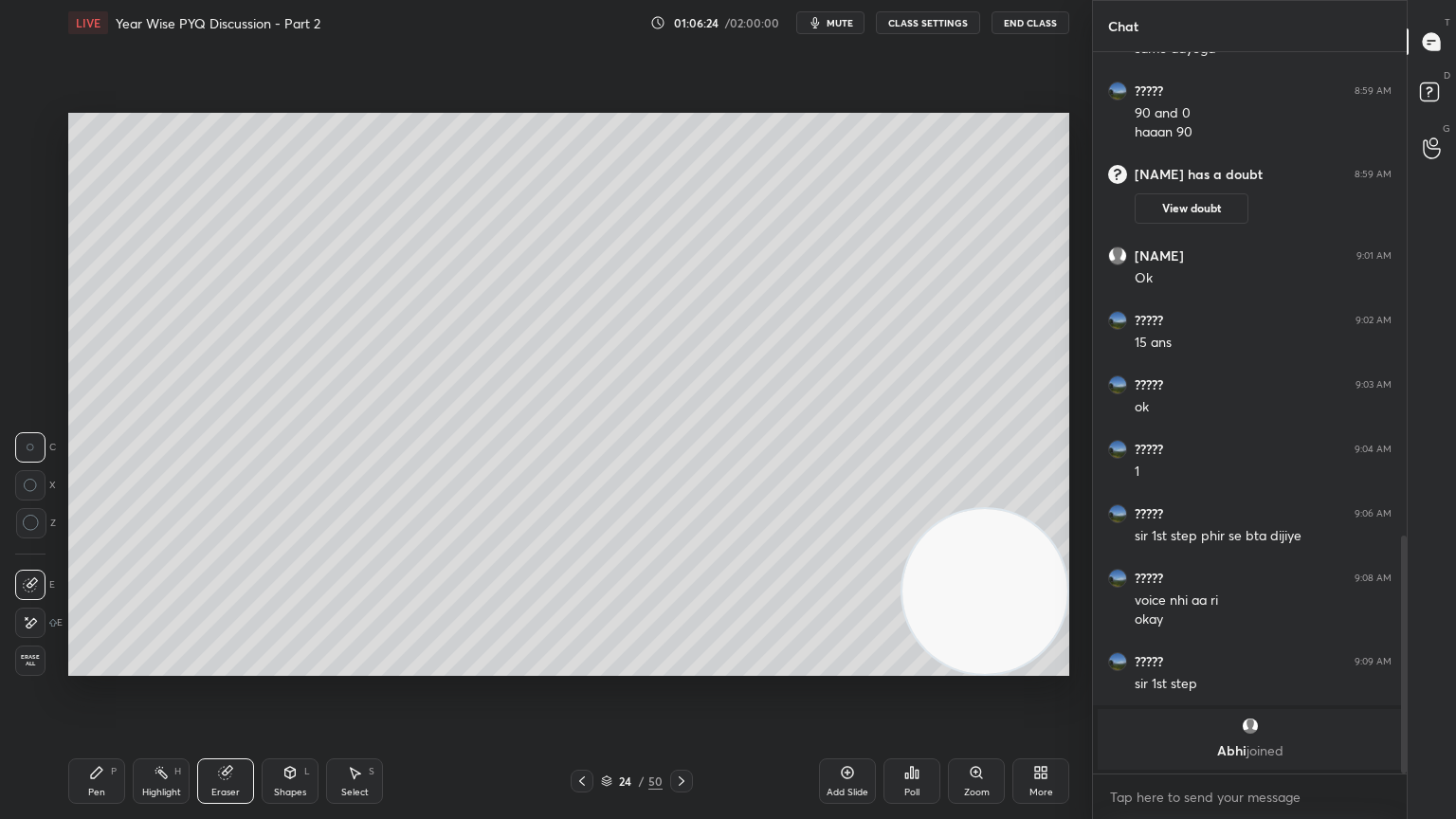 click 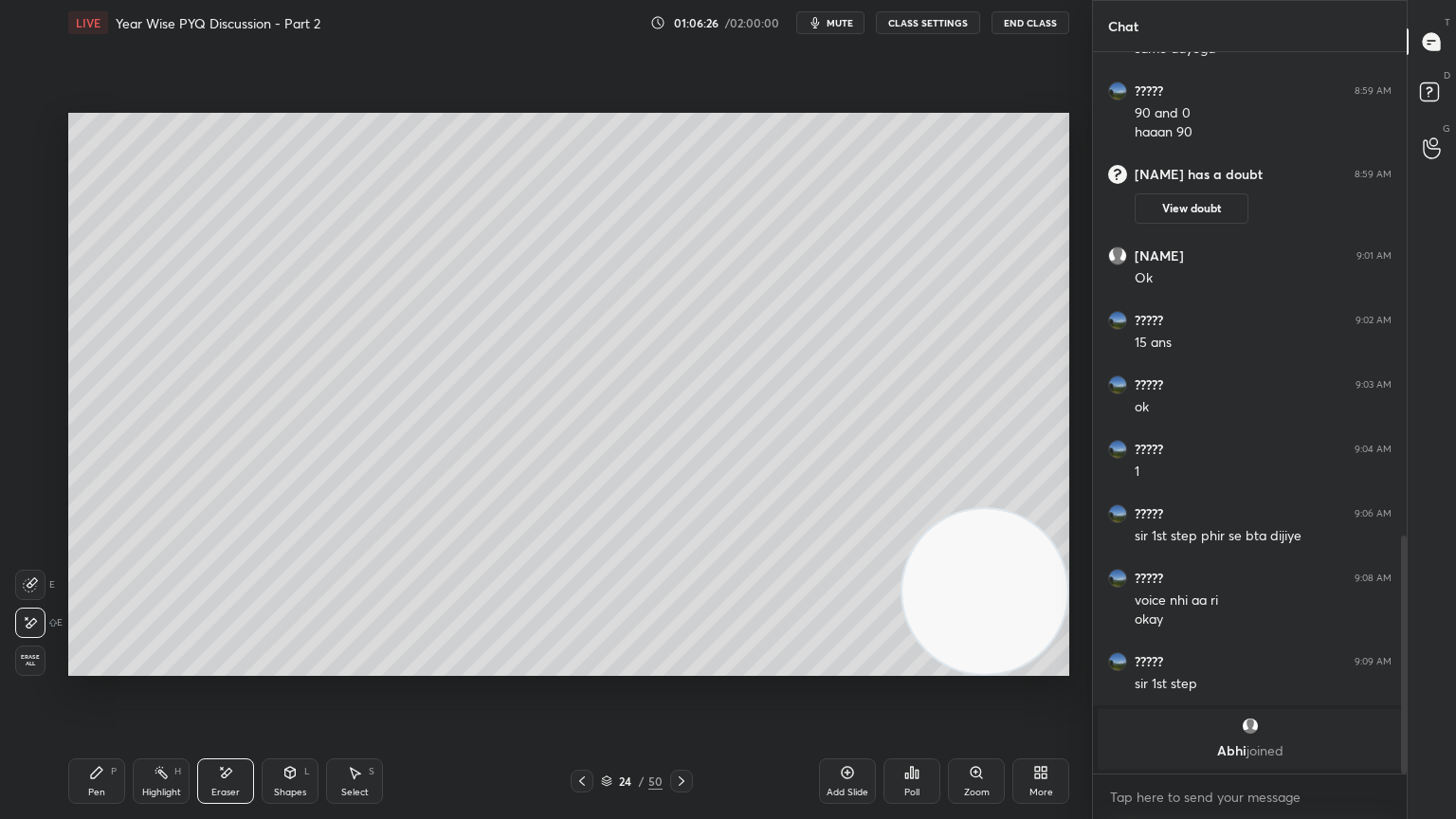 click on "Pen" at bounding box center [97, 792] 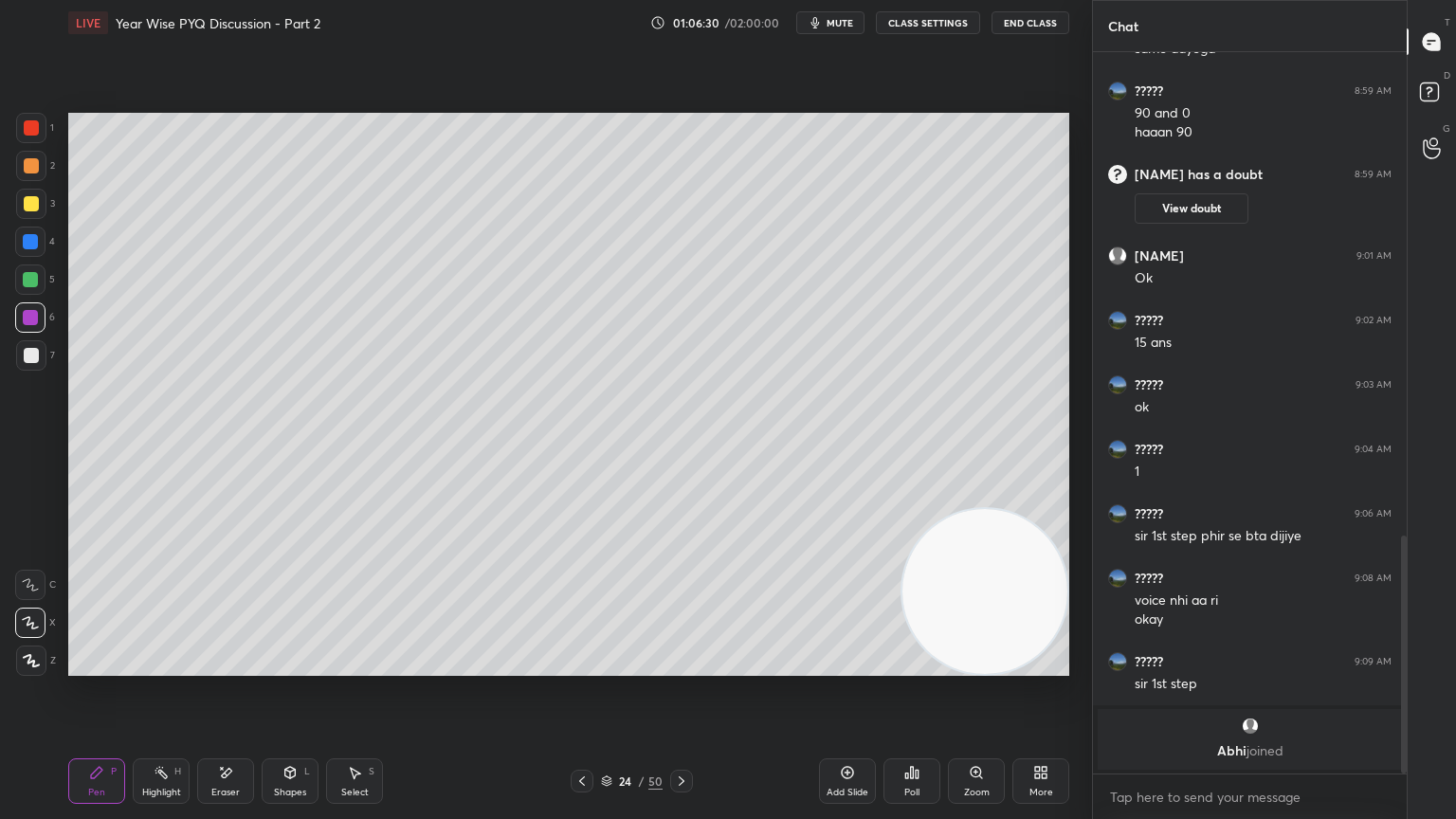click on "Eraser" at bounding box center [226, 792] 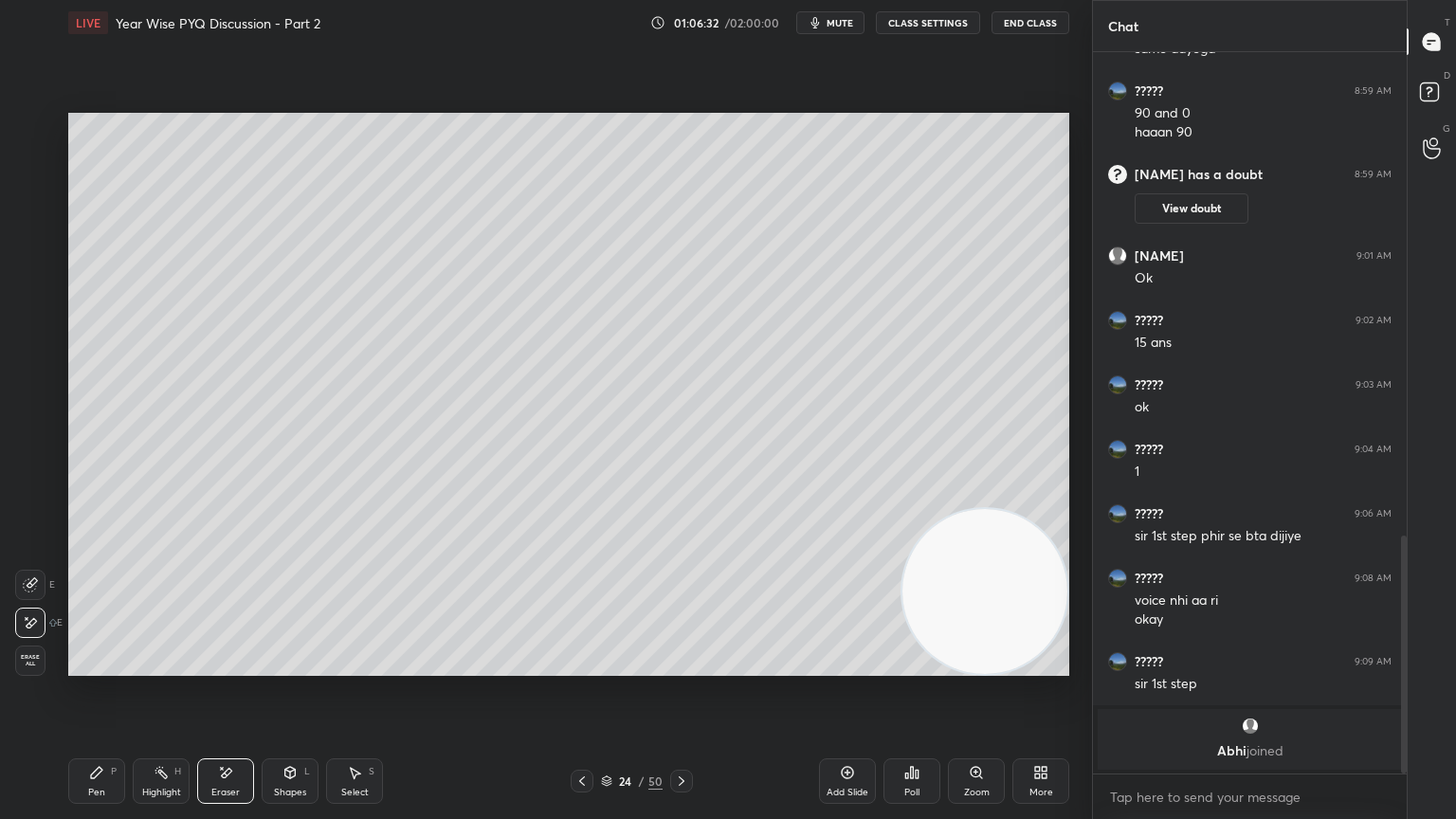 click on "Pen" at bounding box center (97, 792) 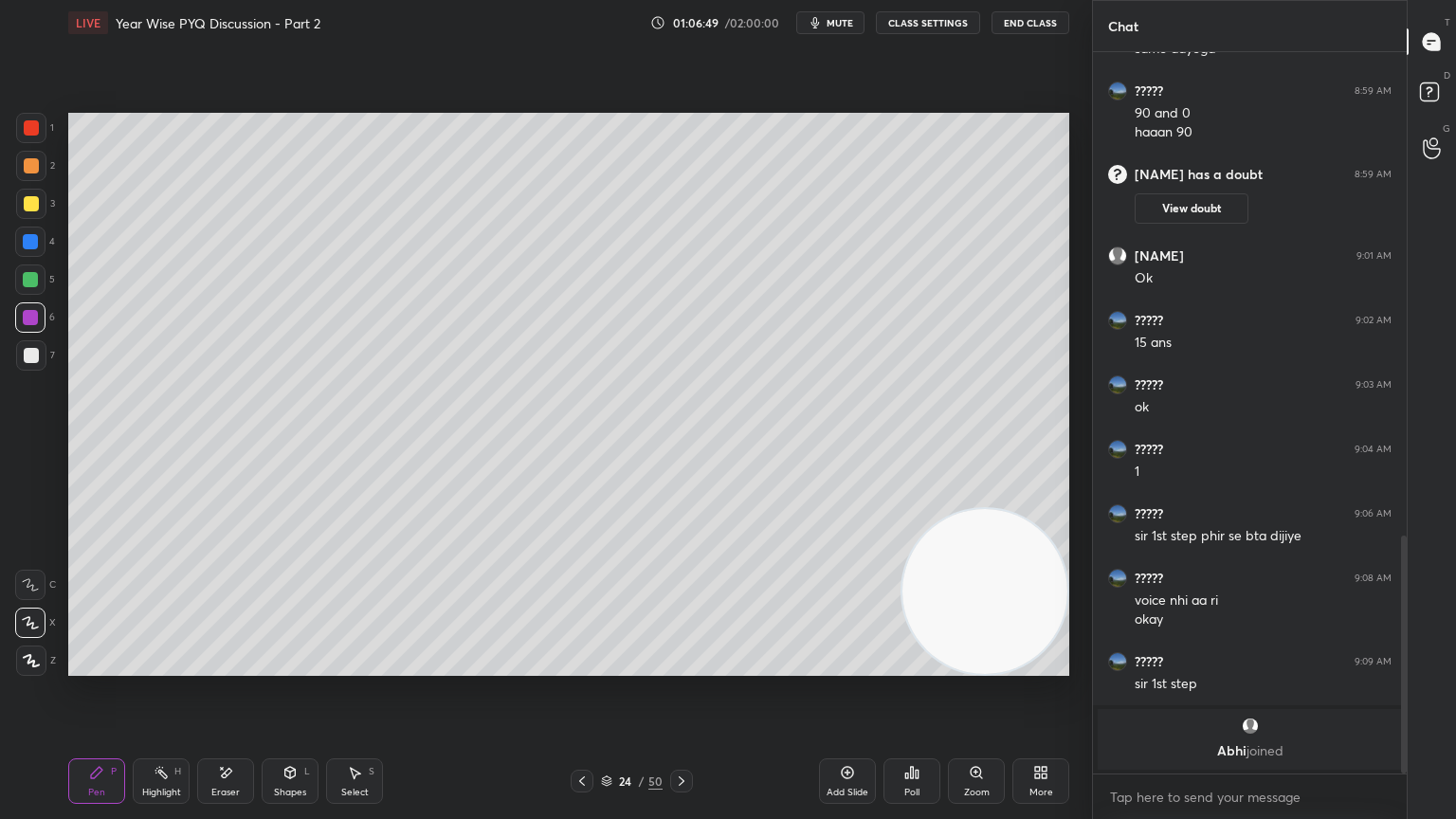 click 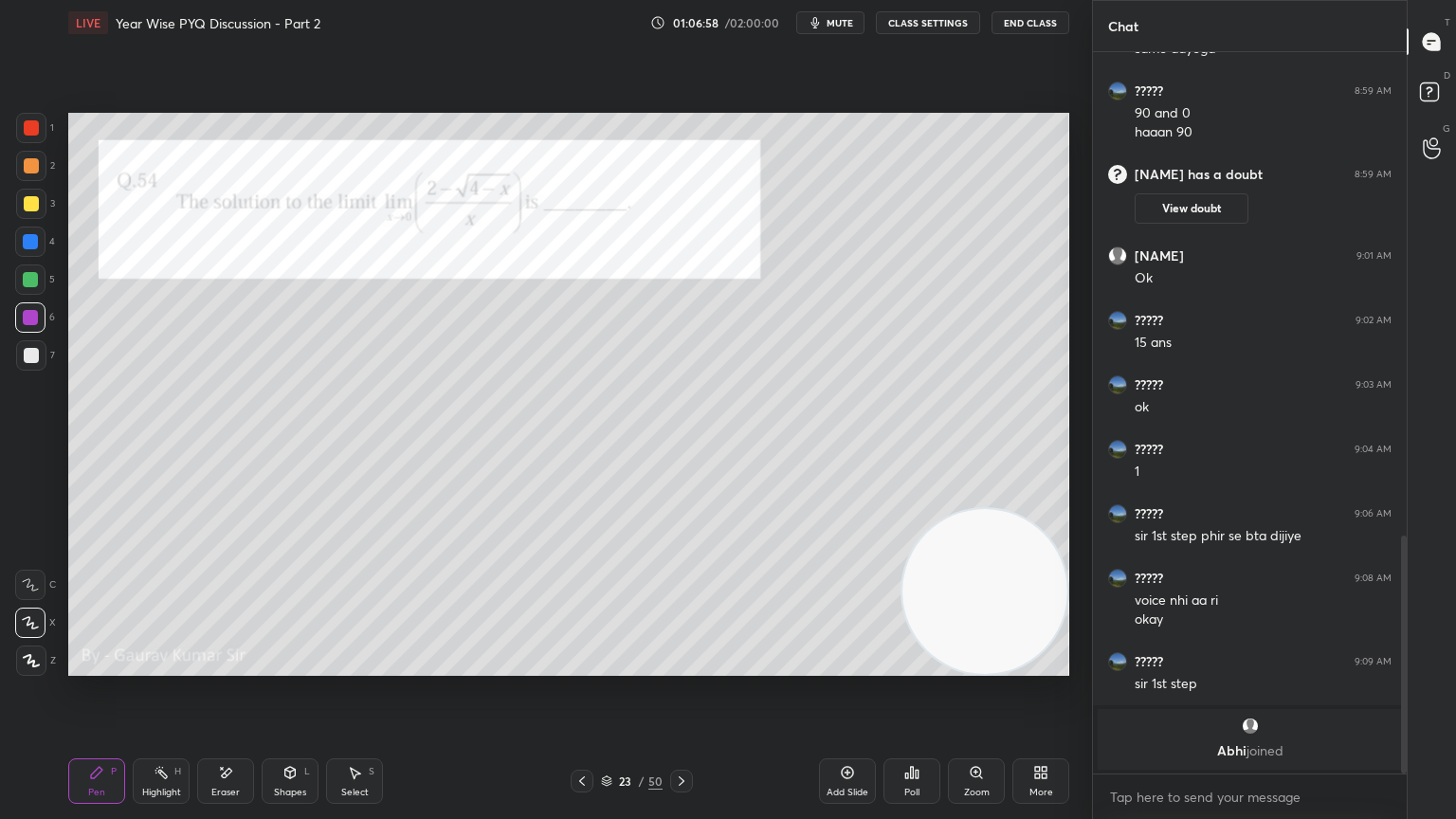 scroll, scrollTop: 1300, scrollLeft: 0, axis: vertical 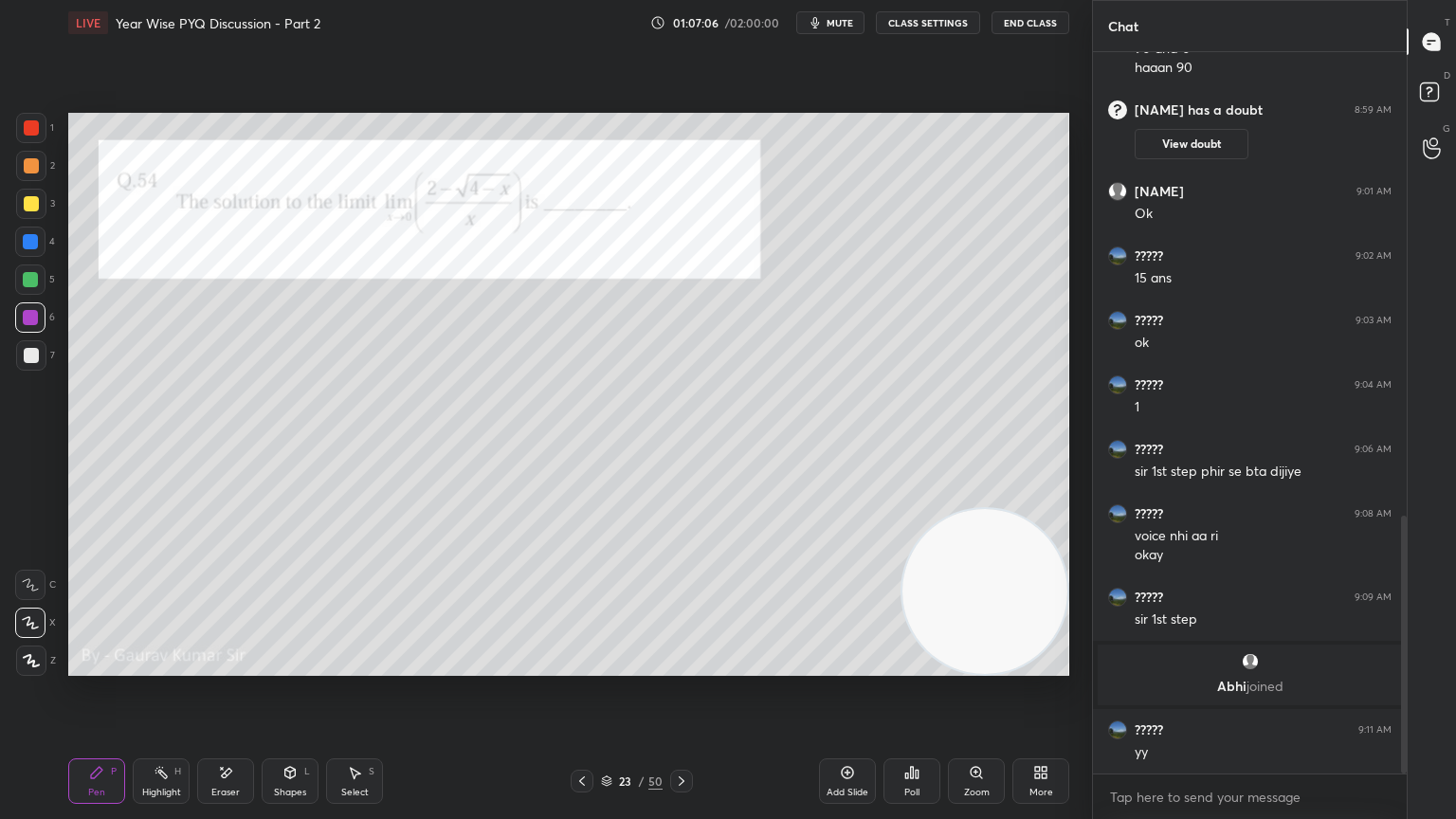 click 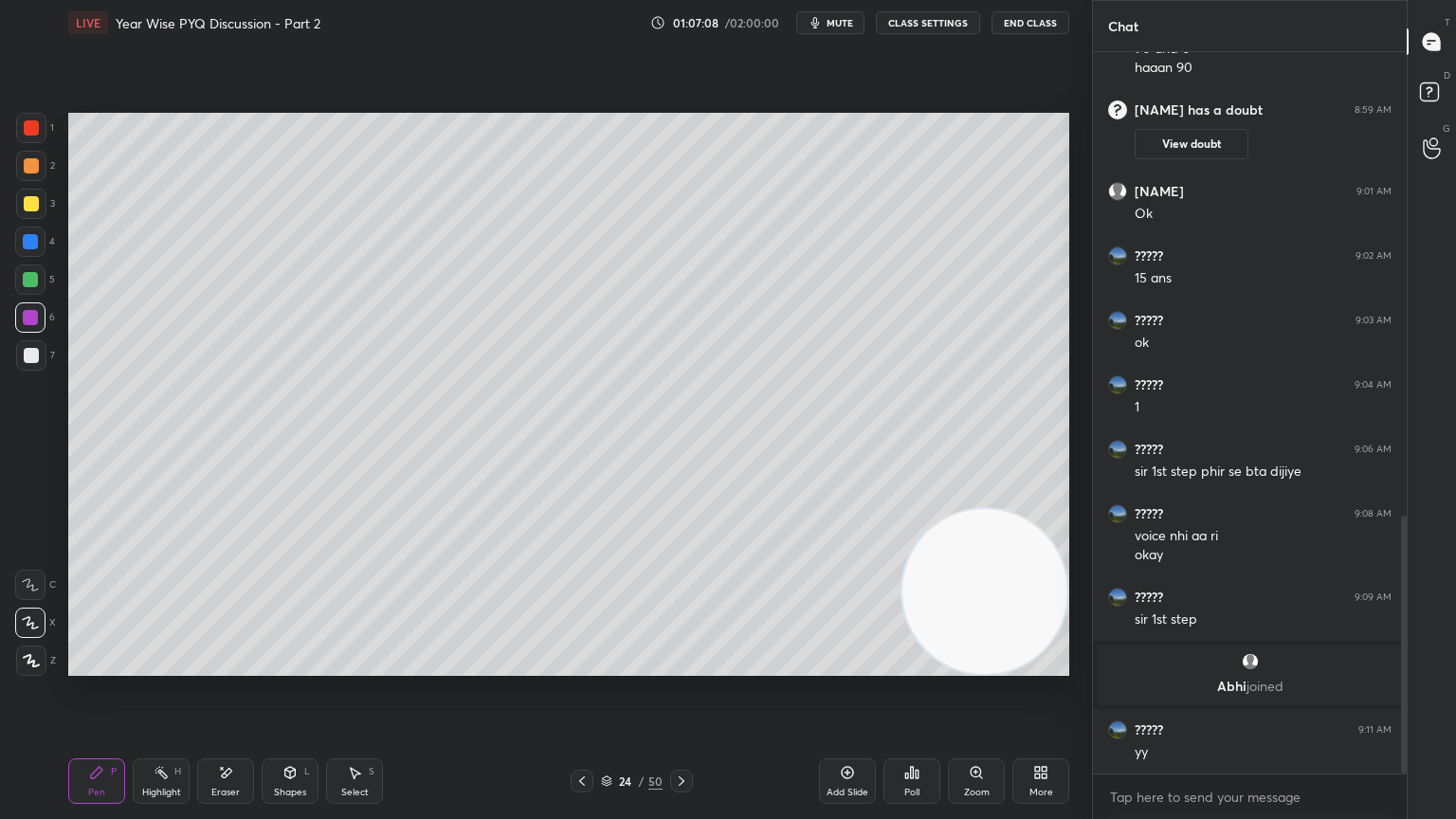 click 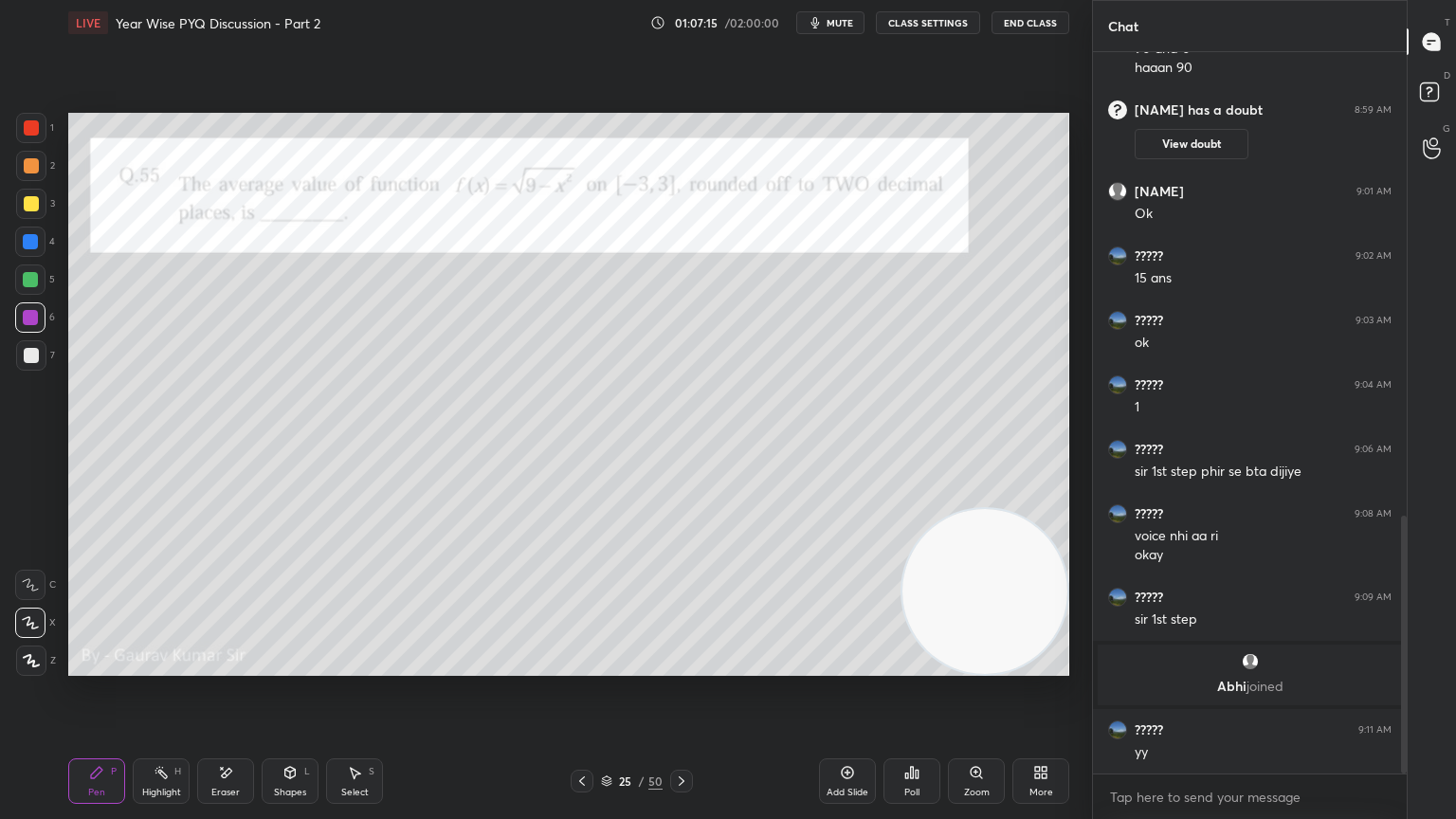 click at bounding box center (30, 280) 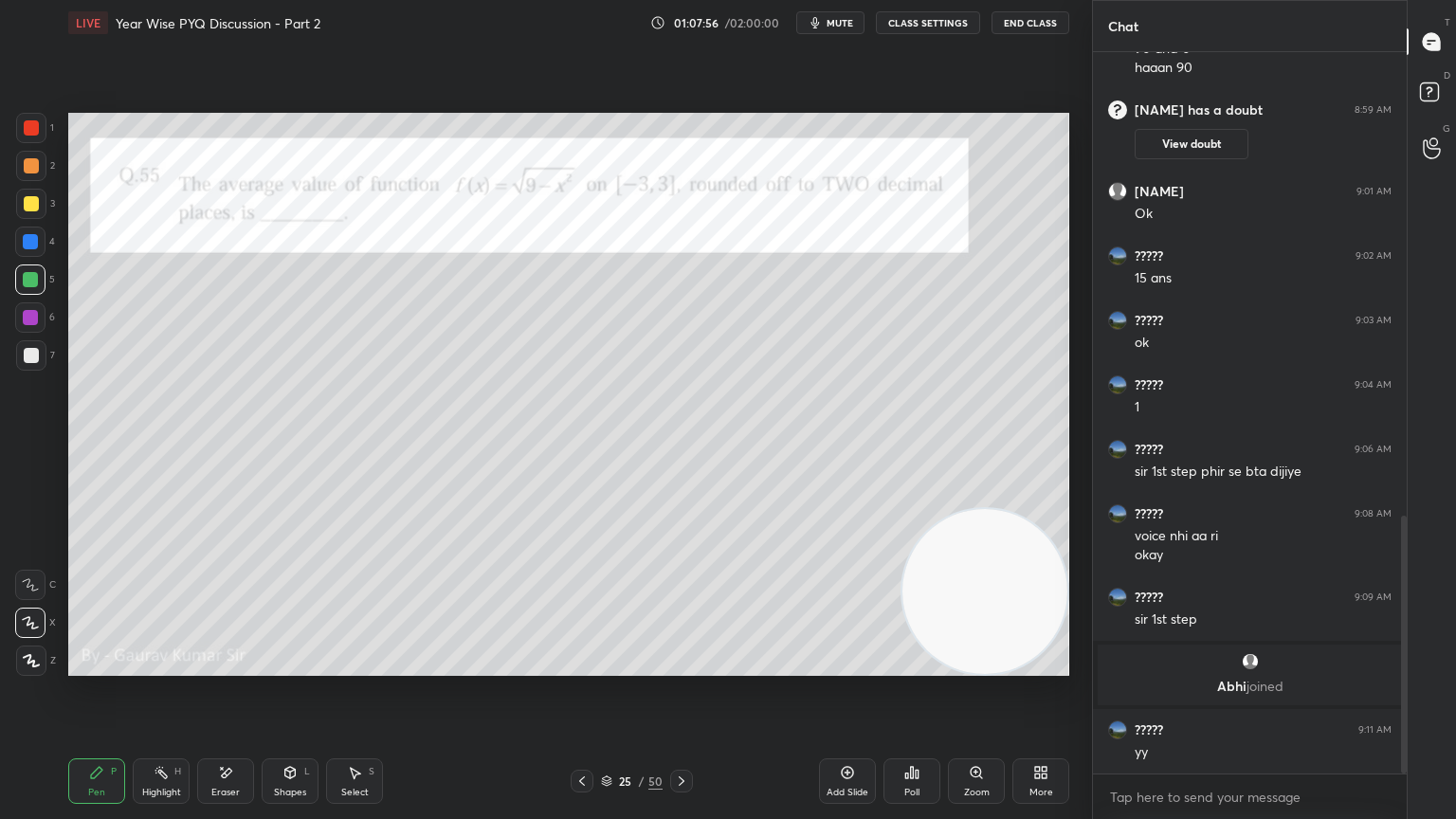 click at bounding box center (985, 592) 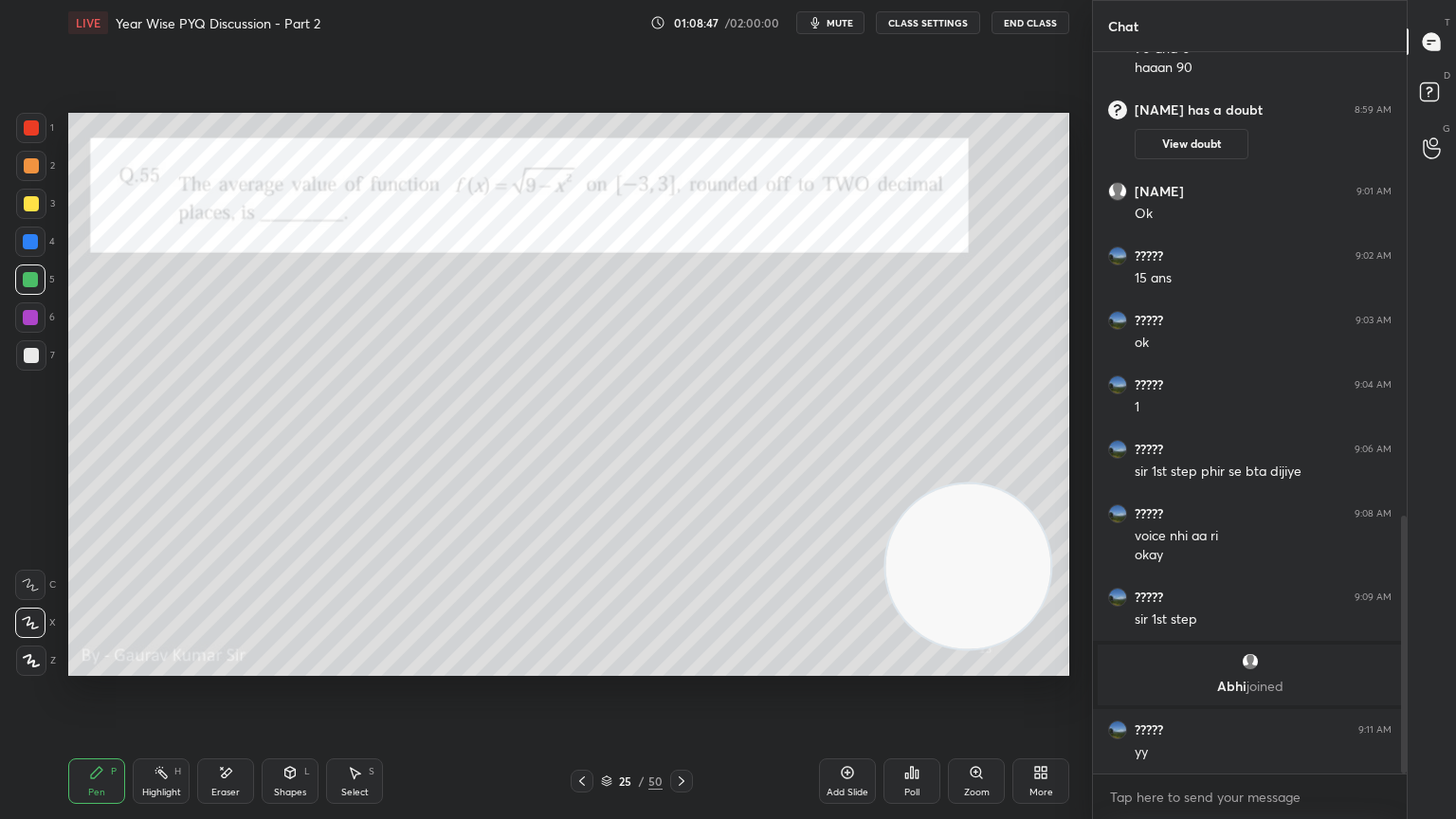 click on "Add Slide" at bounding box center [847, 792] 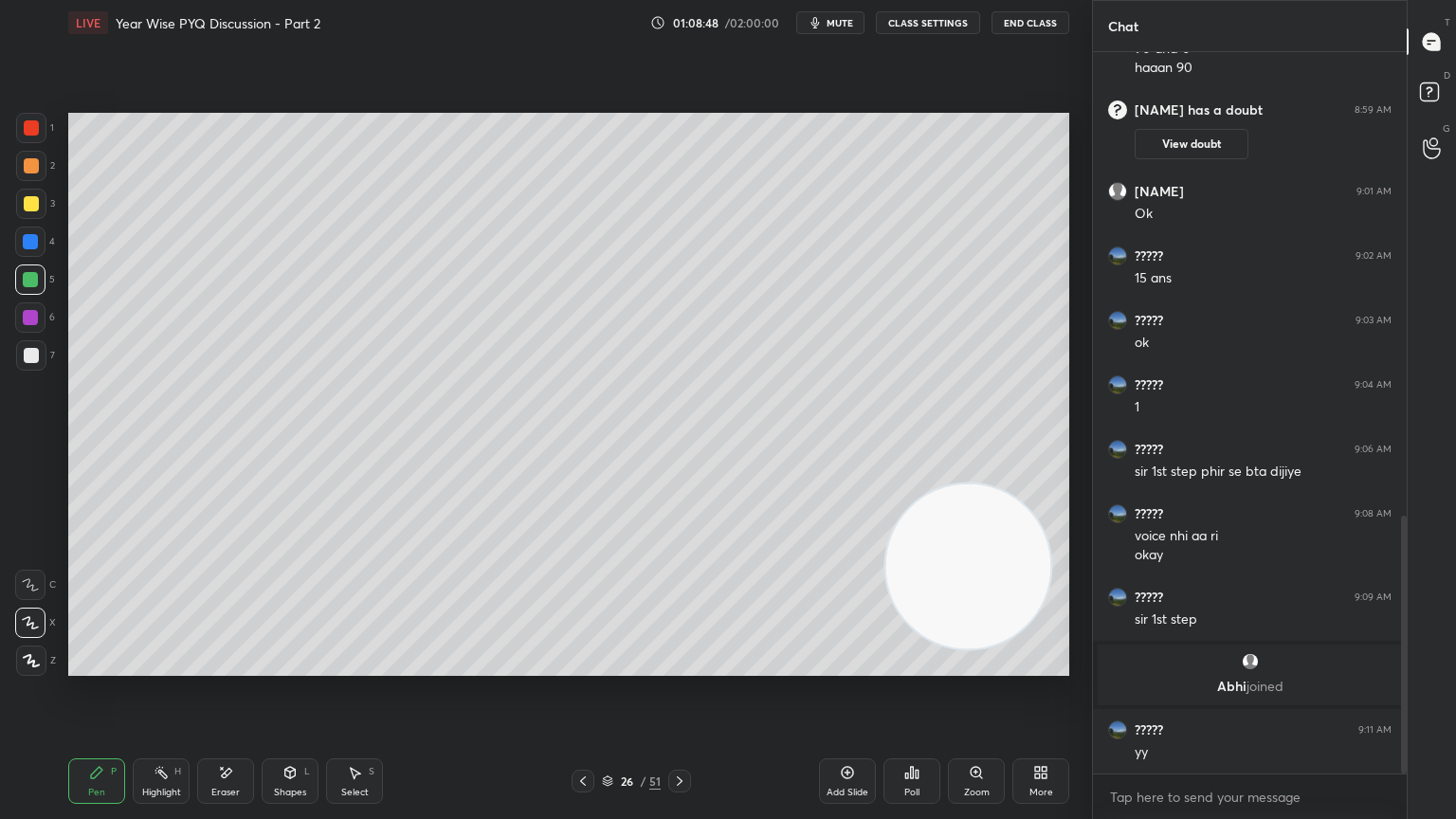 click at bounding box center [30, 318] 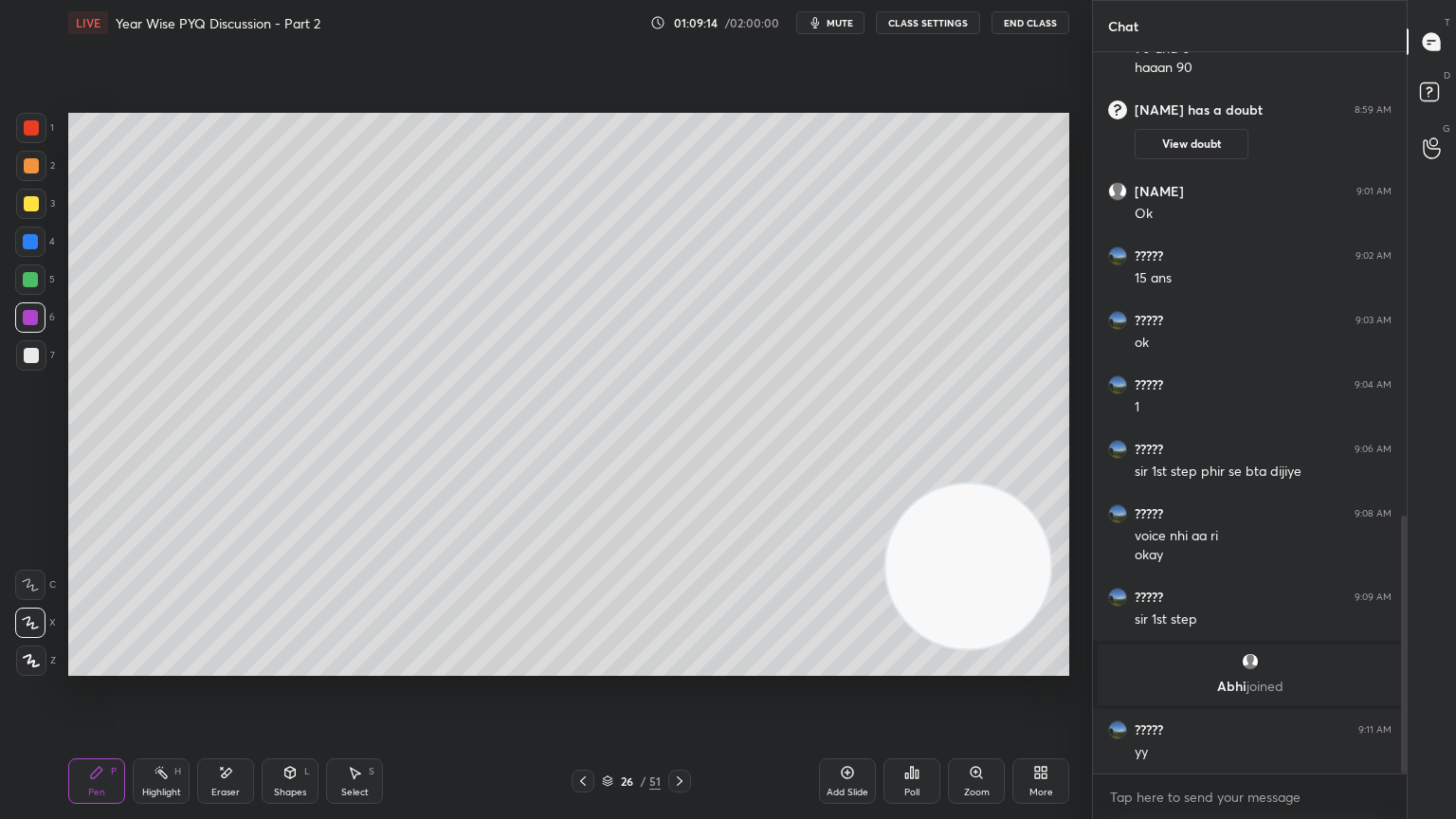click 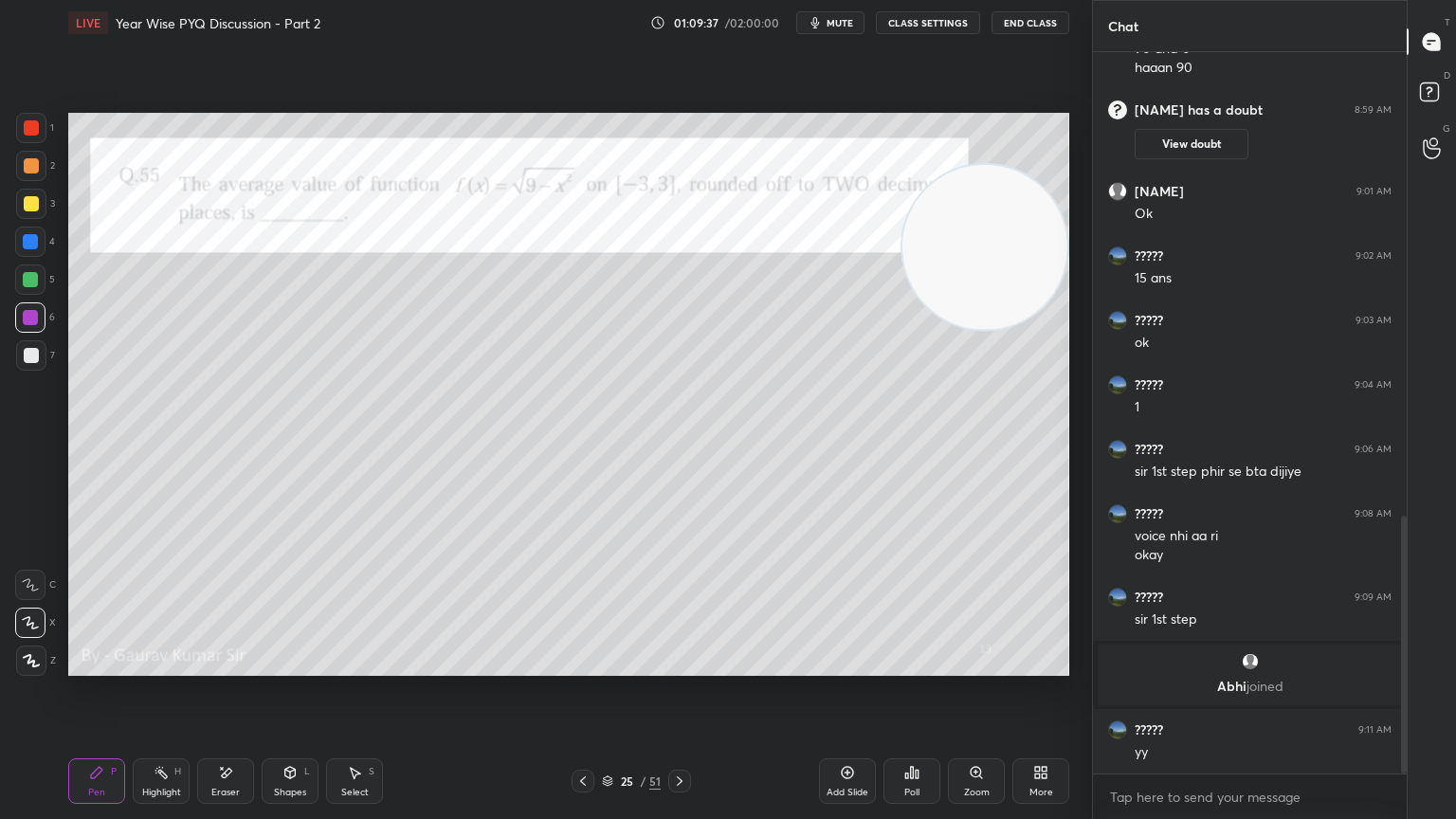 click 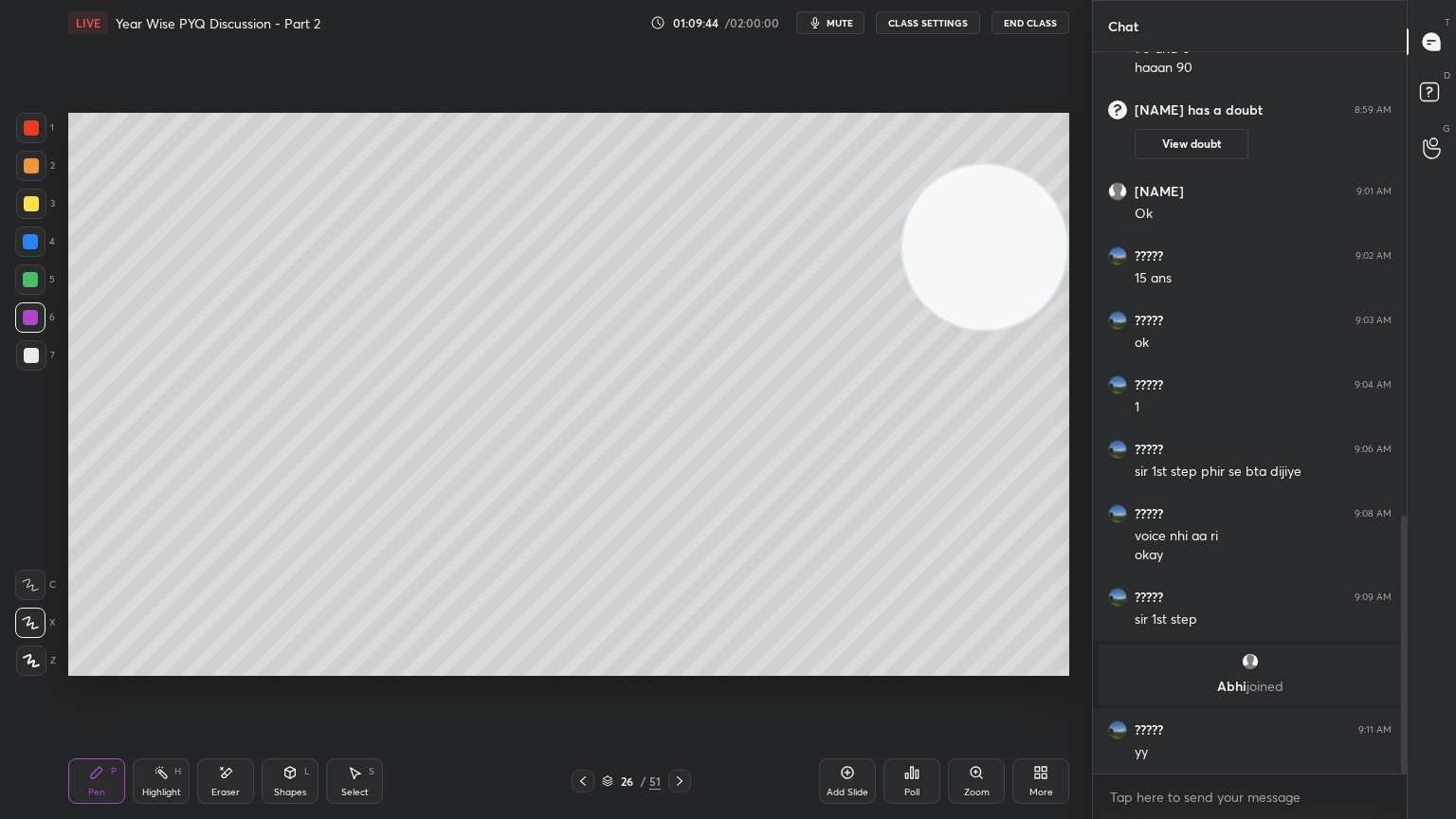 click 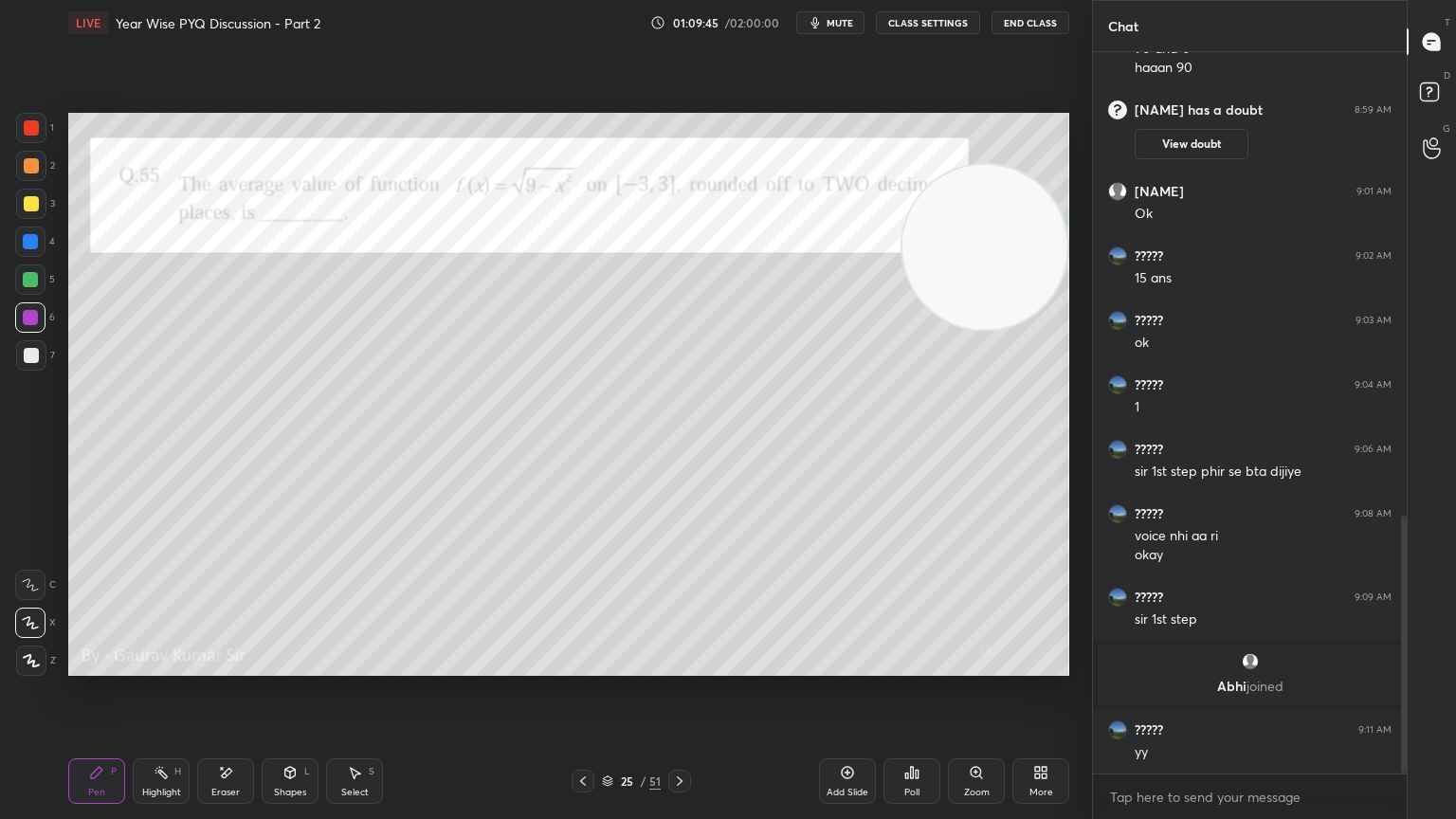 click 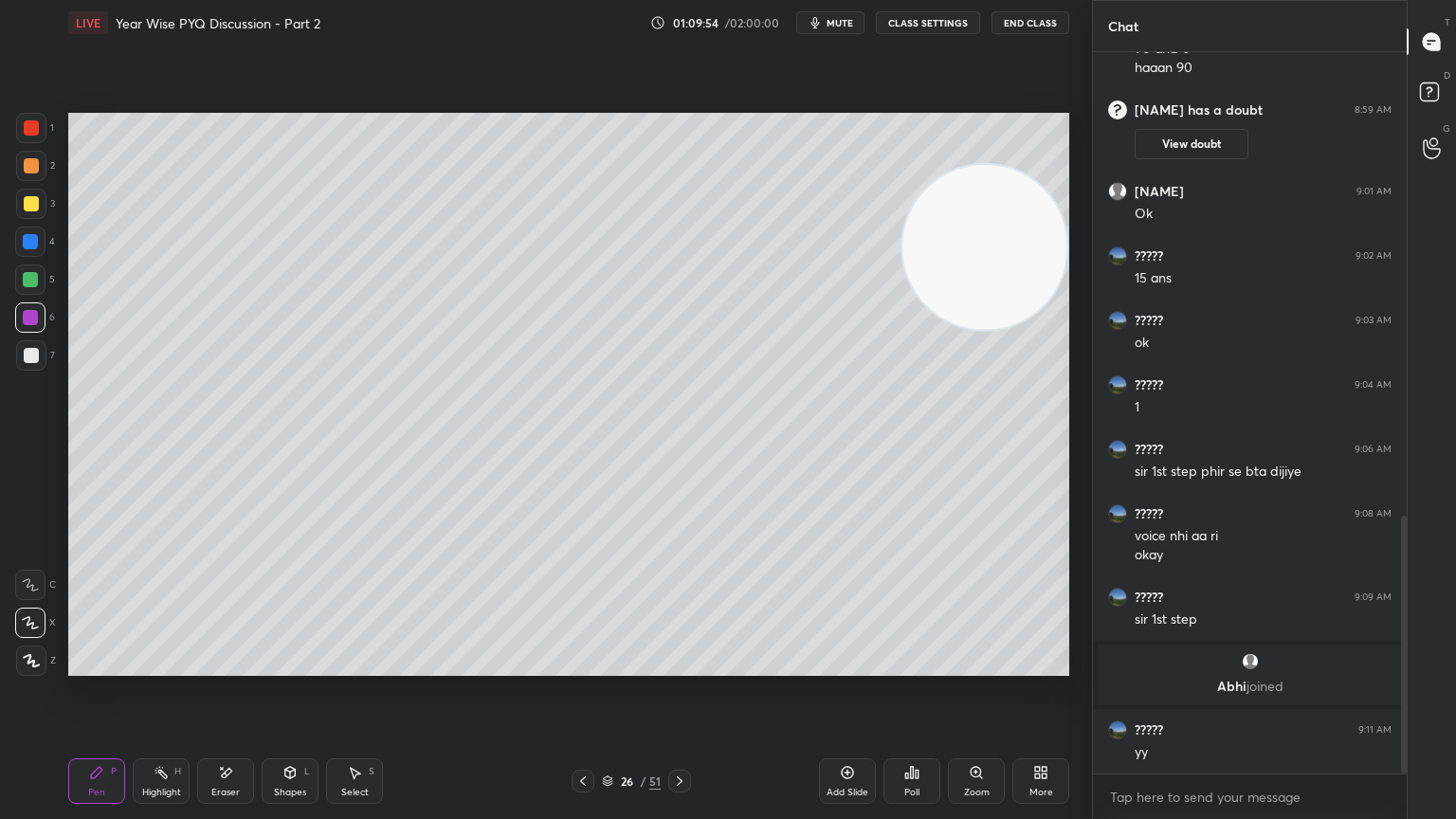 click 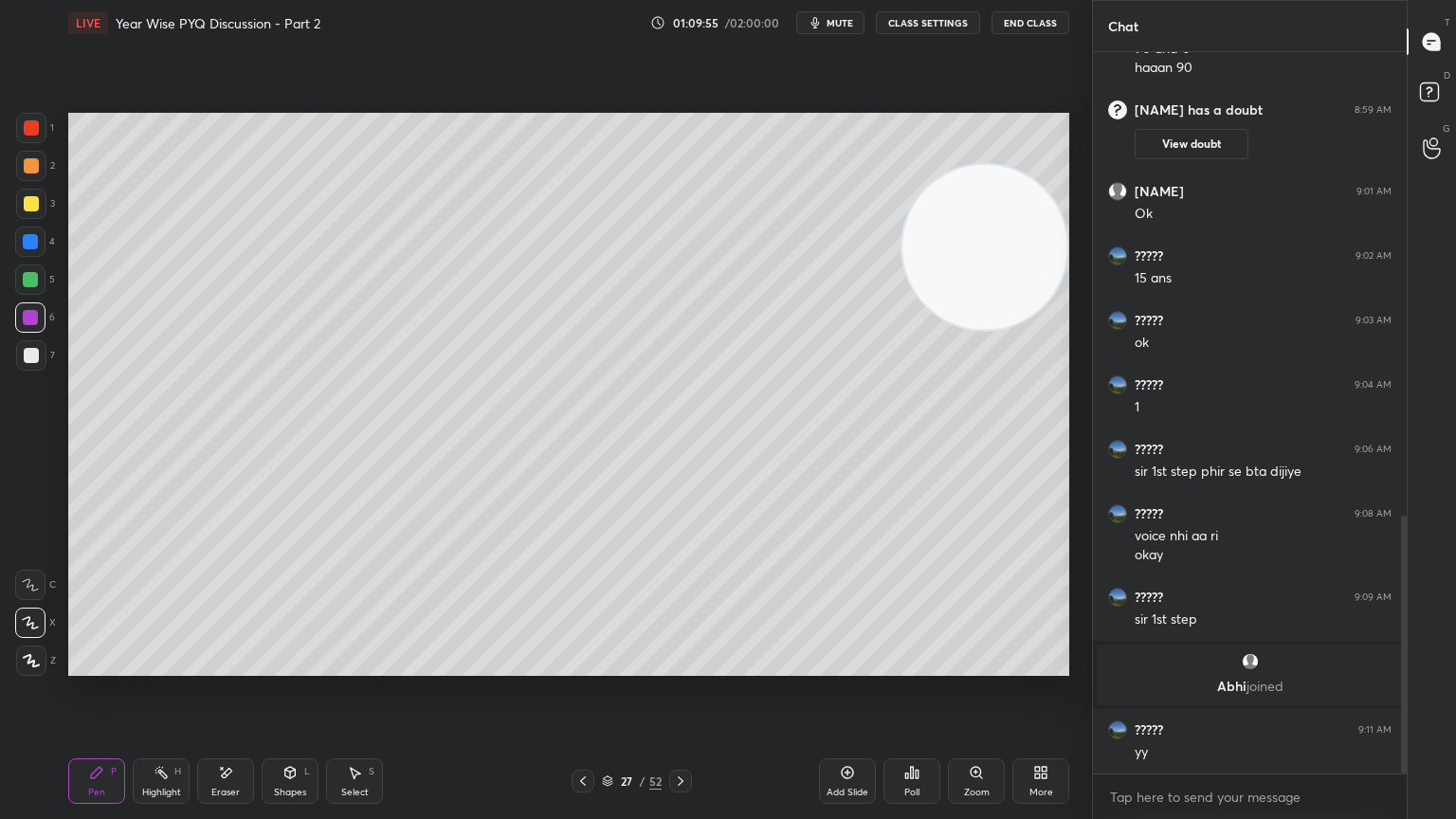 click at bounding box center [31, 204] 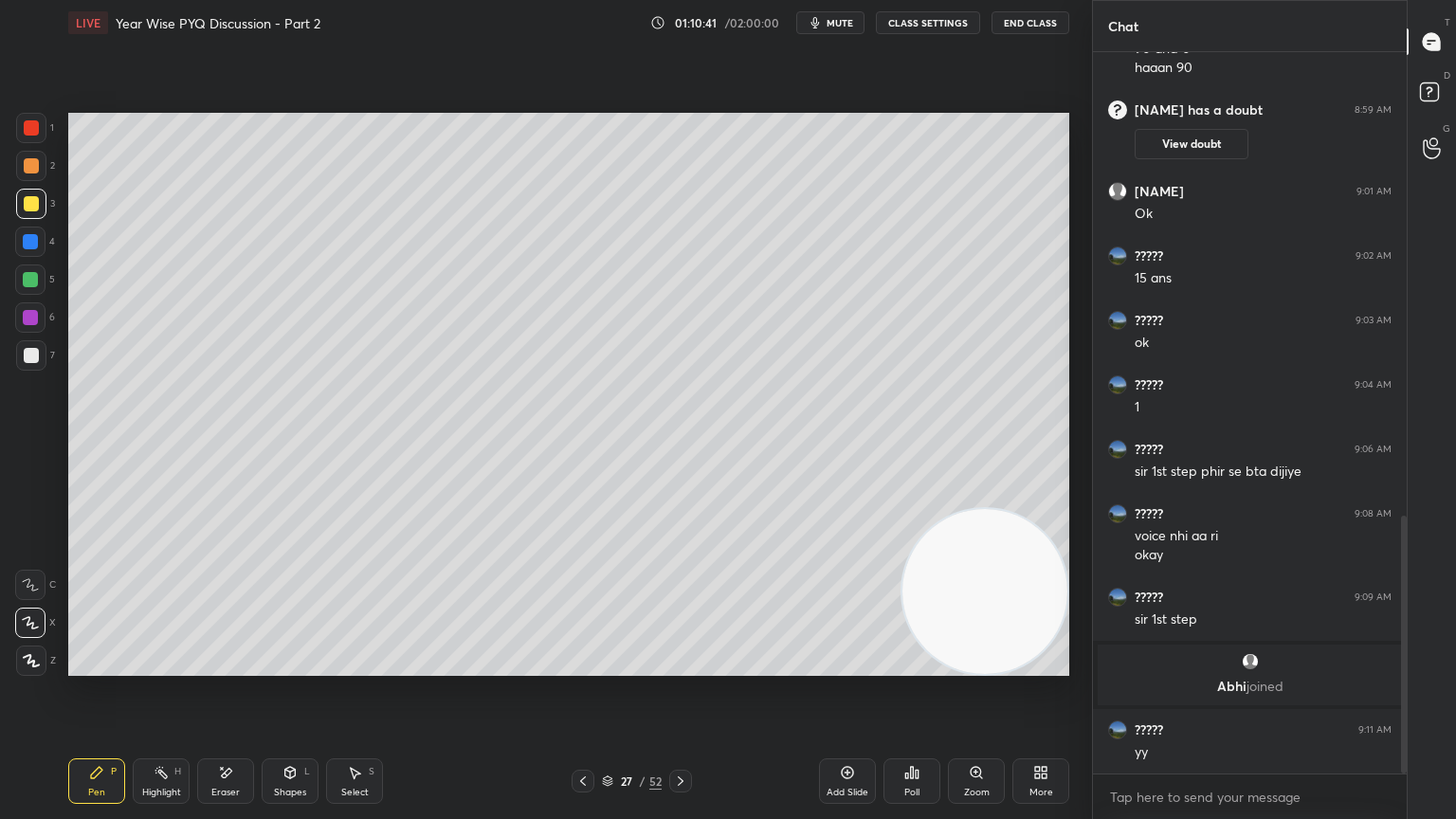 click at bounding box center [30, 318] 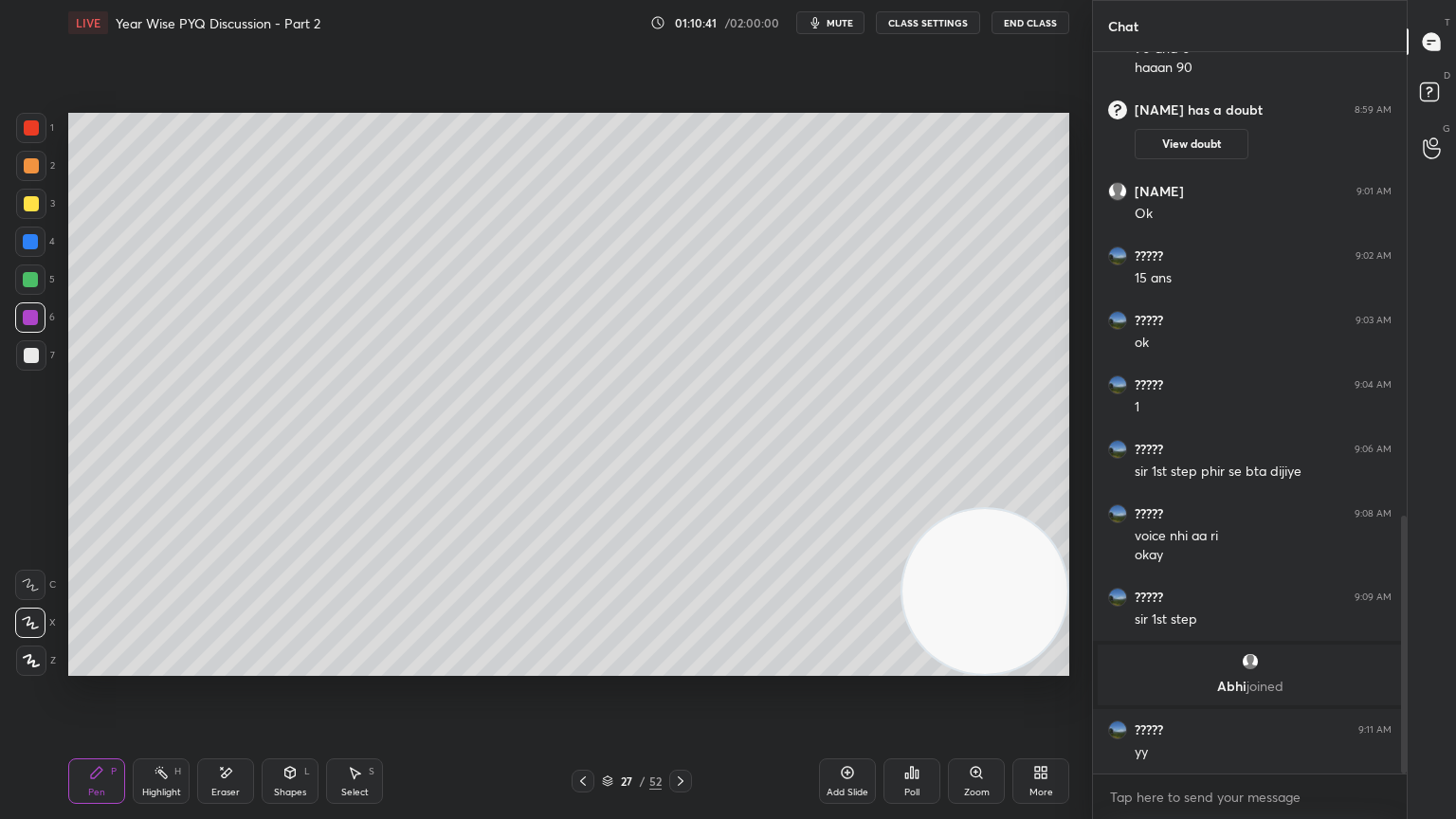 click 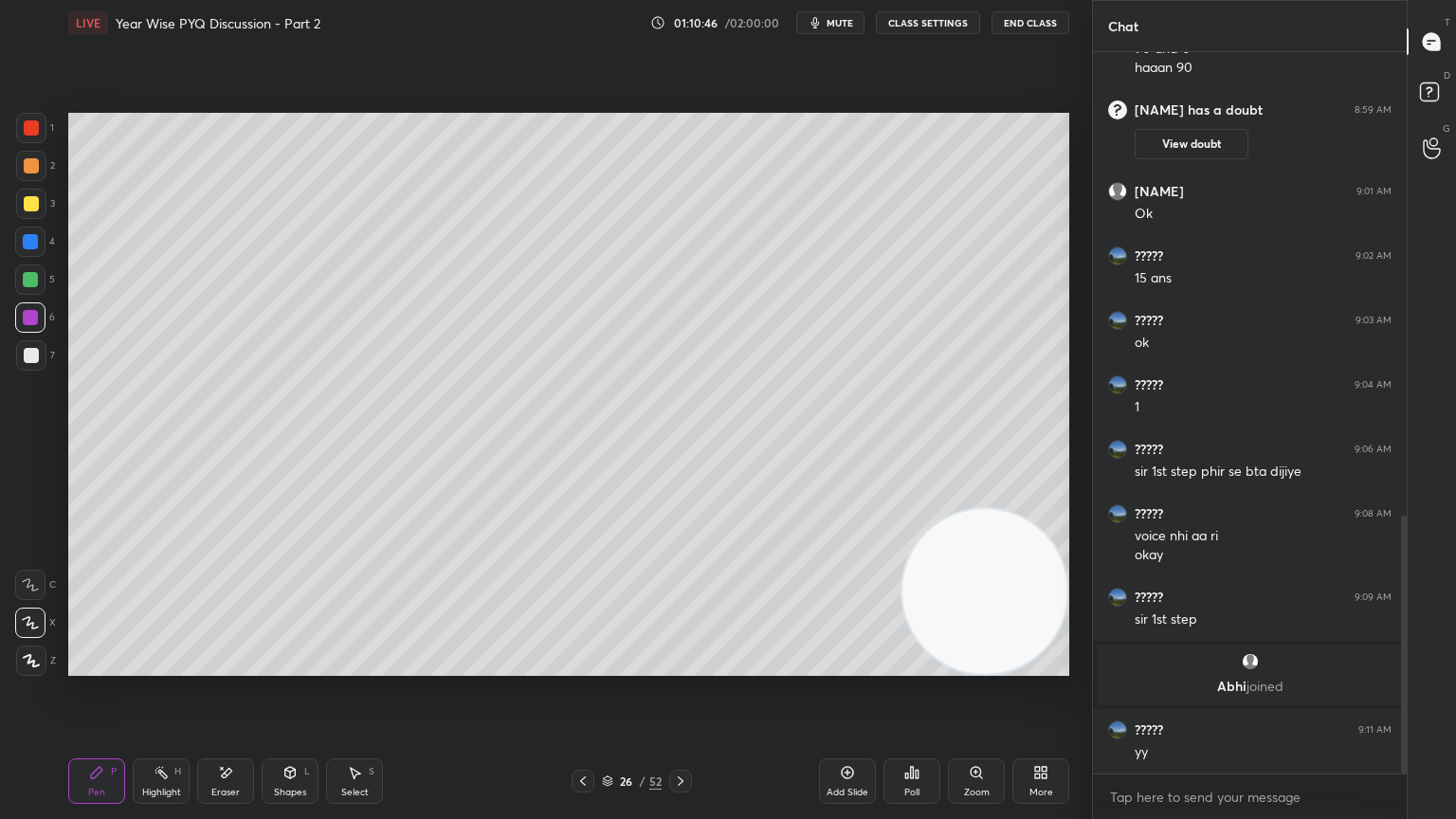 click 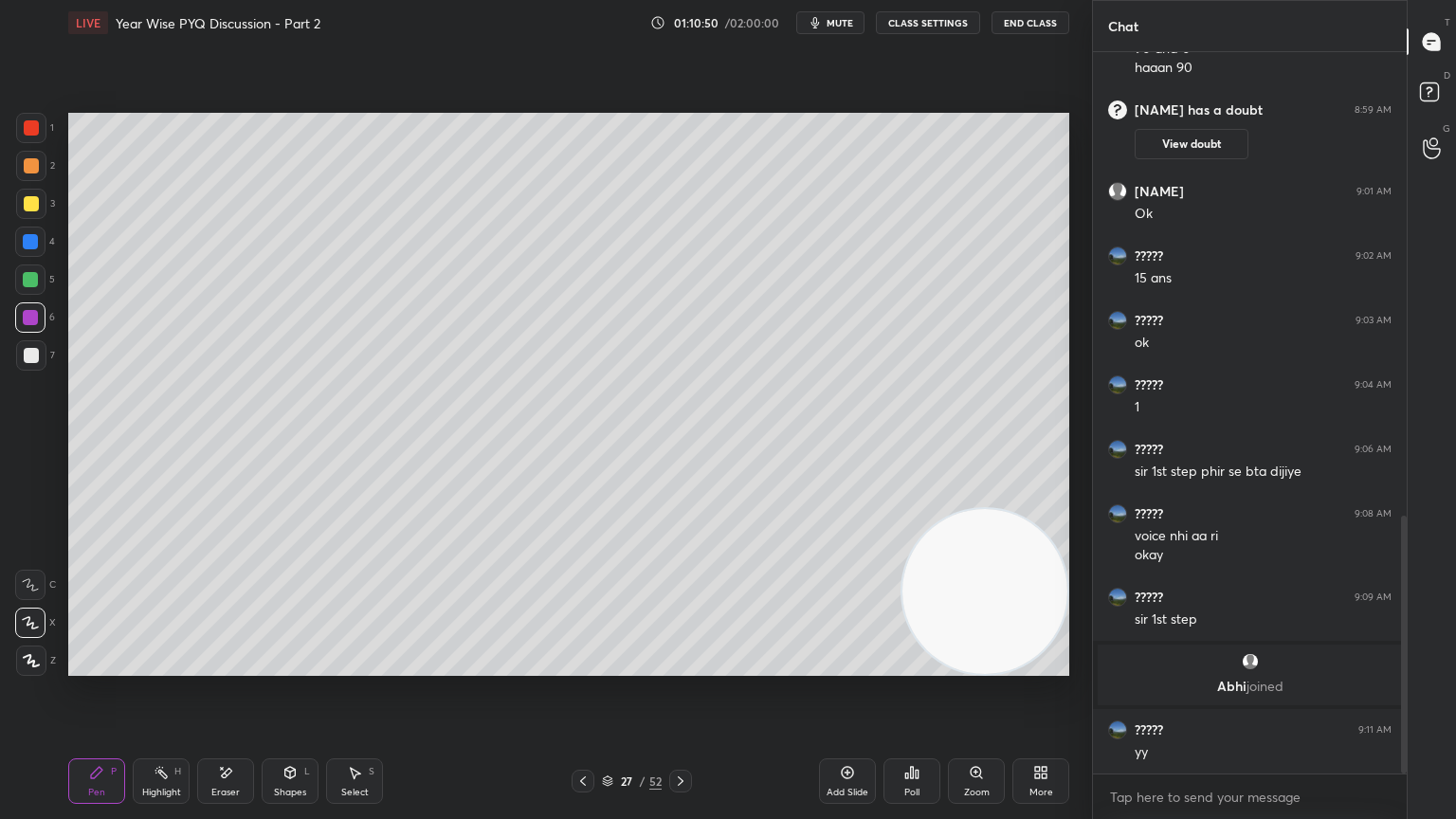 click 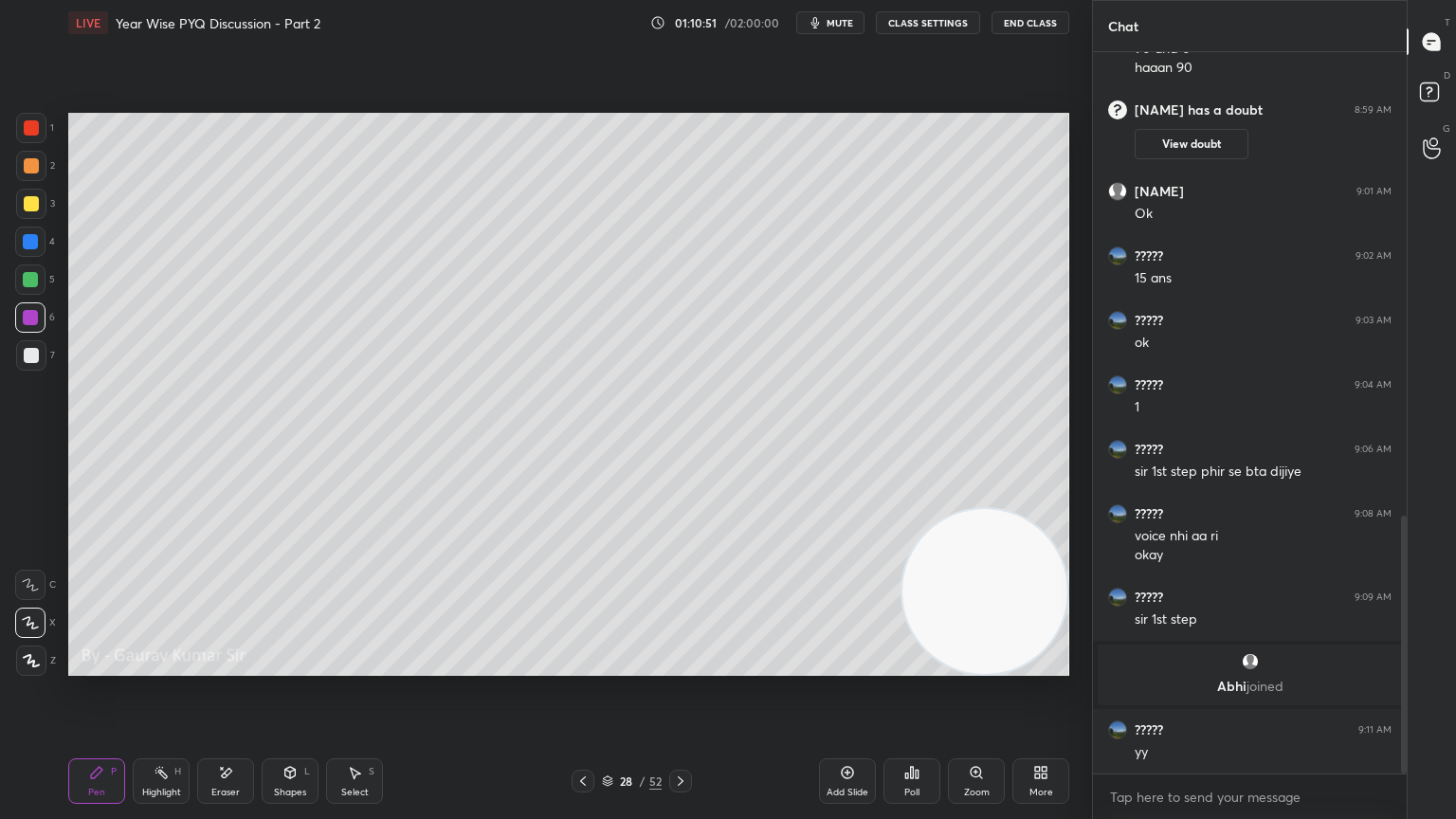 click 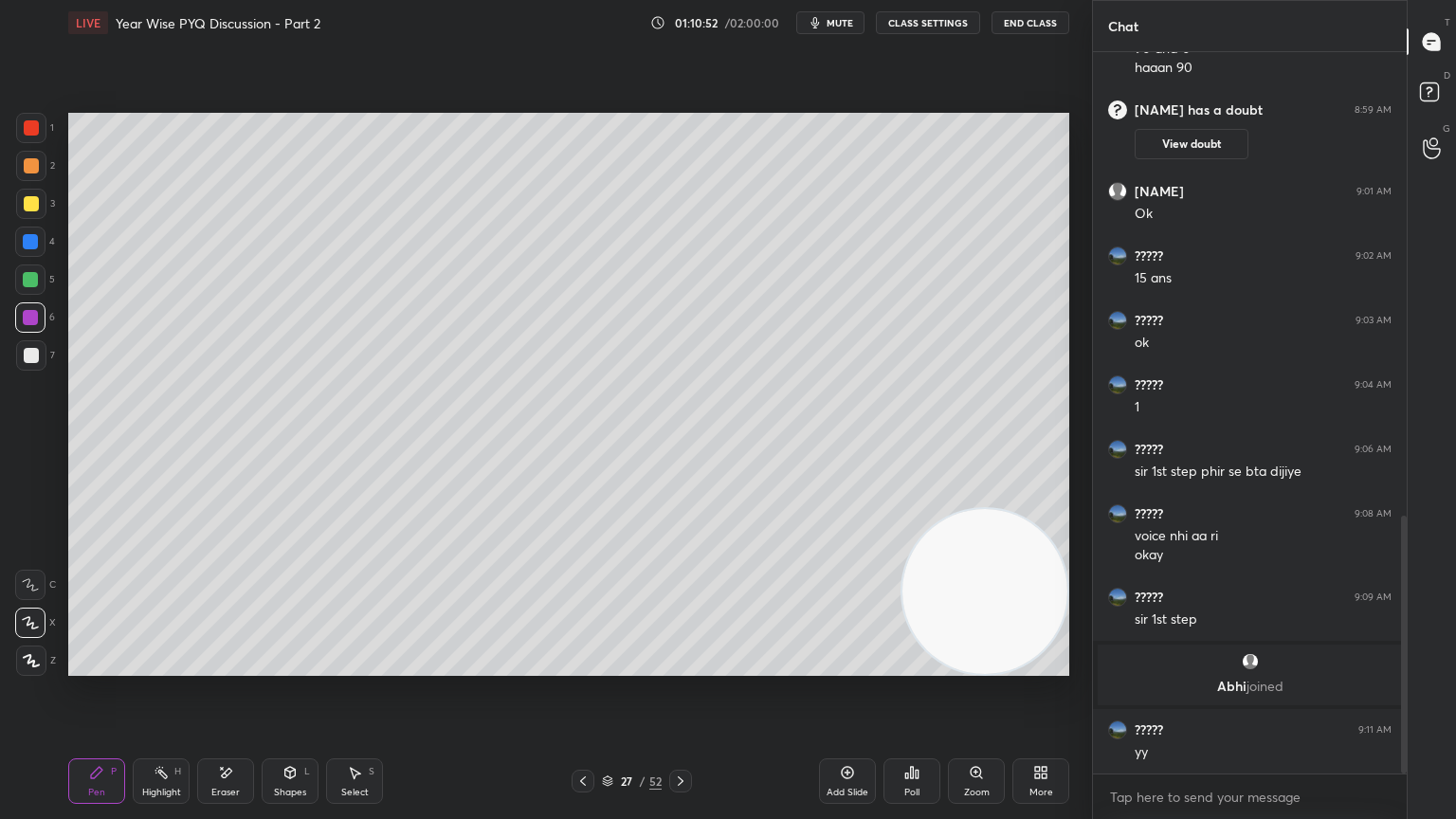 click 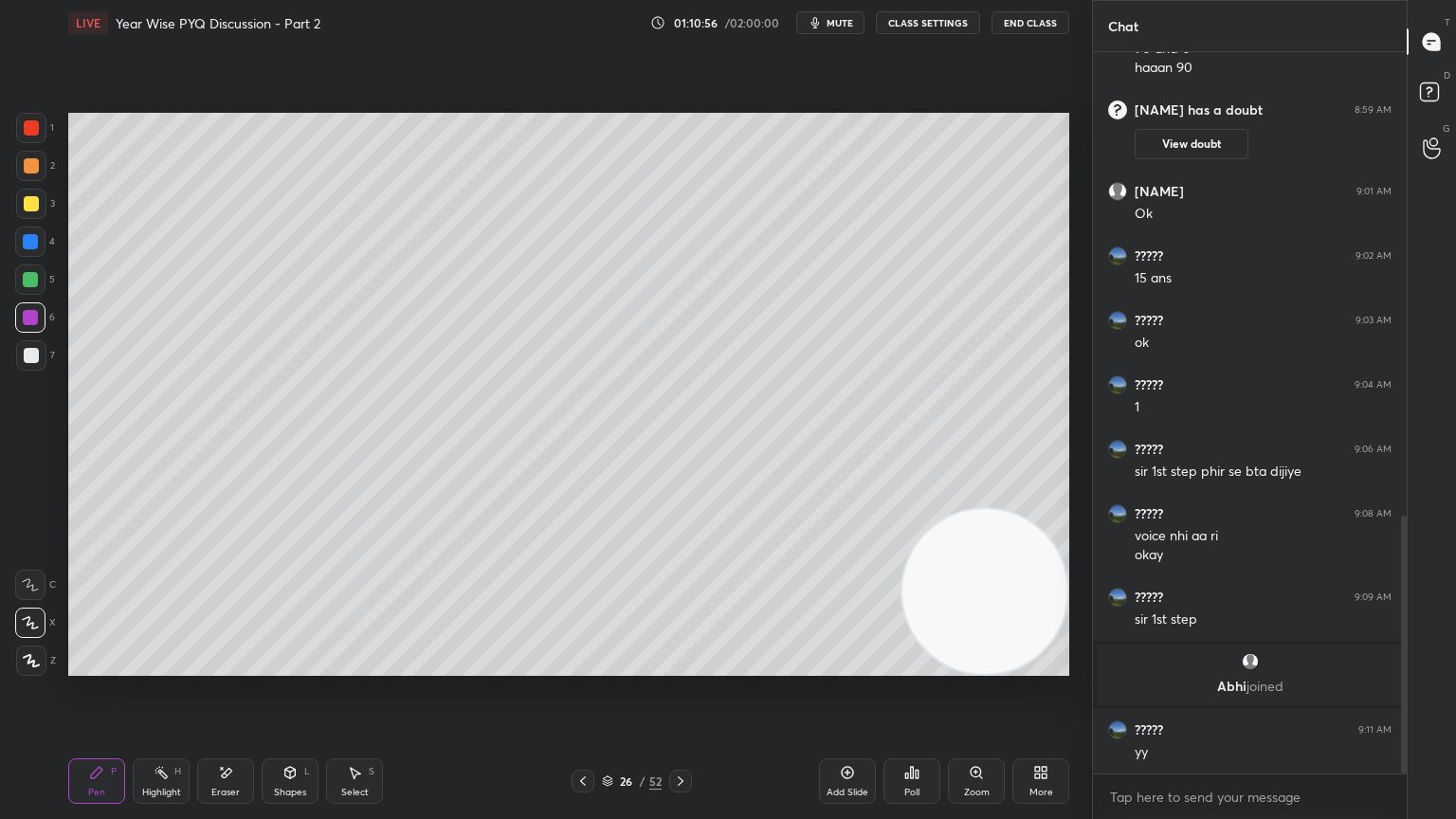 click 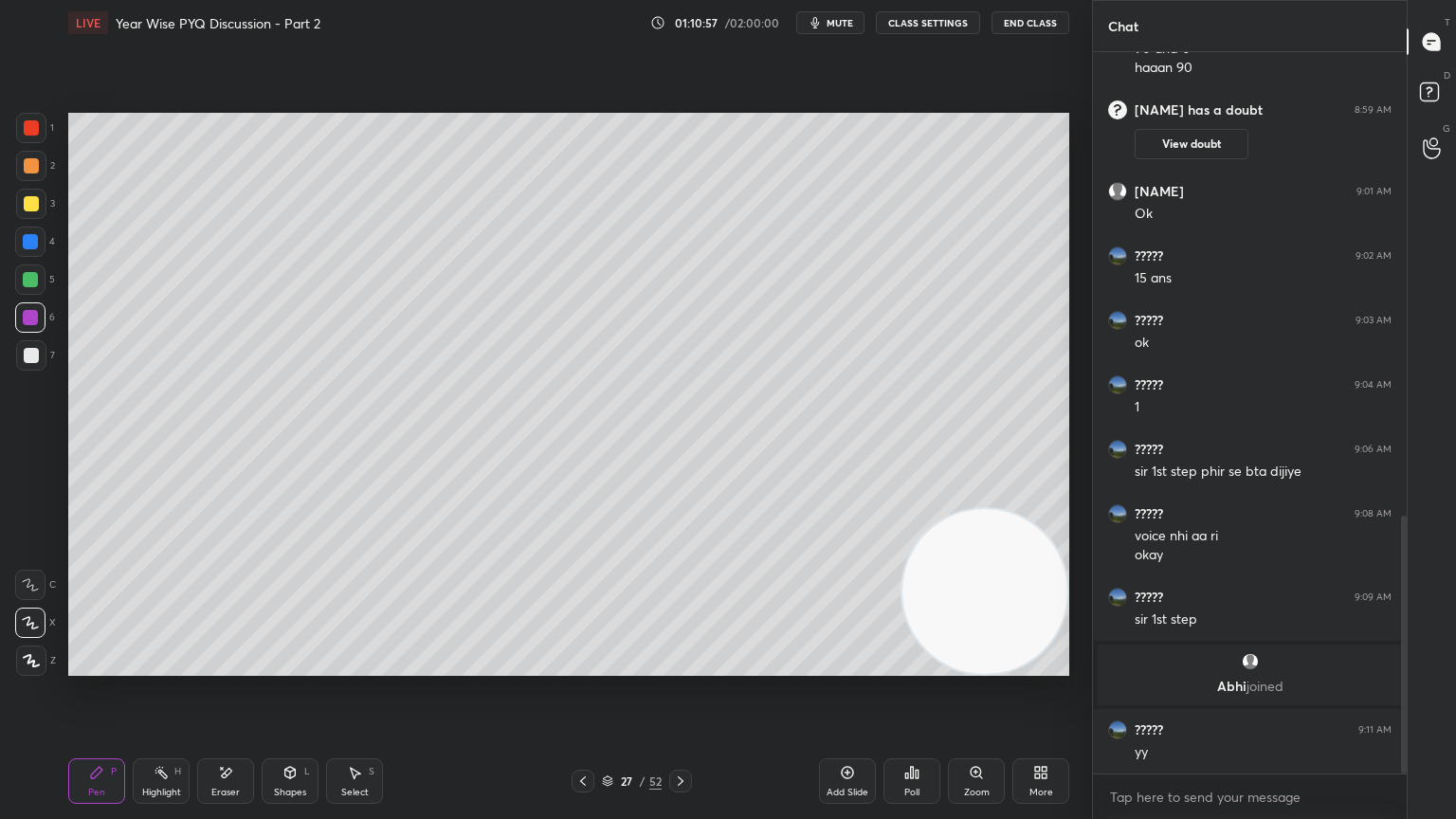 click 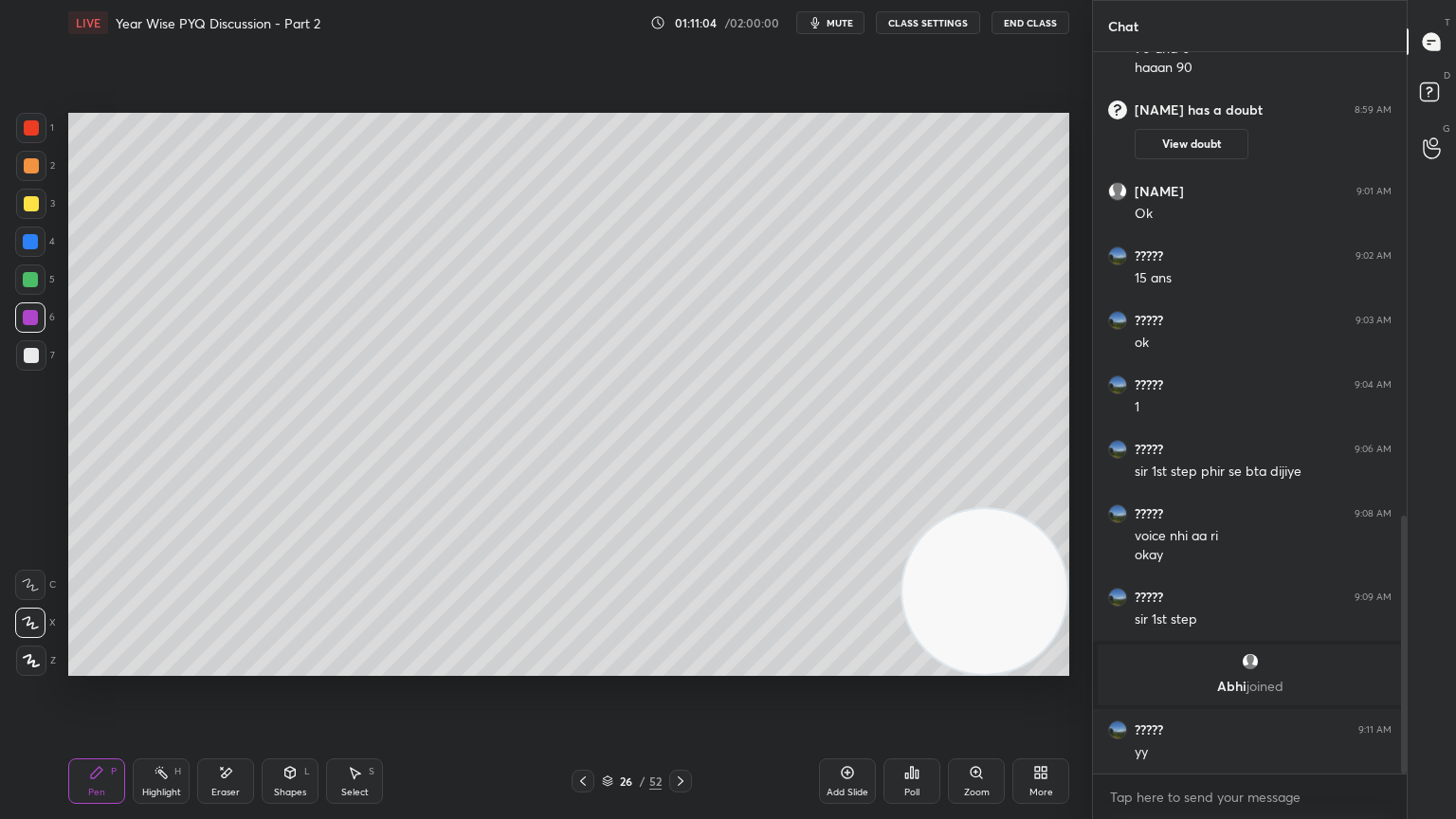 click 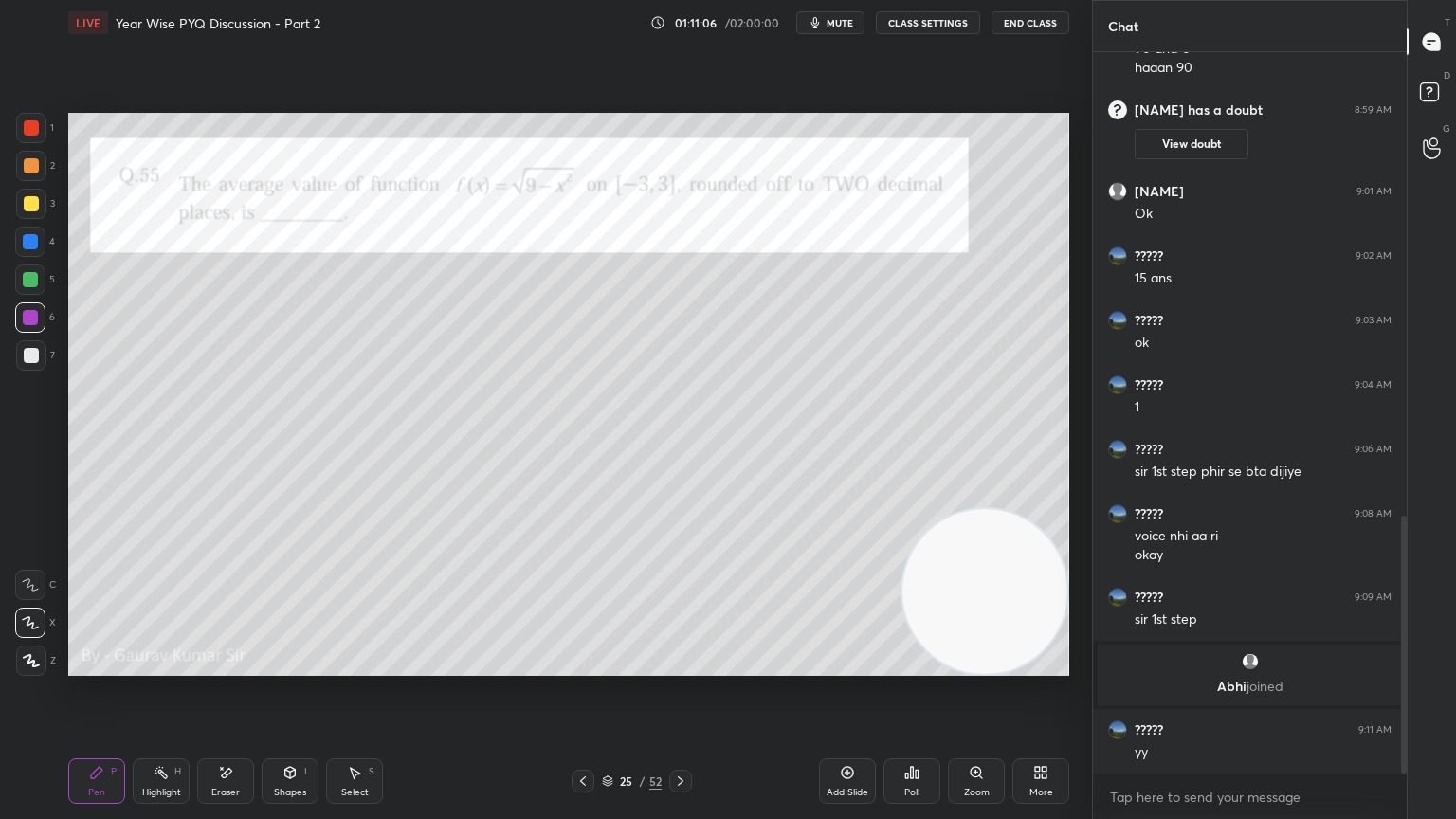click 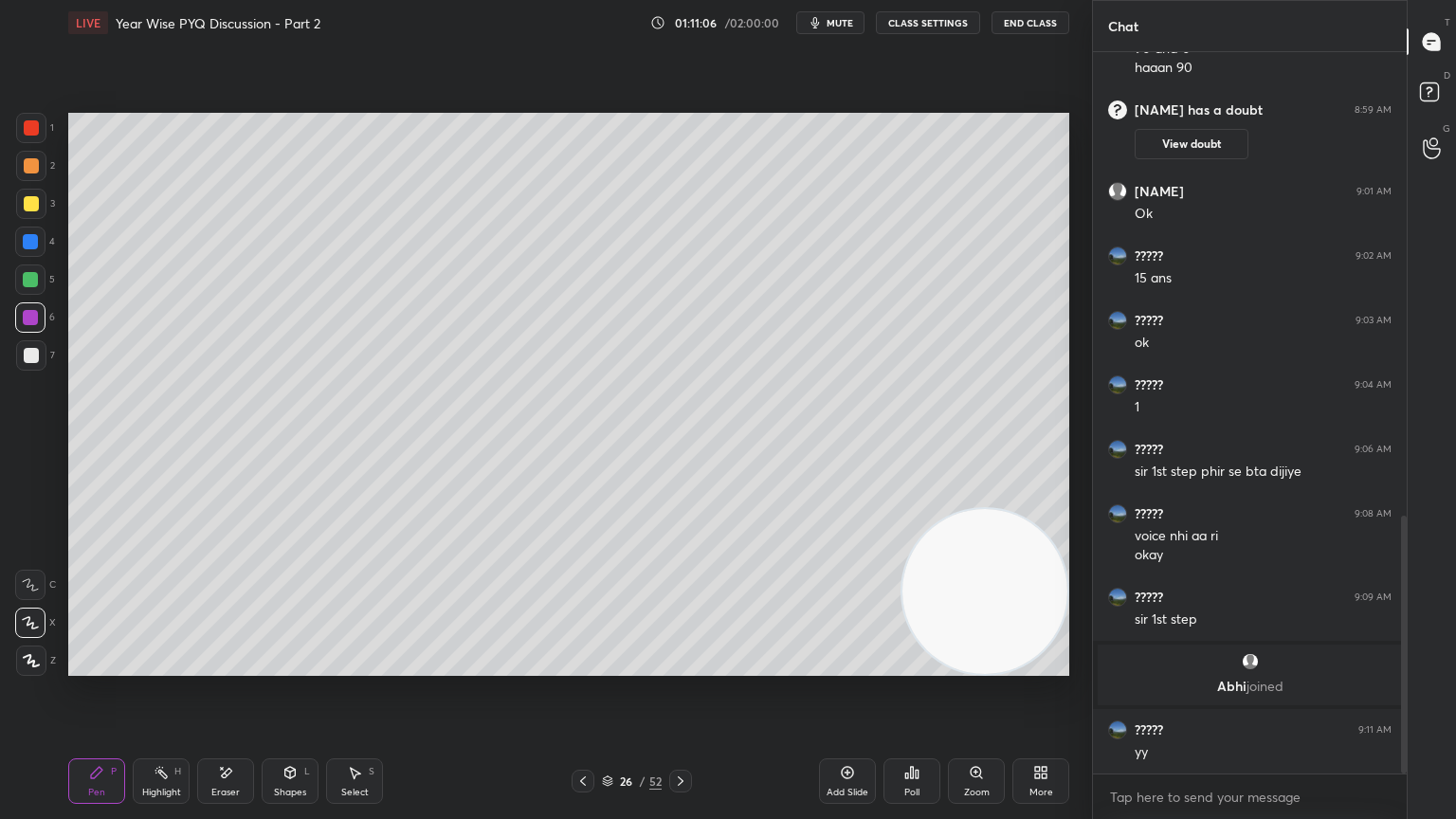 click 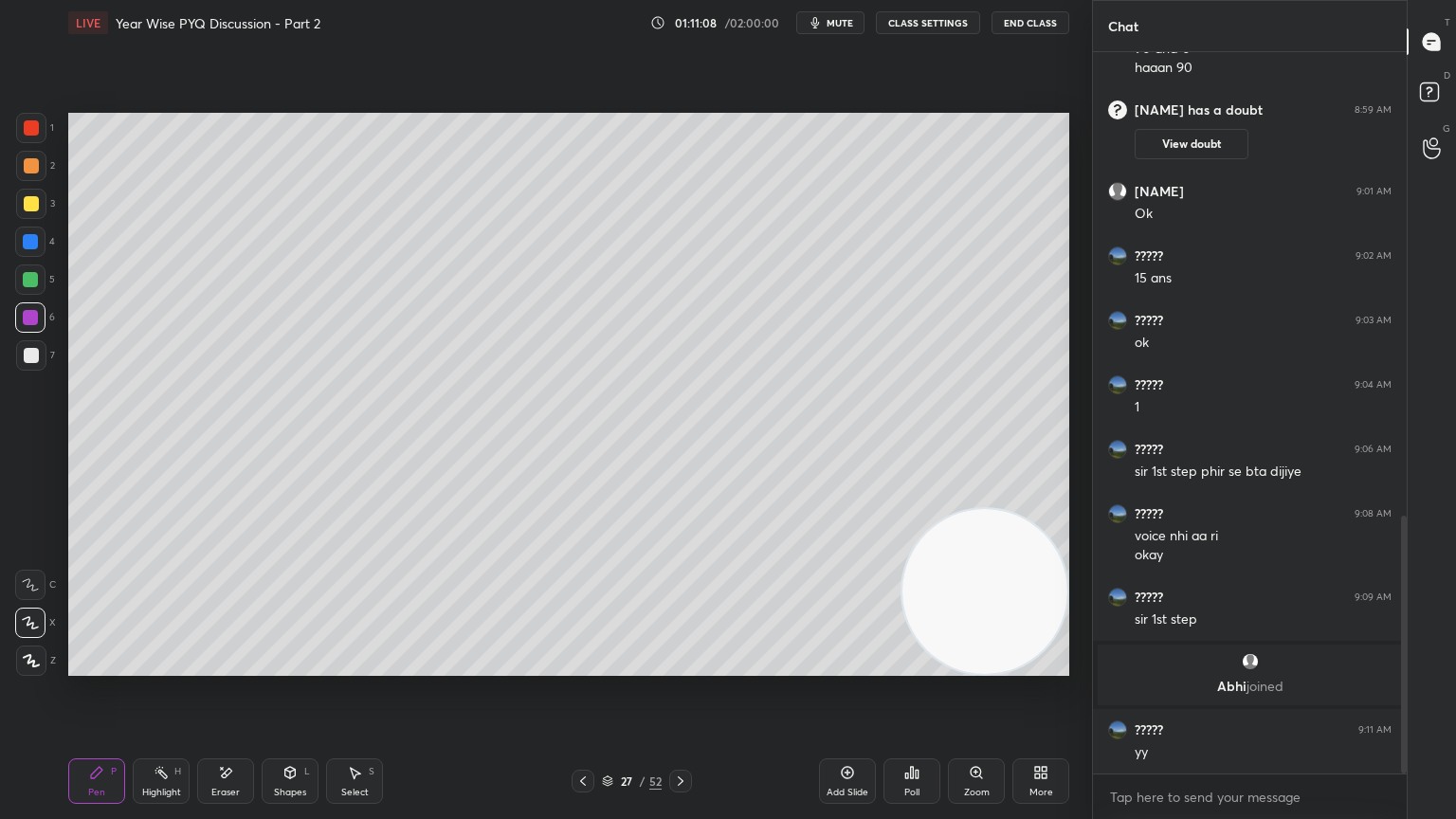 click 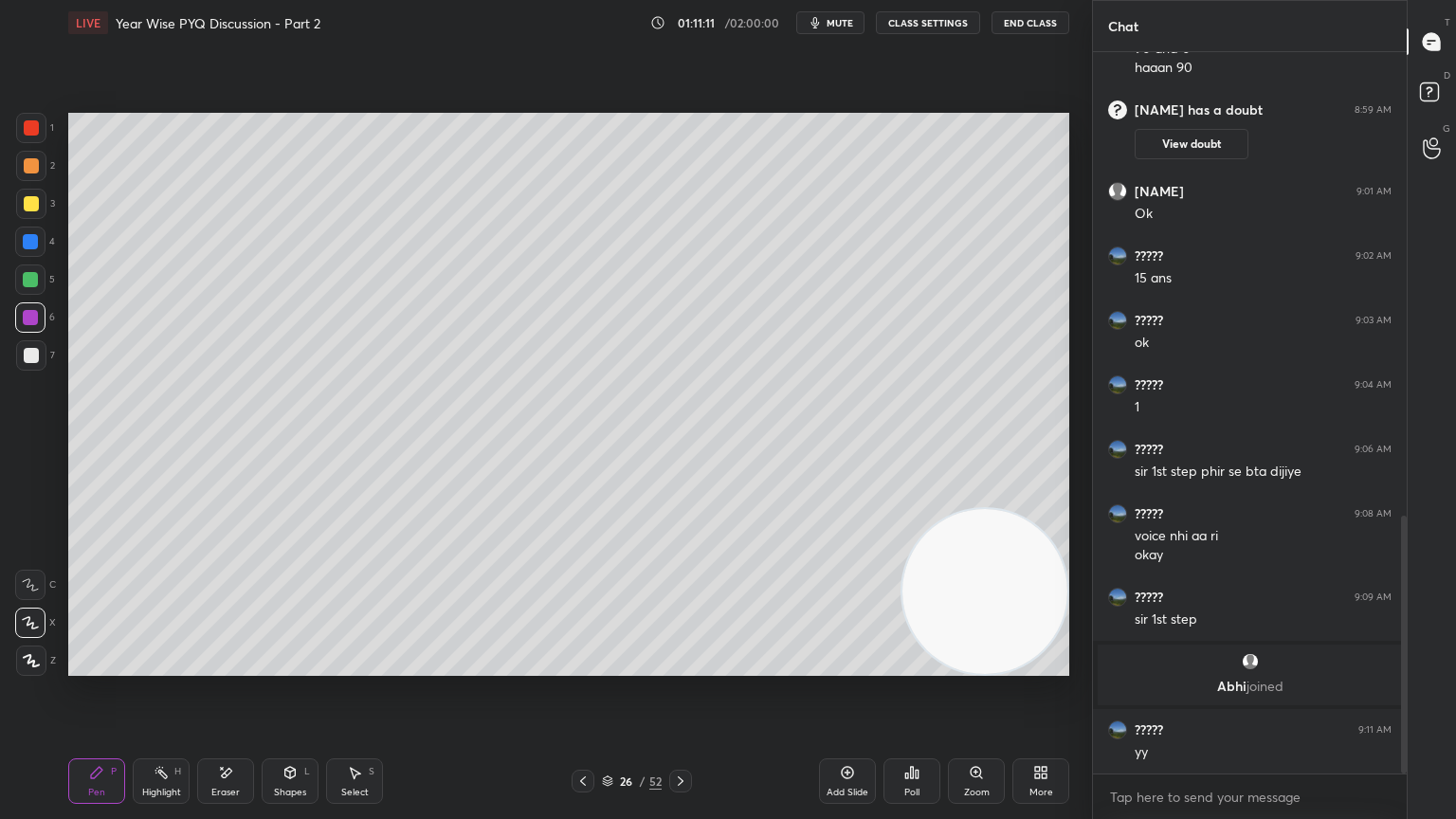 click 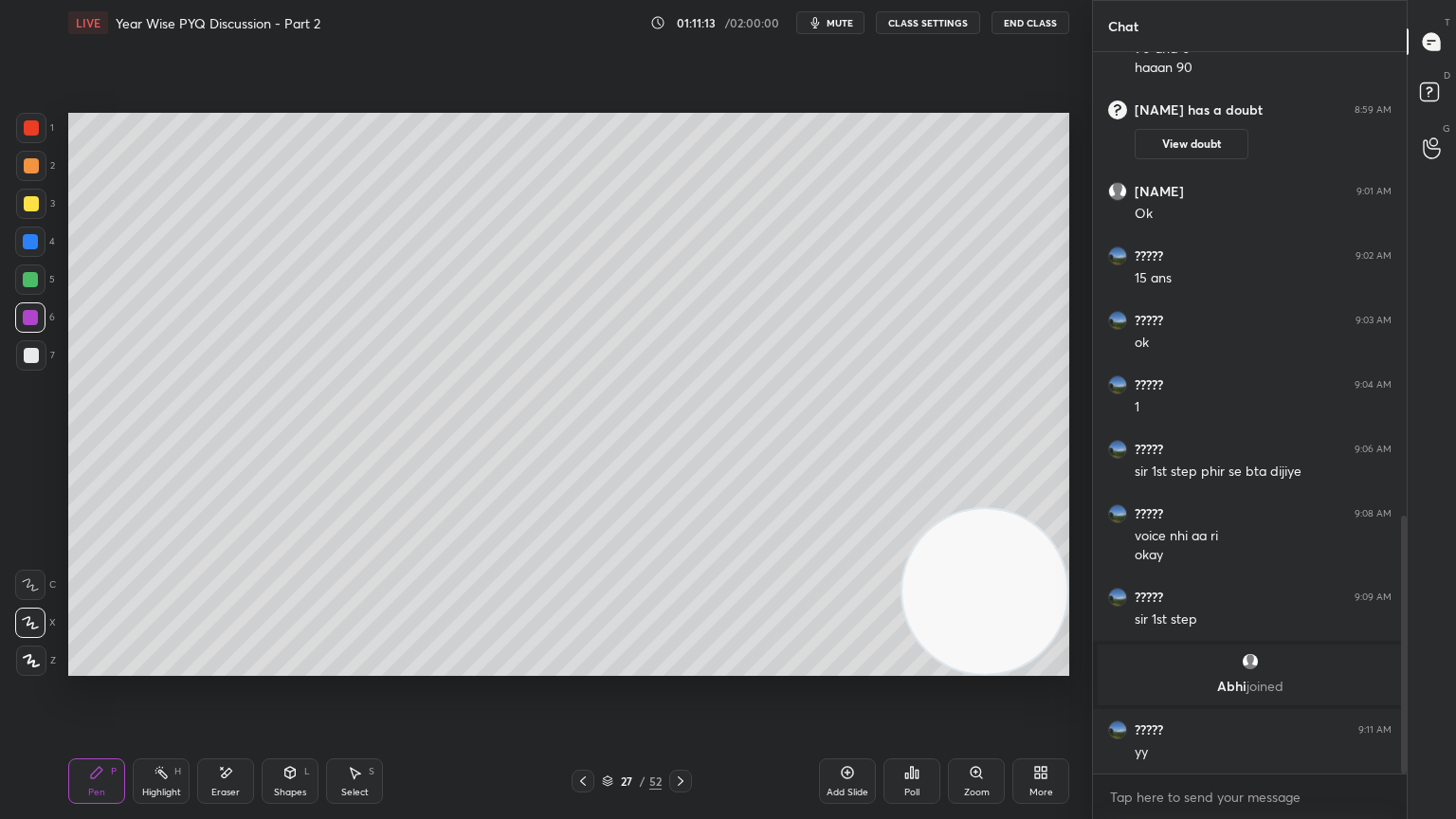 click 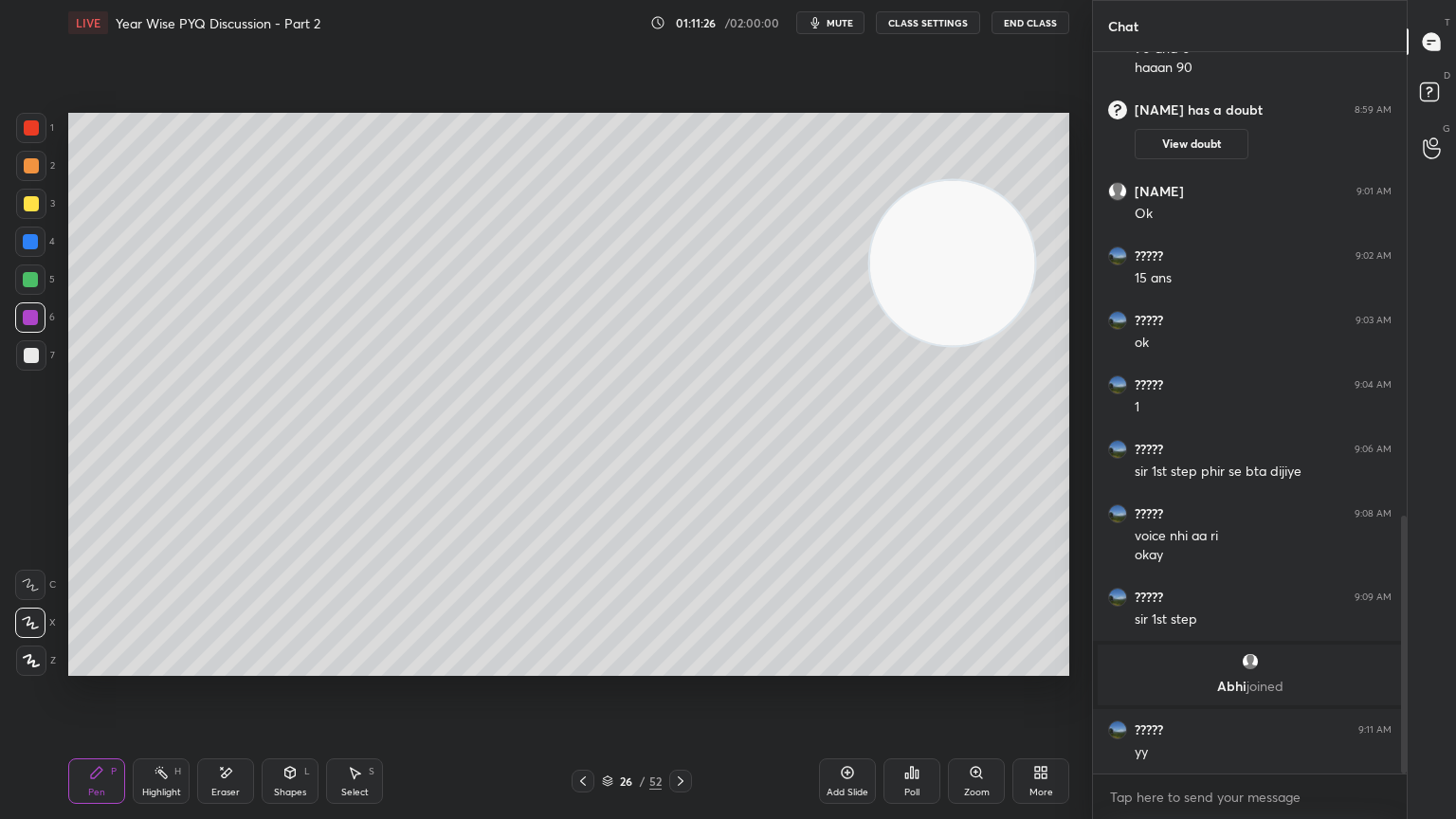 click 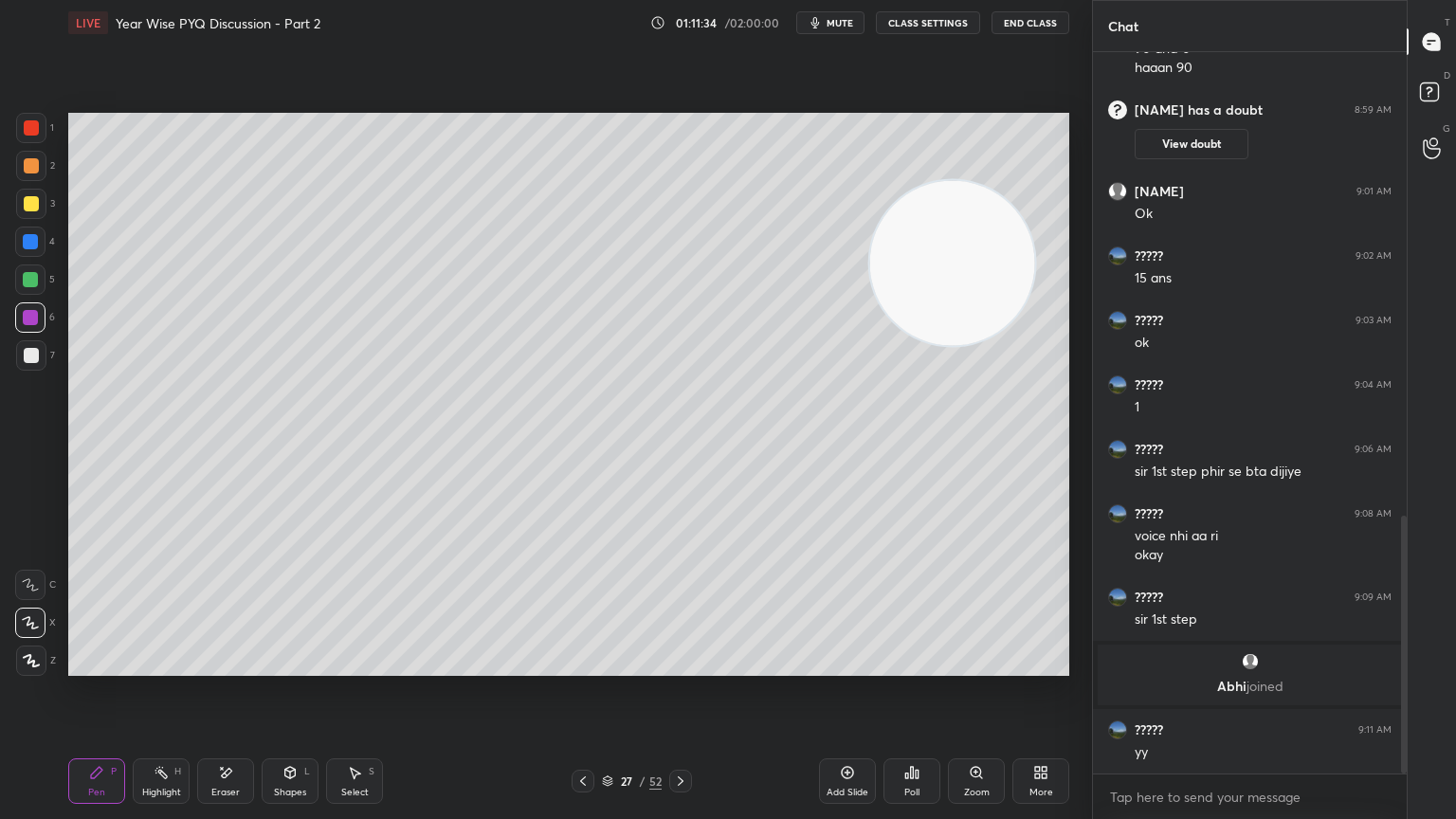 click 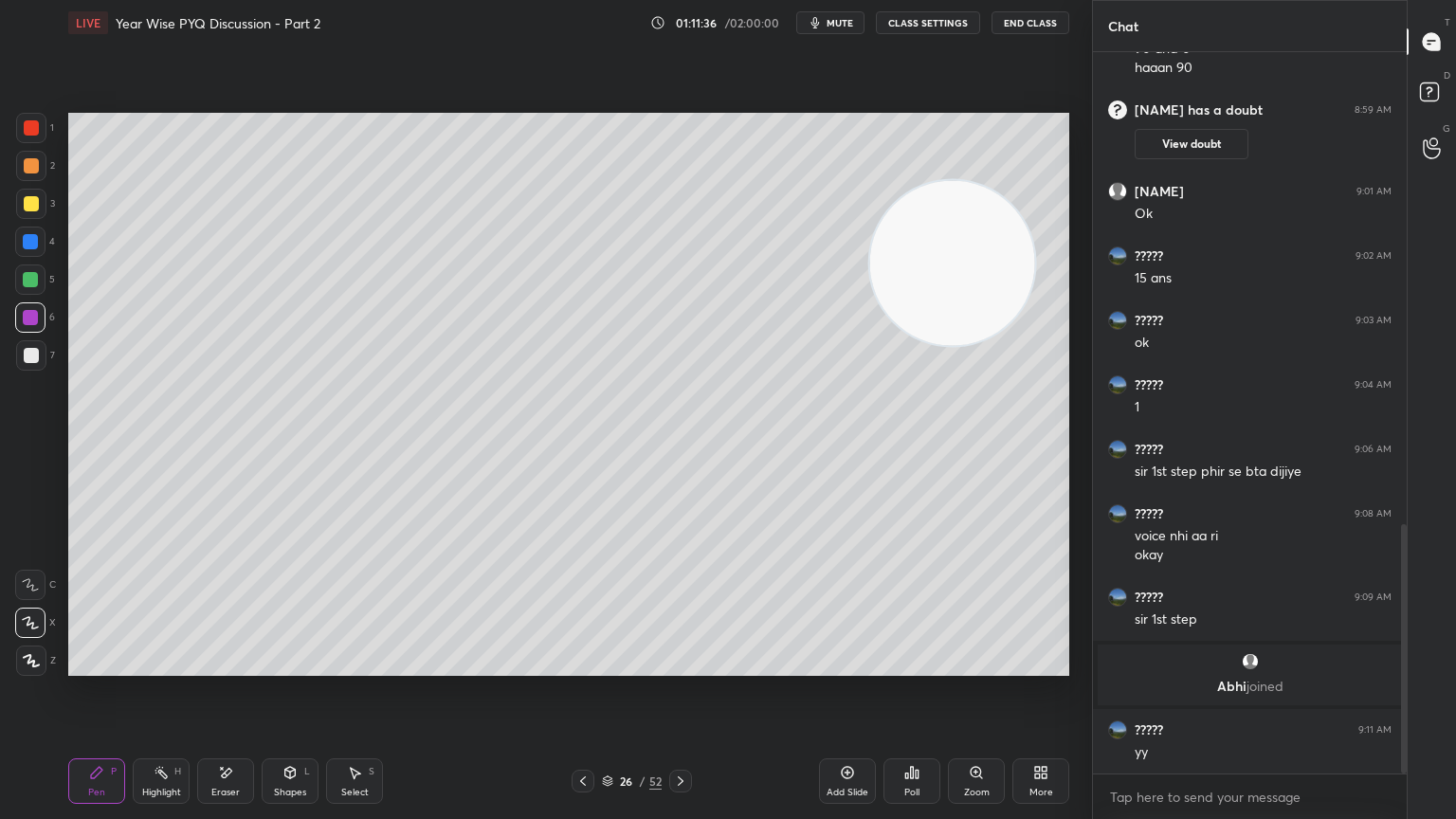 scroll, scrollTop: 1368, scrollLeft: 0, axis: vertical 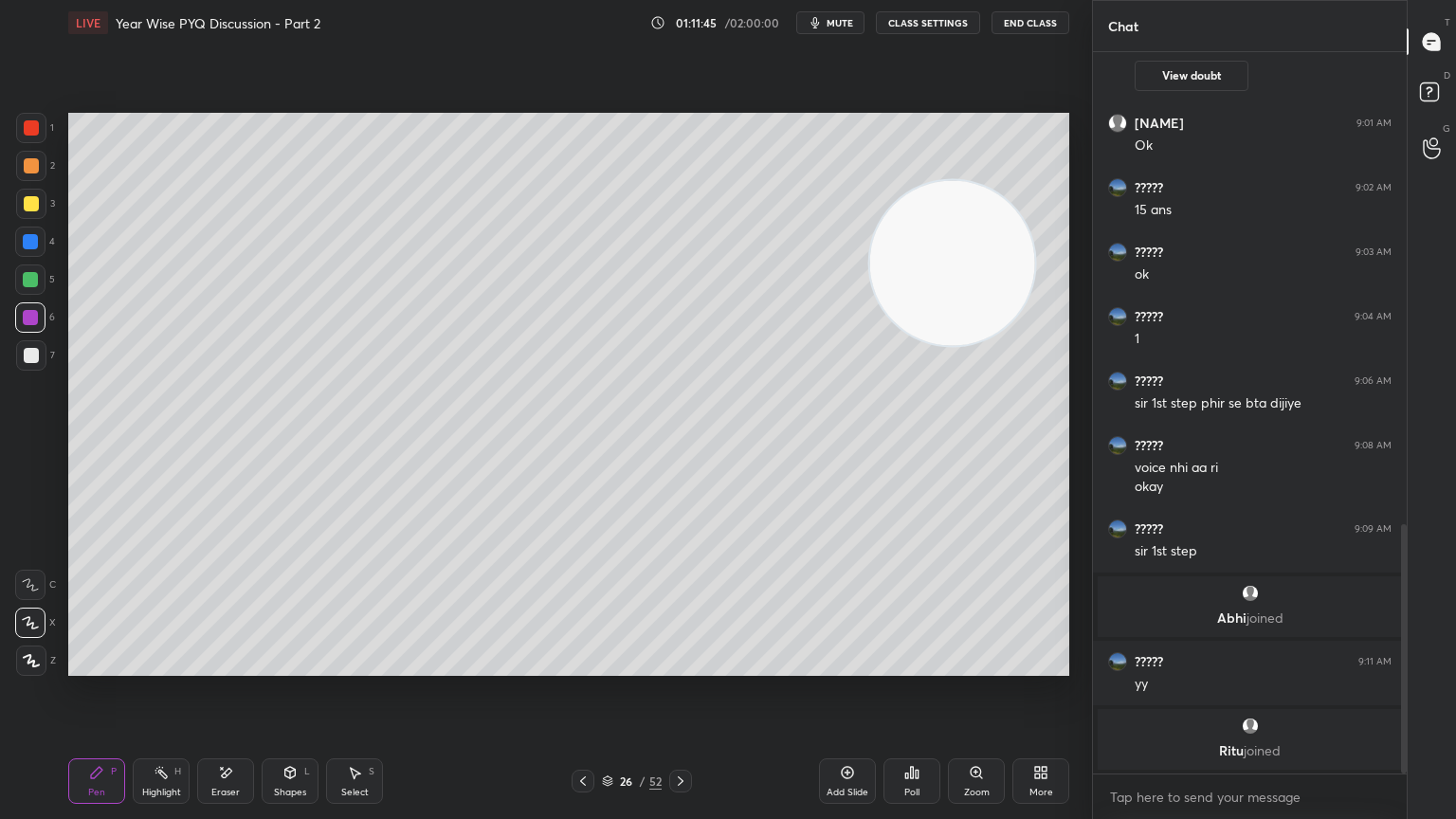 click 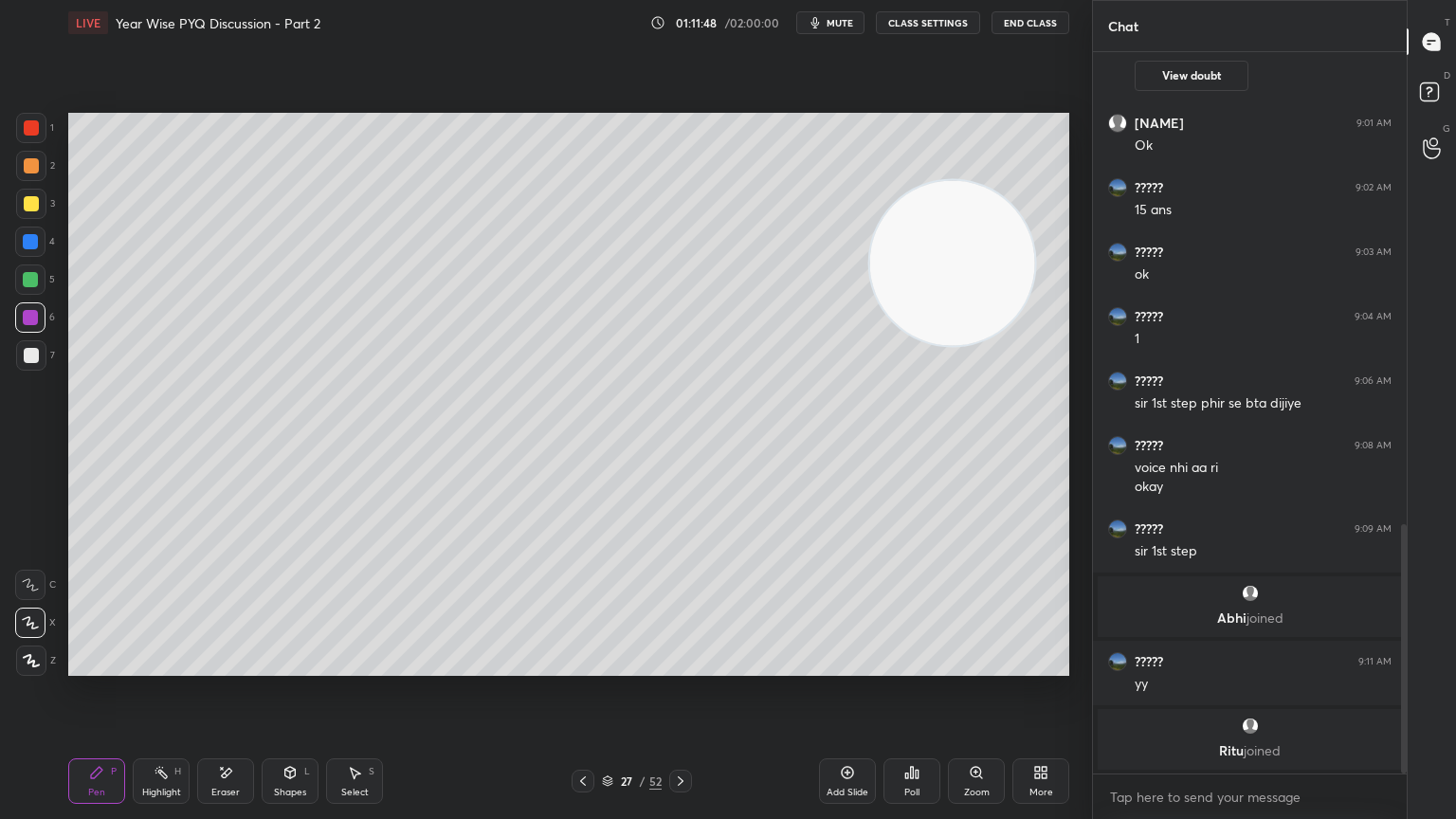 click 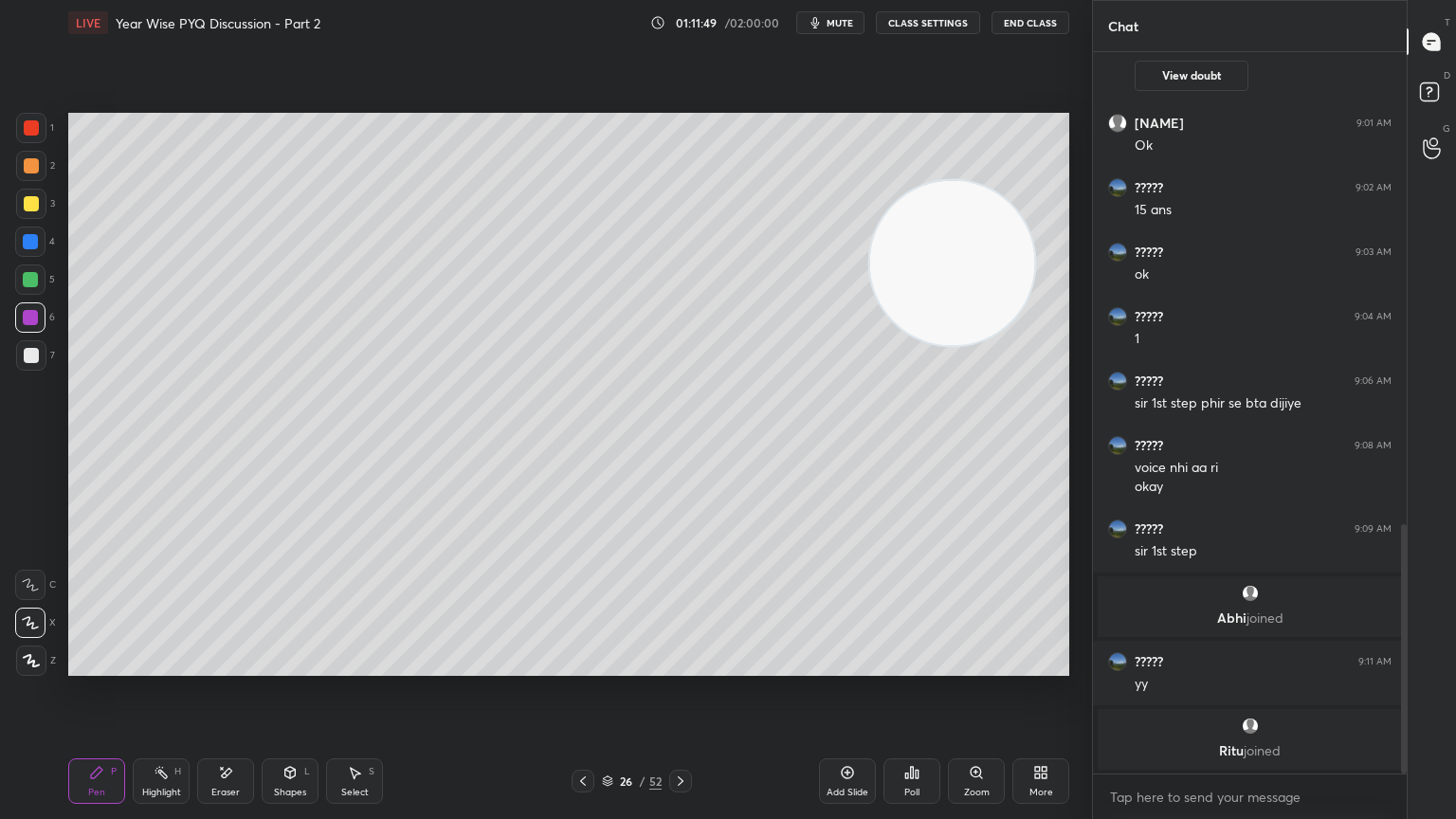 click 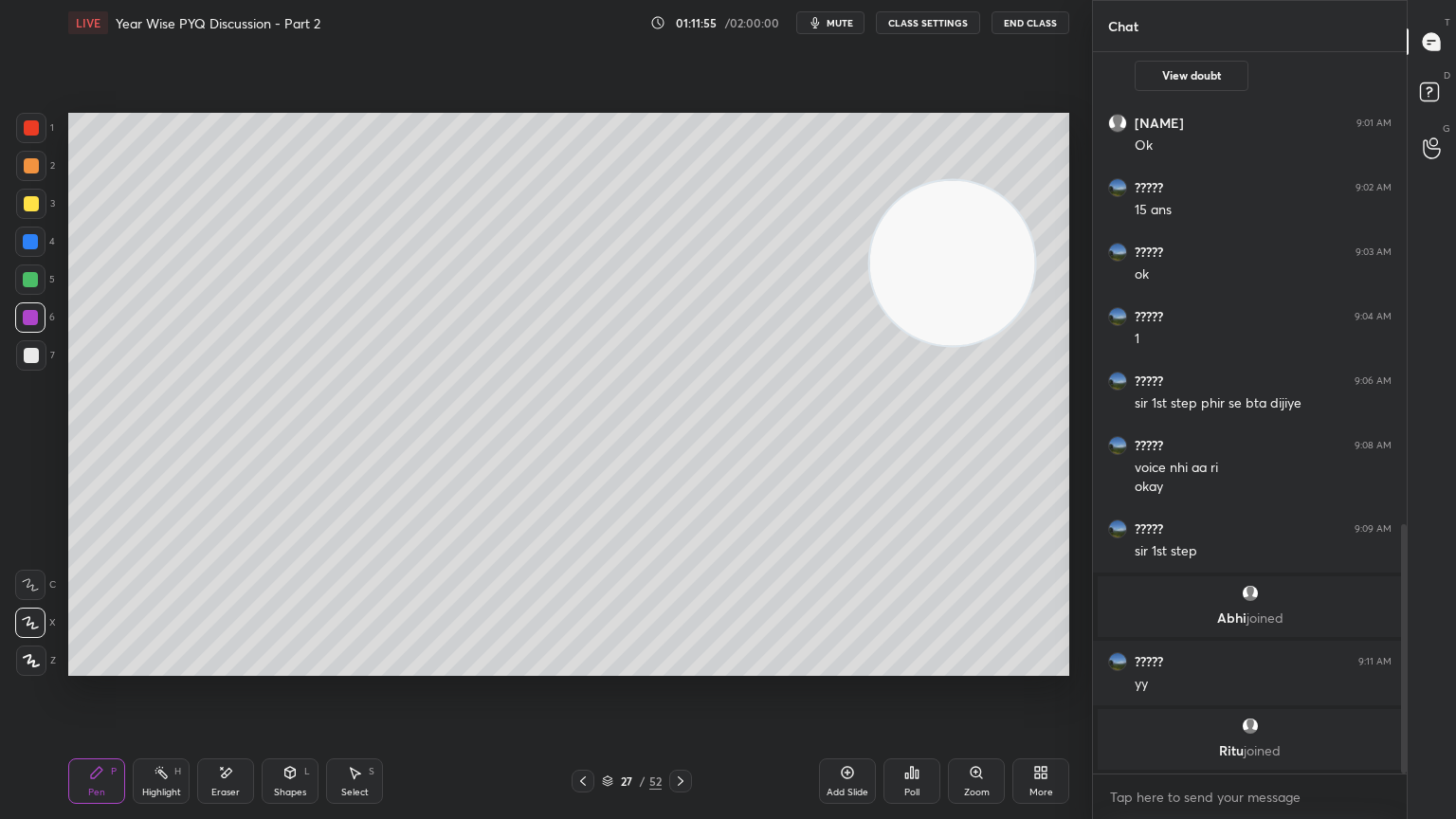 click 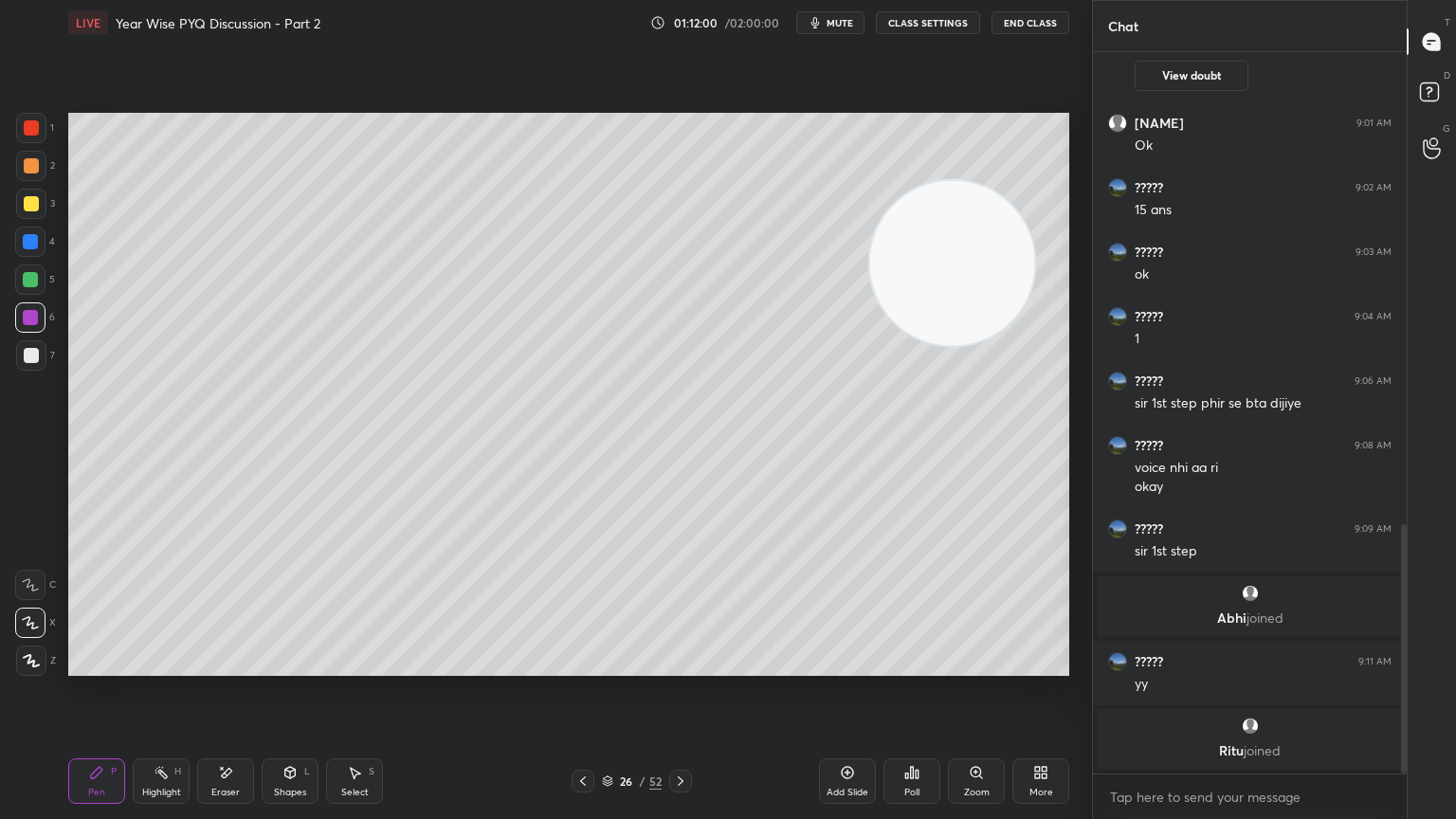 click 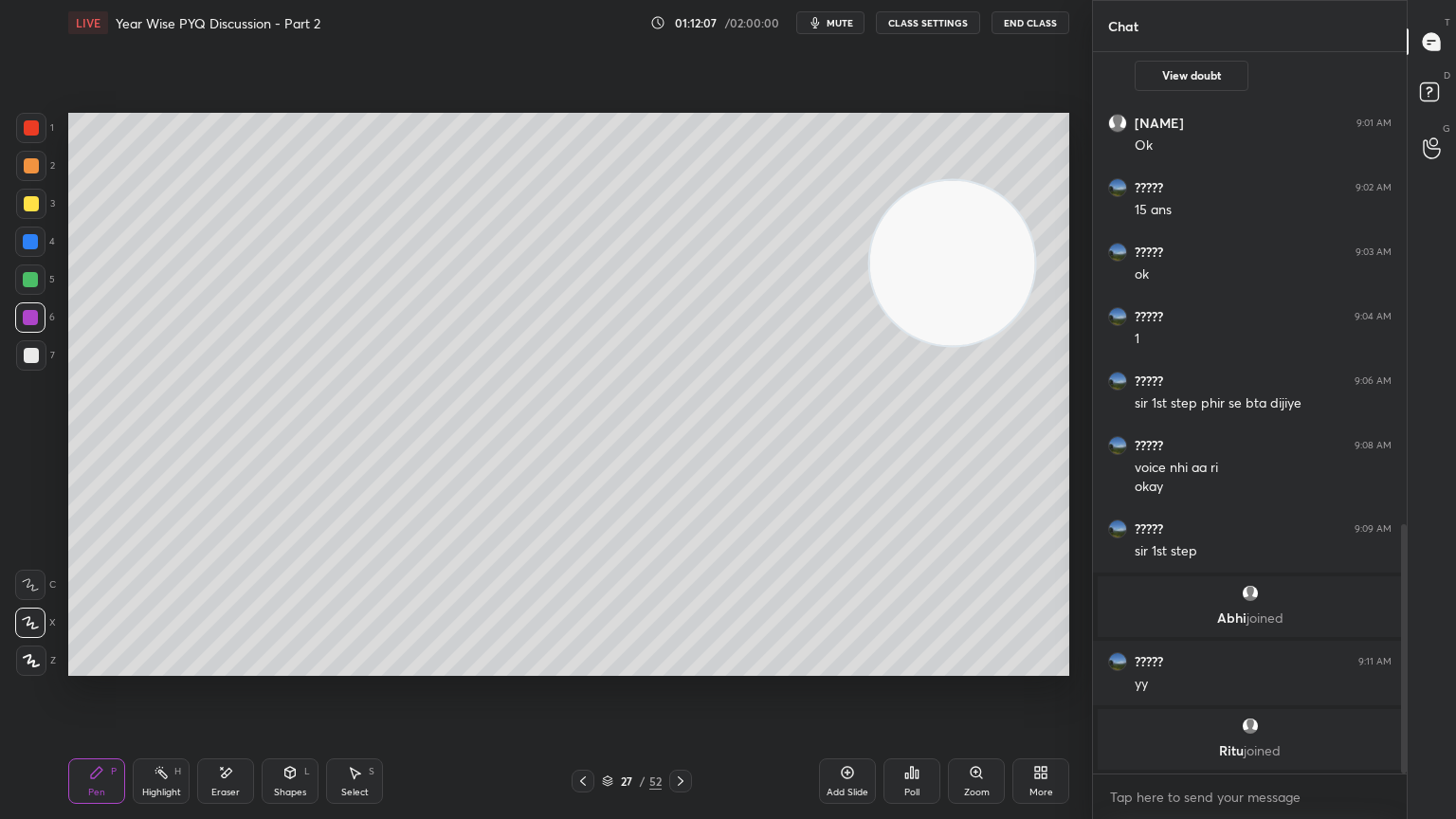 click 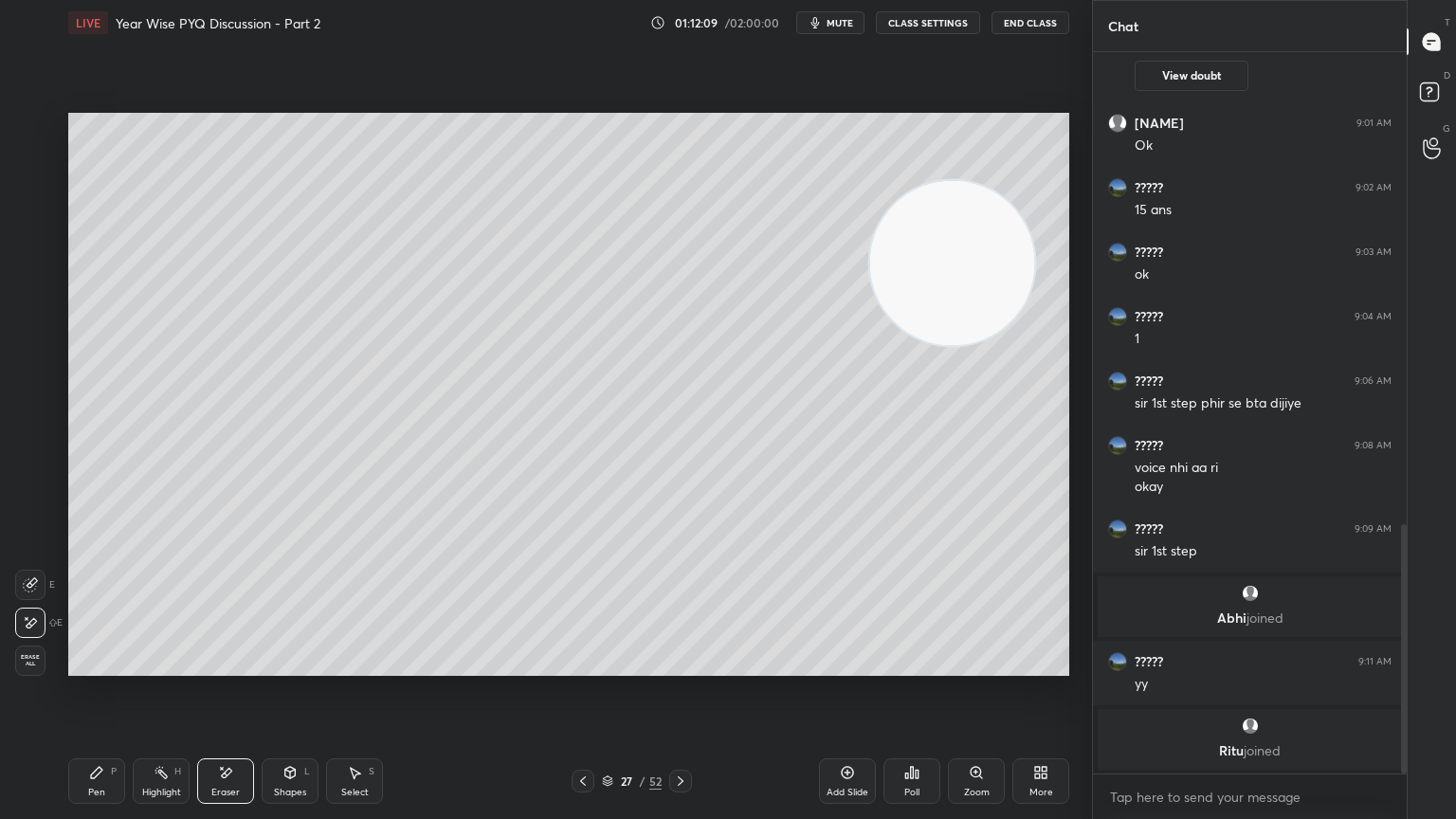 click on "Pen P" at bounding box center (97, 781) 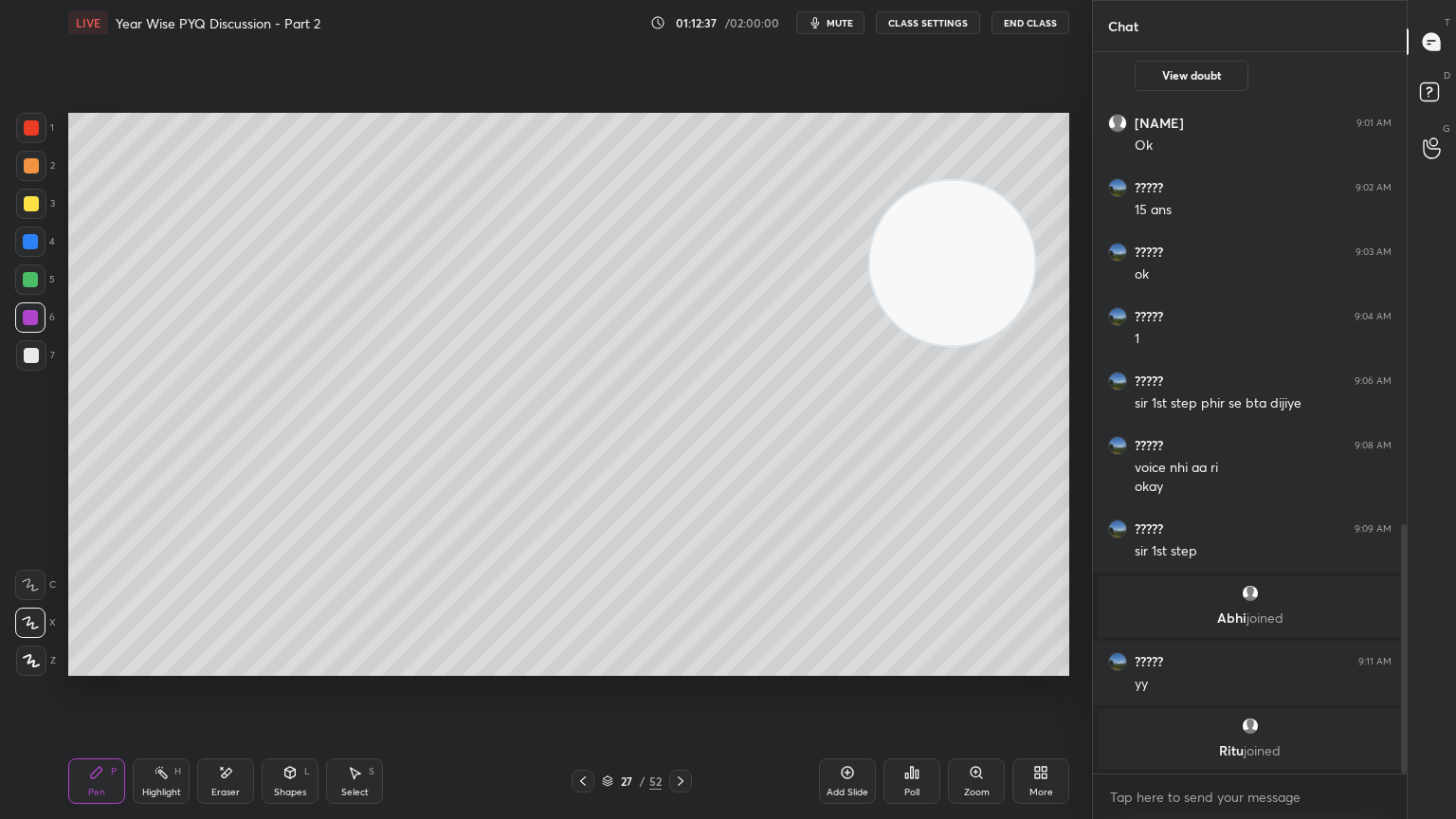 click 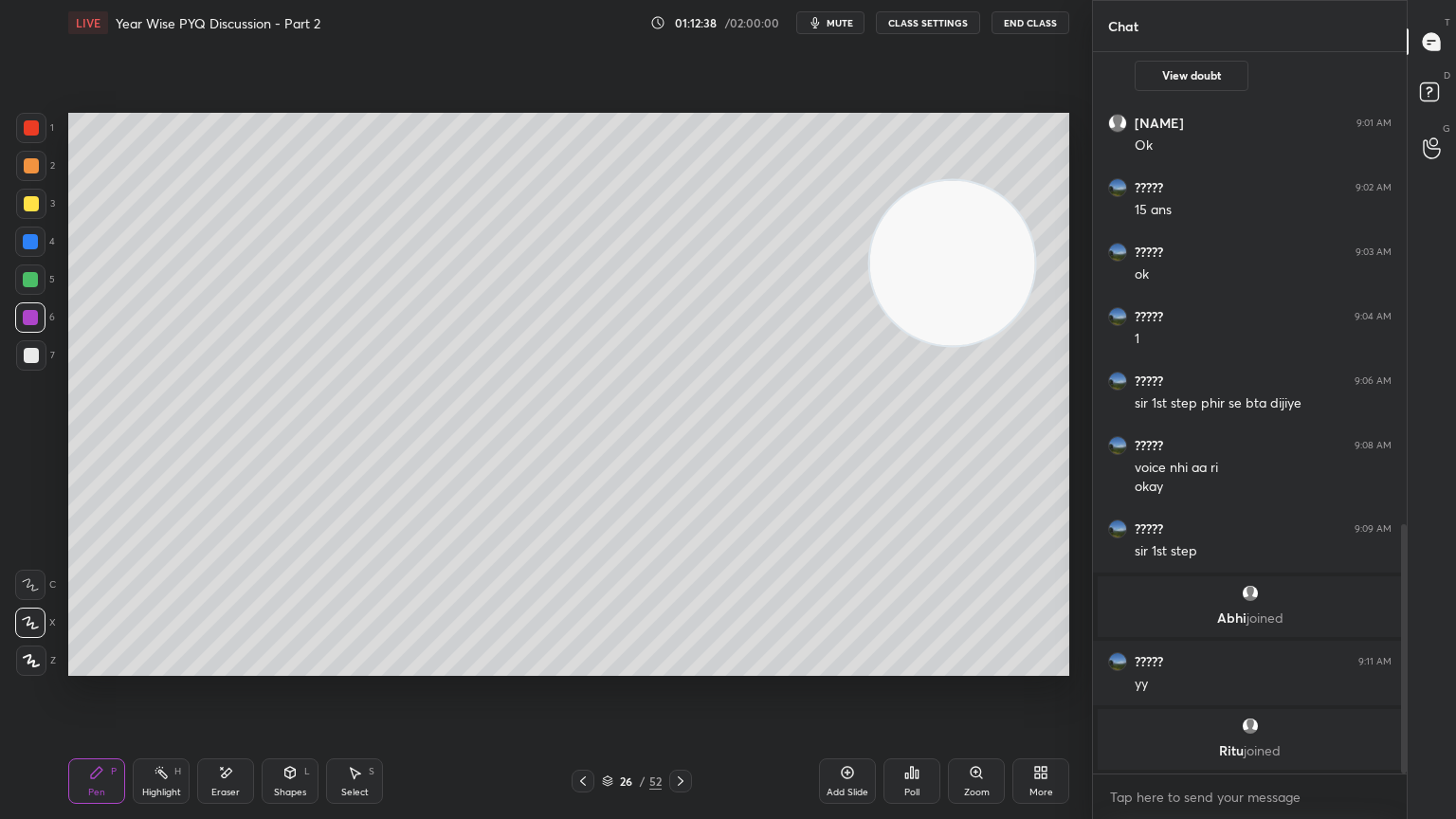 click 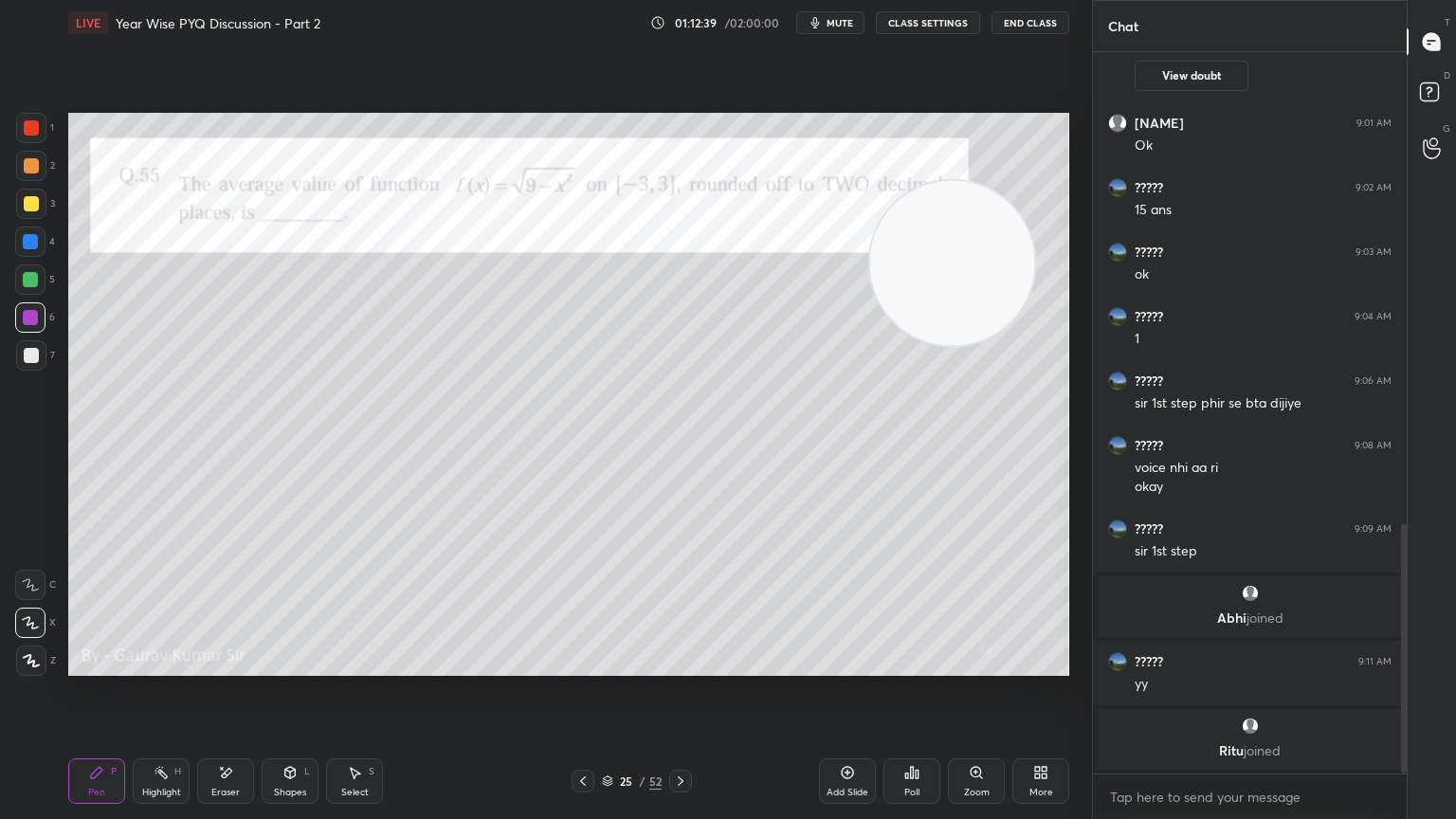 click 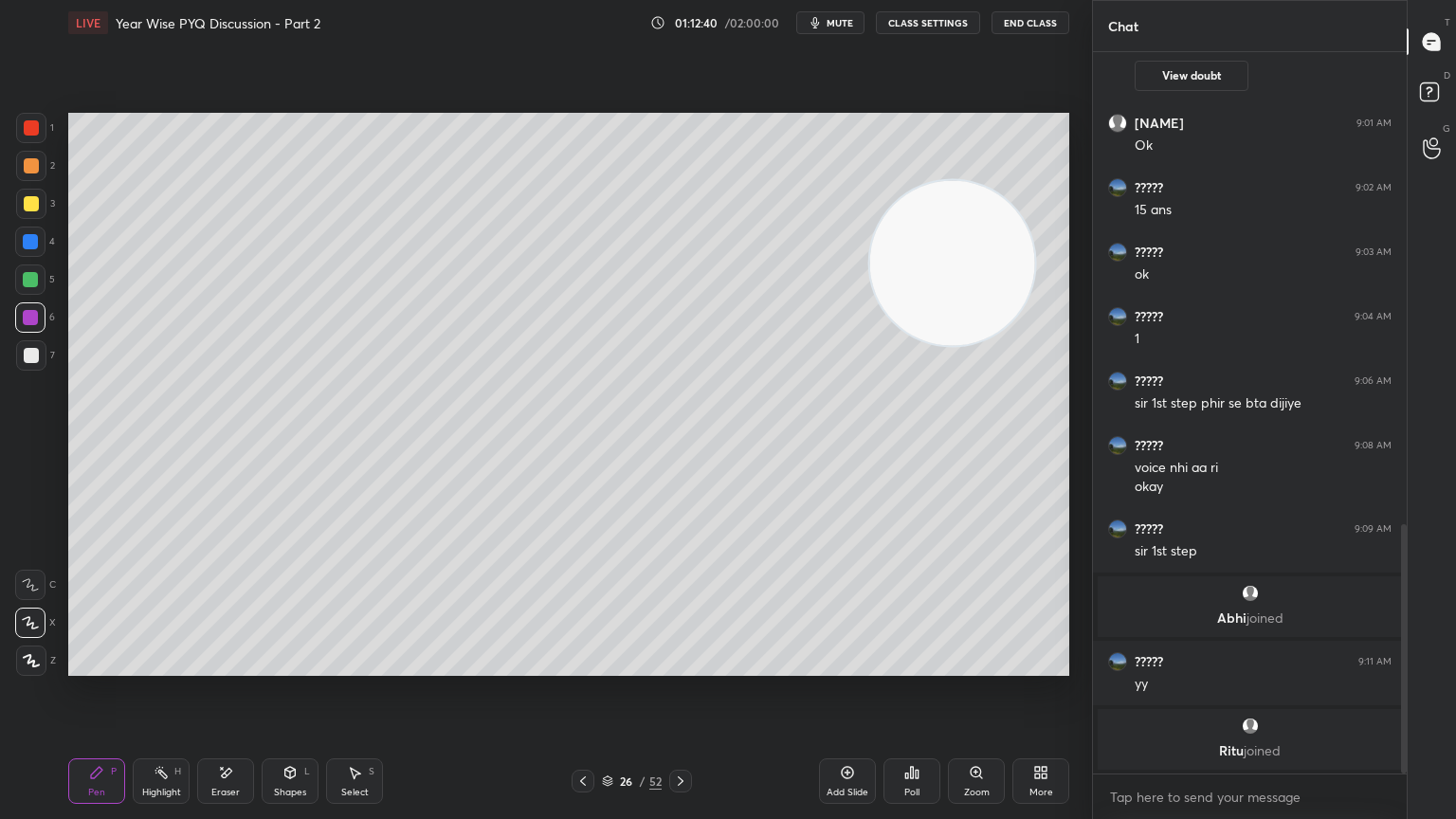 click 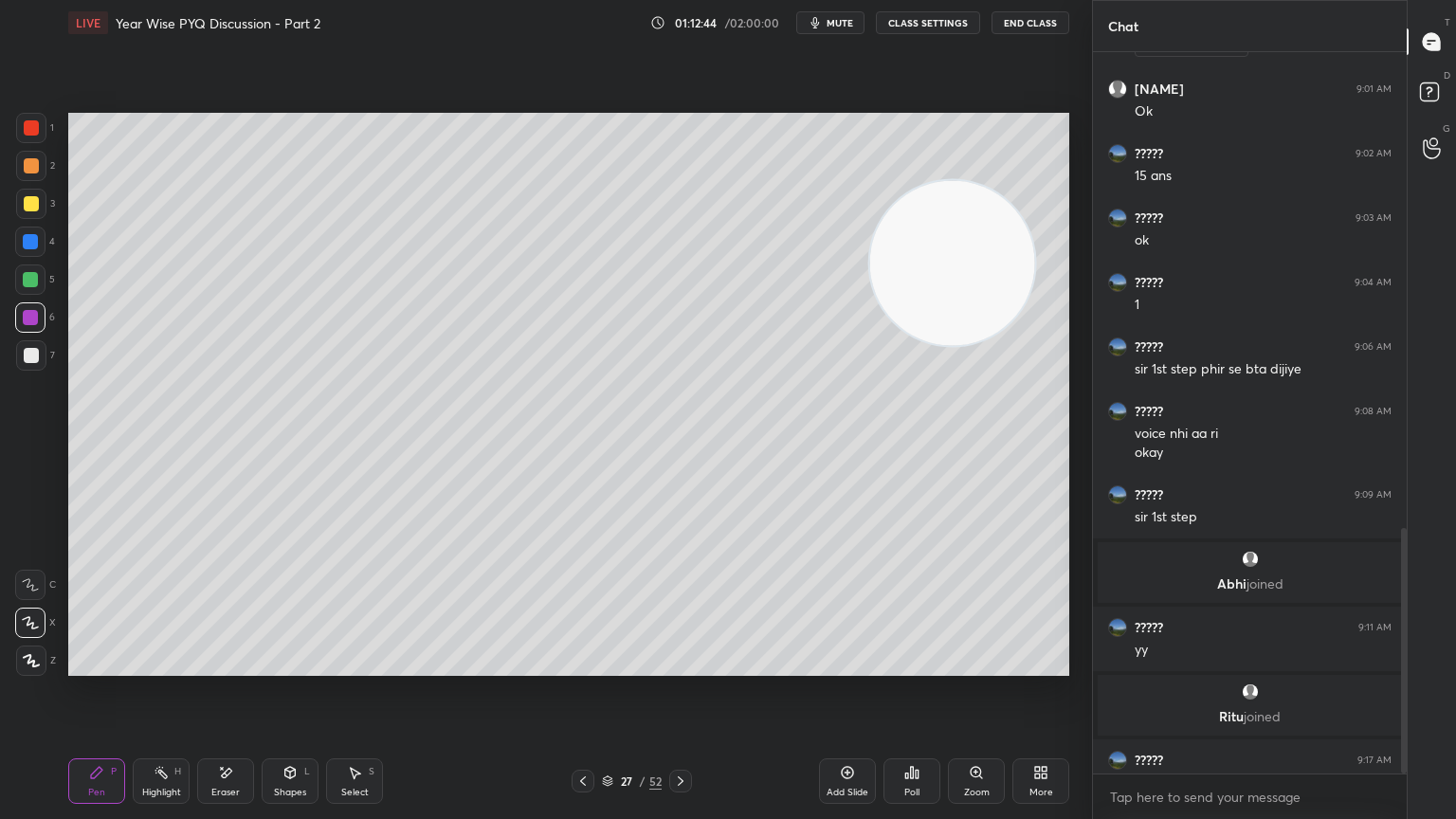 scroll, scrollTop: 1398, scrollLeft: 0, axis: vertical 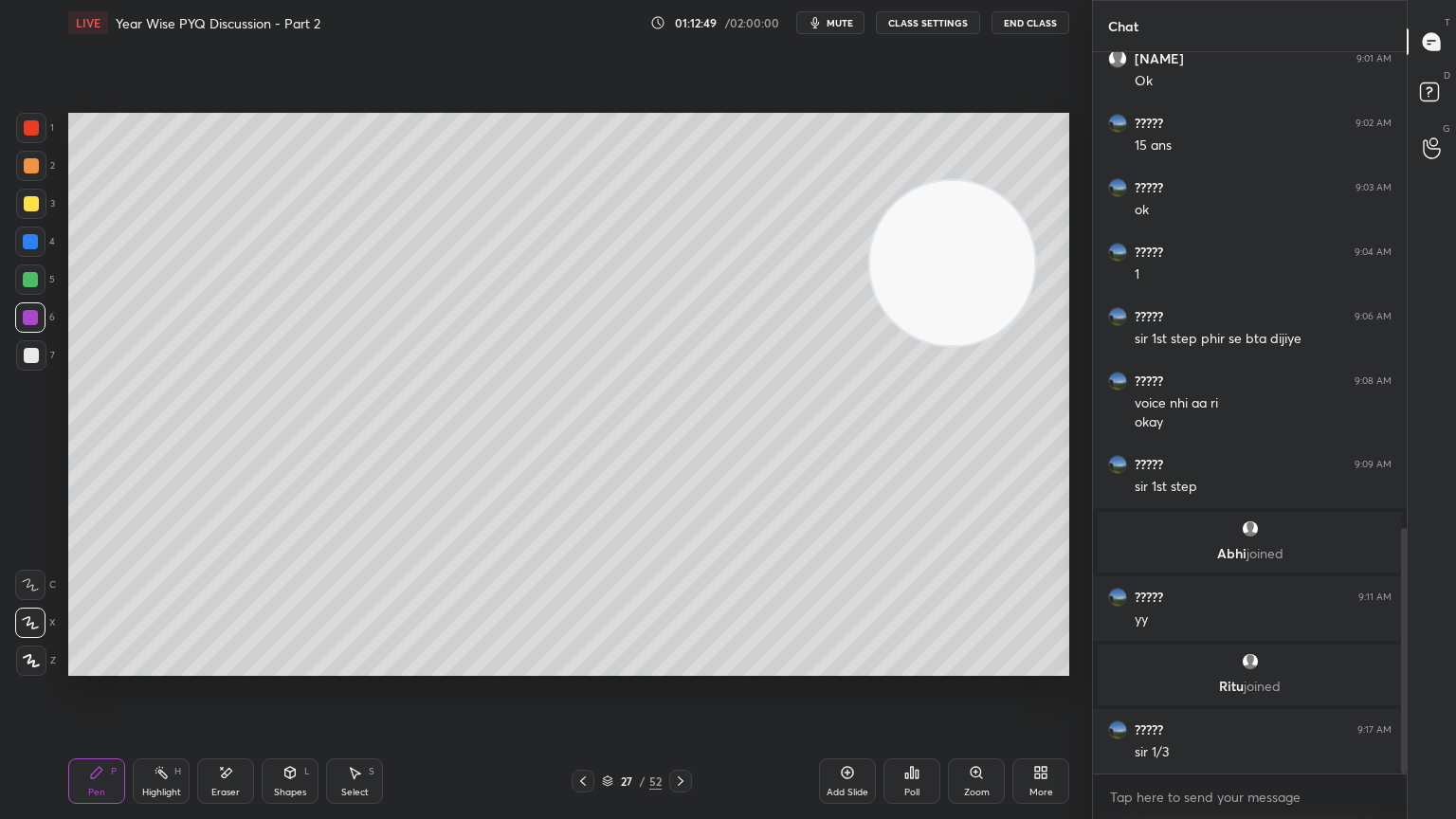 click on "Eraser" at bounding box center (226, 792) 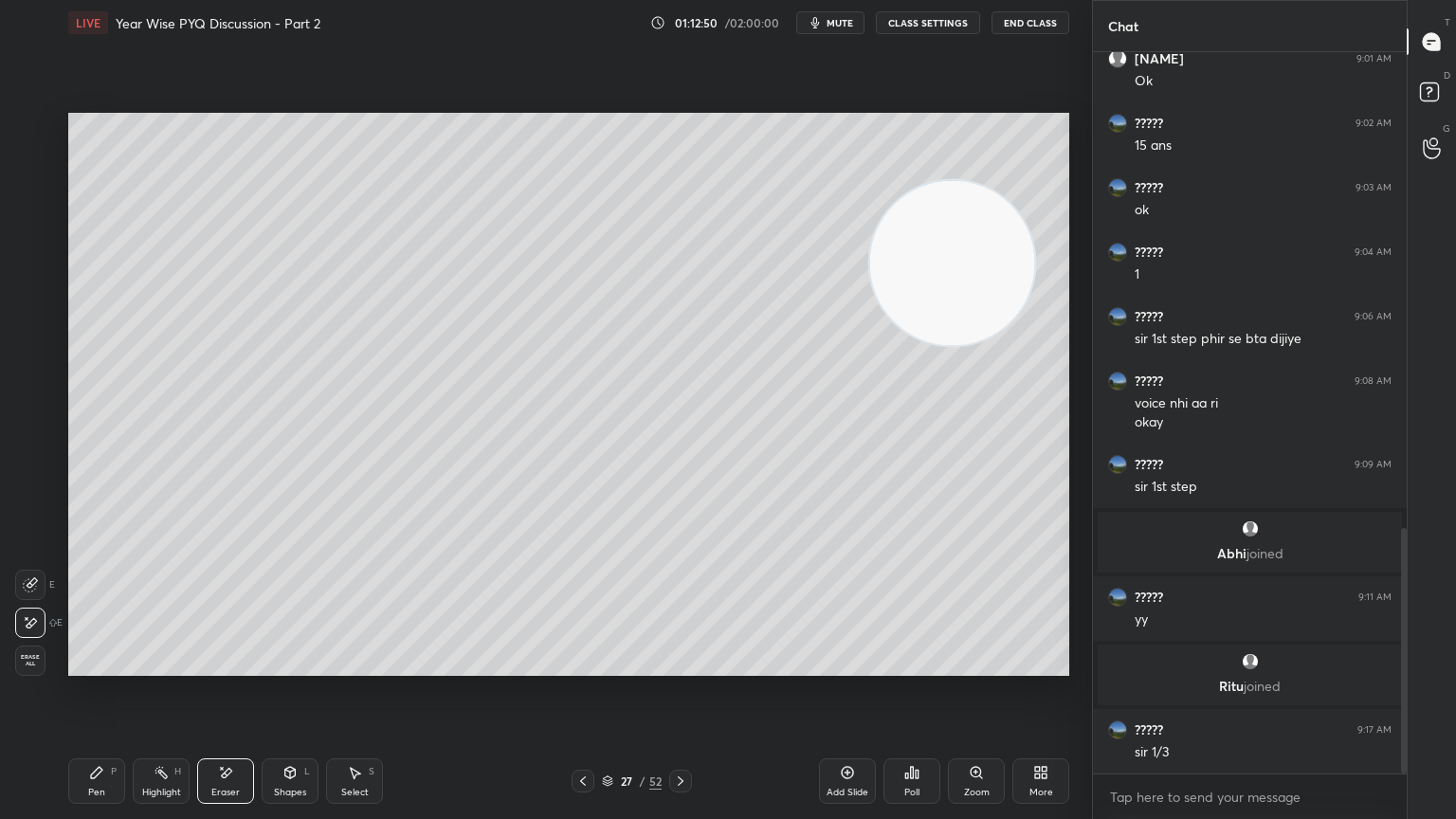 click on "Pen" at bounding box center [97, 792] 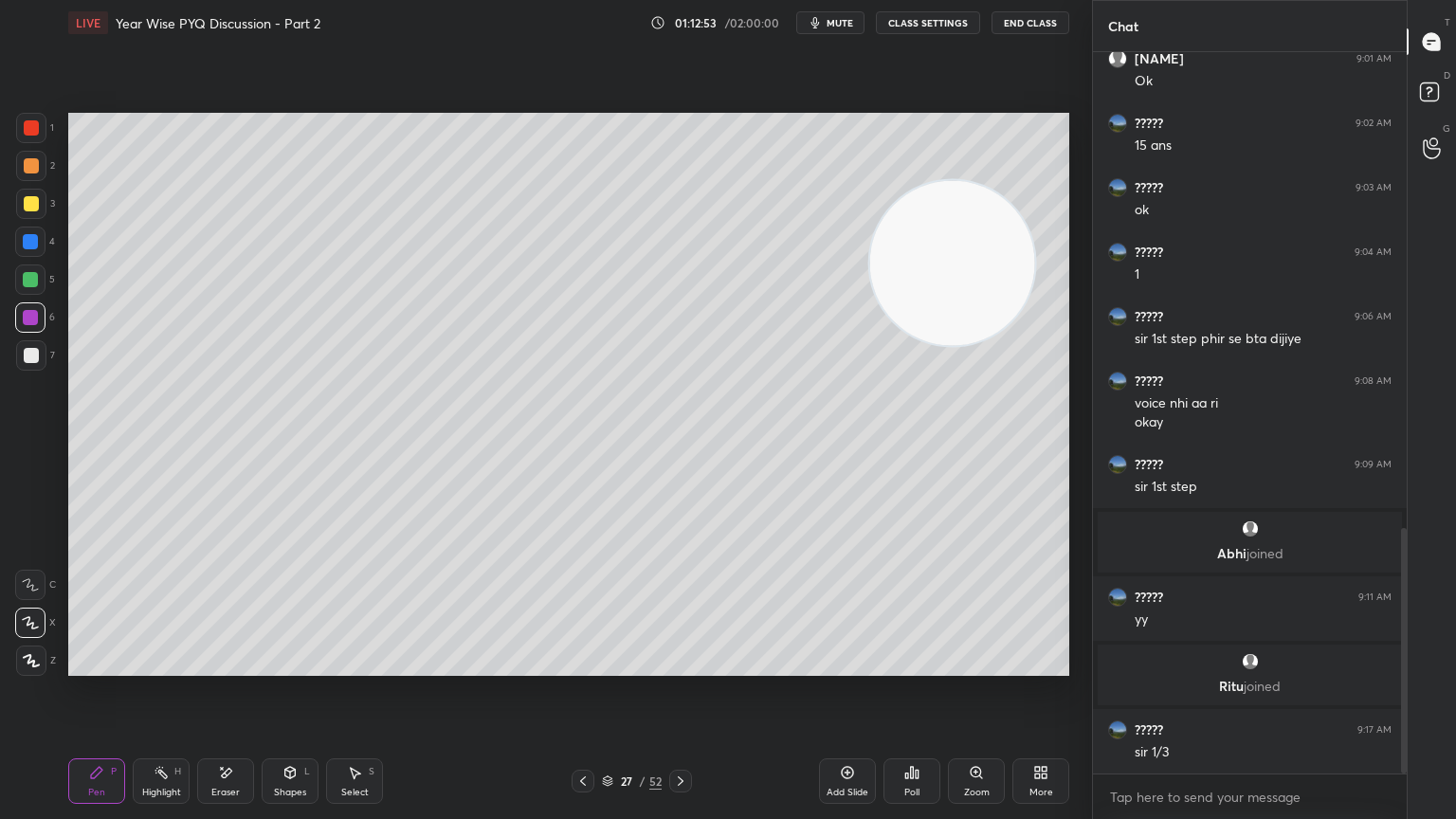 click on "Eraser" at bounding box center (226, 781) 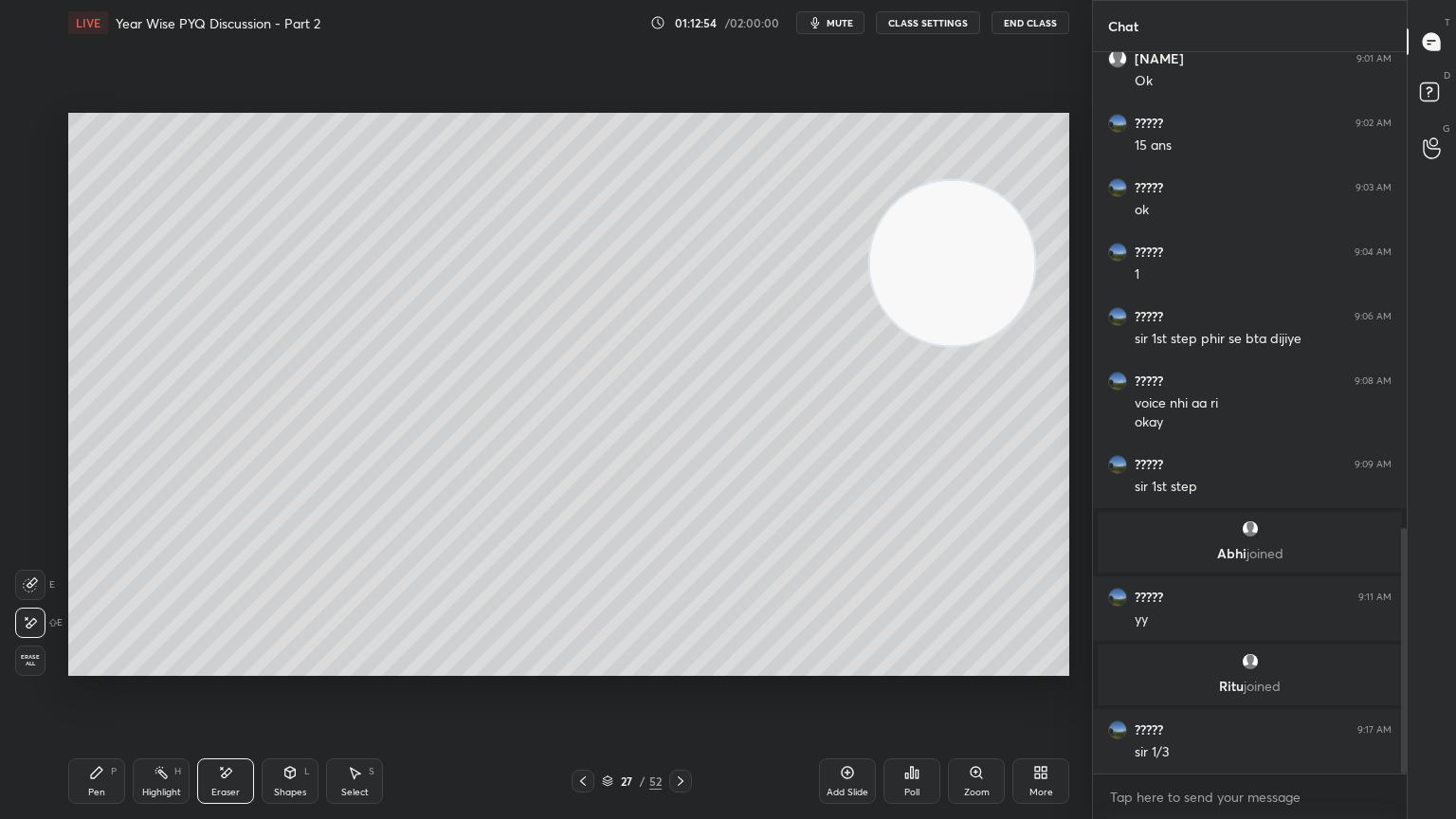 click on "Pen" at bounding box center [97, 792] 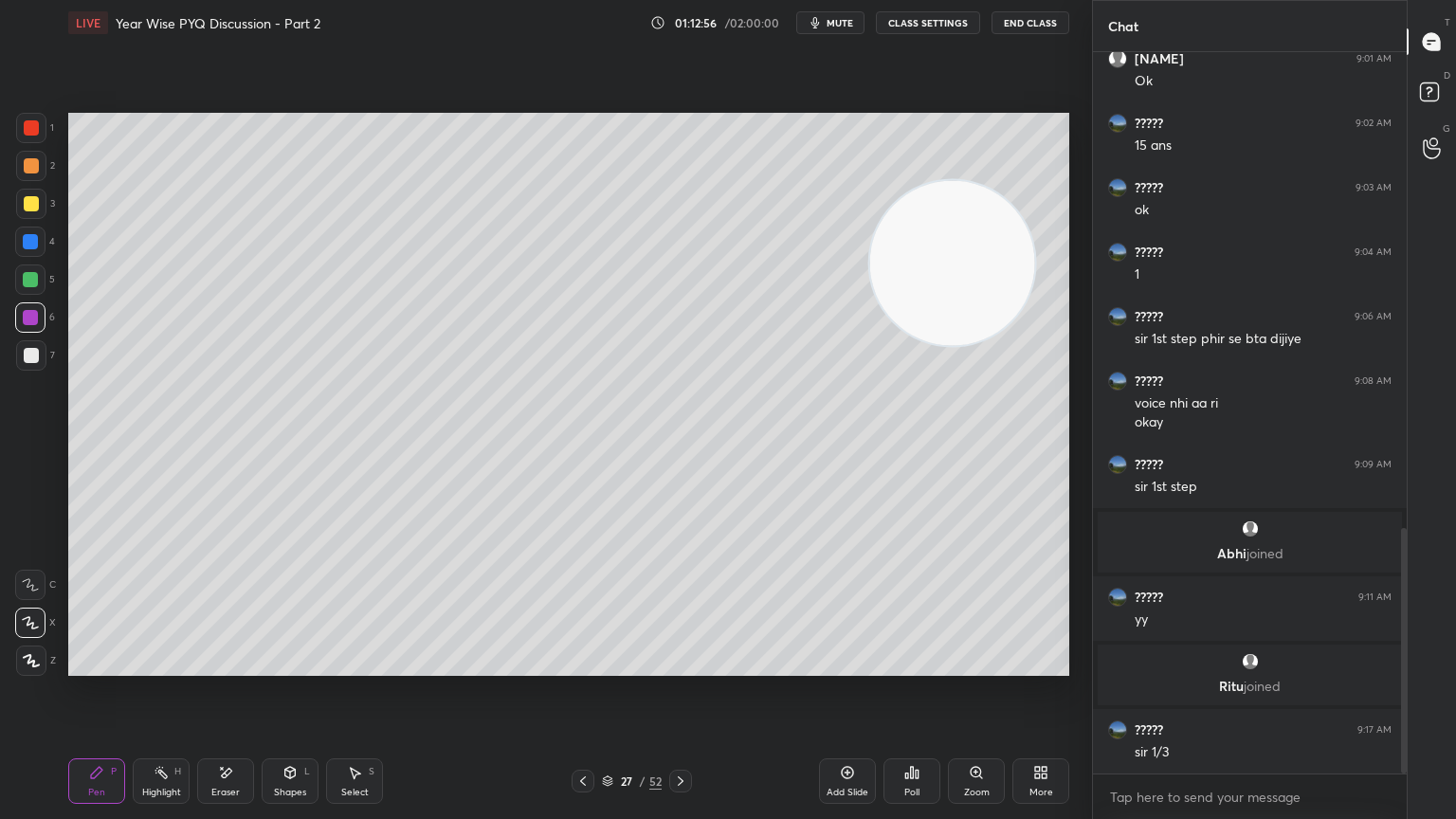 click on "Eraser" at bounding box center [226, 781] 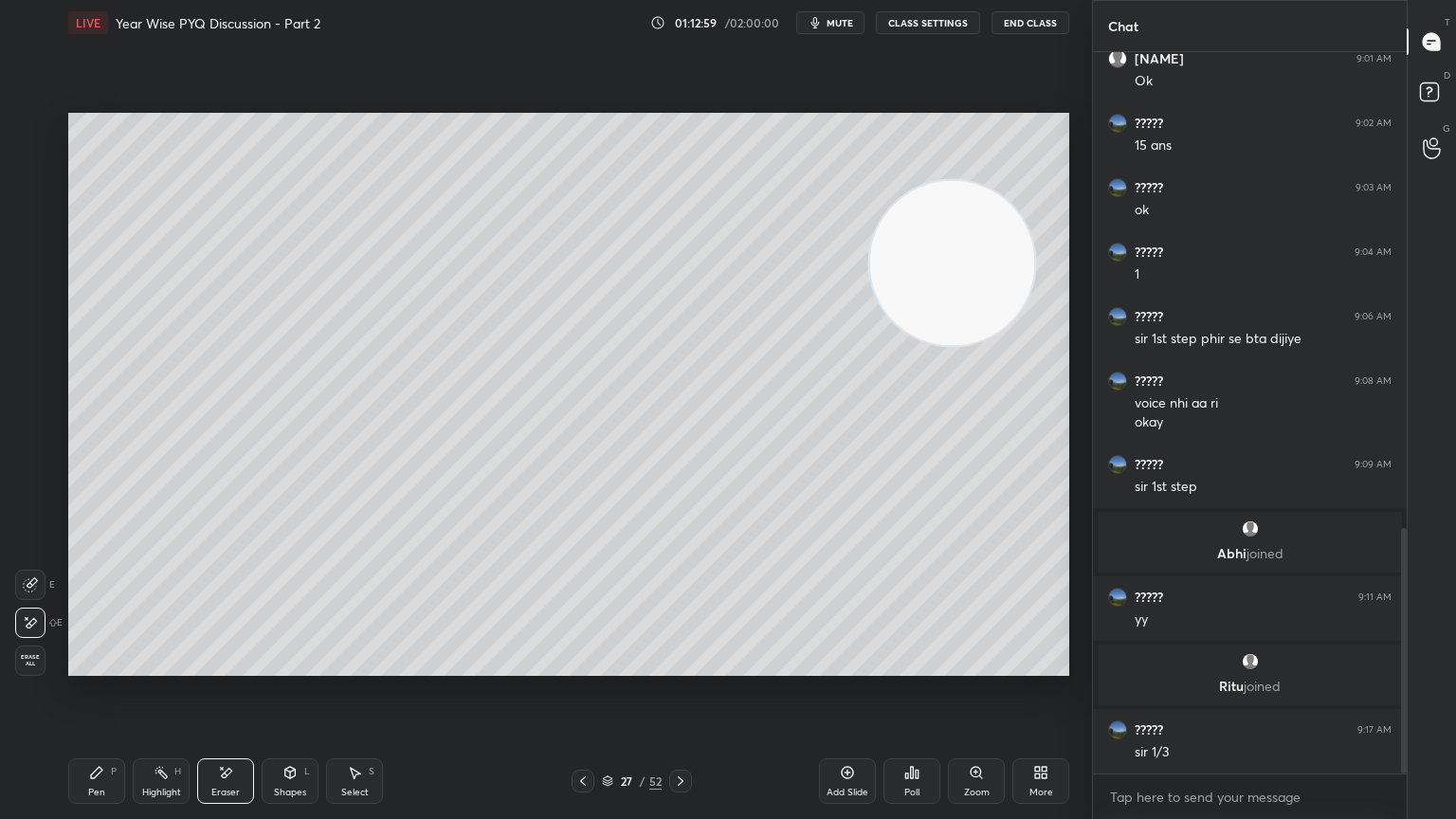 click on "Pen P" at bounding box center [97, 781] 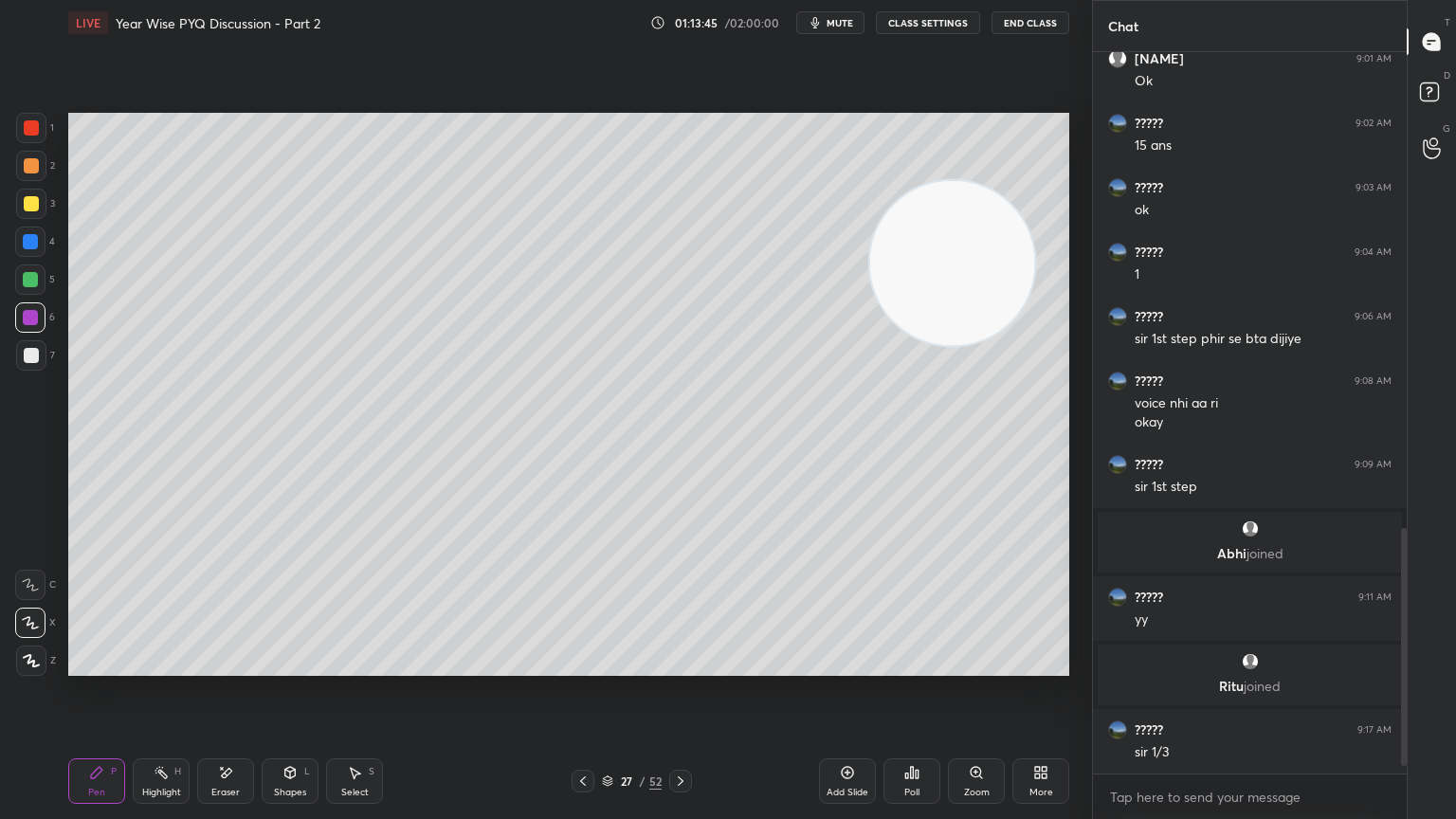 scroll, scrollTop: 1463, scrollLeft: 0, axis: vertical 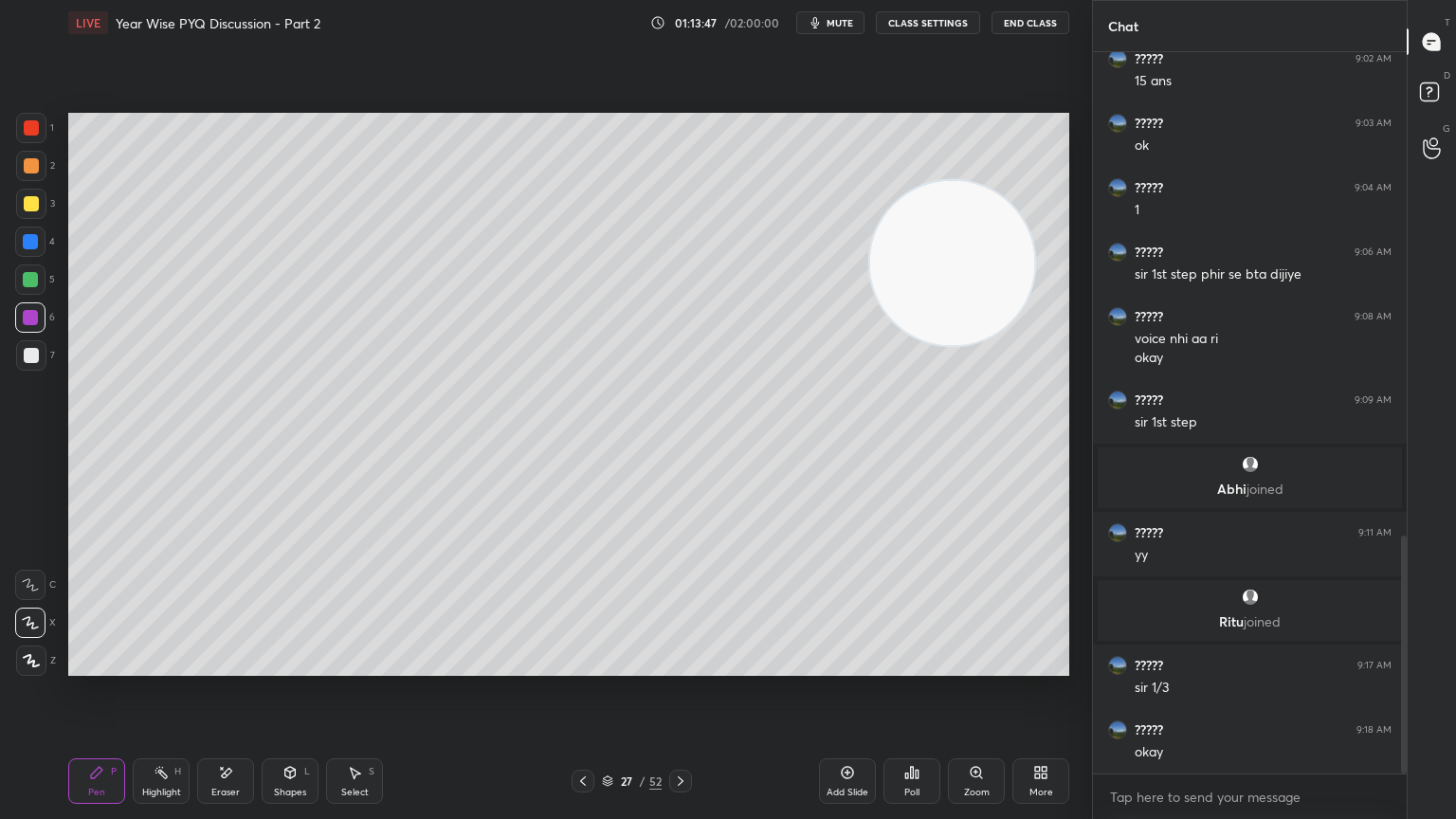 click 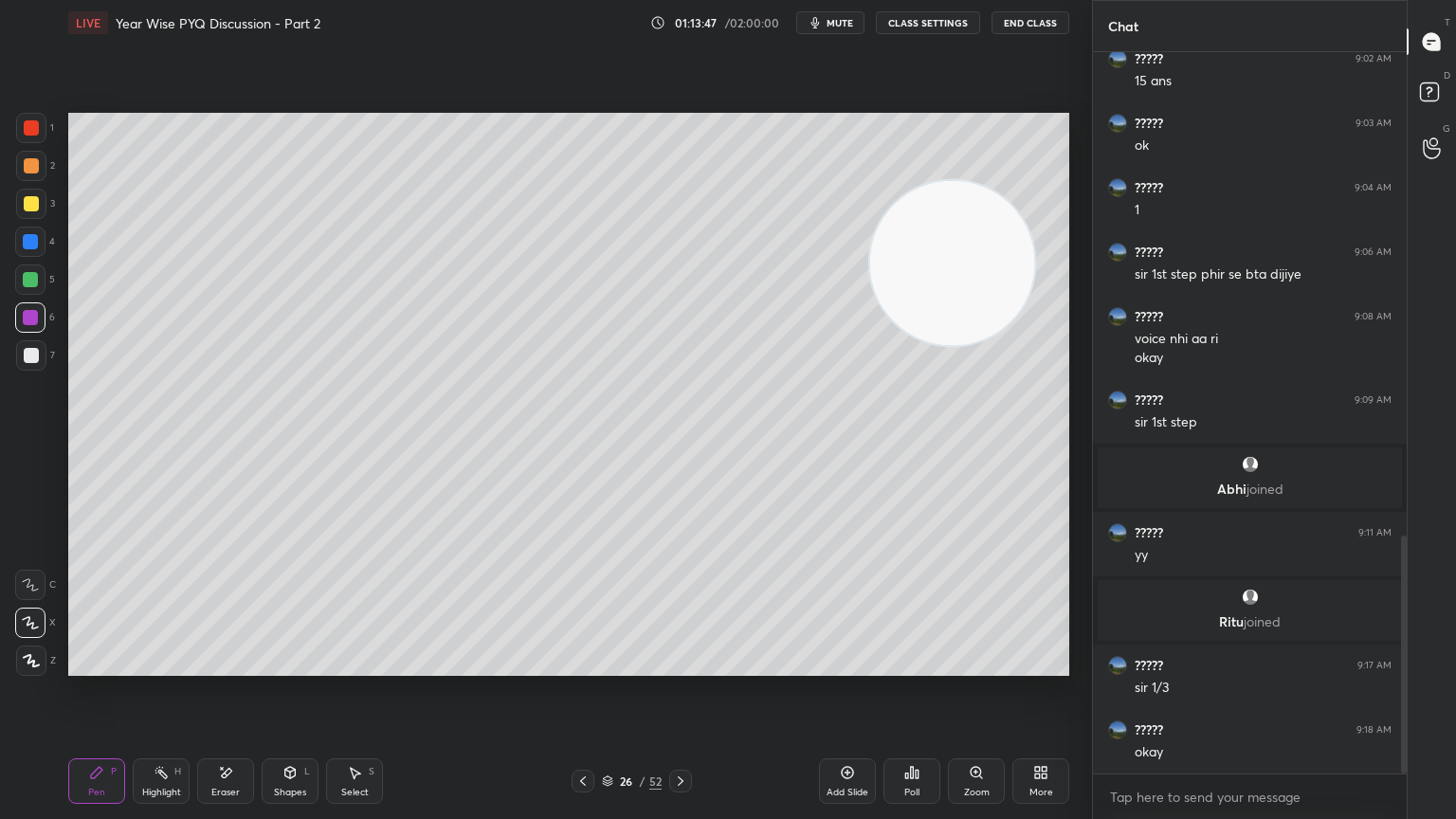 click 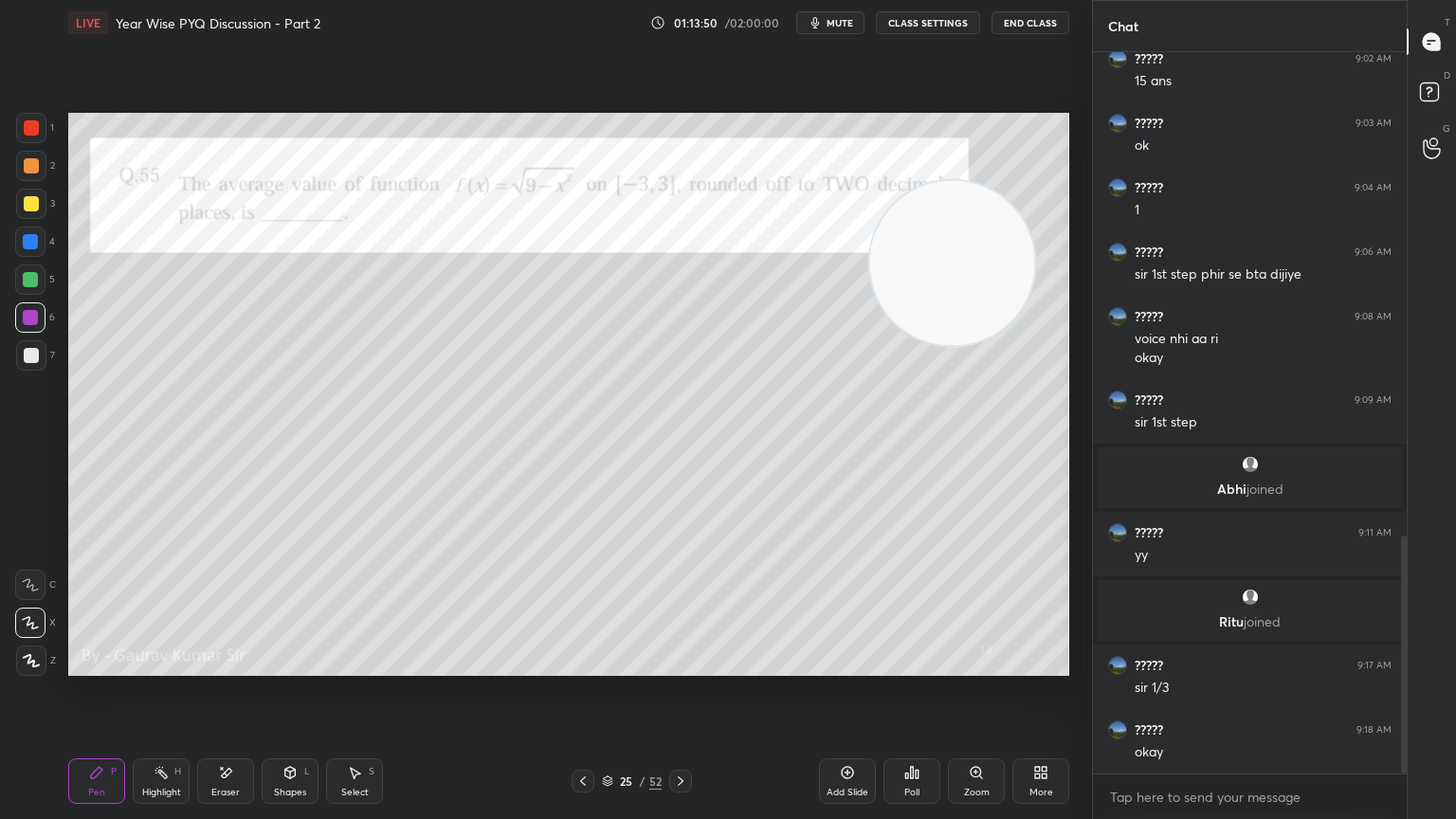 click 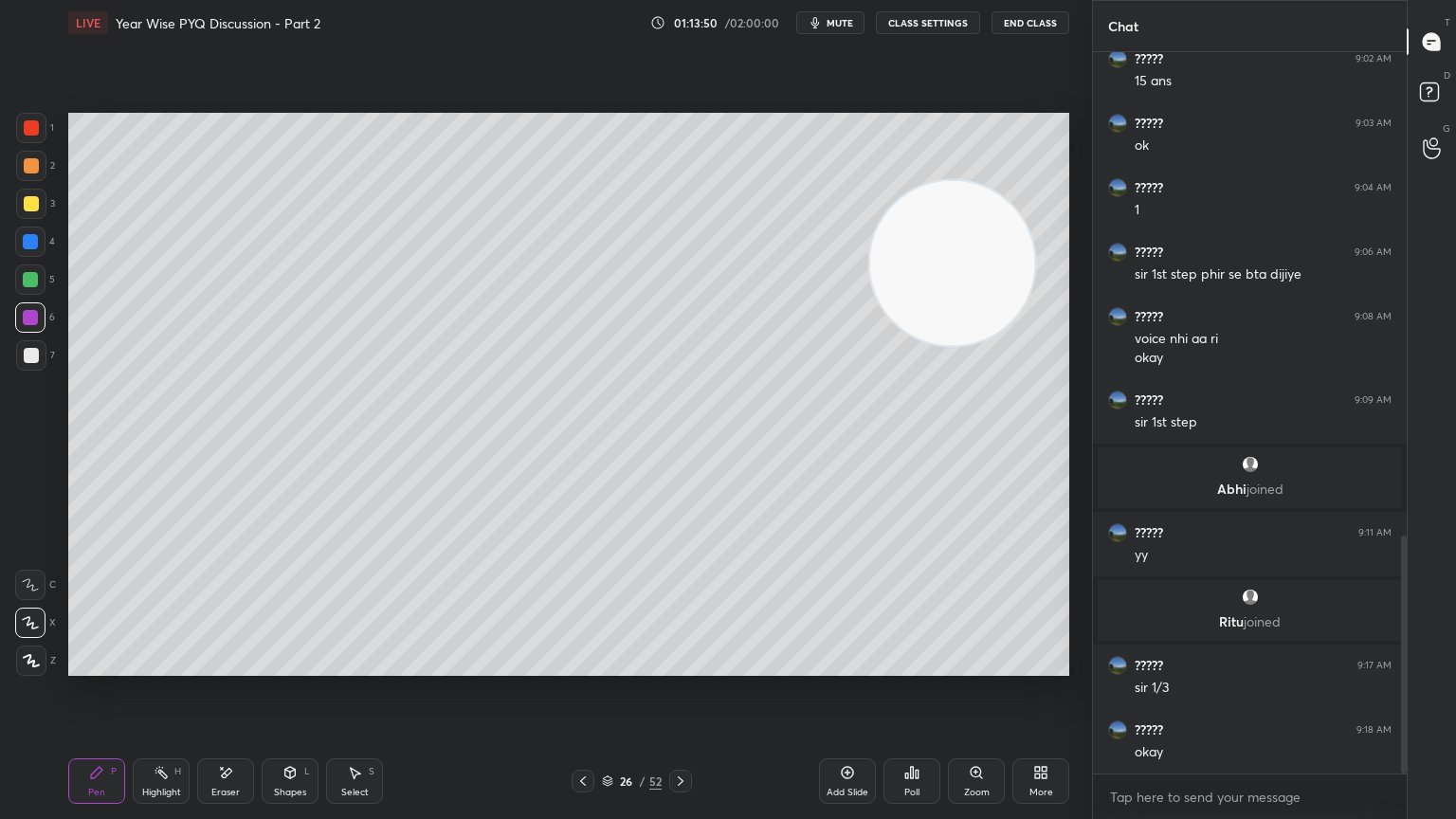 click 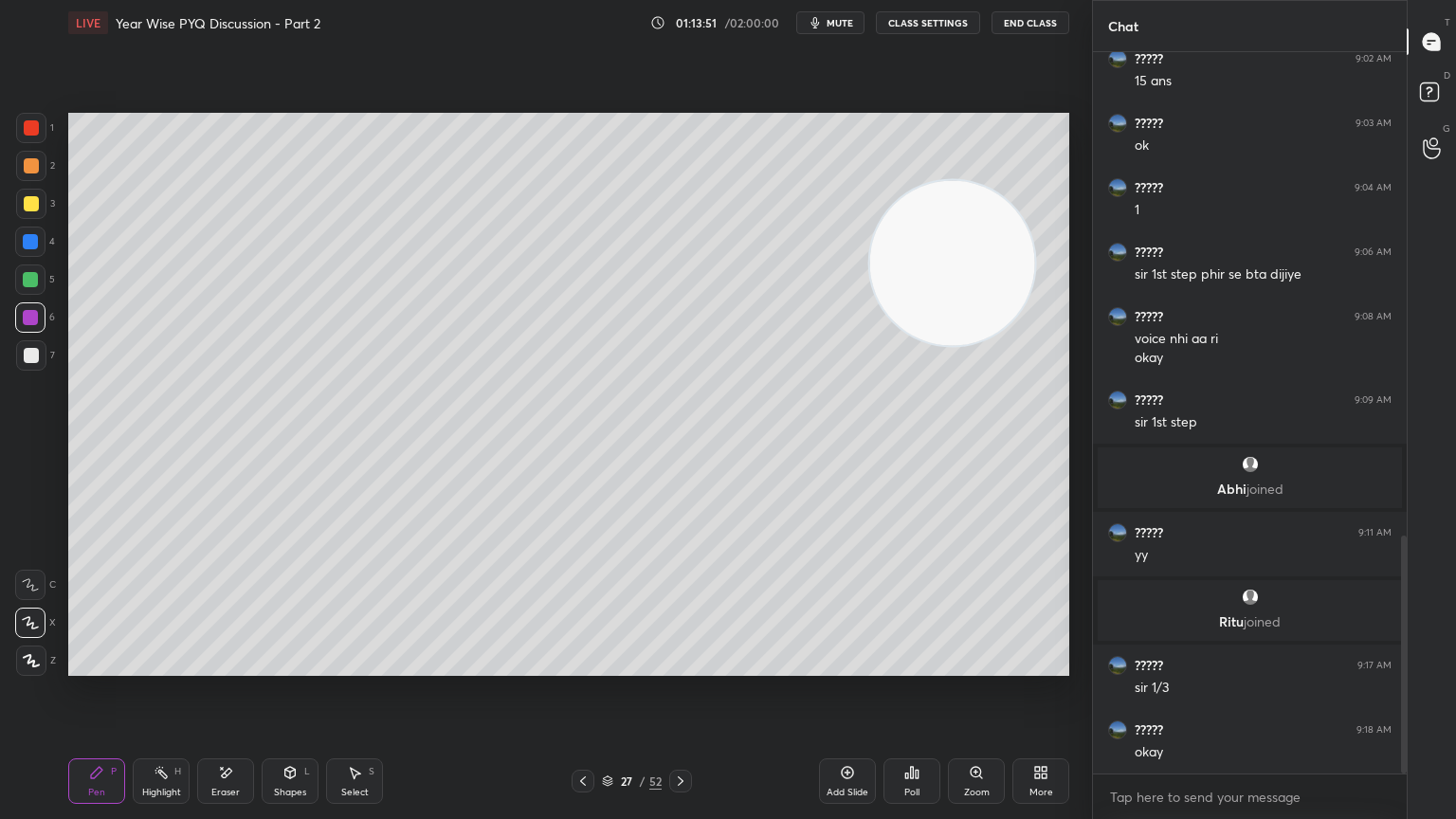 click 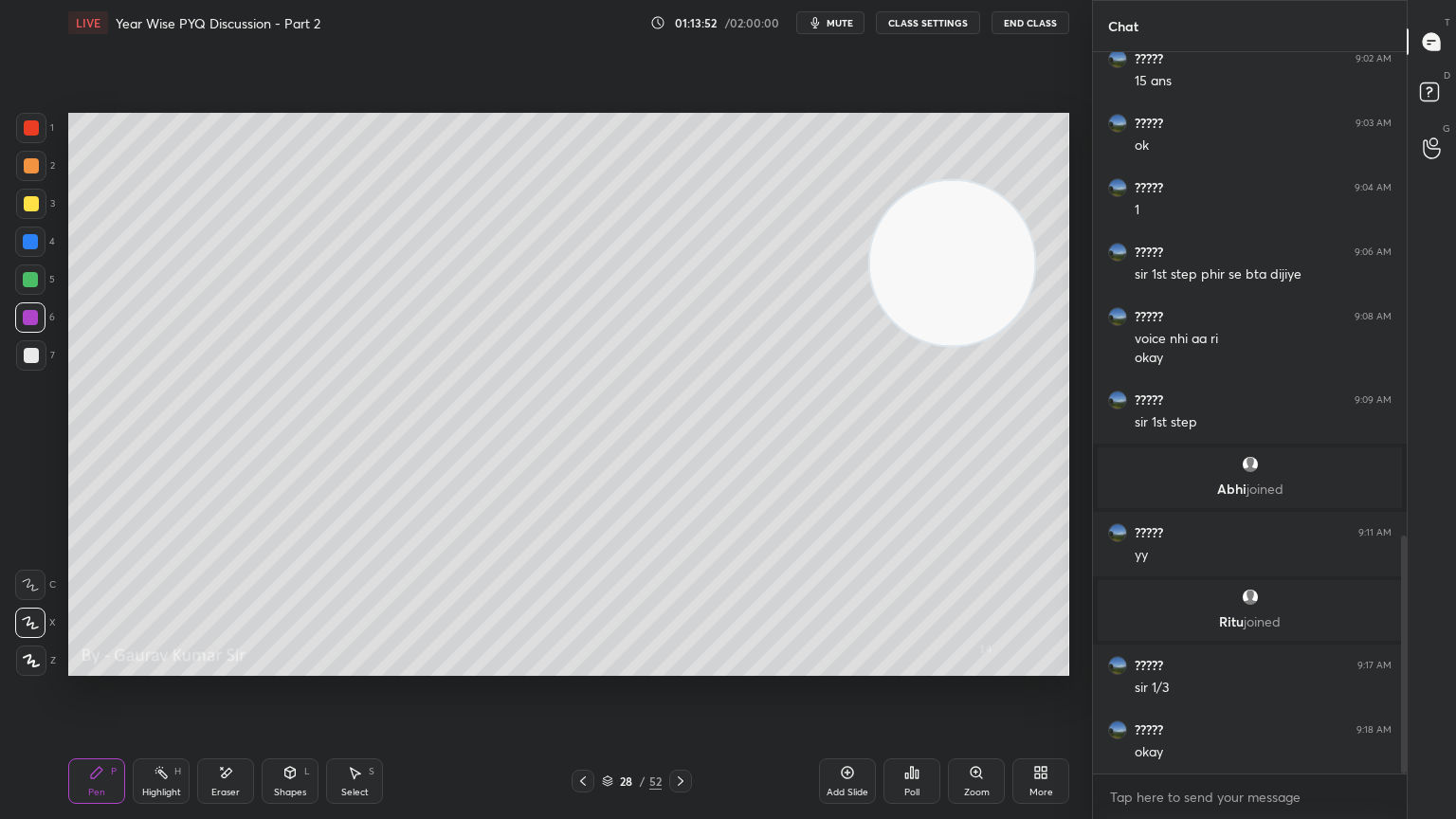 click 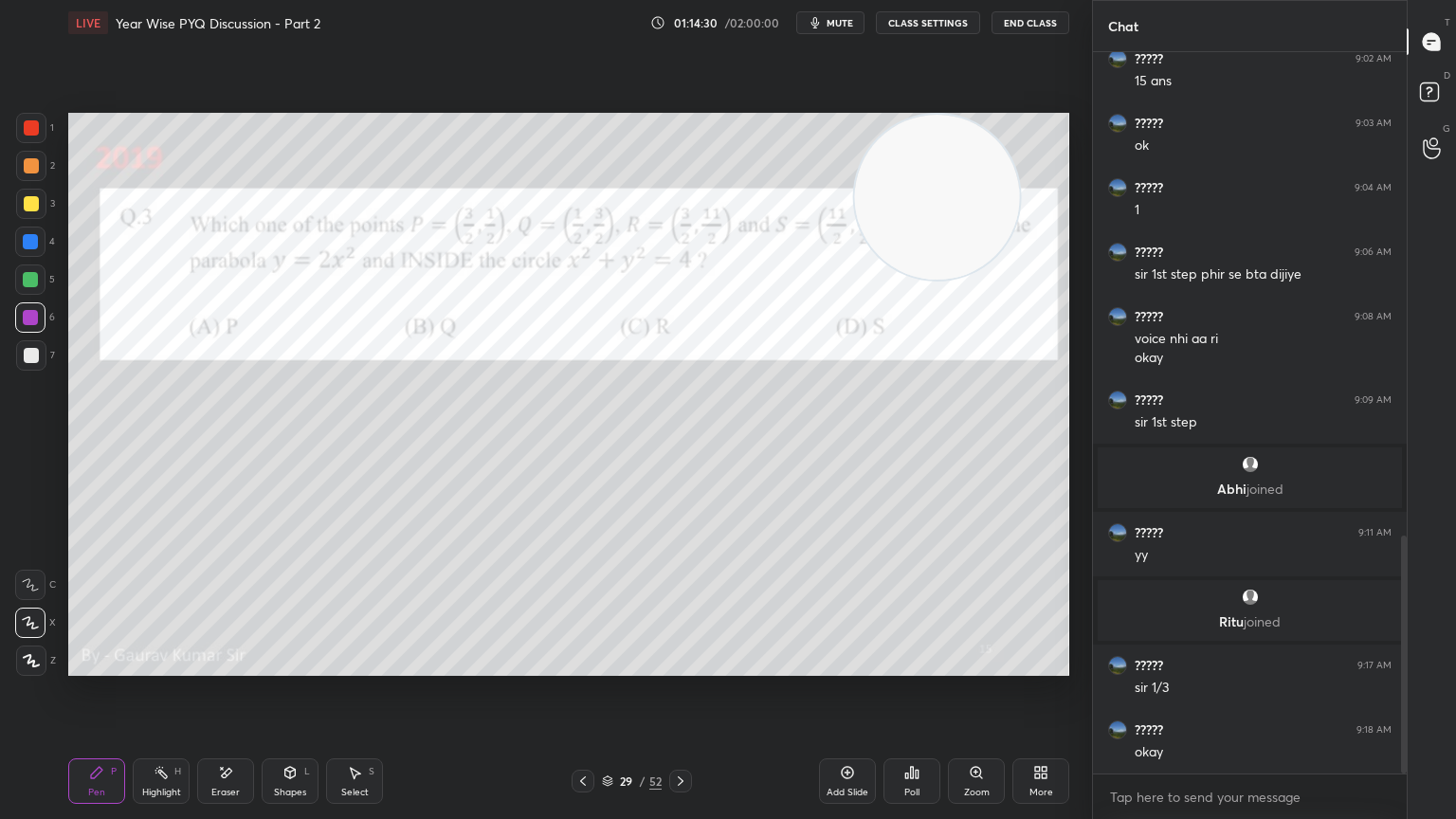click at bounding box center (31, 204) 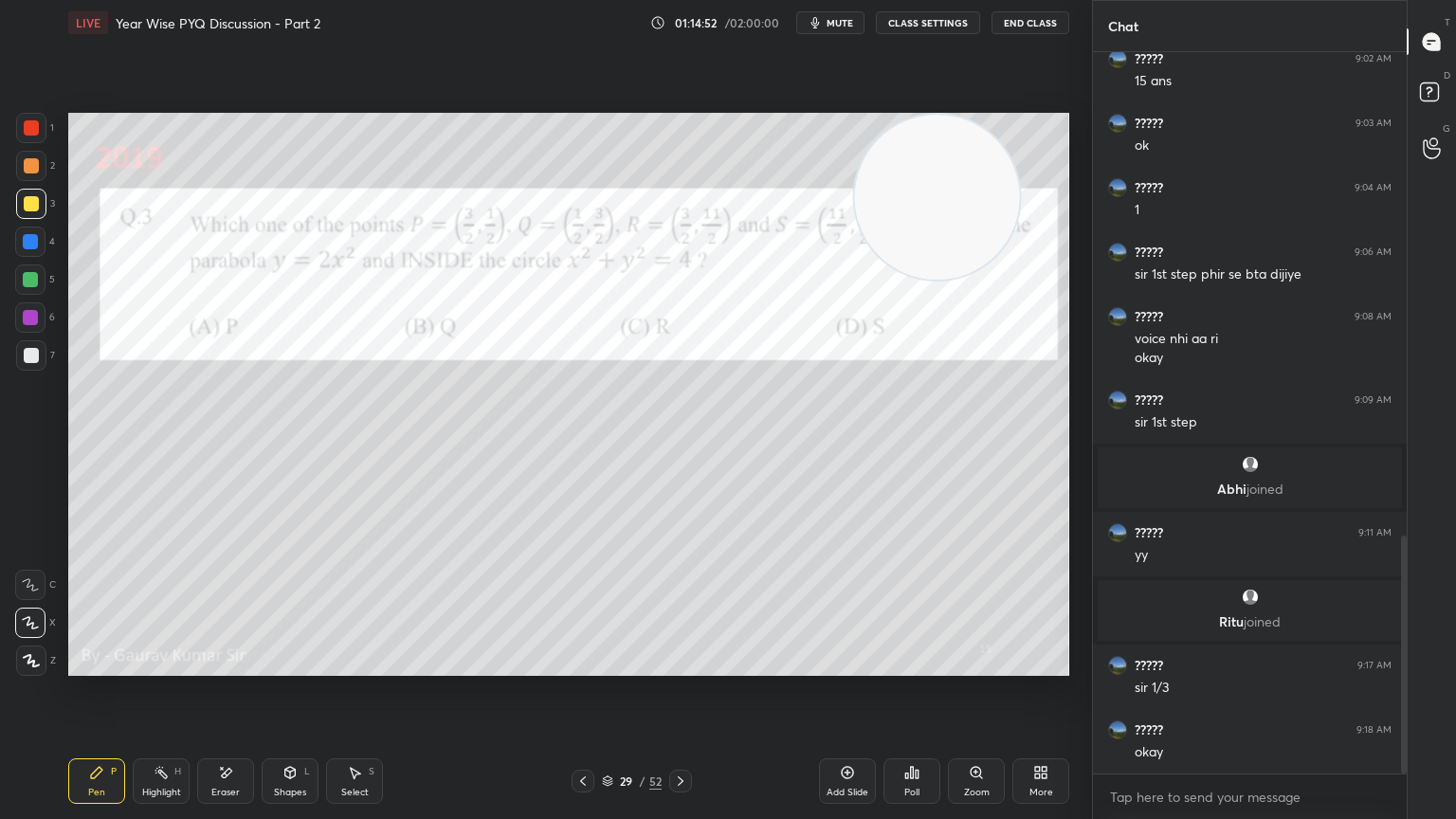 click at bounding box center (30, 318) 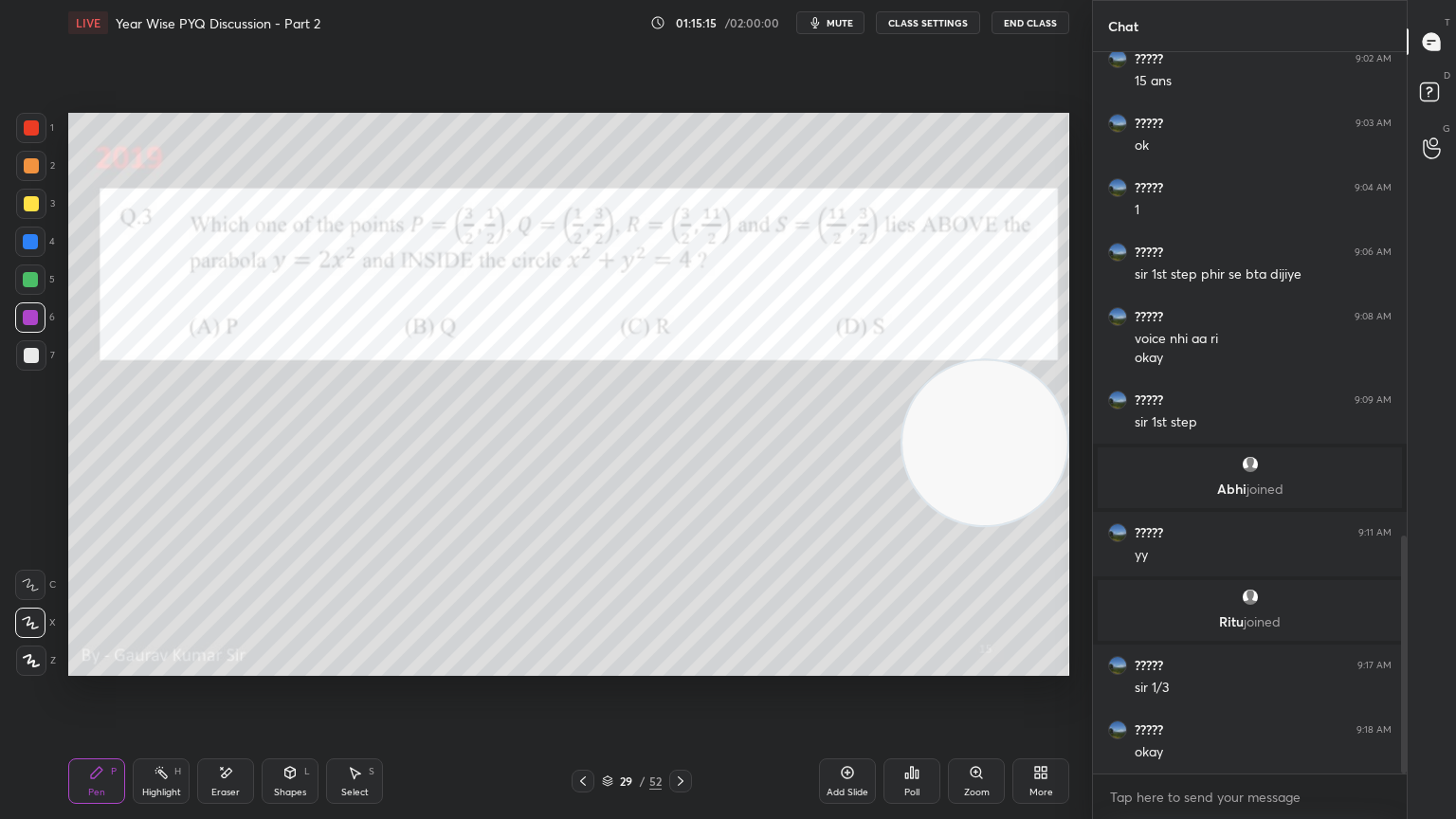 click at bounding box center (30, 280) 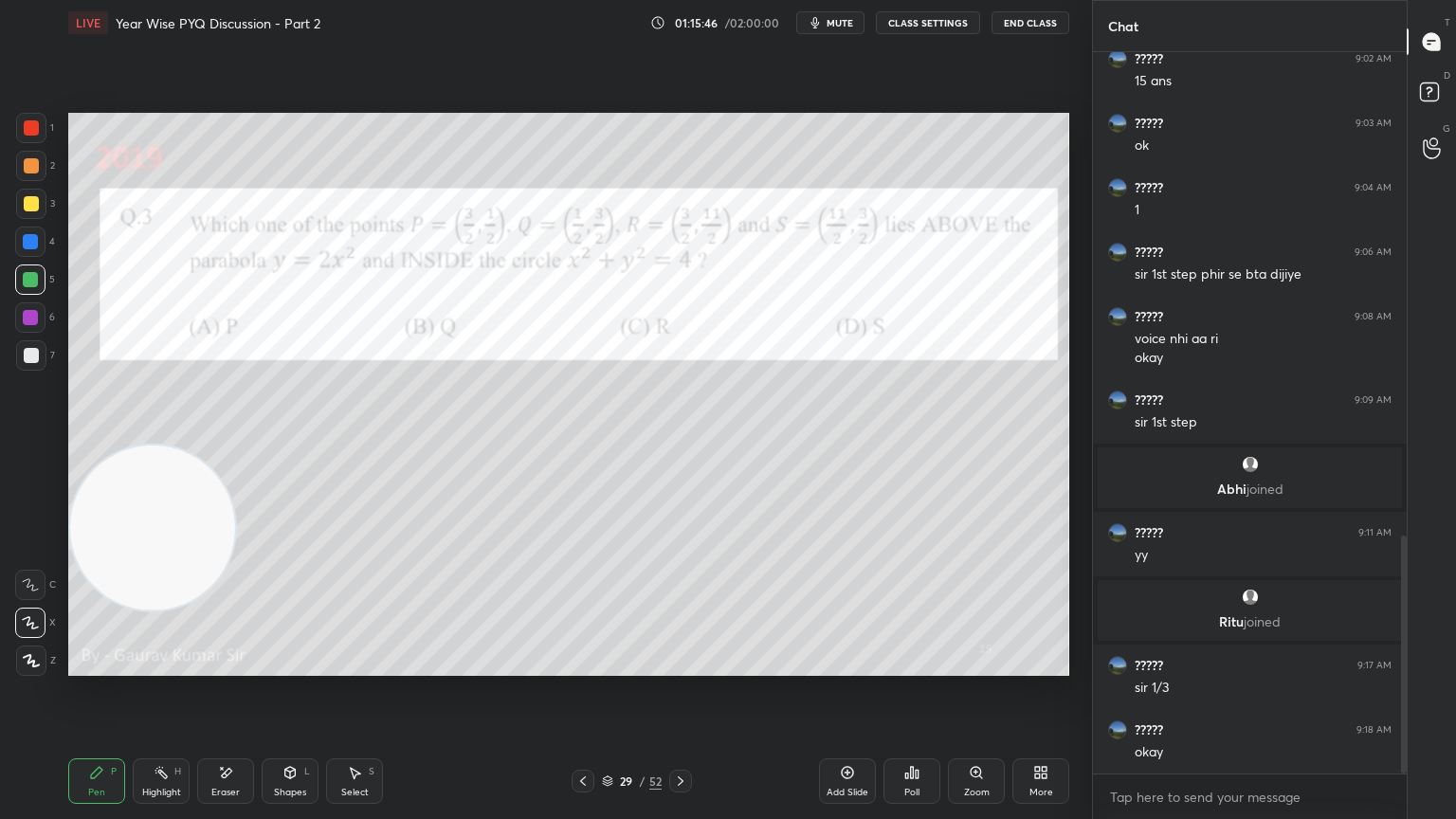 click at bounding box center (31, 355) 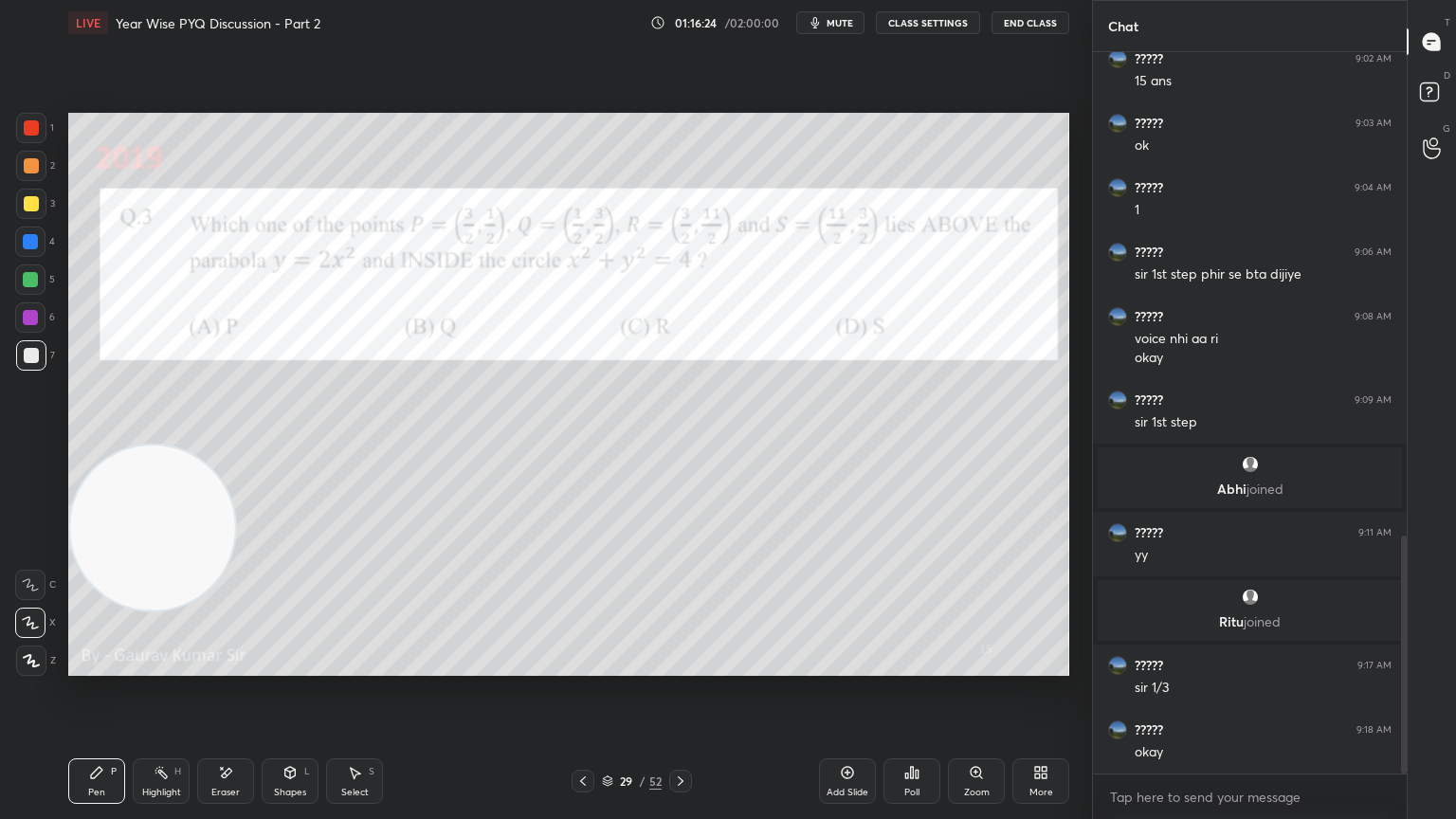 click at bounding box center (30, 318) 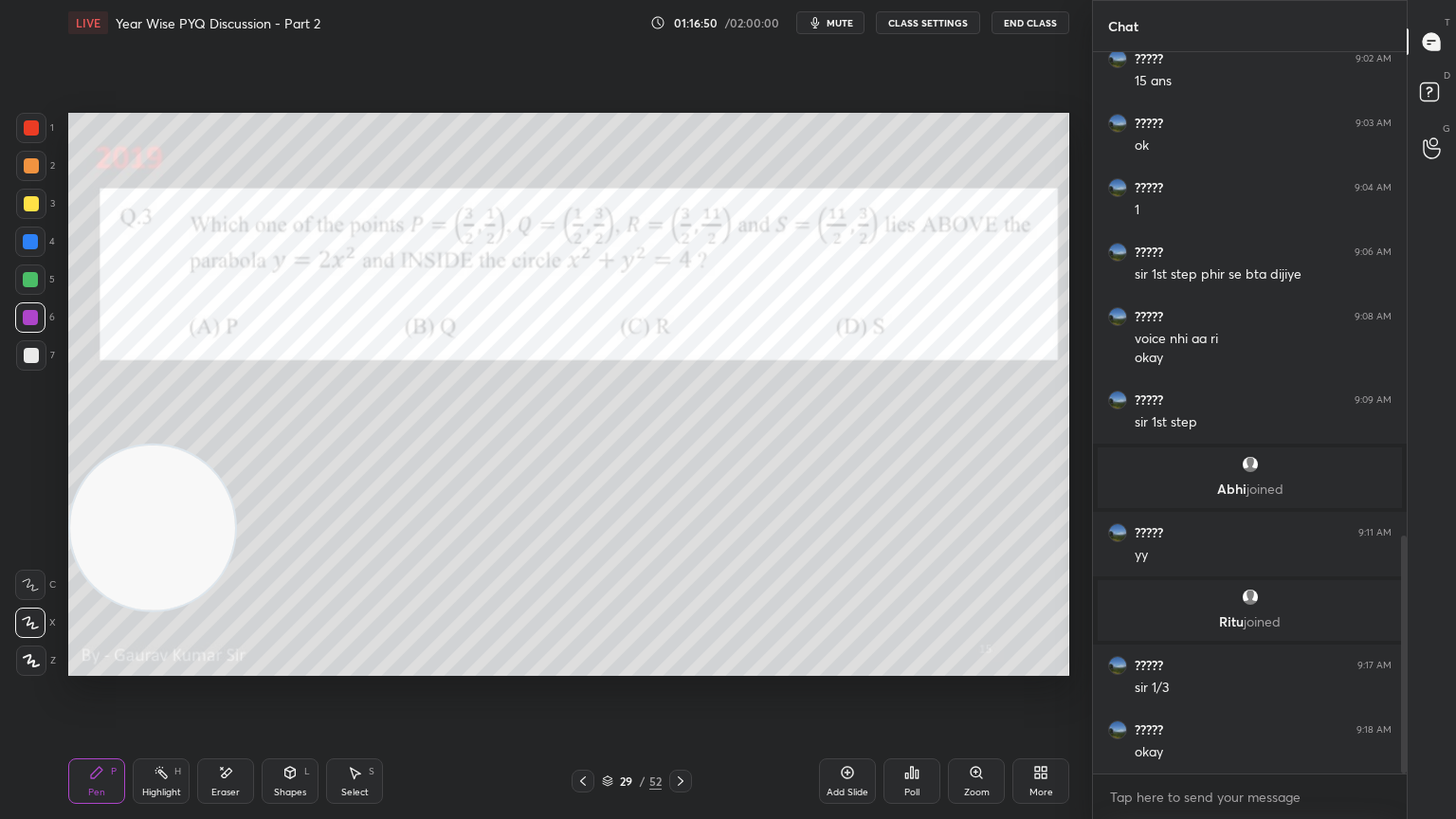 click at bounding box center [31, 355] 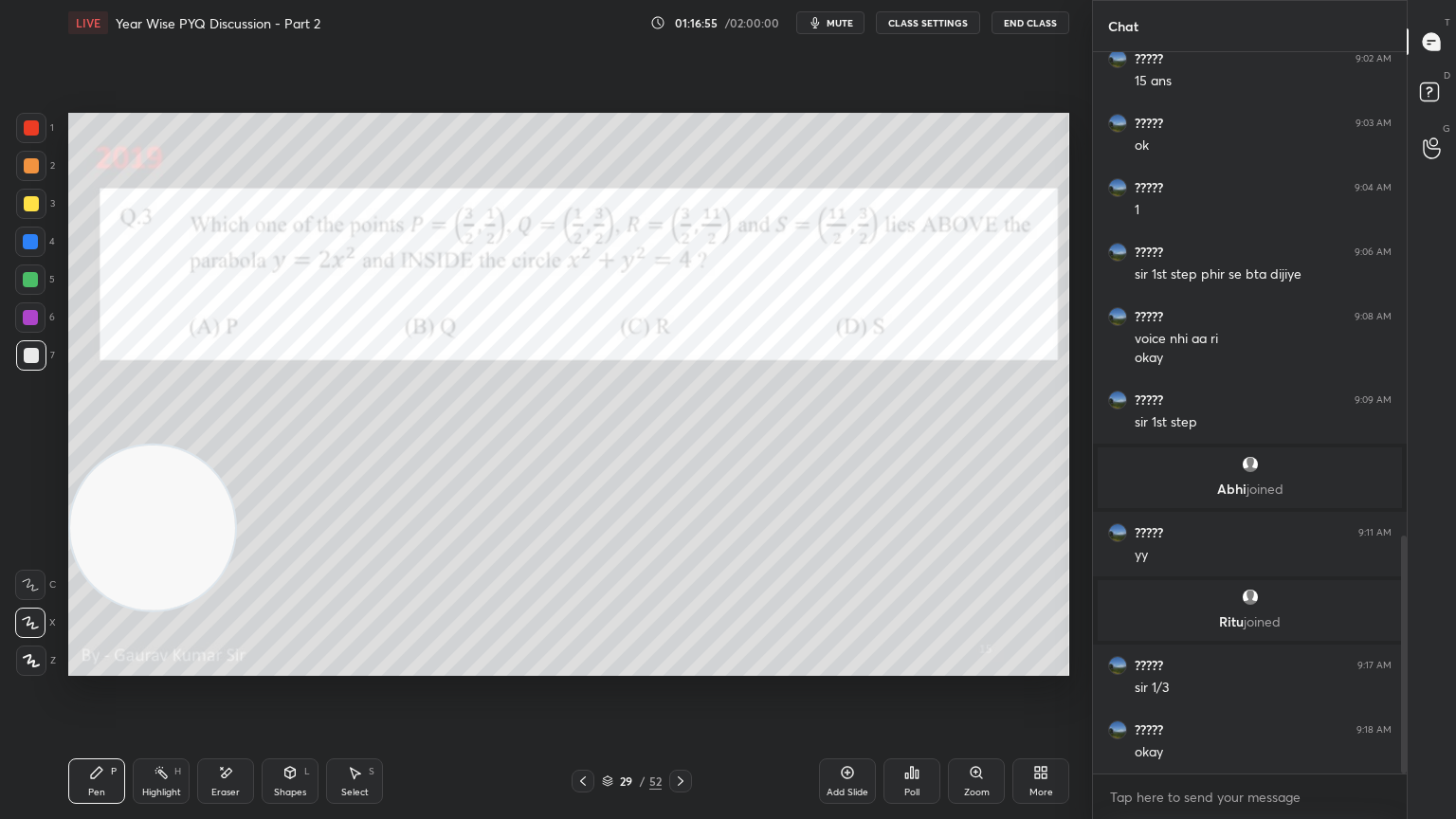 click on "Add Slide" at bounding box center [847, 792] 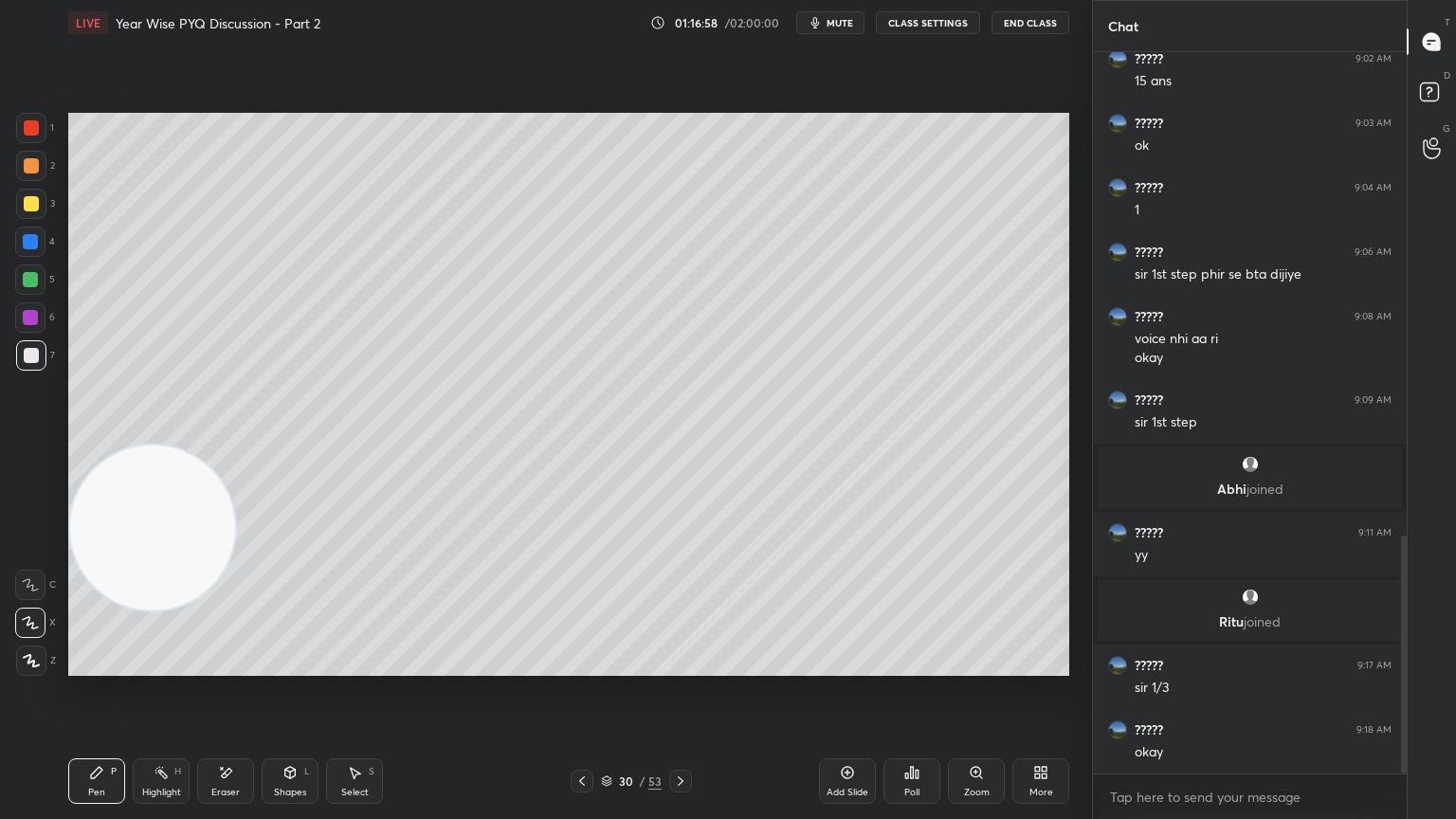 click 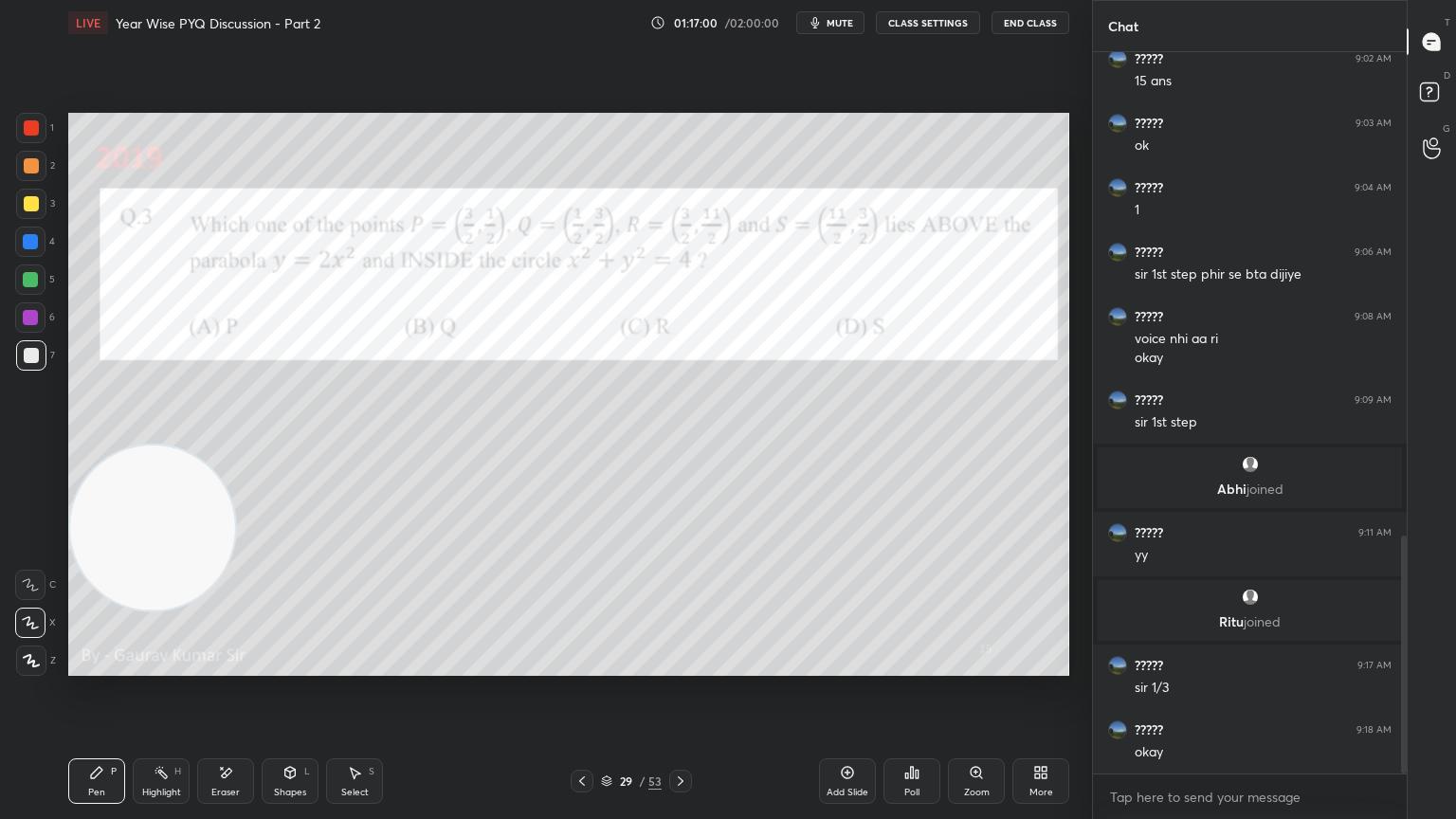 click 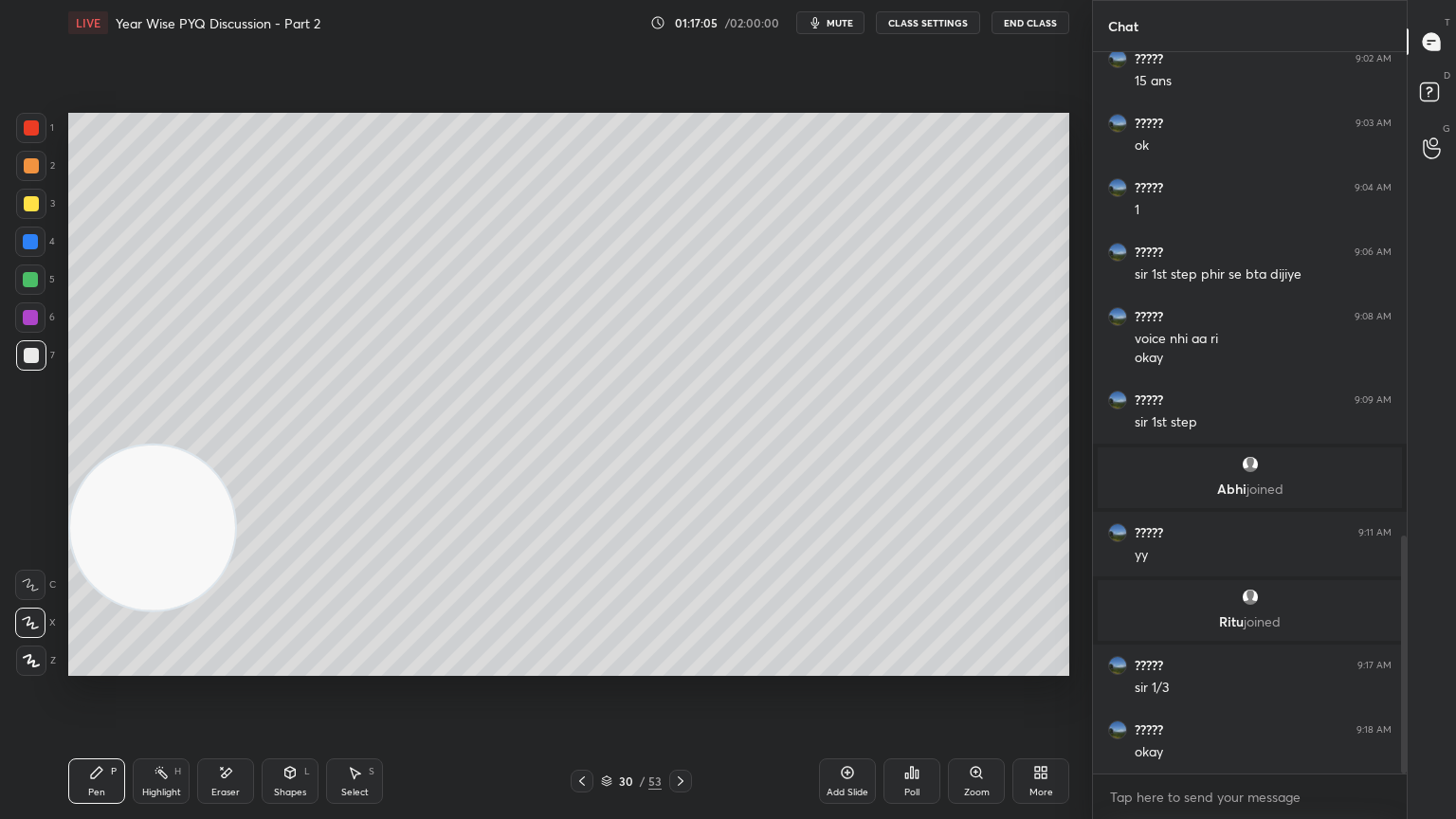 click 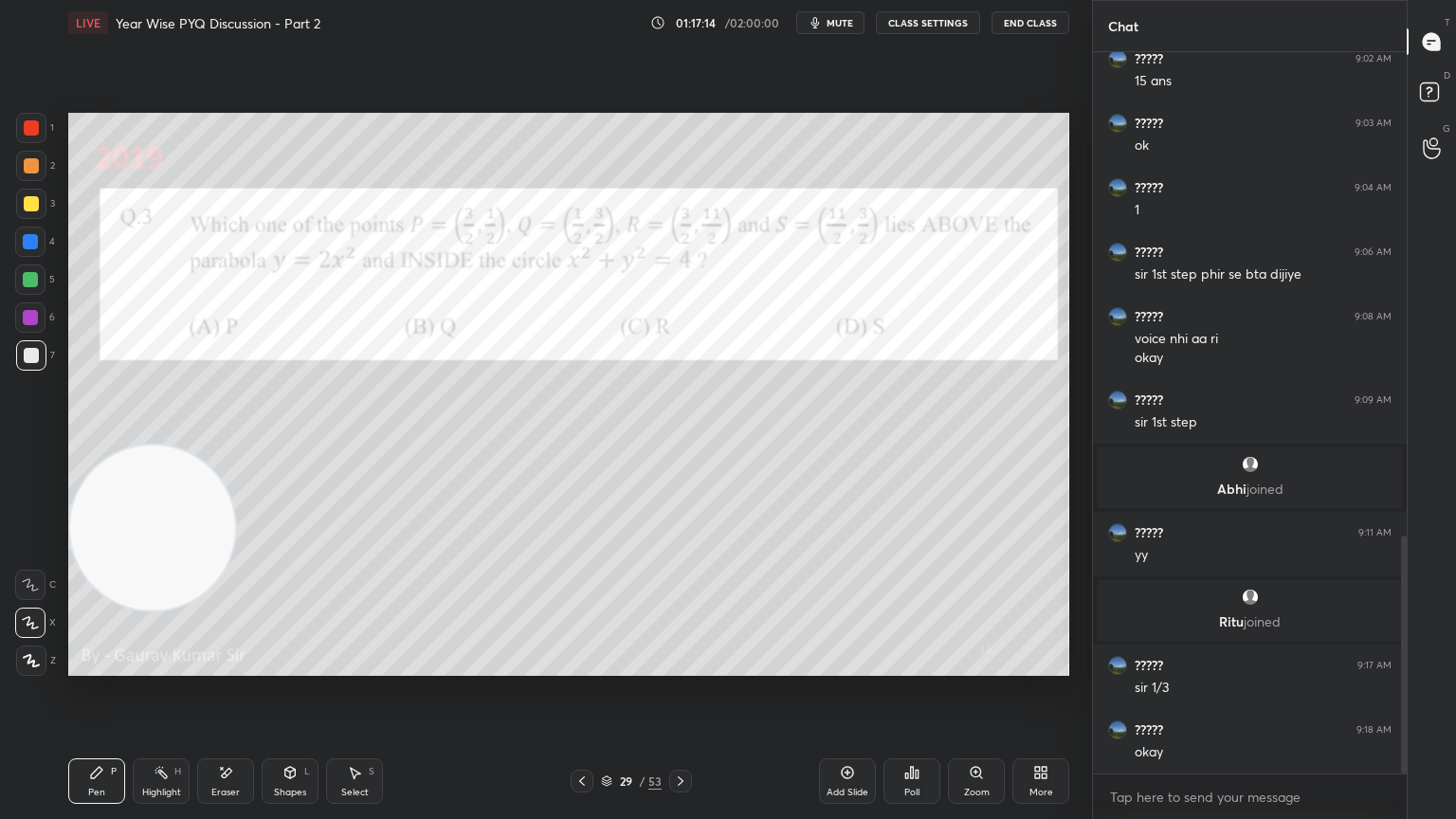click 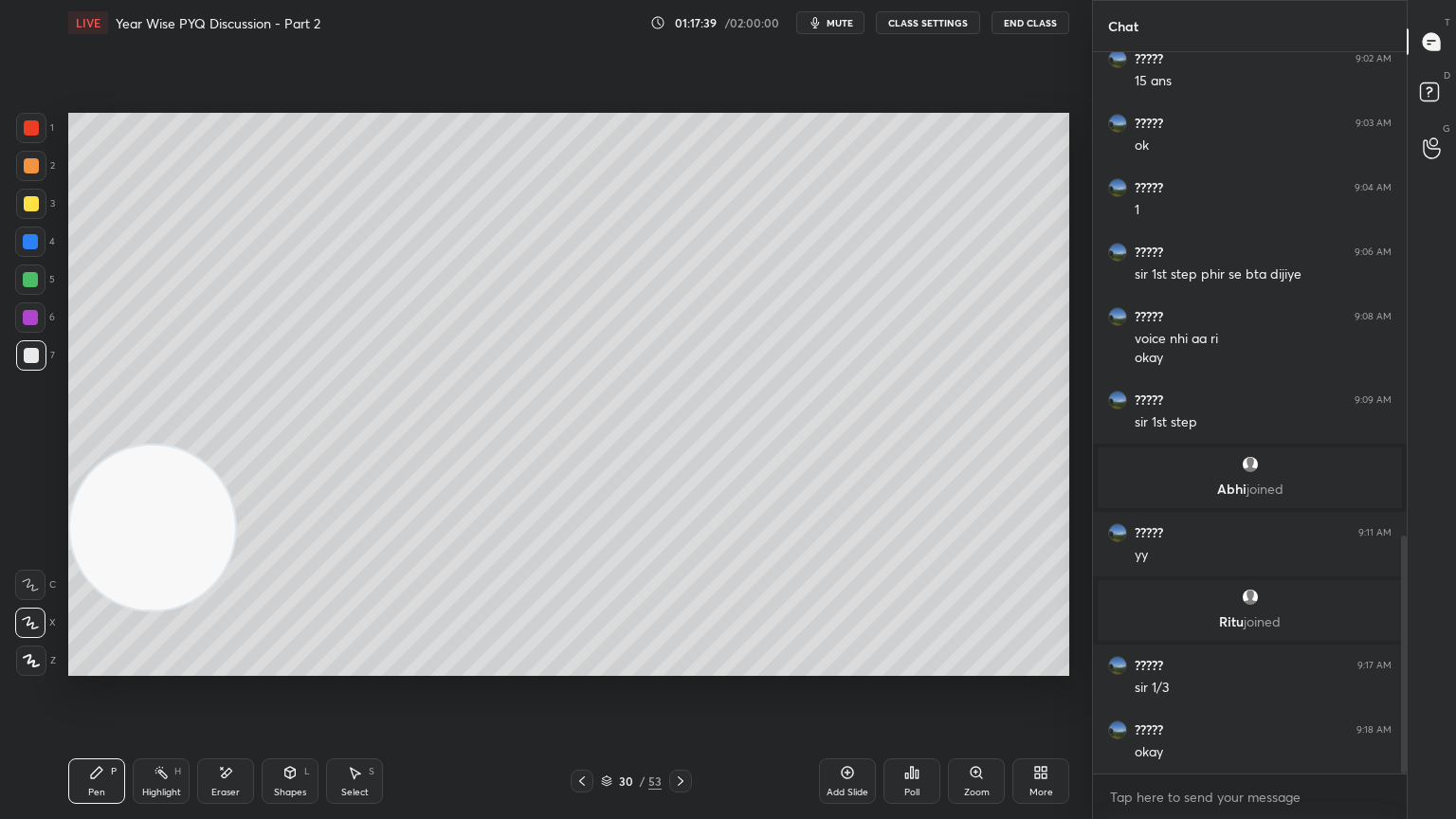 click 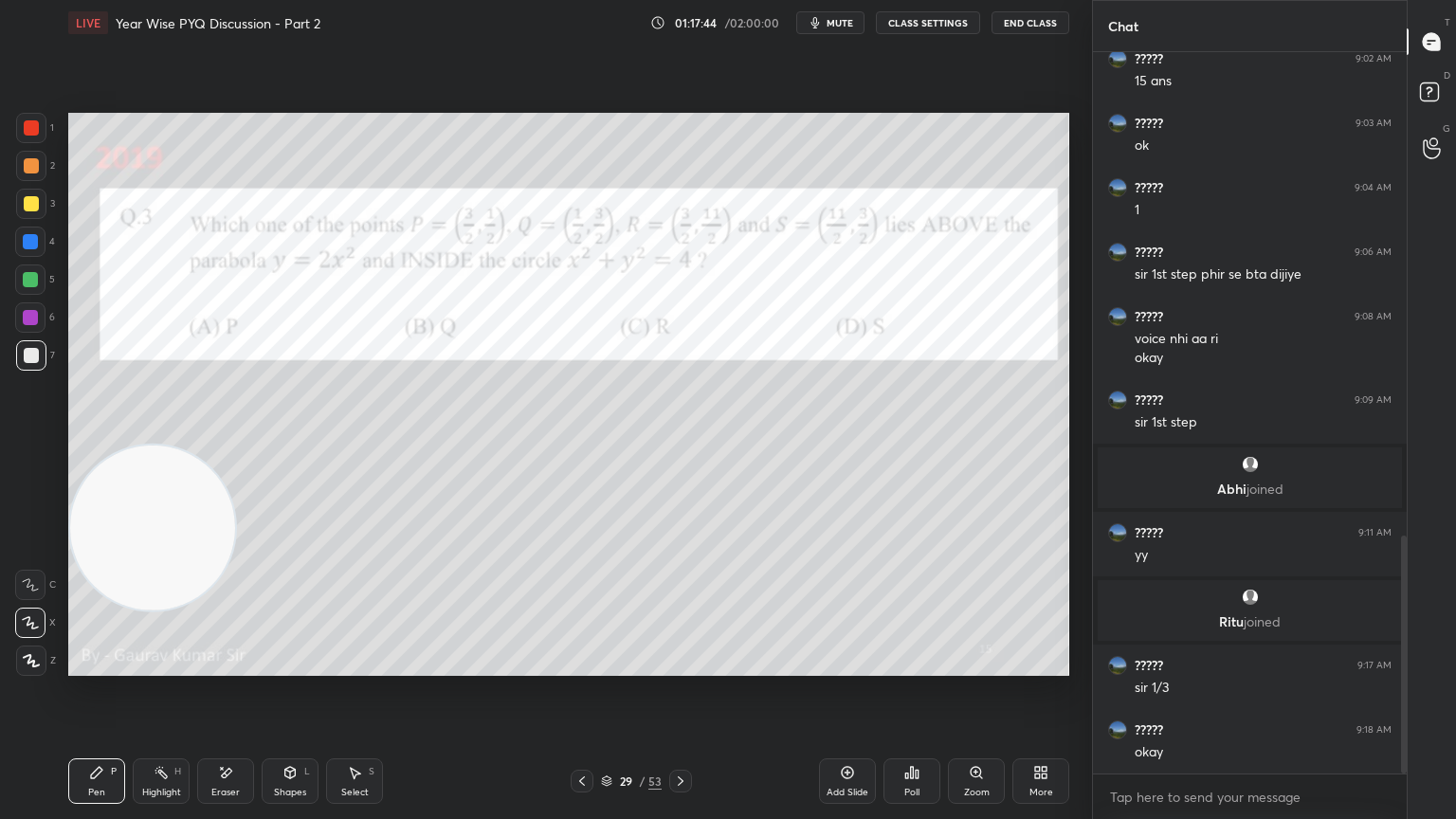 click at bounding box center [30, 318] 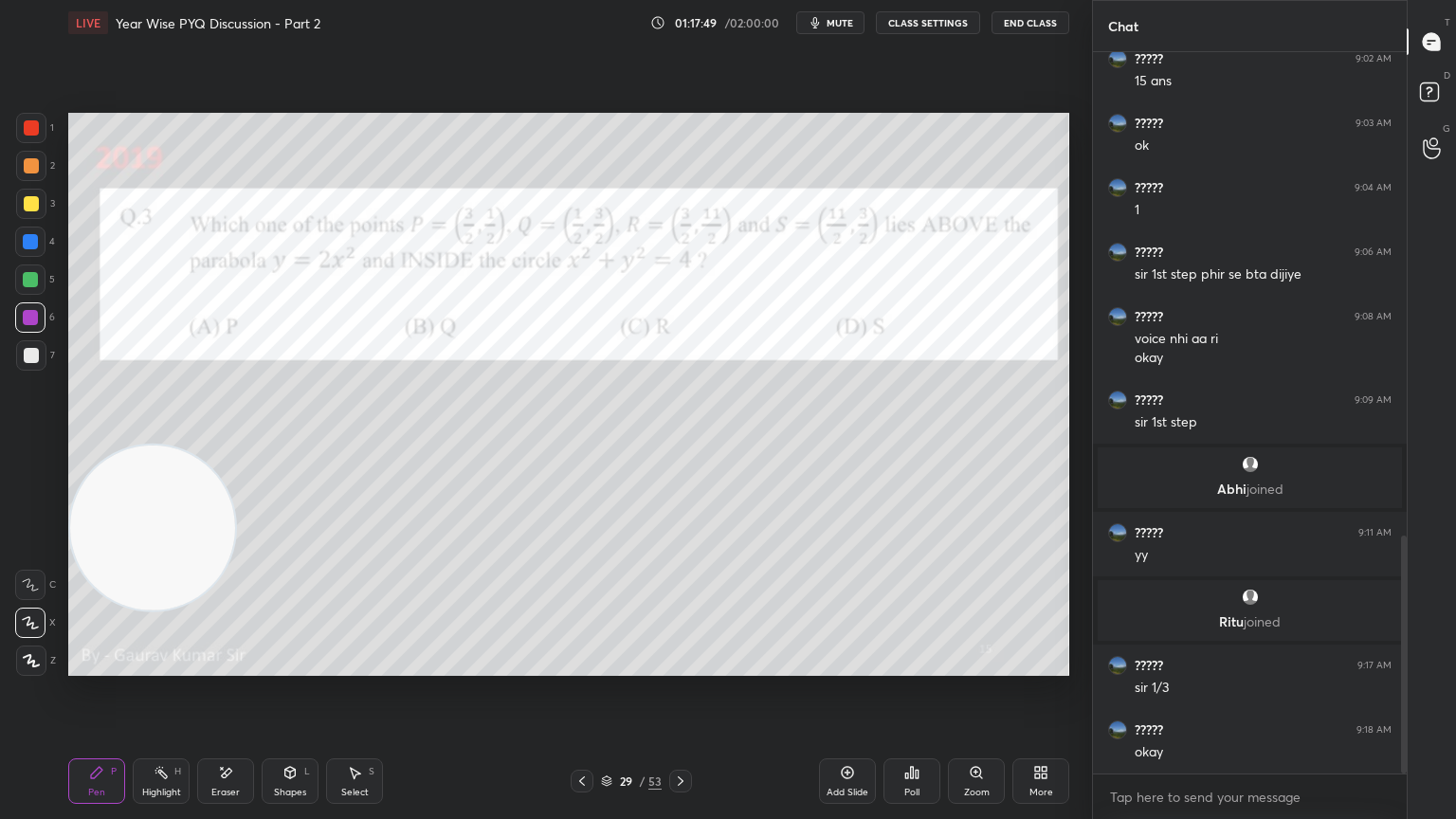 click 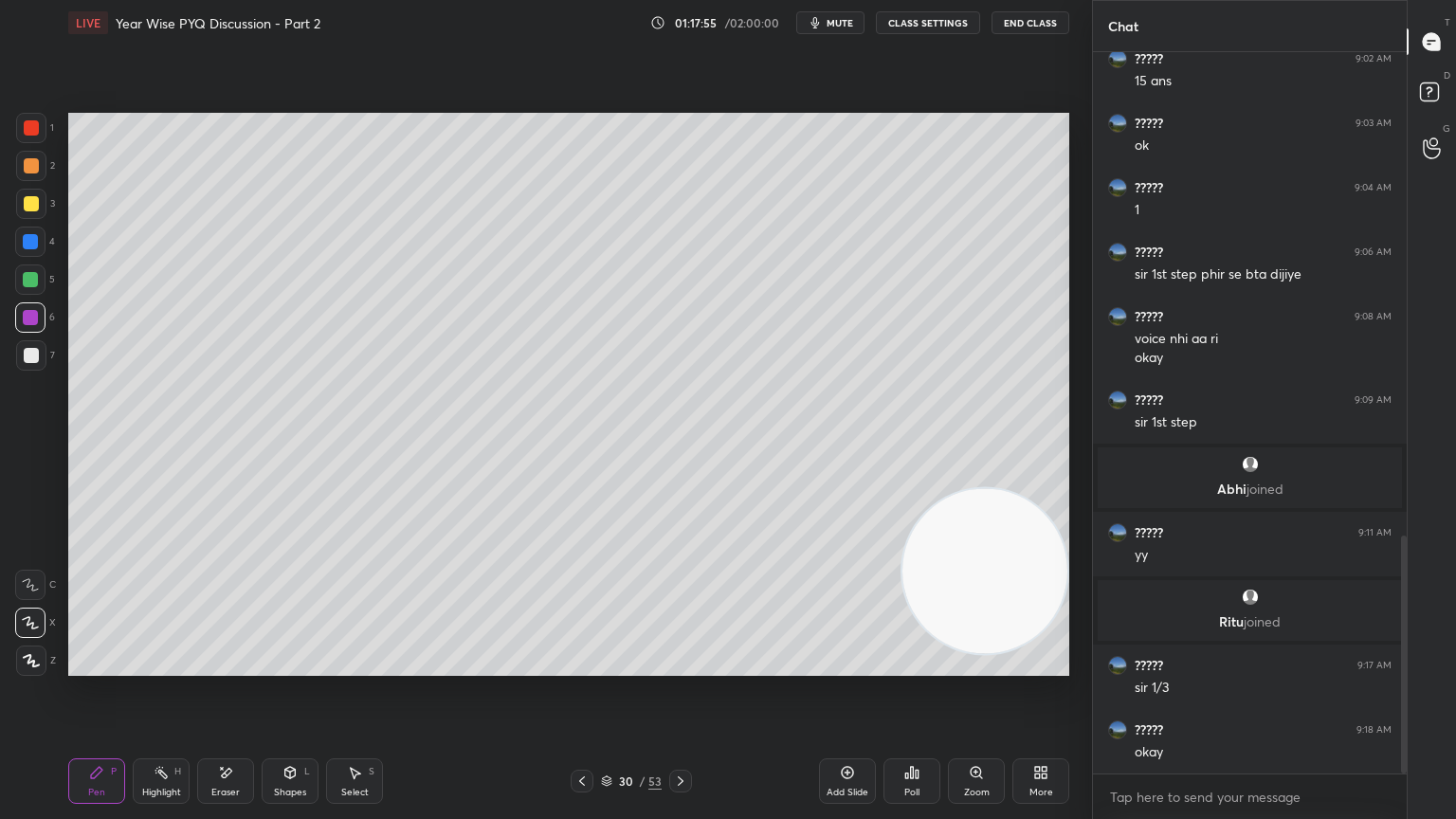 click 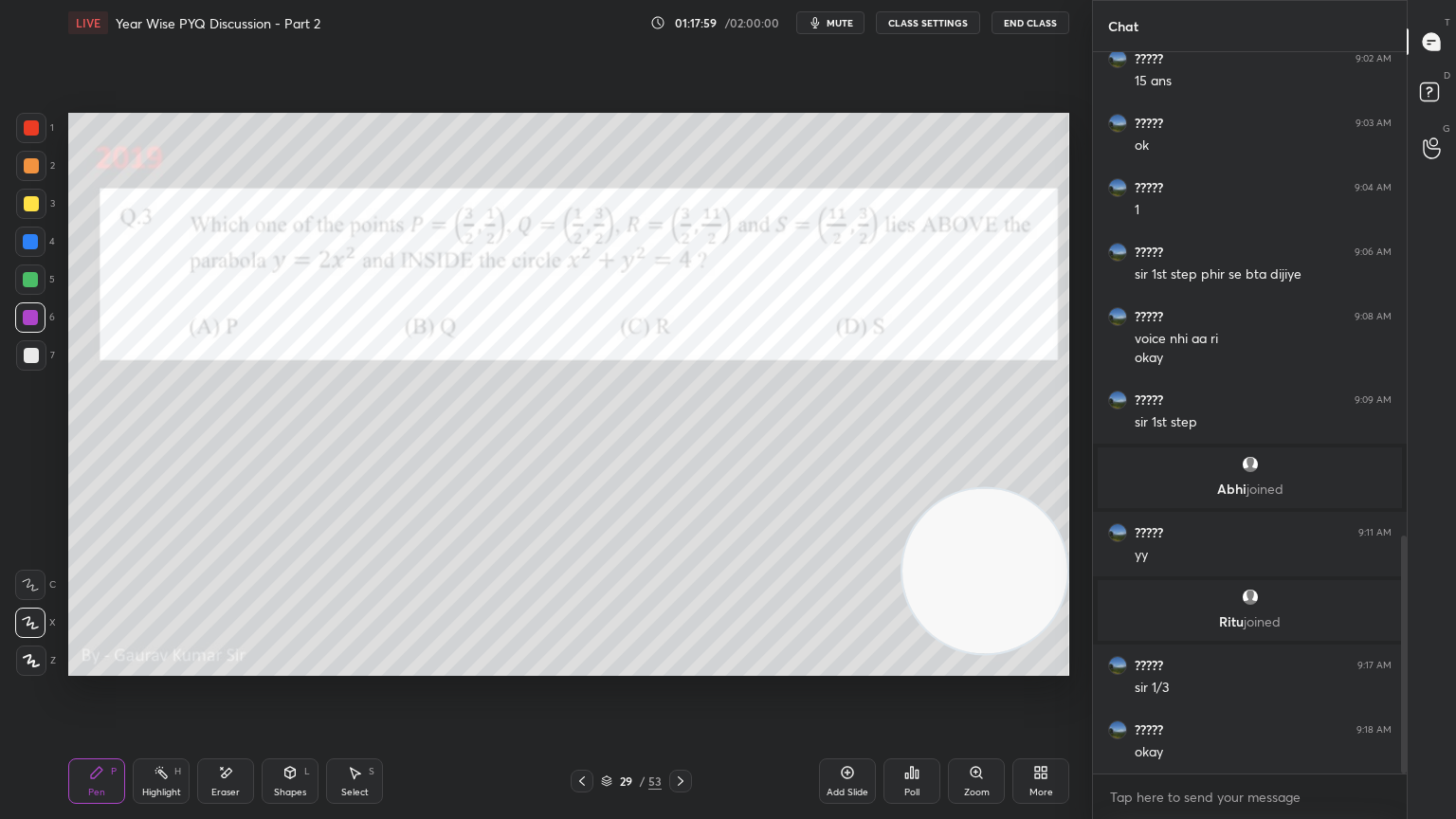 click 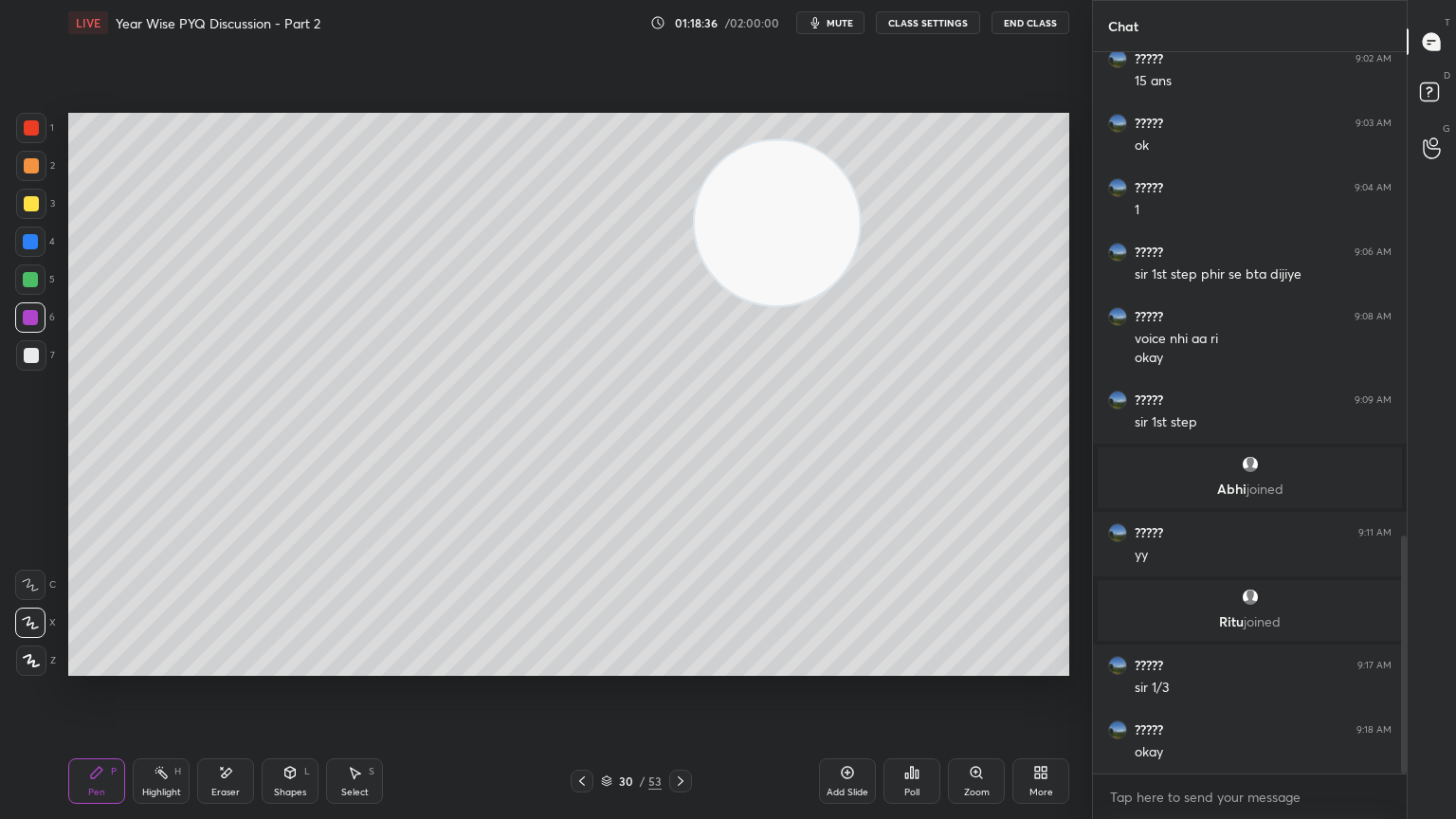 click at bounding box center (31, 355) 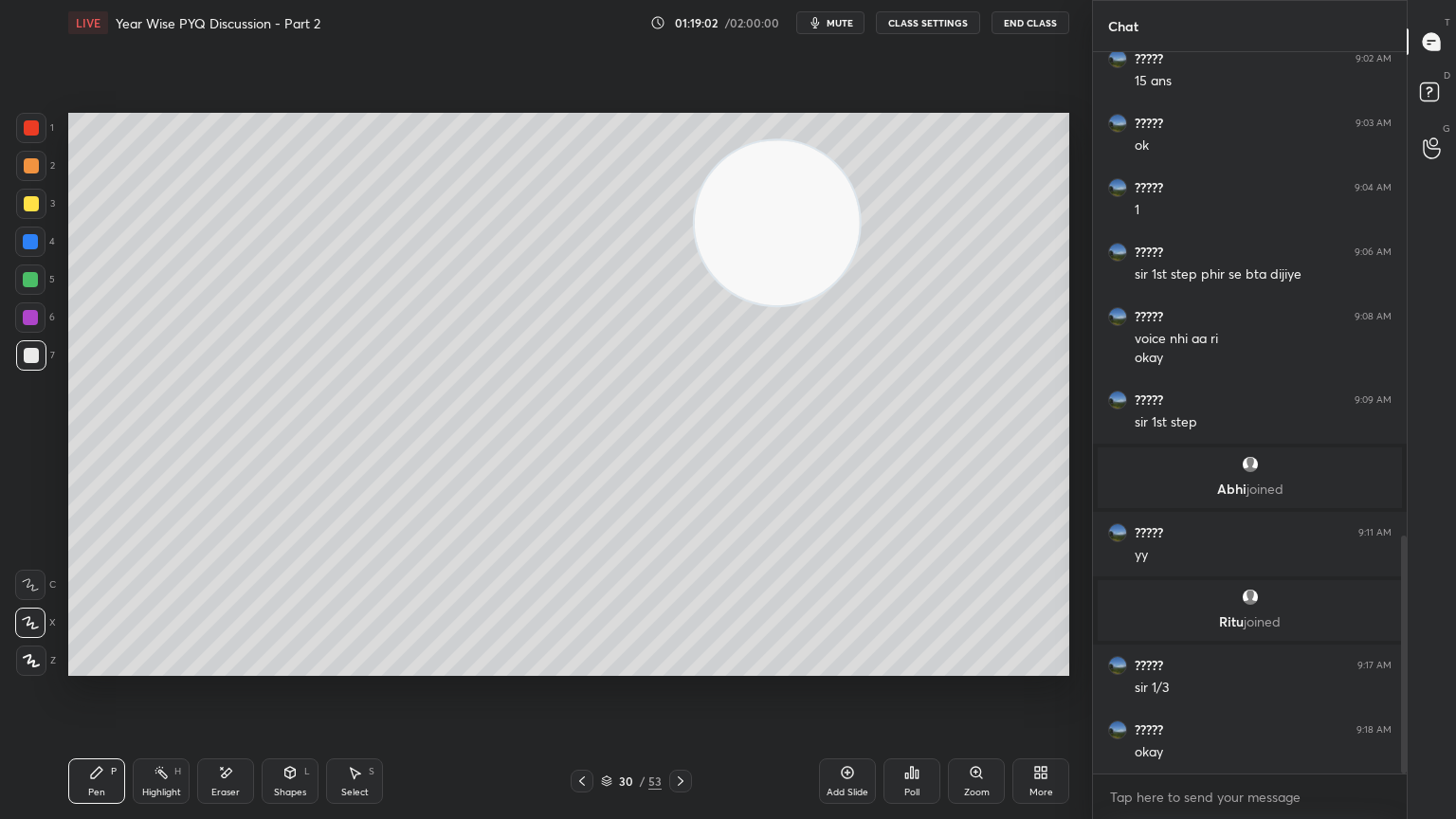 click 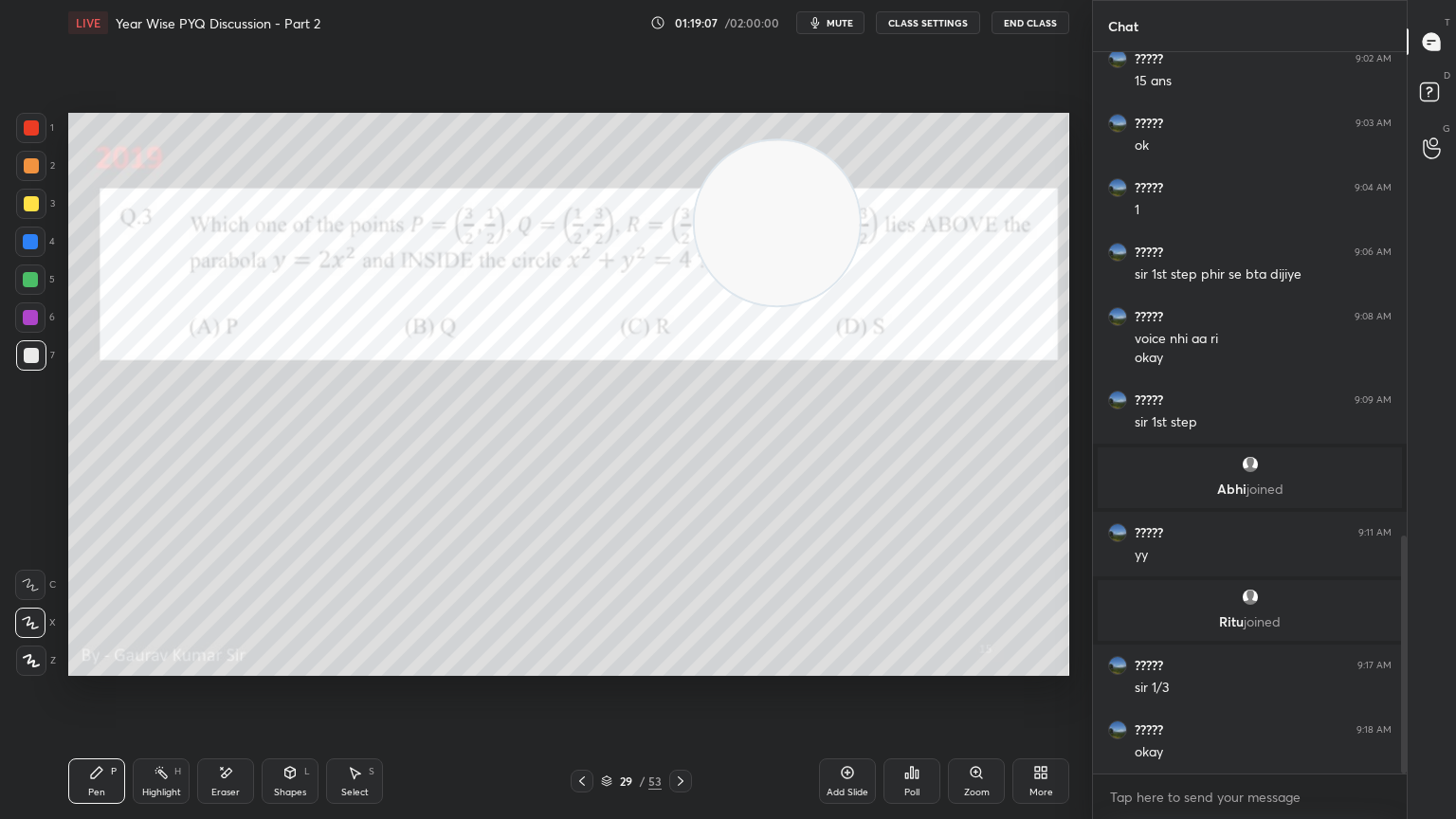 click 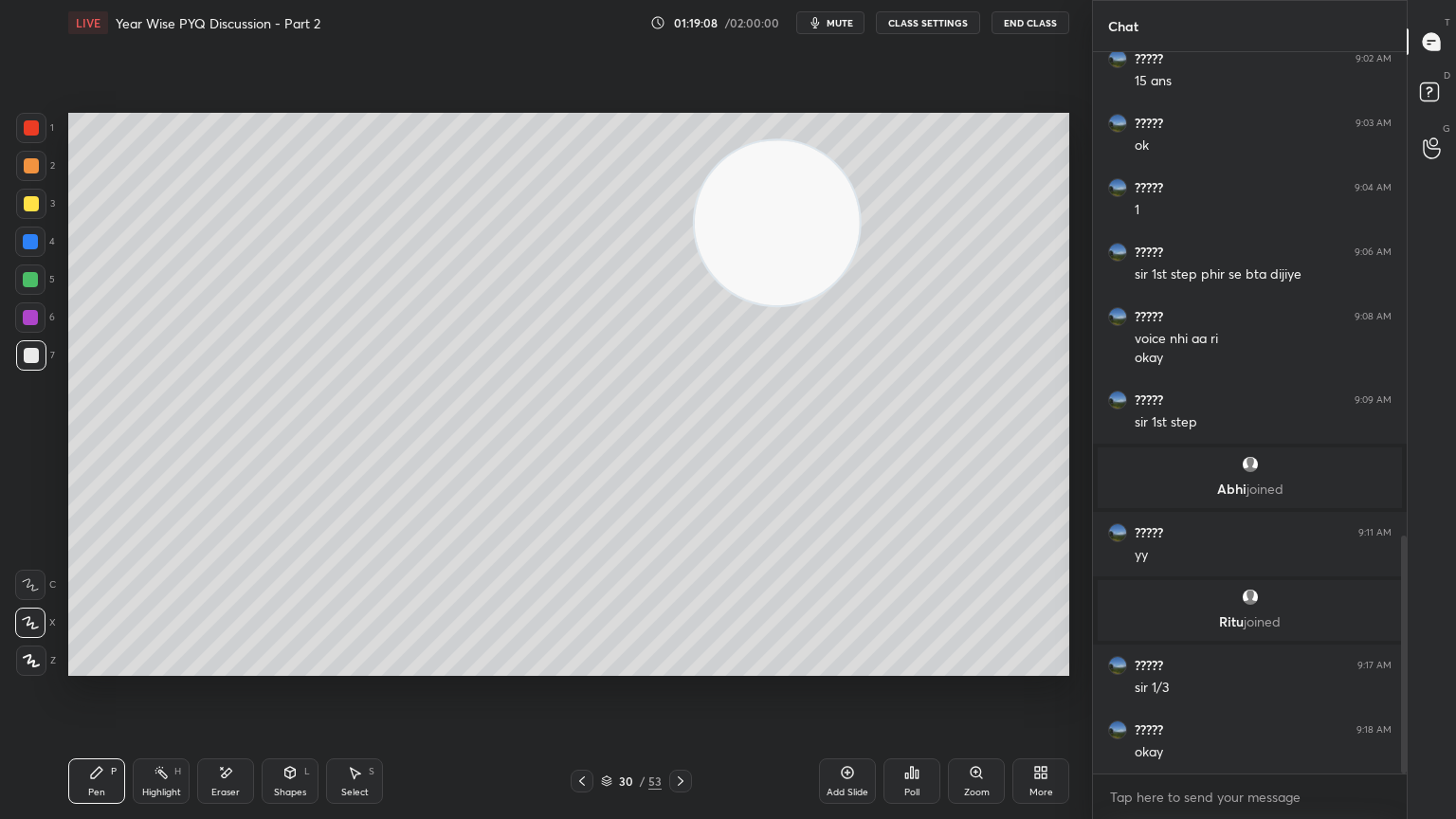 click 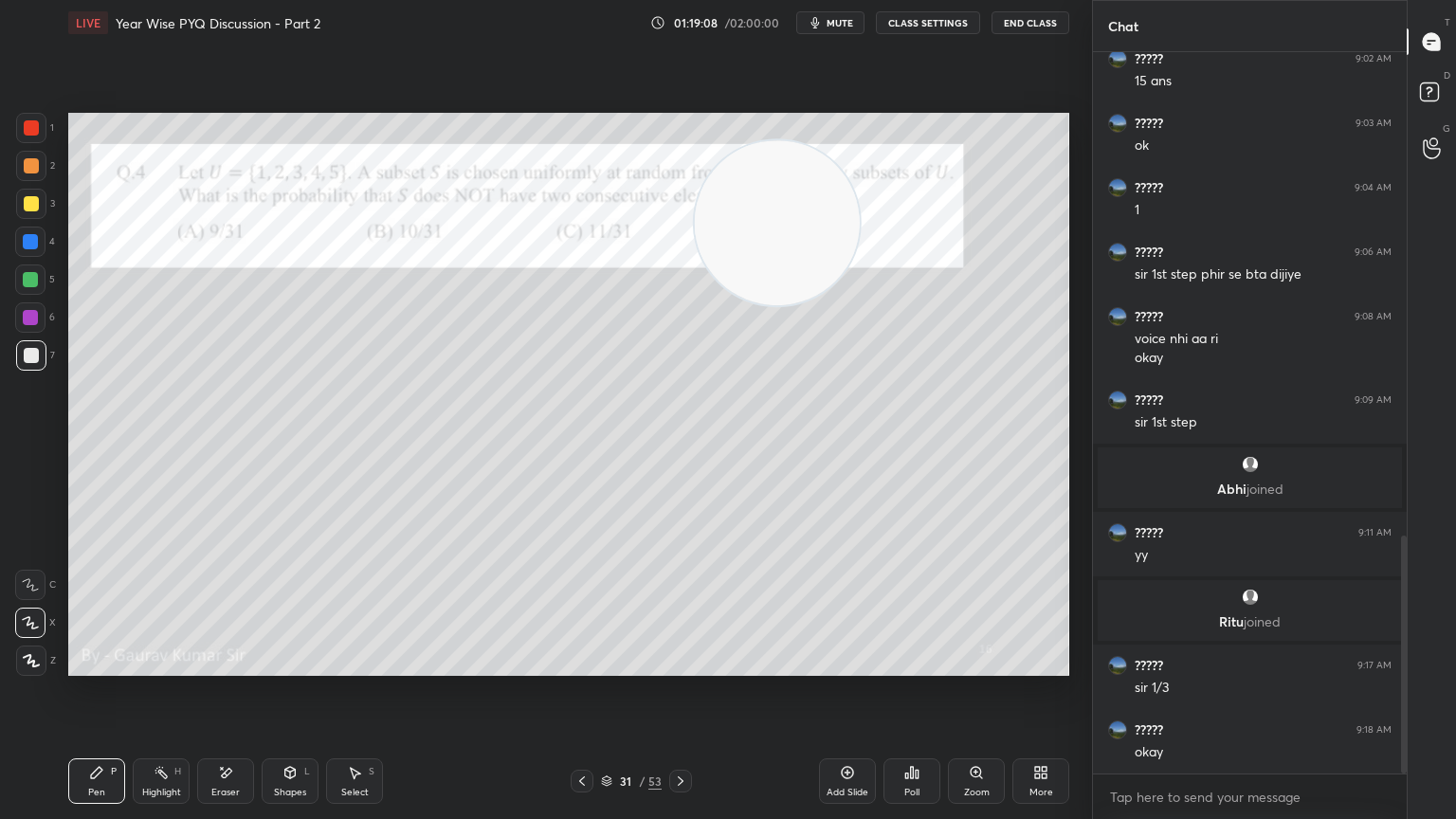 click 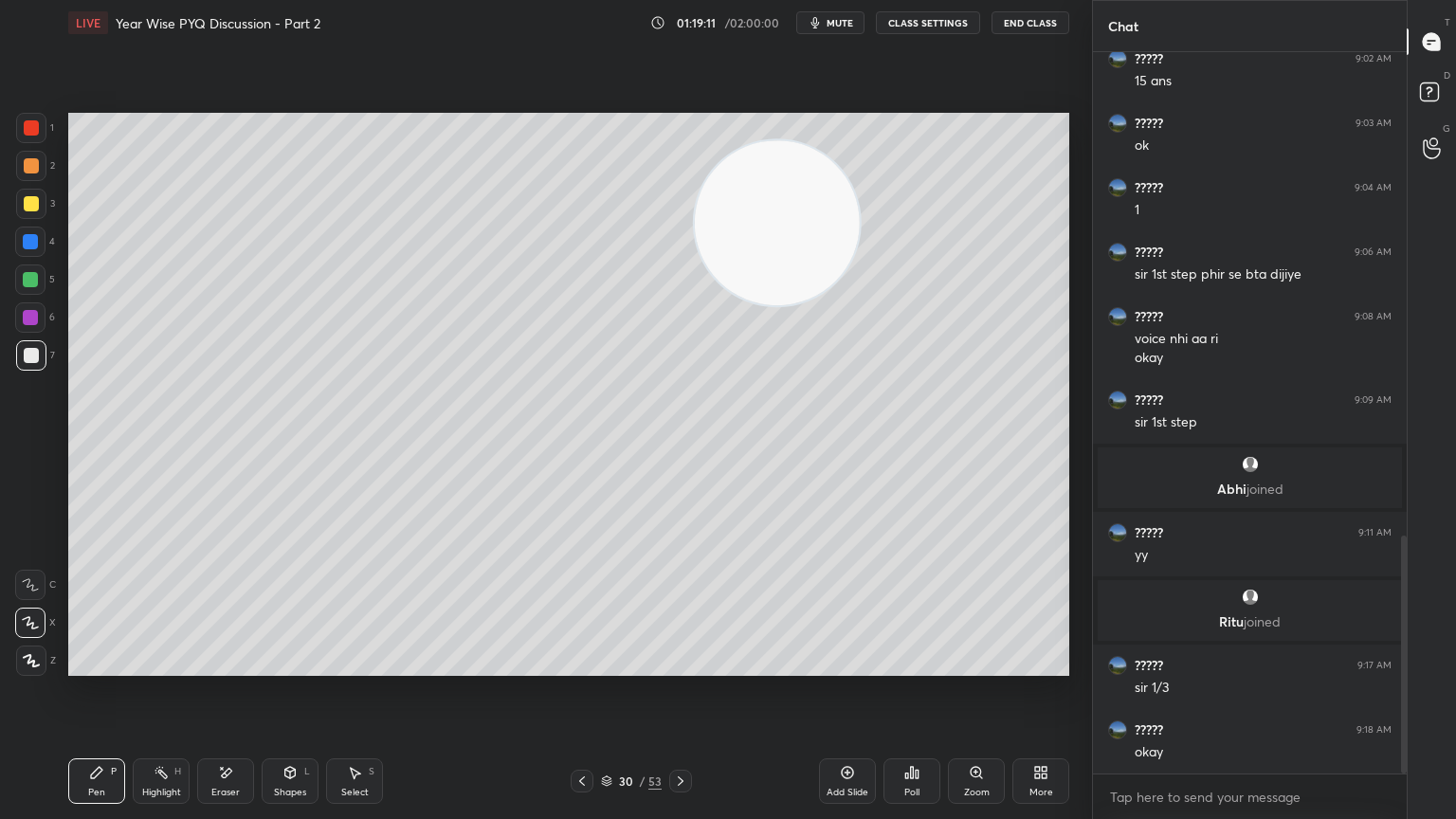 click on "Eraser" at bounding box center (226, 792) 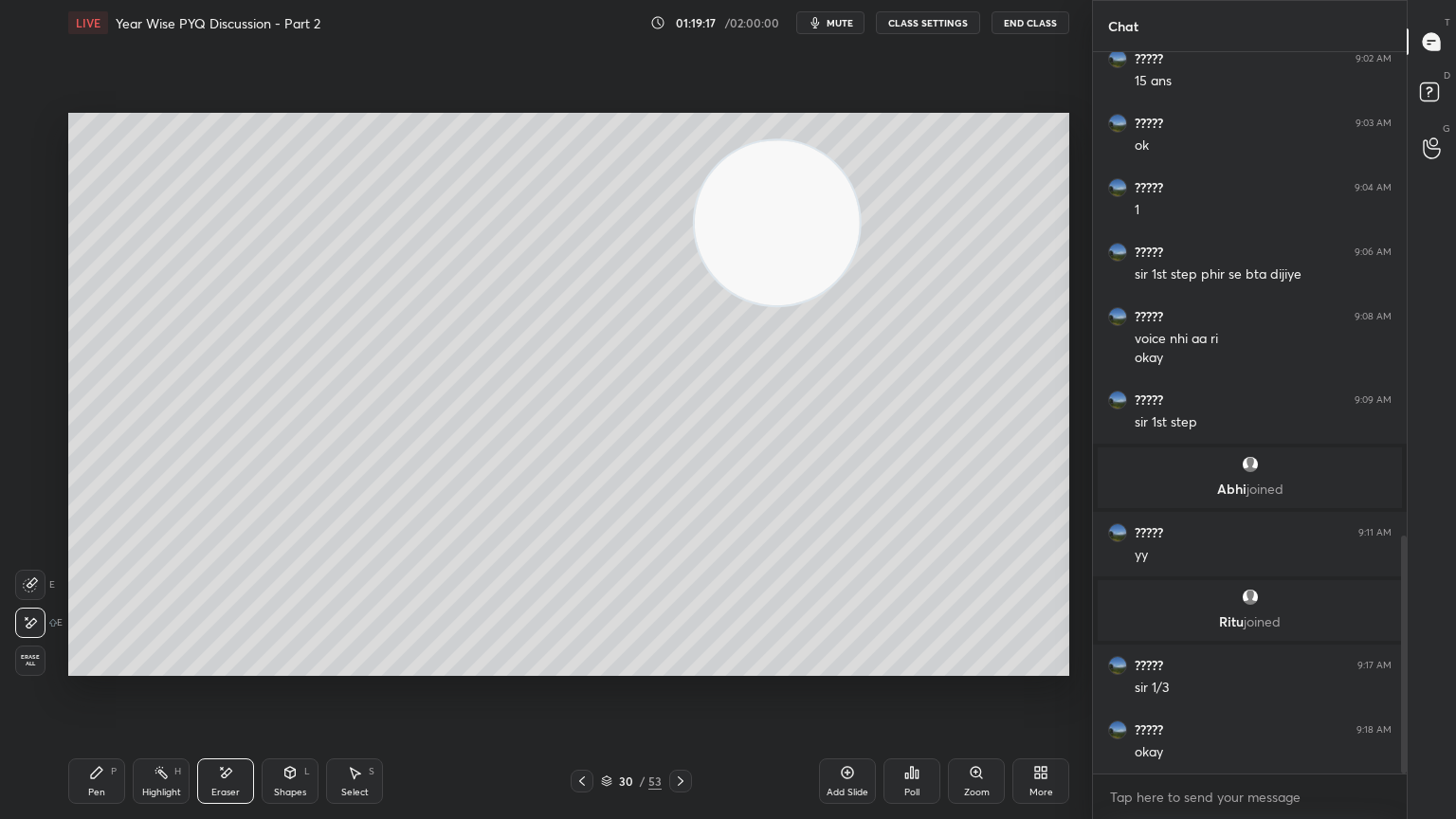 click 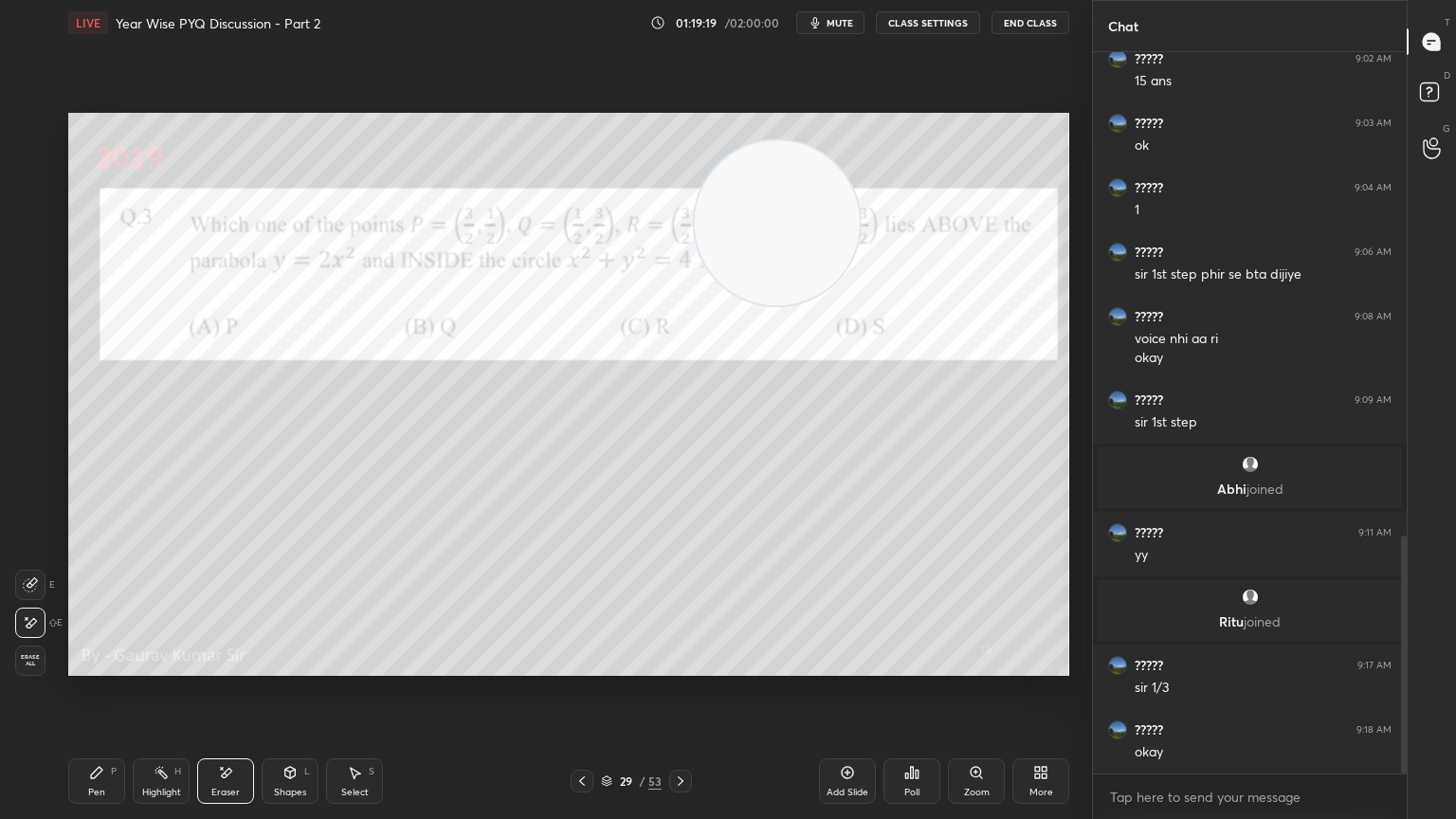 click 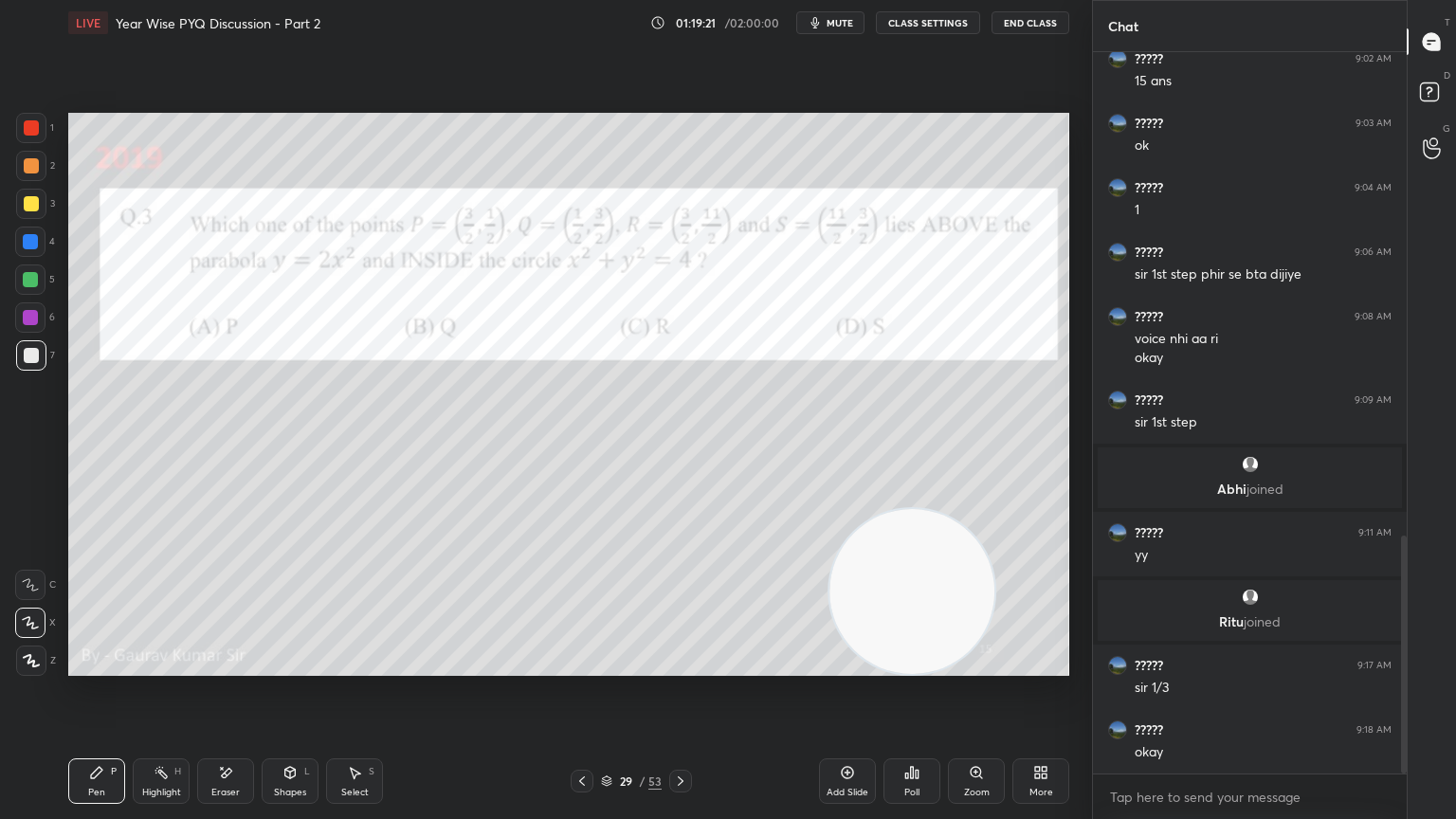 click at bounding box center [31, 128] 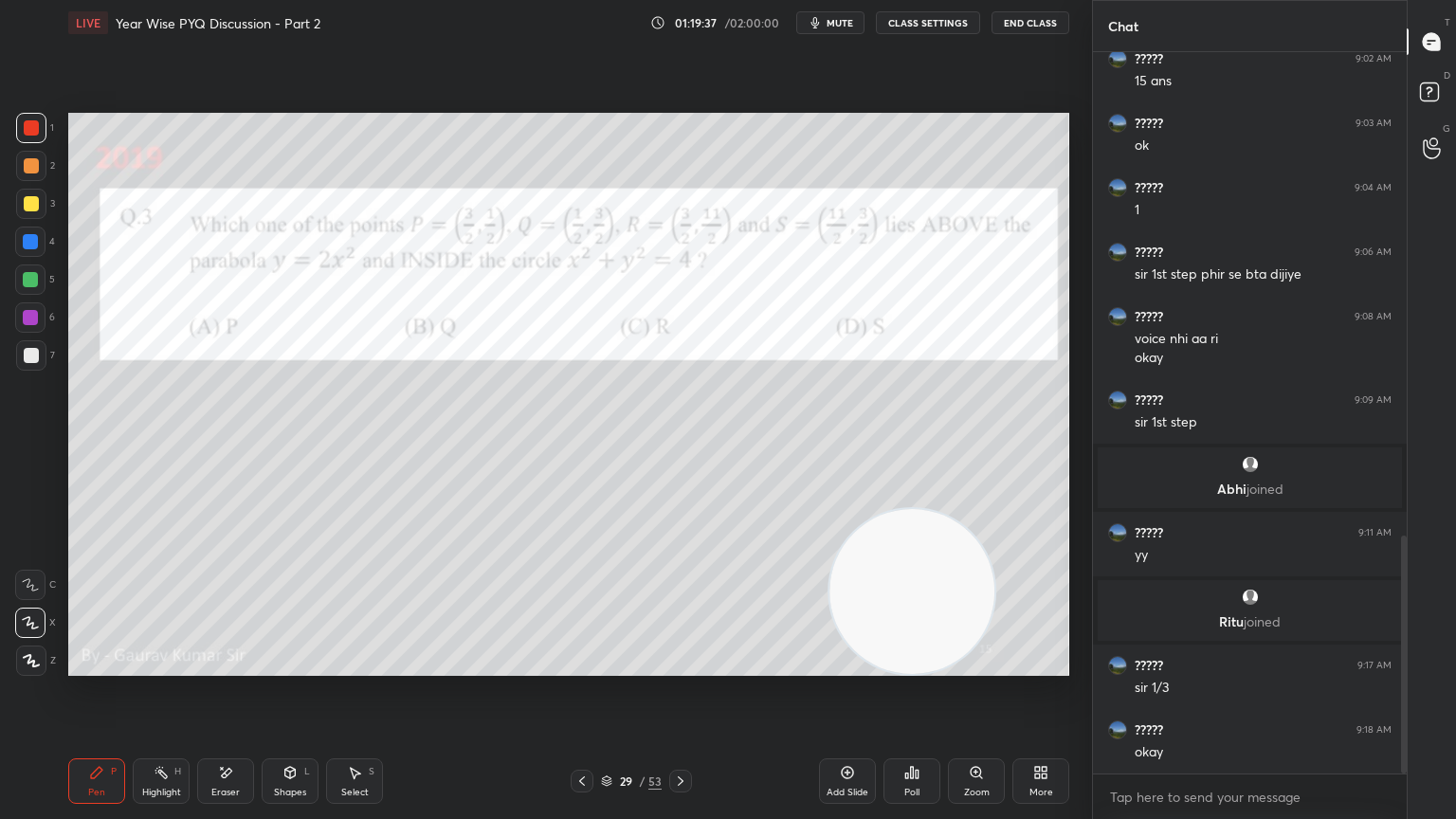 click 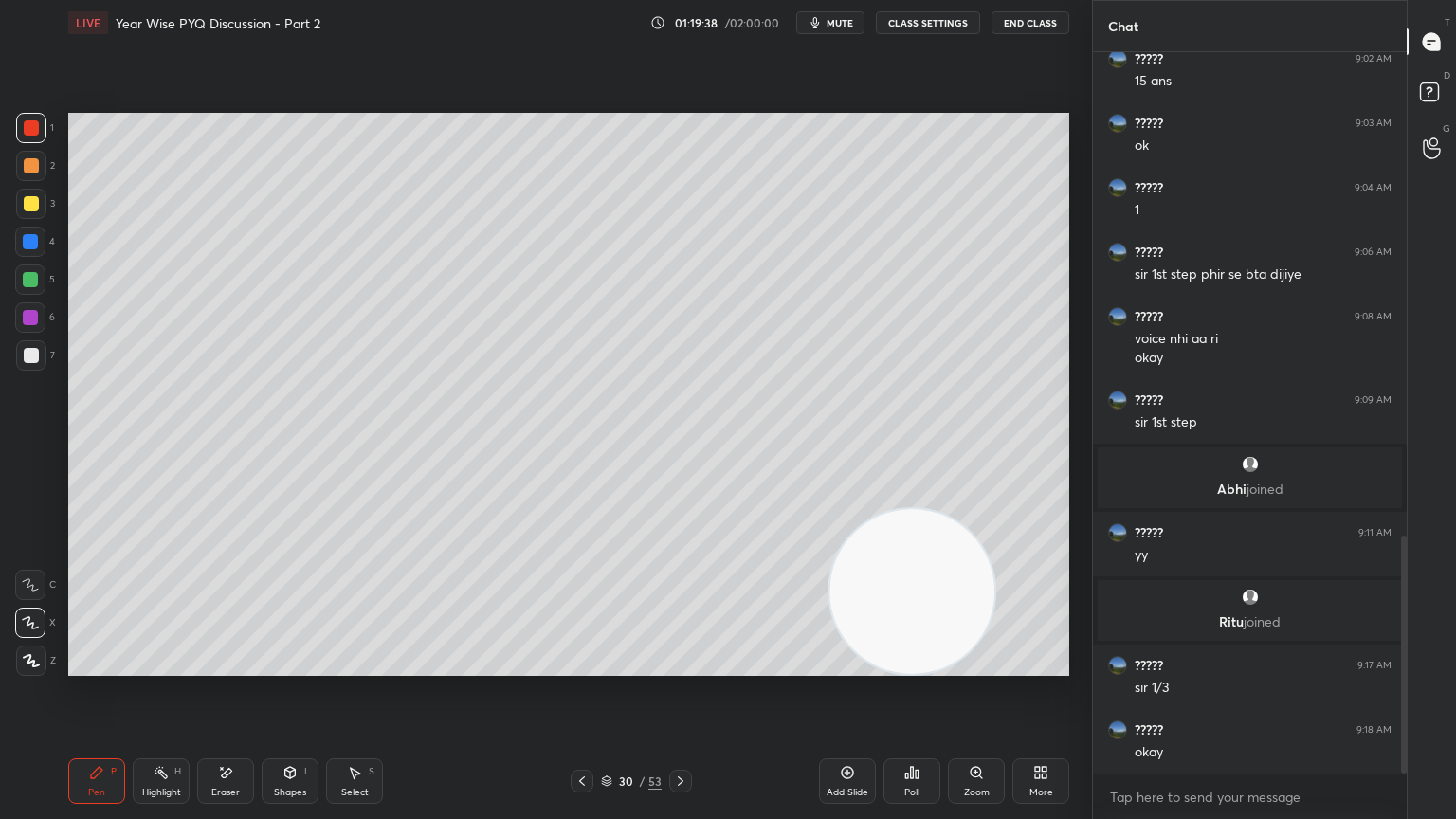 click 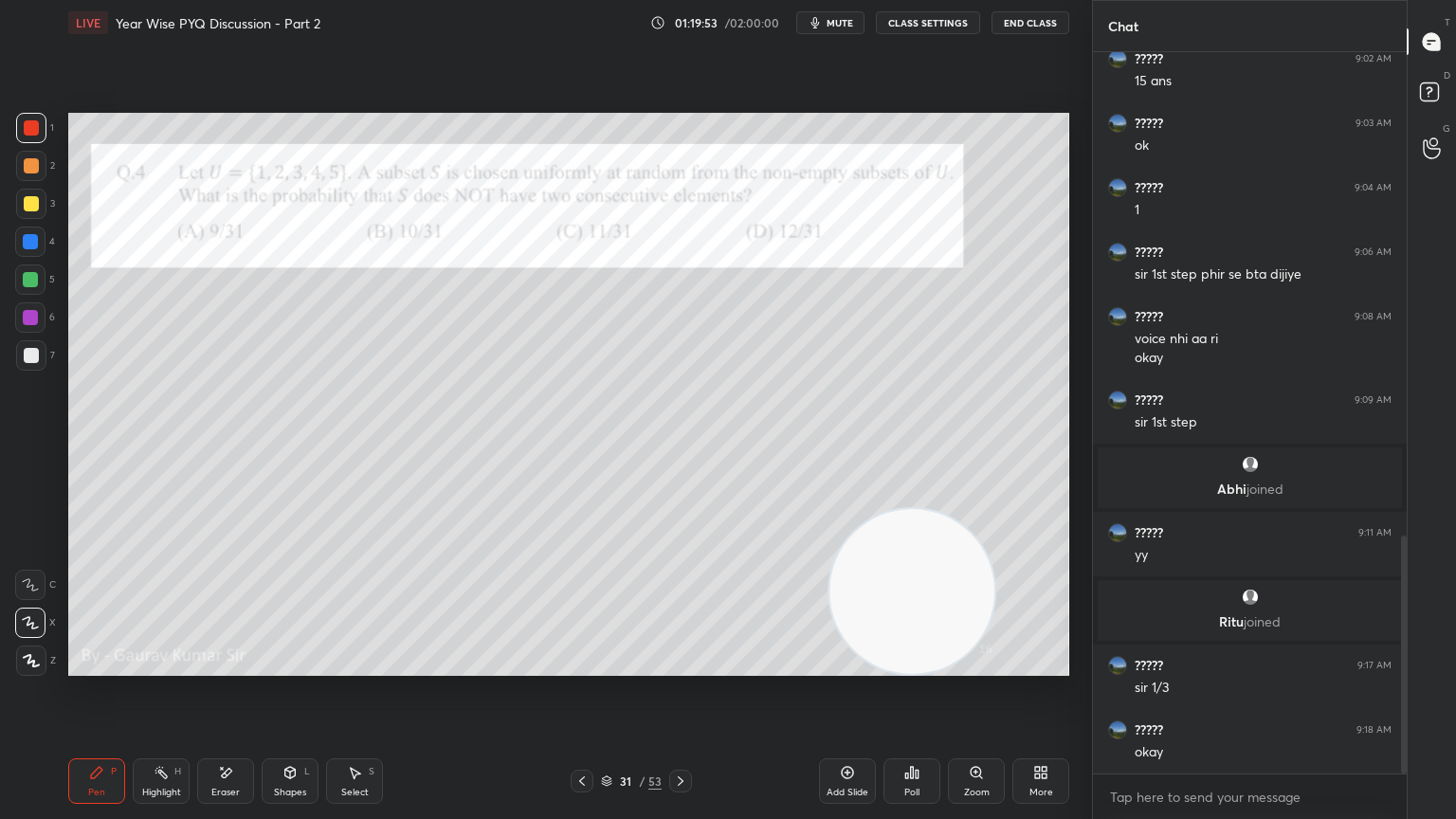 click 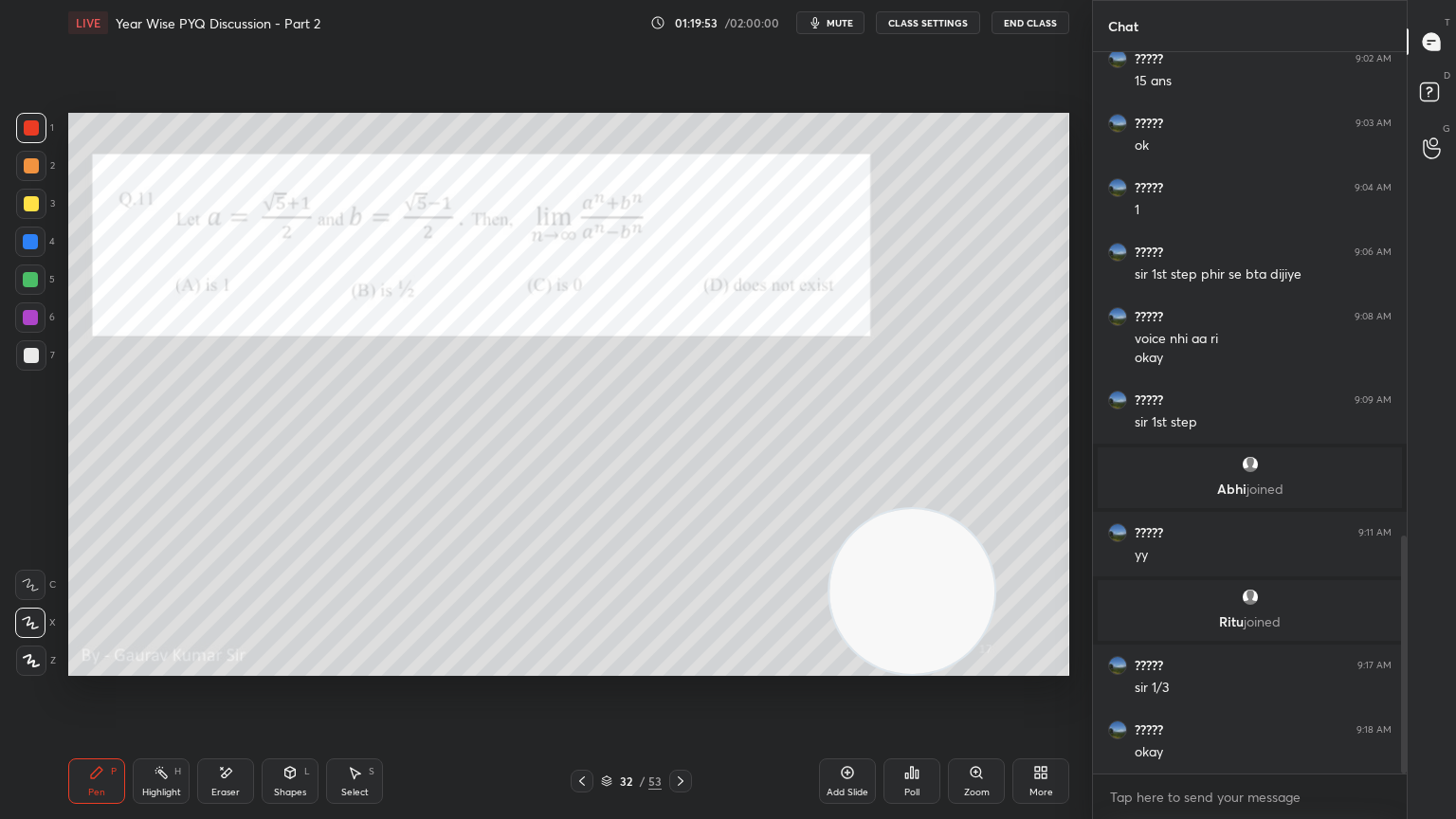 click 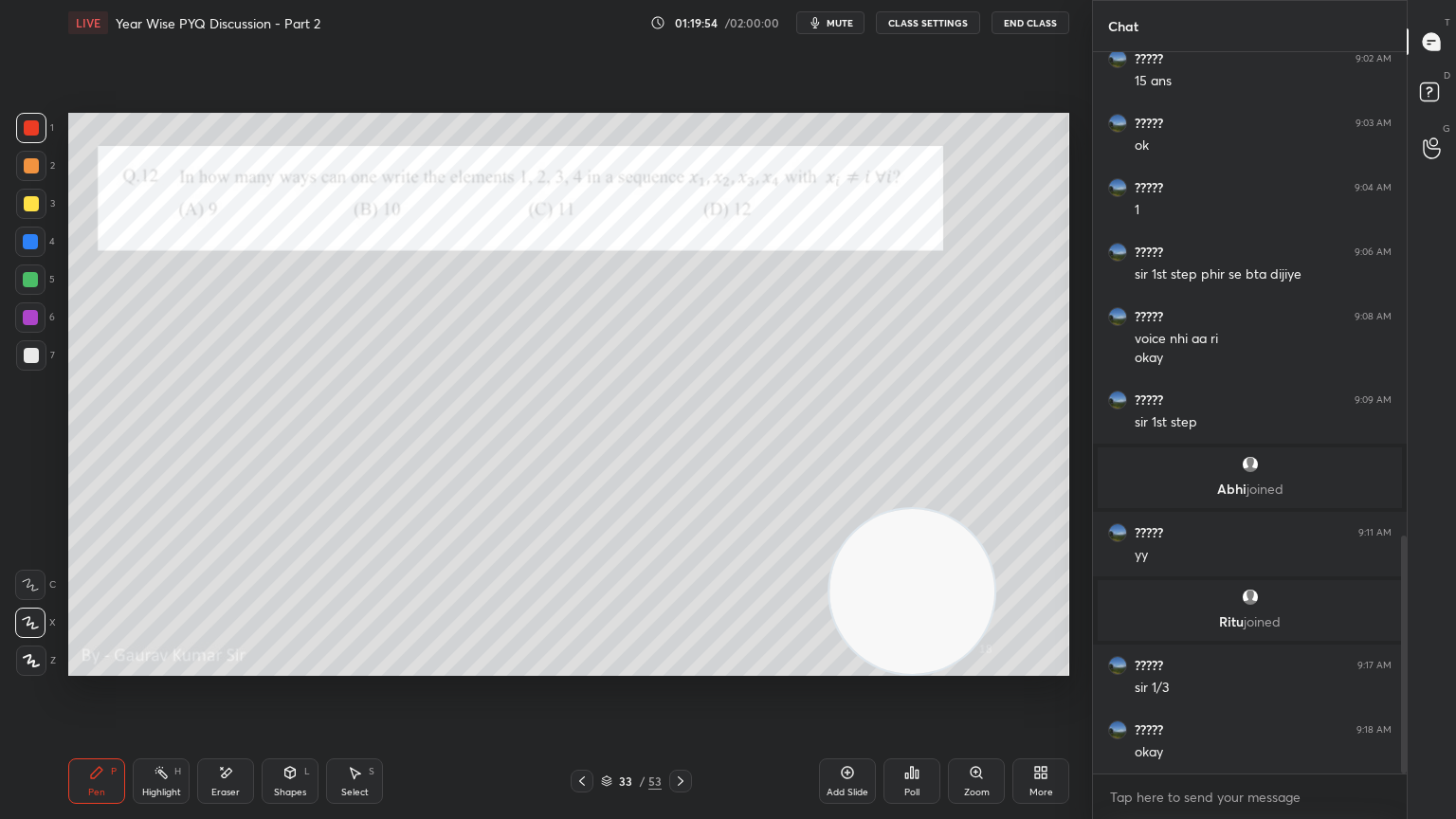 click 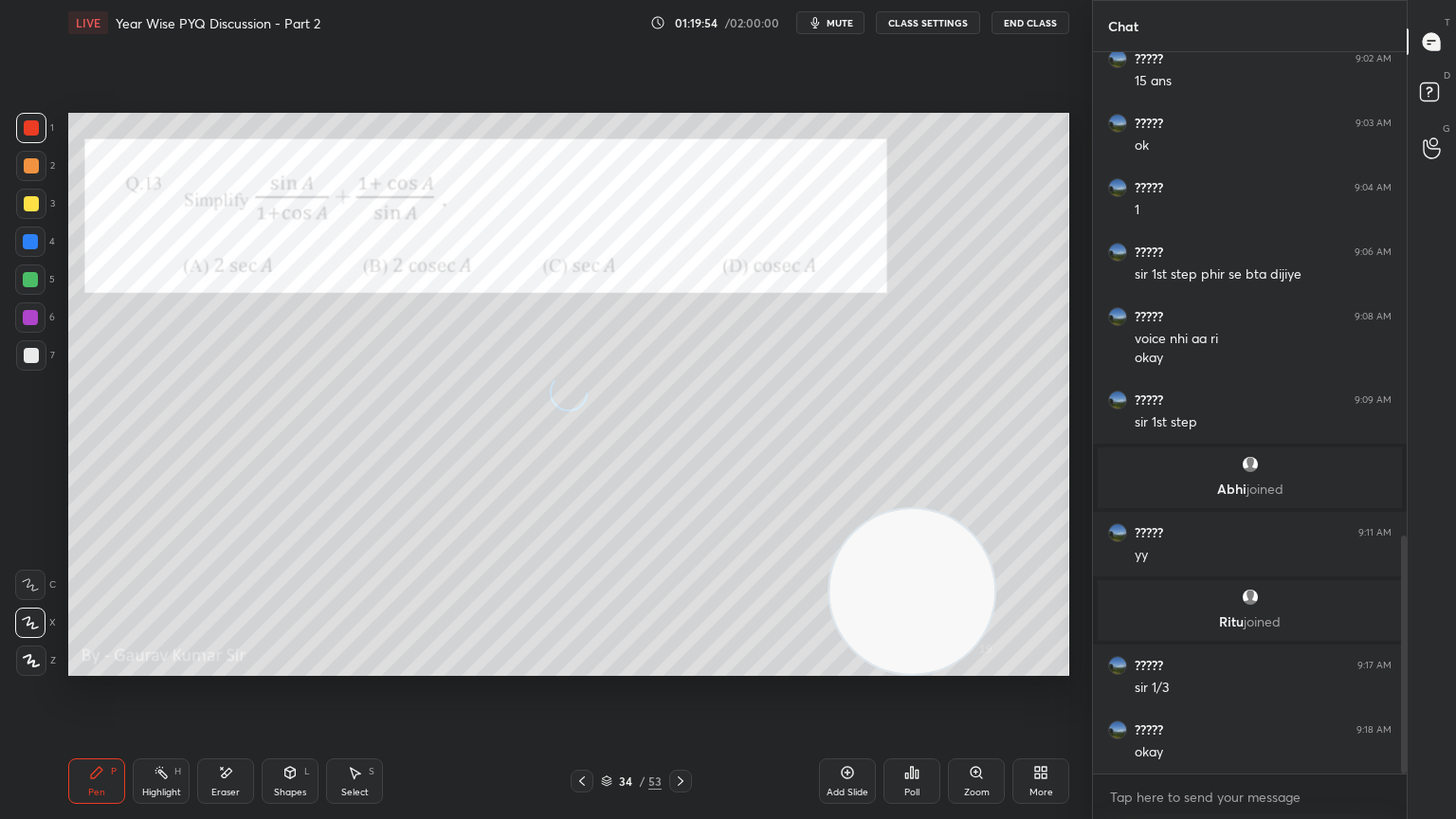 click 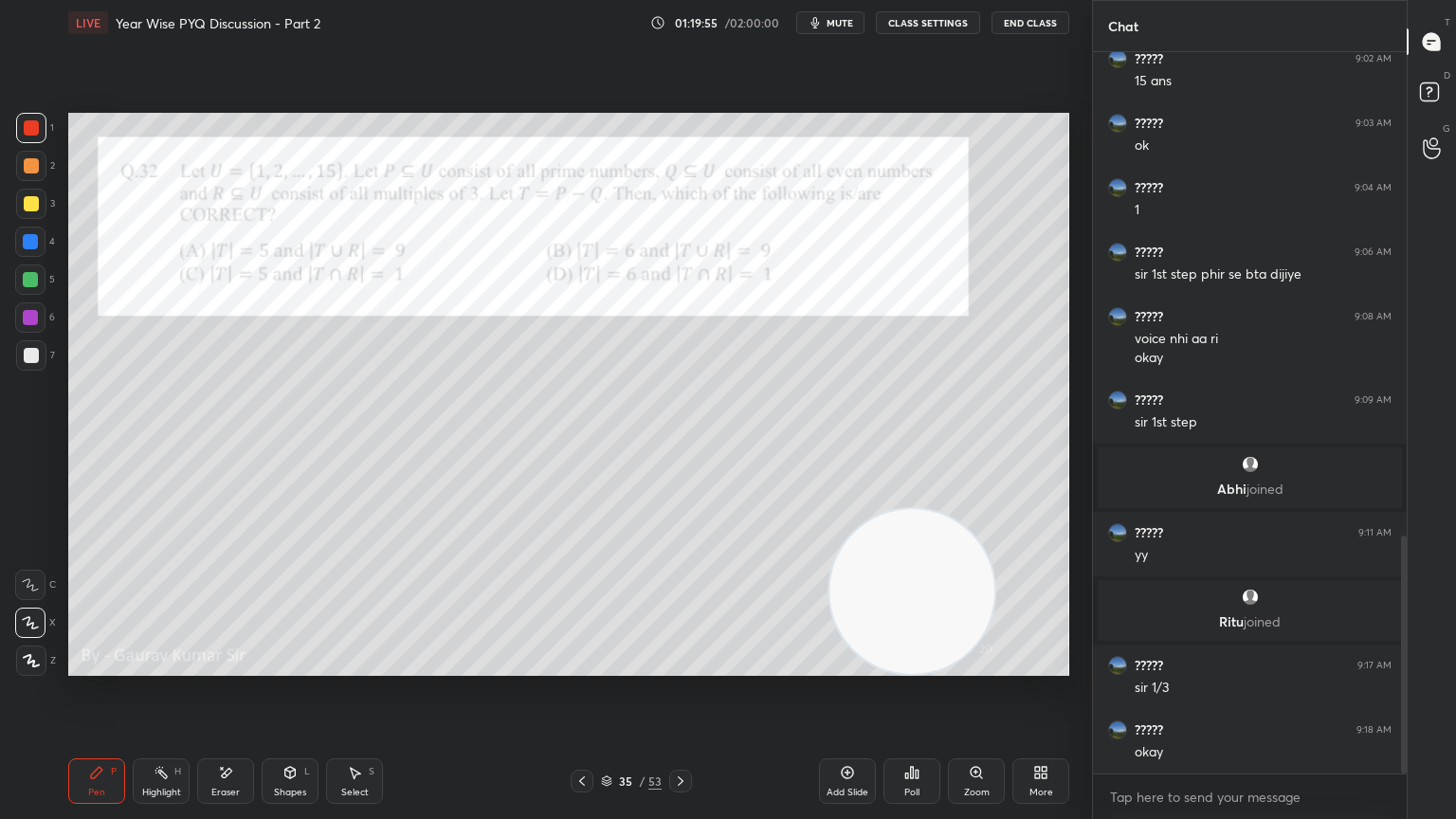 click 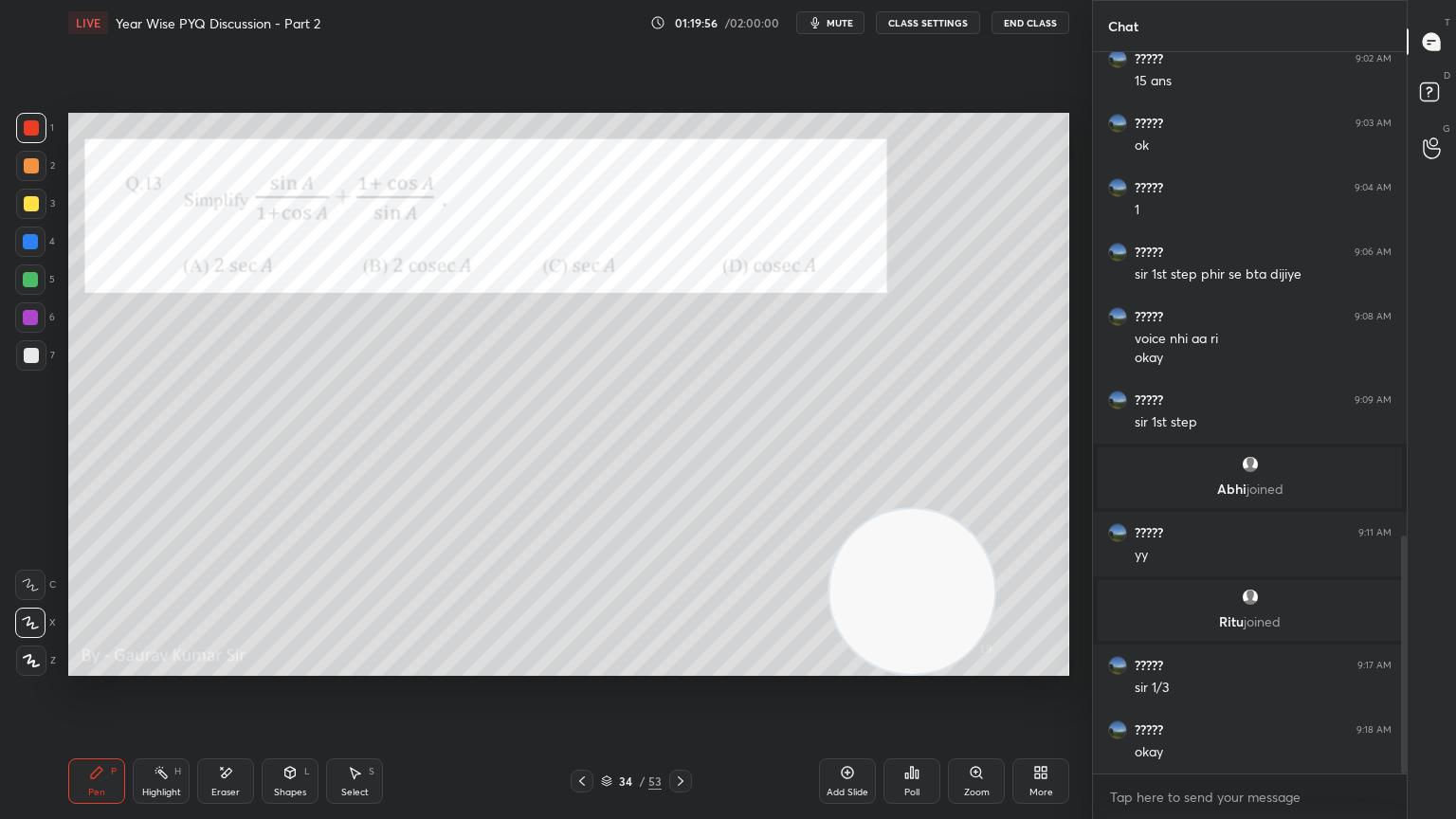 click 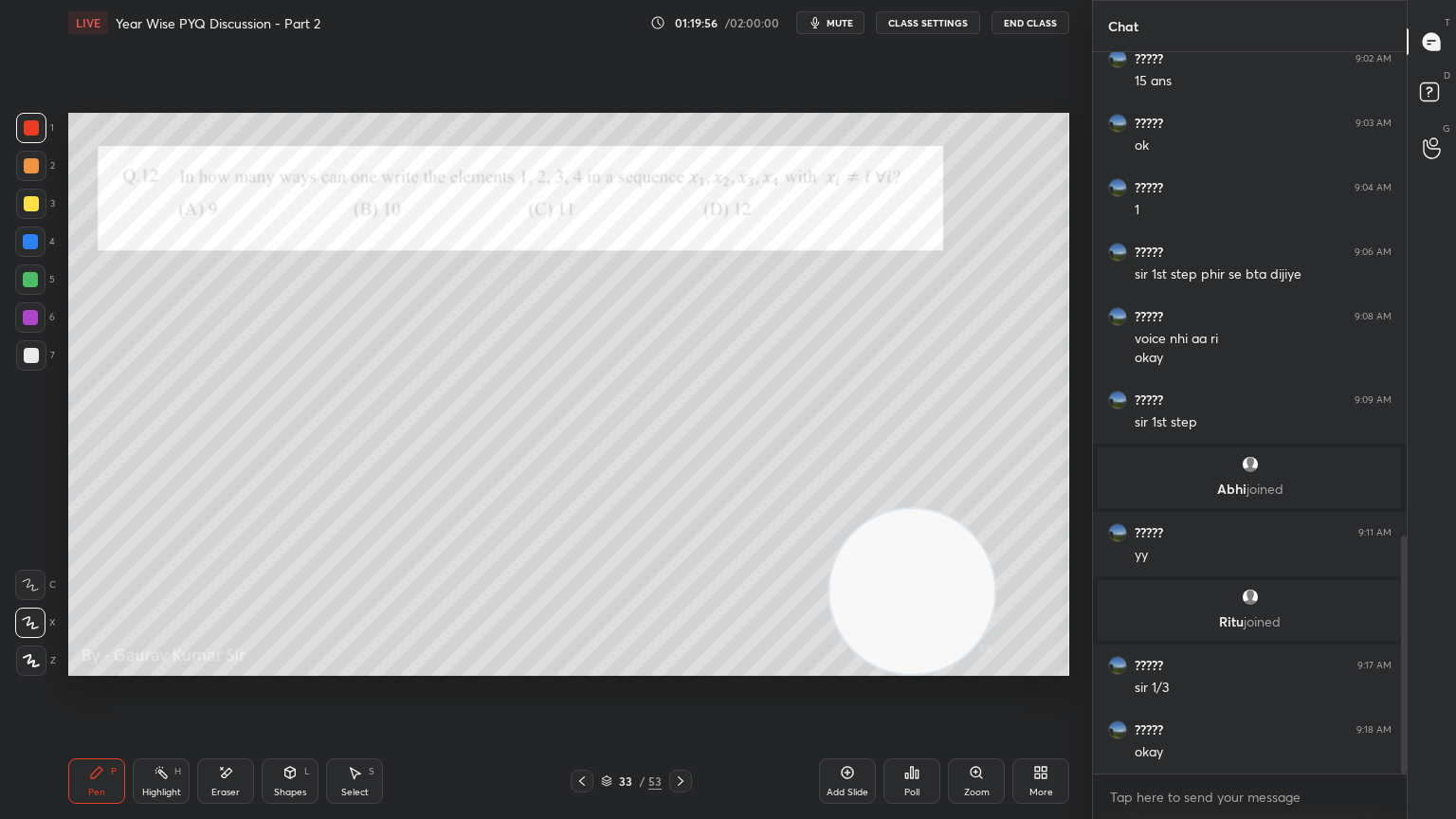 click 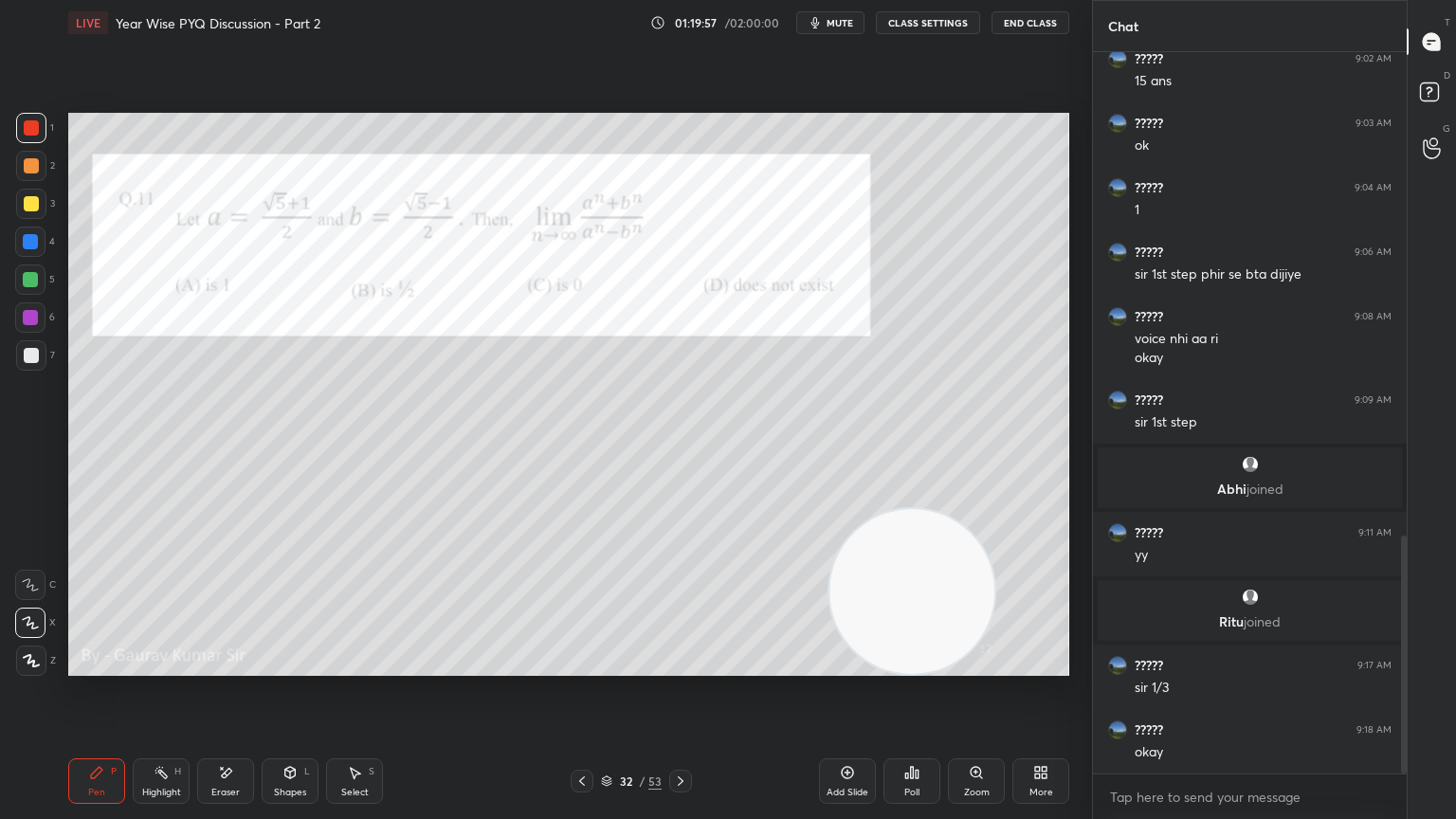 click 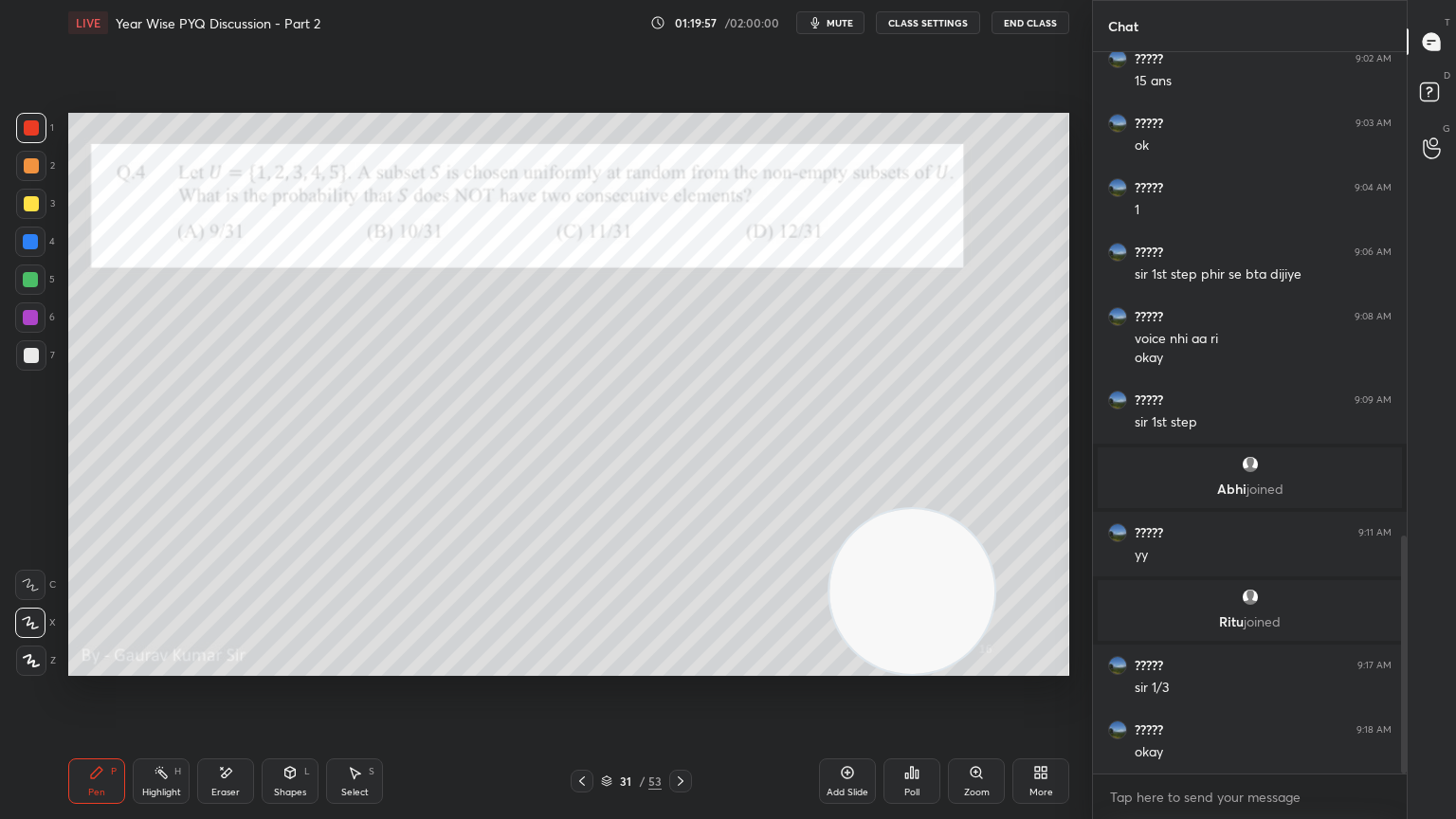 click 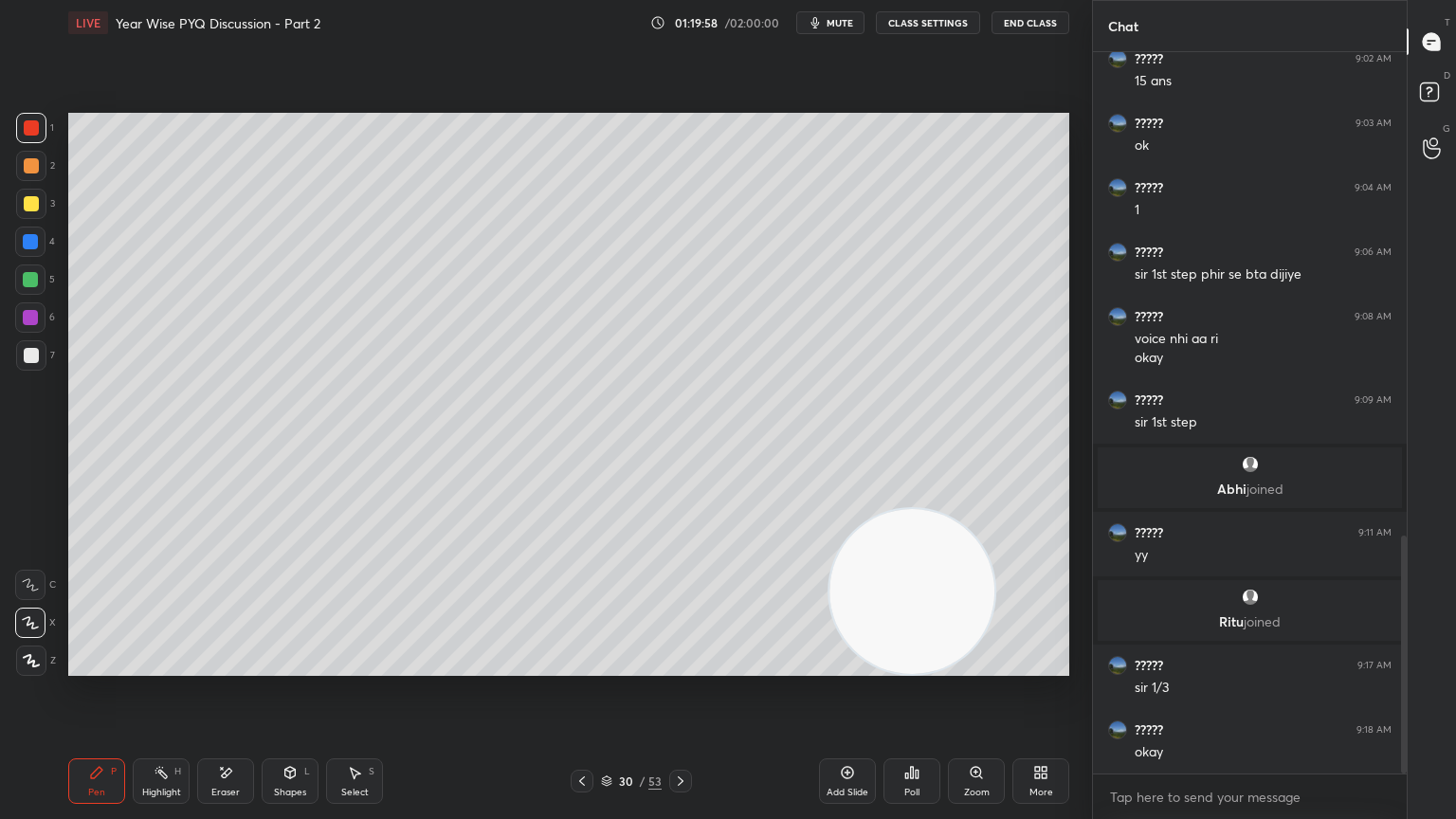 click 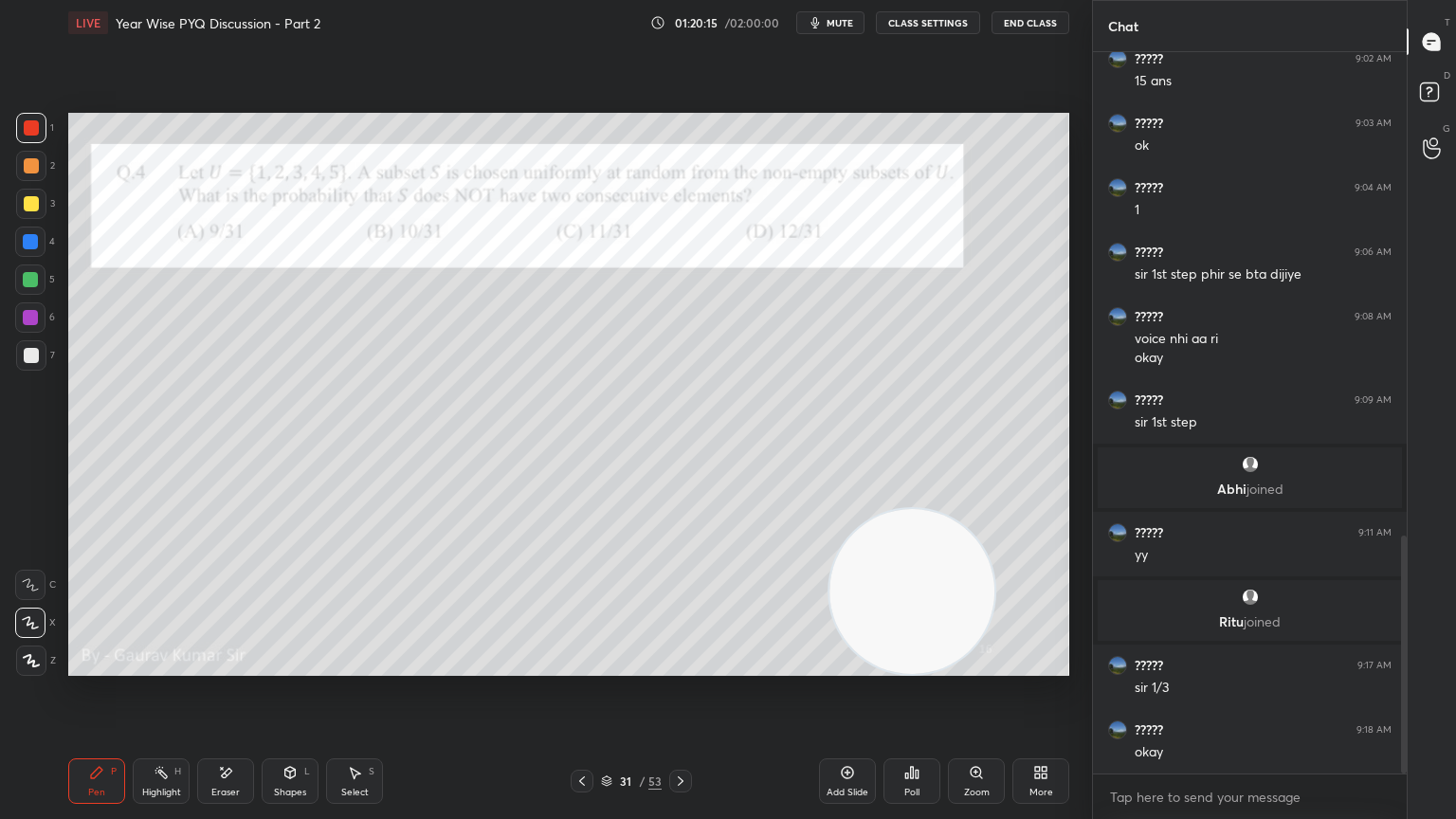 click 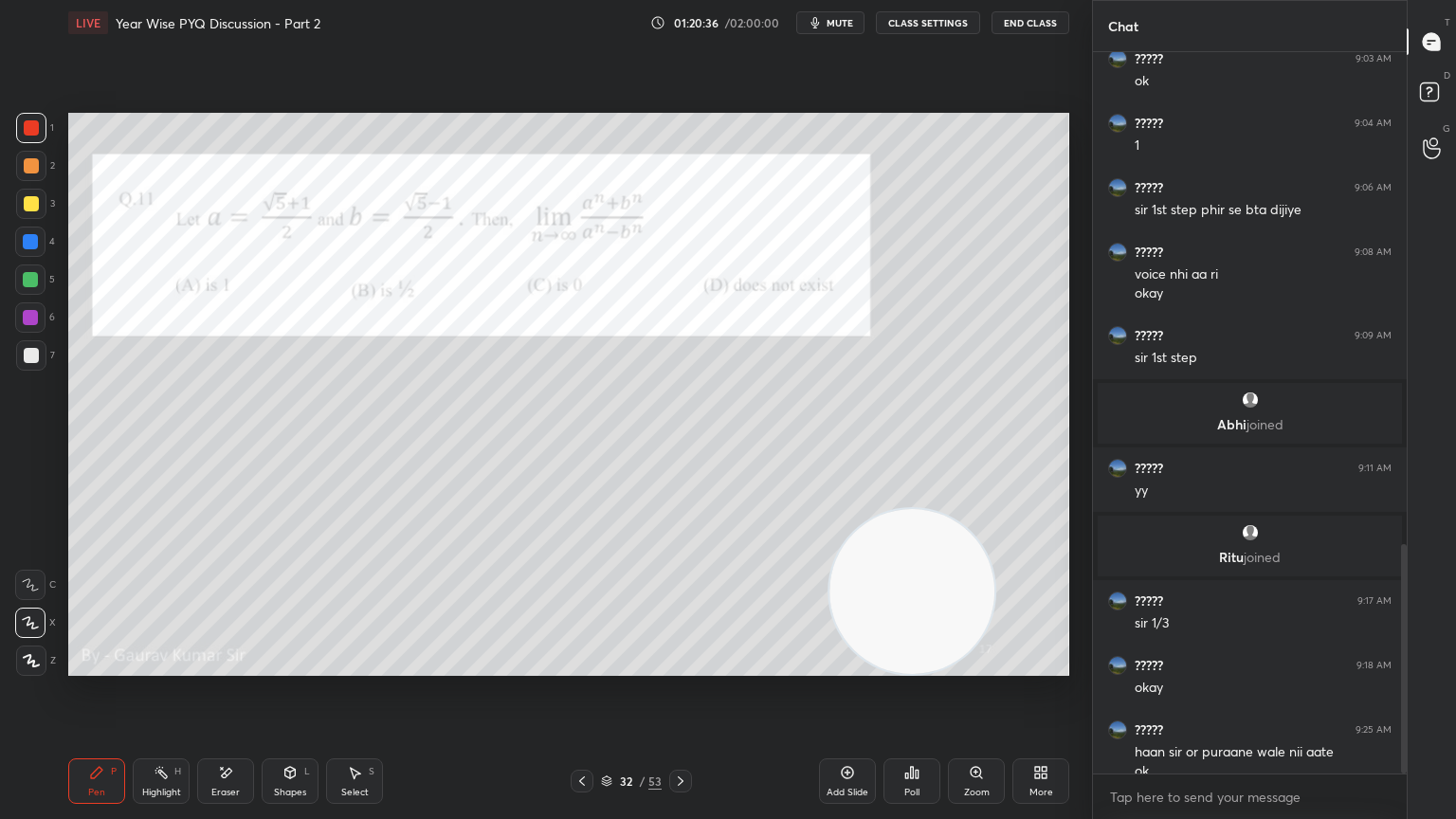 scroll, scrollTop: 1546, scrollLeft: 0, axis: vertical 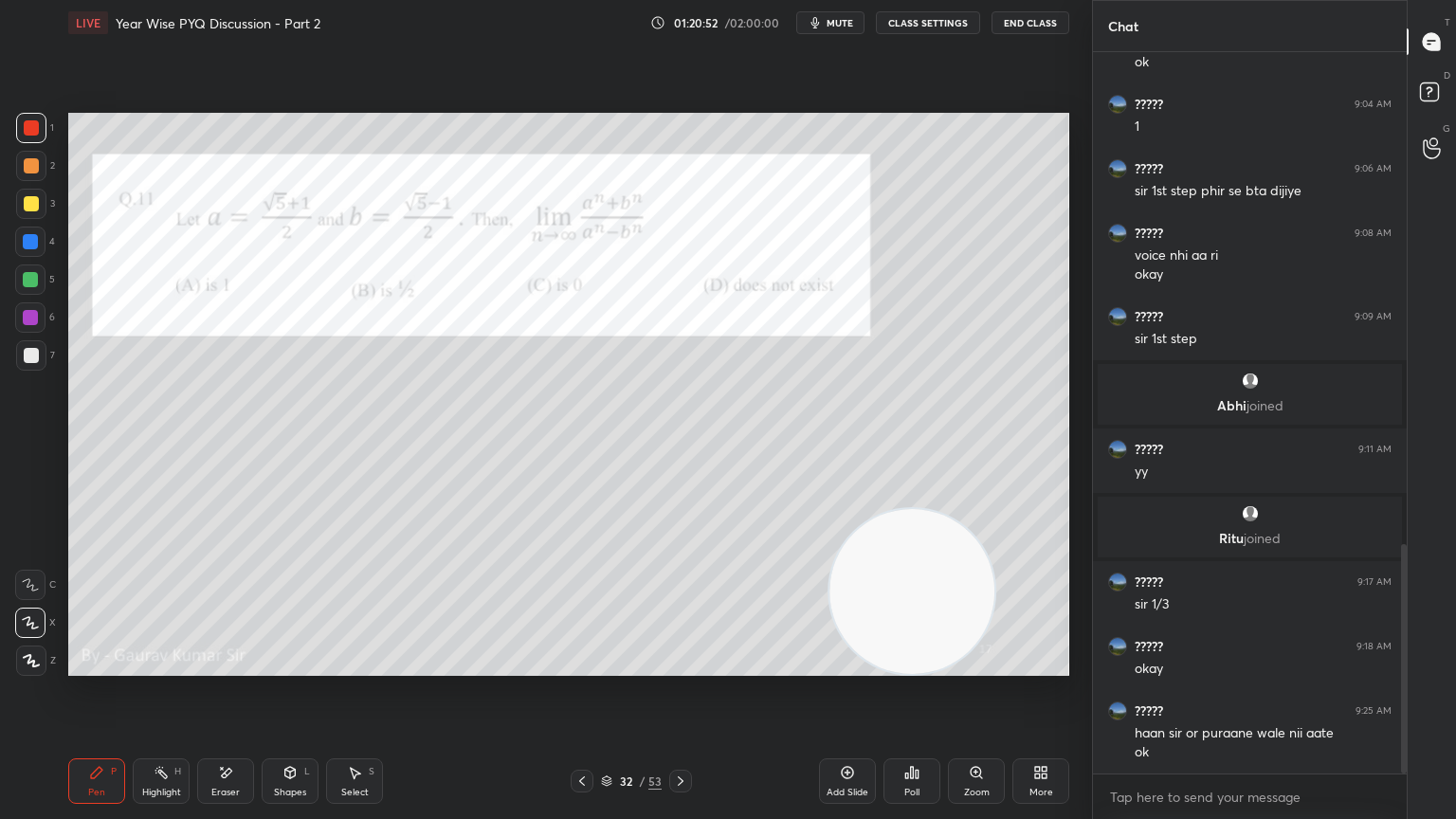 click on "Eraser" at bounding box center [226, 792] 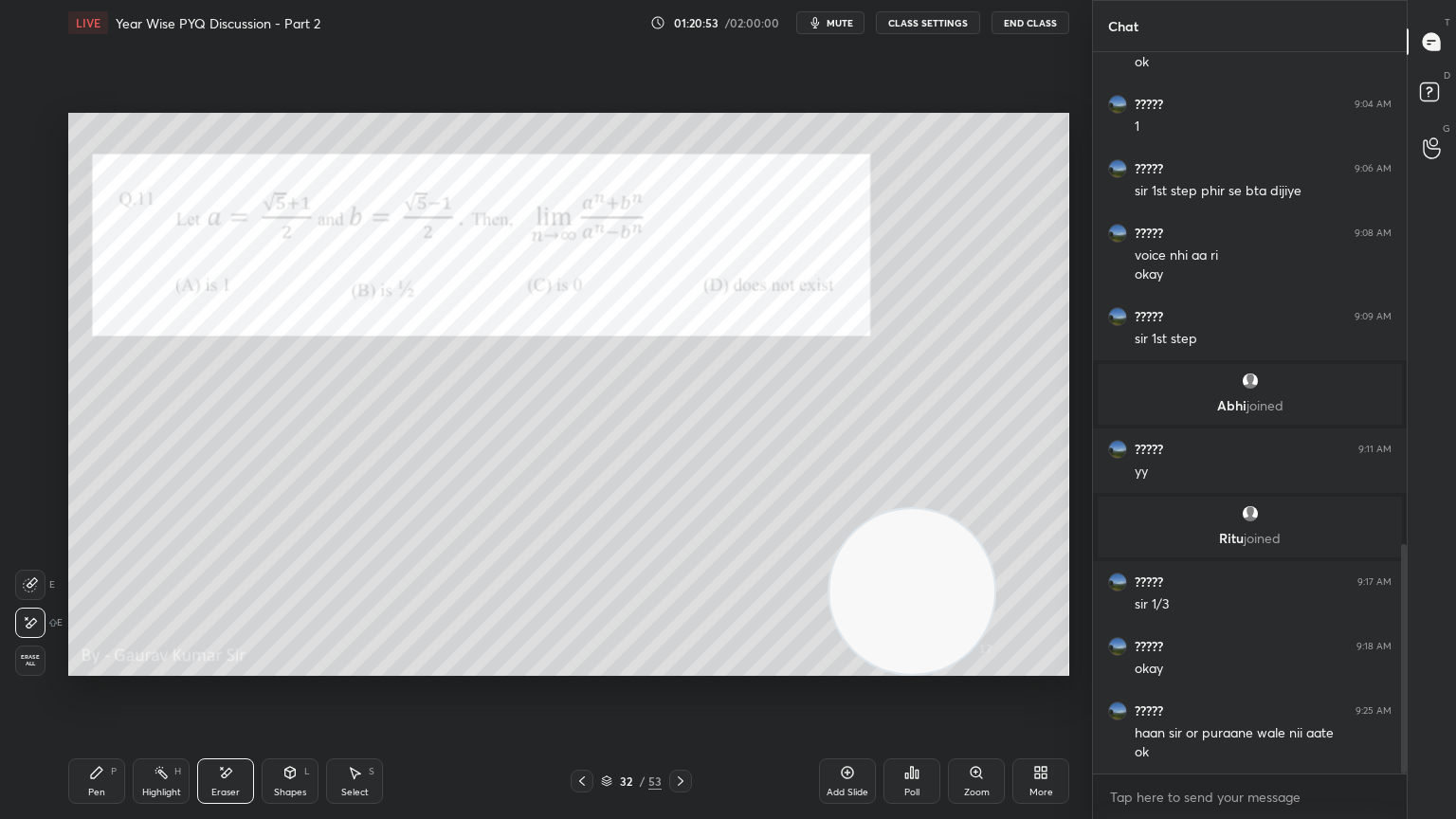 click on "Pen" at bounding box center (97, 792) 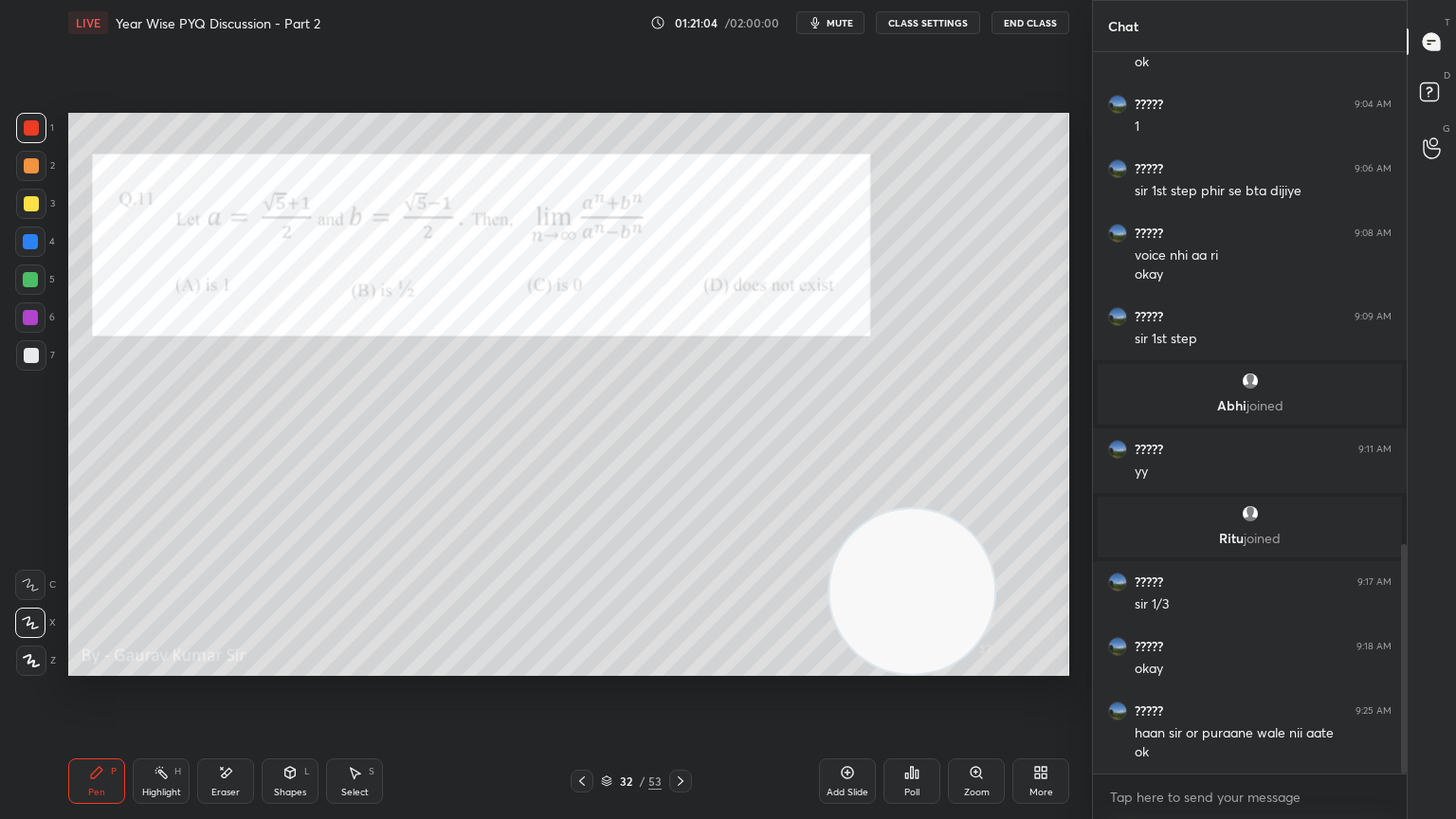 click on "Eraser" at bounding box center [226, 781] 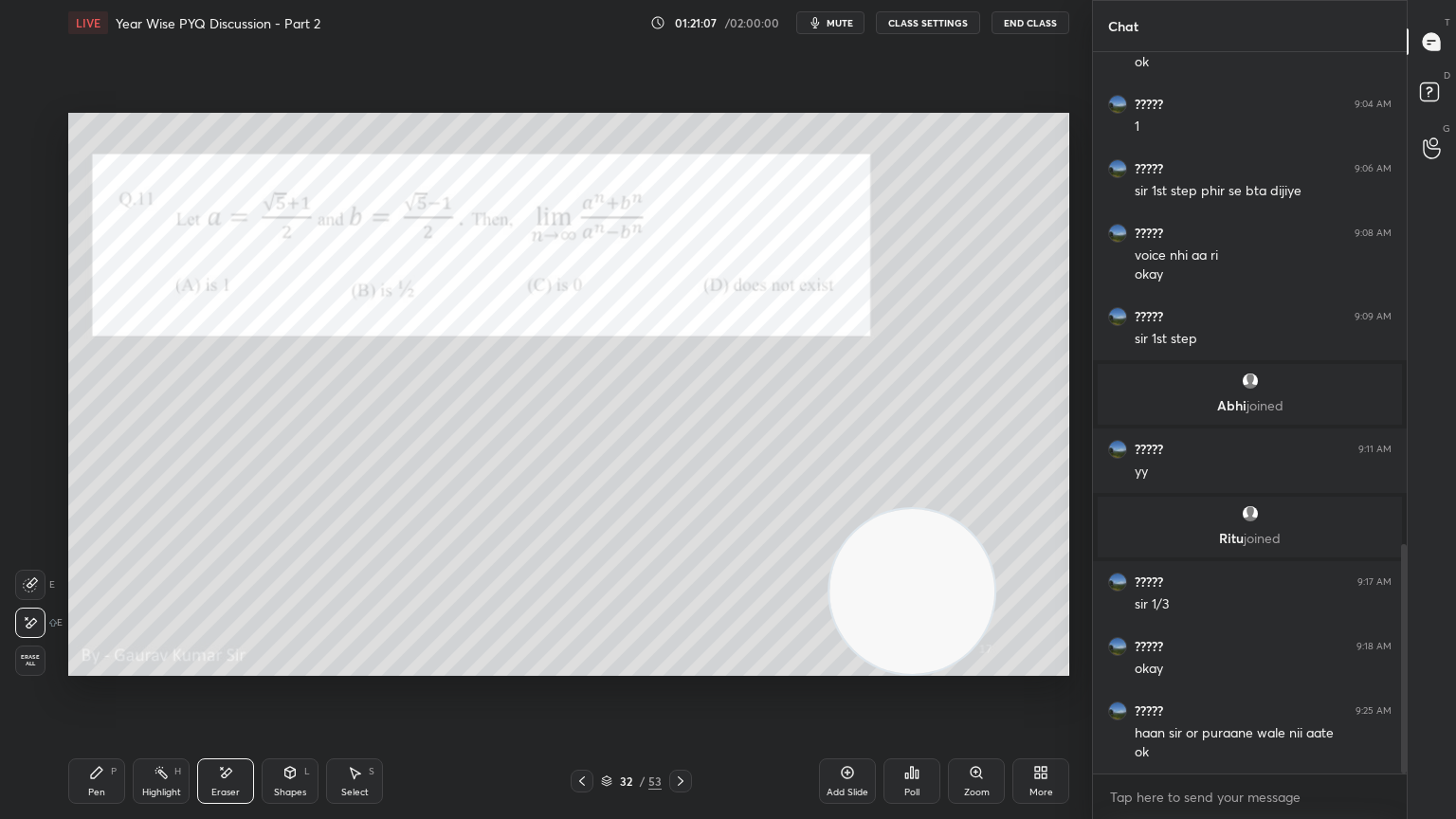 click on "Pen P" at bounding box center [97, 781] 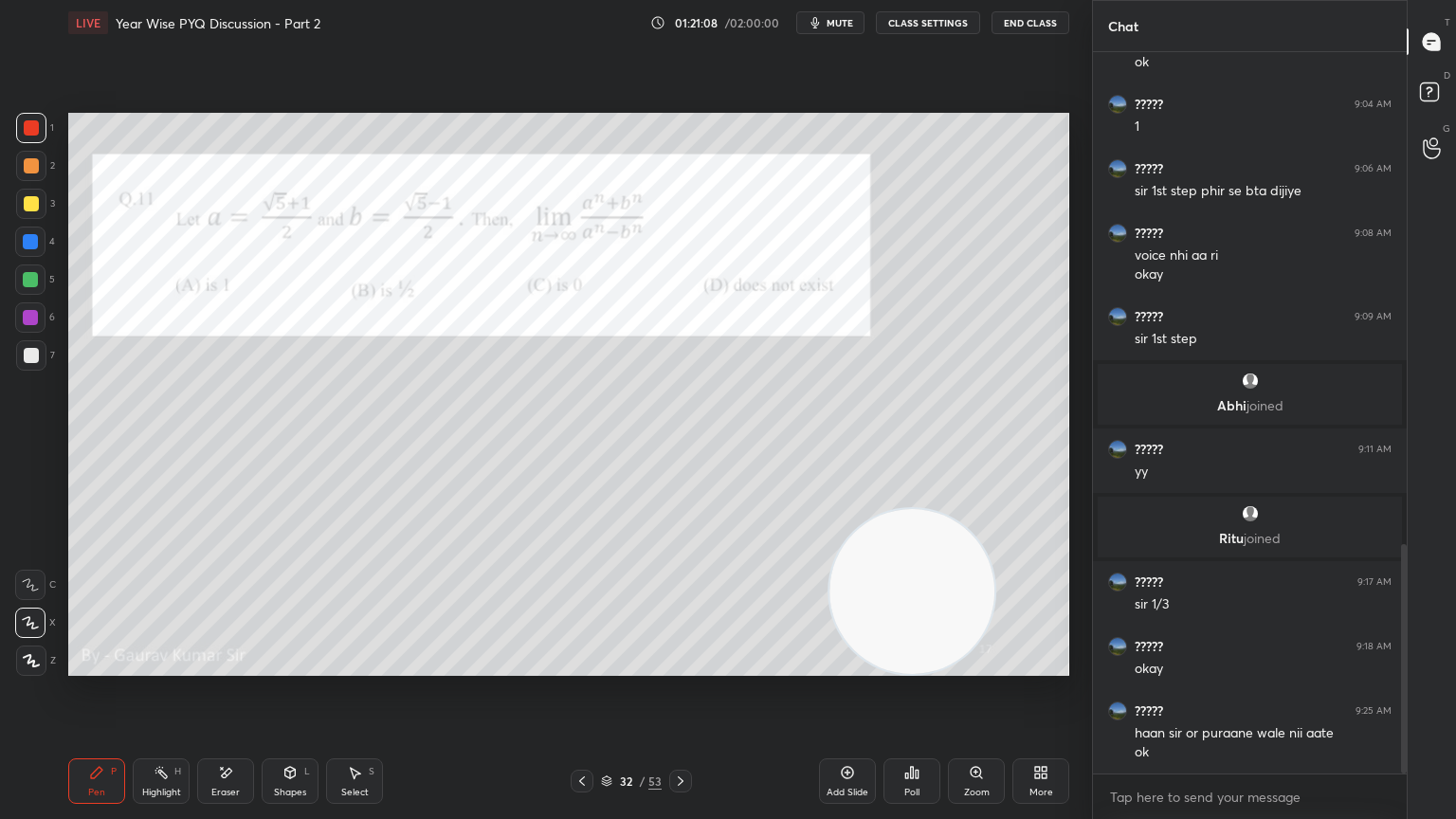 click on "Eraser" at bounding box center (226, 781) 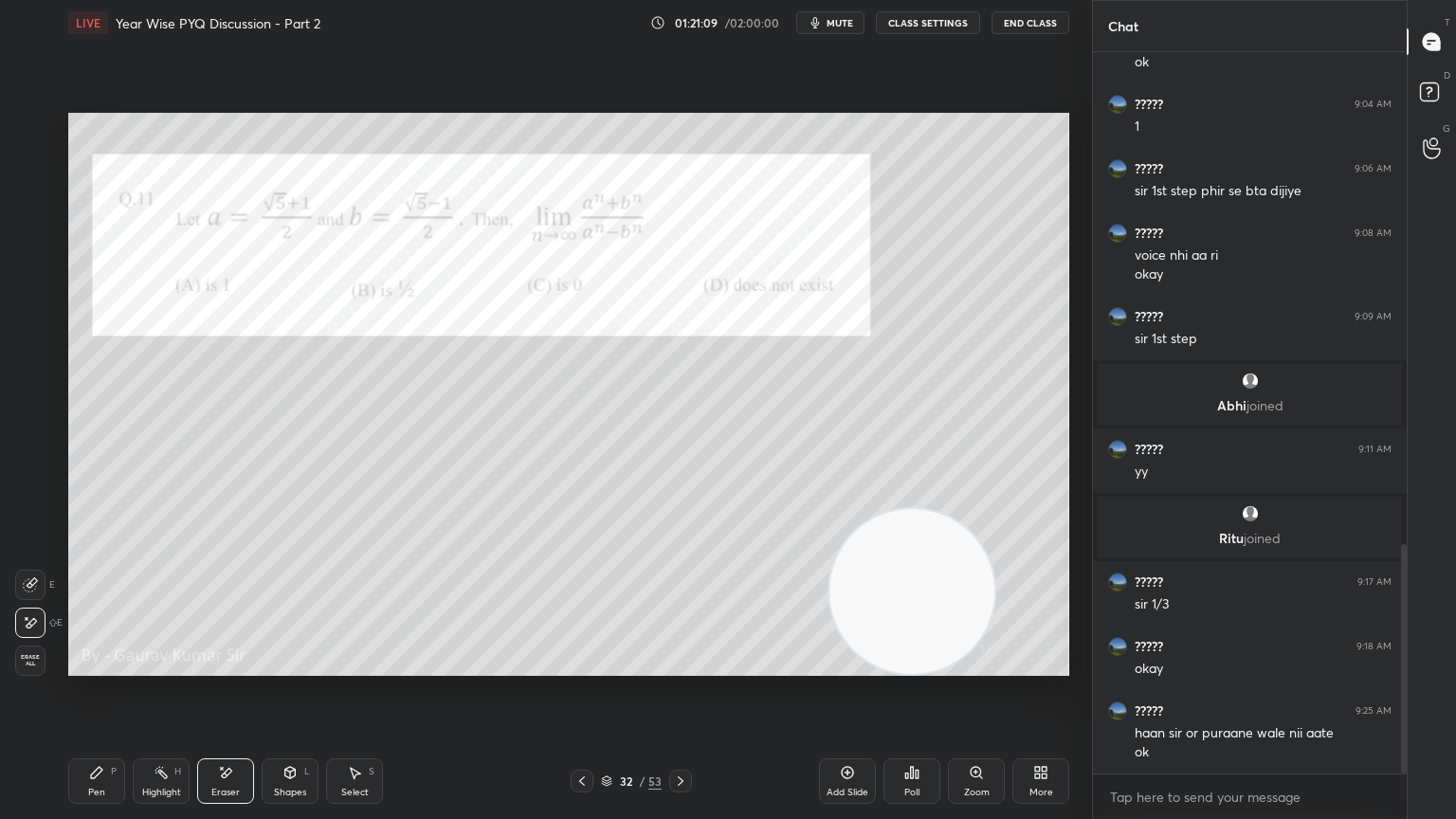 click on "Pen P" at bounding box center [97, 781] 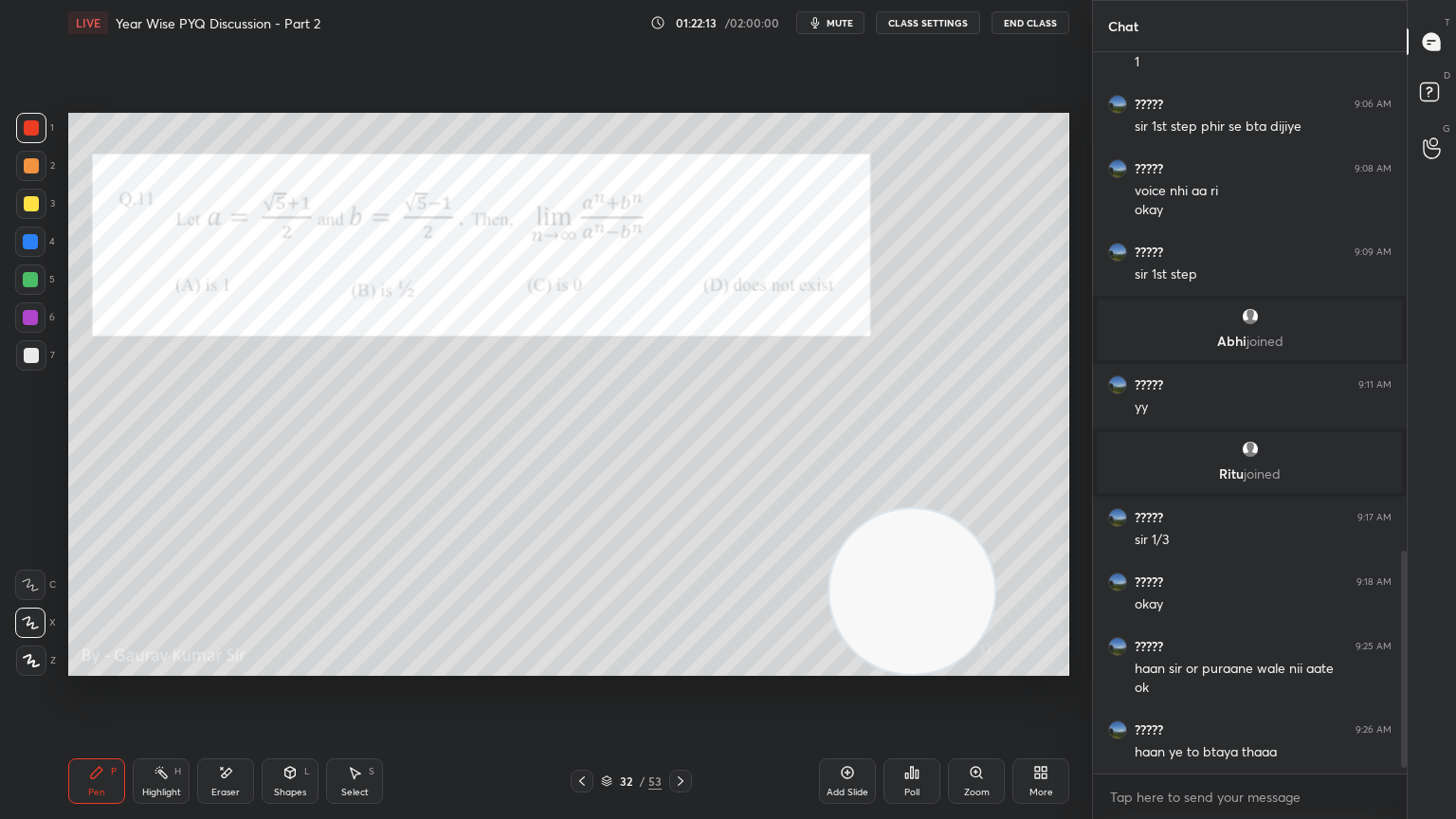 scroll, scrollTop: 1675, scrollLeft: 0, axis: vertical 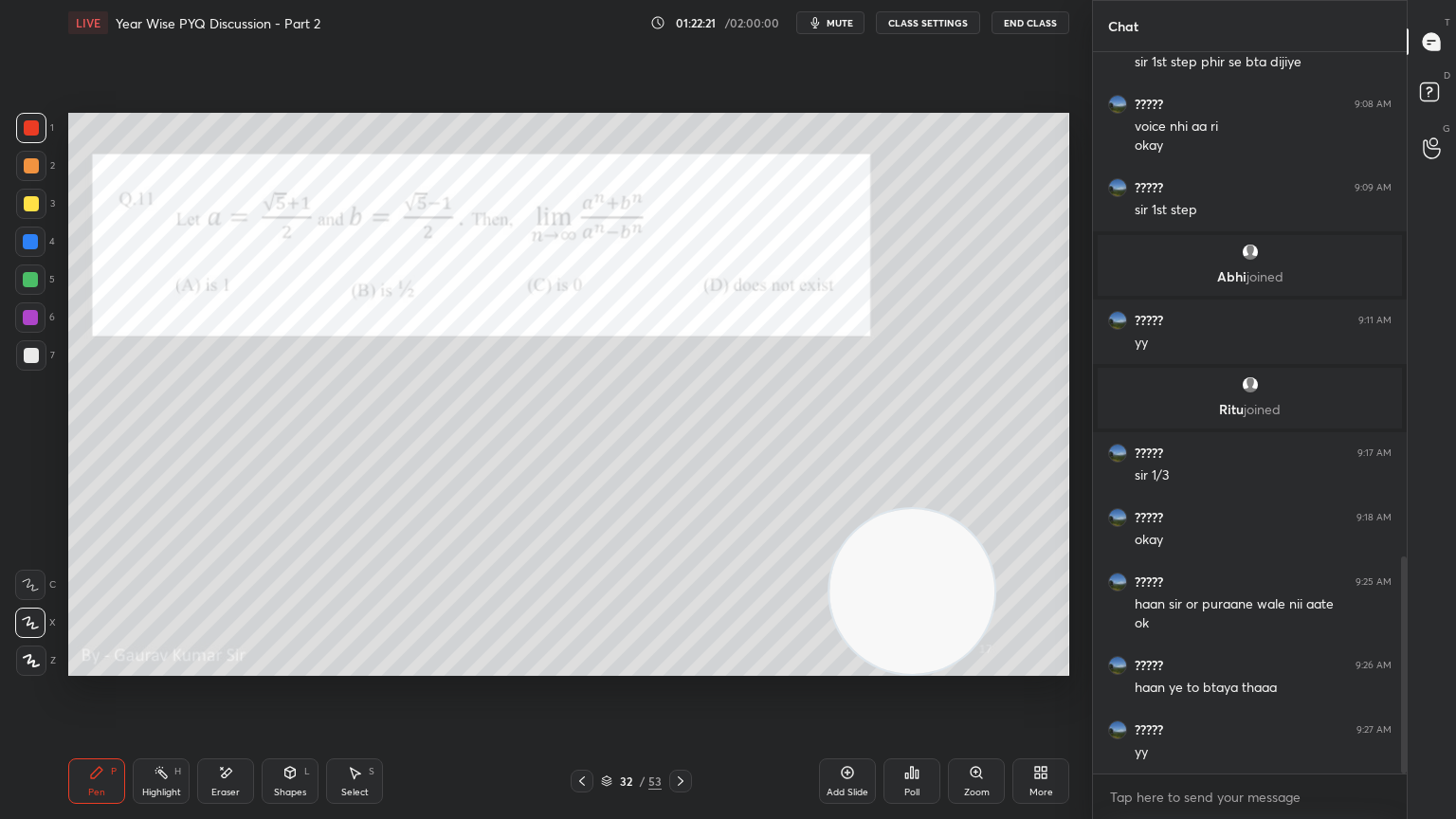click at bounding box center [30, 318] 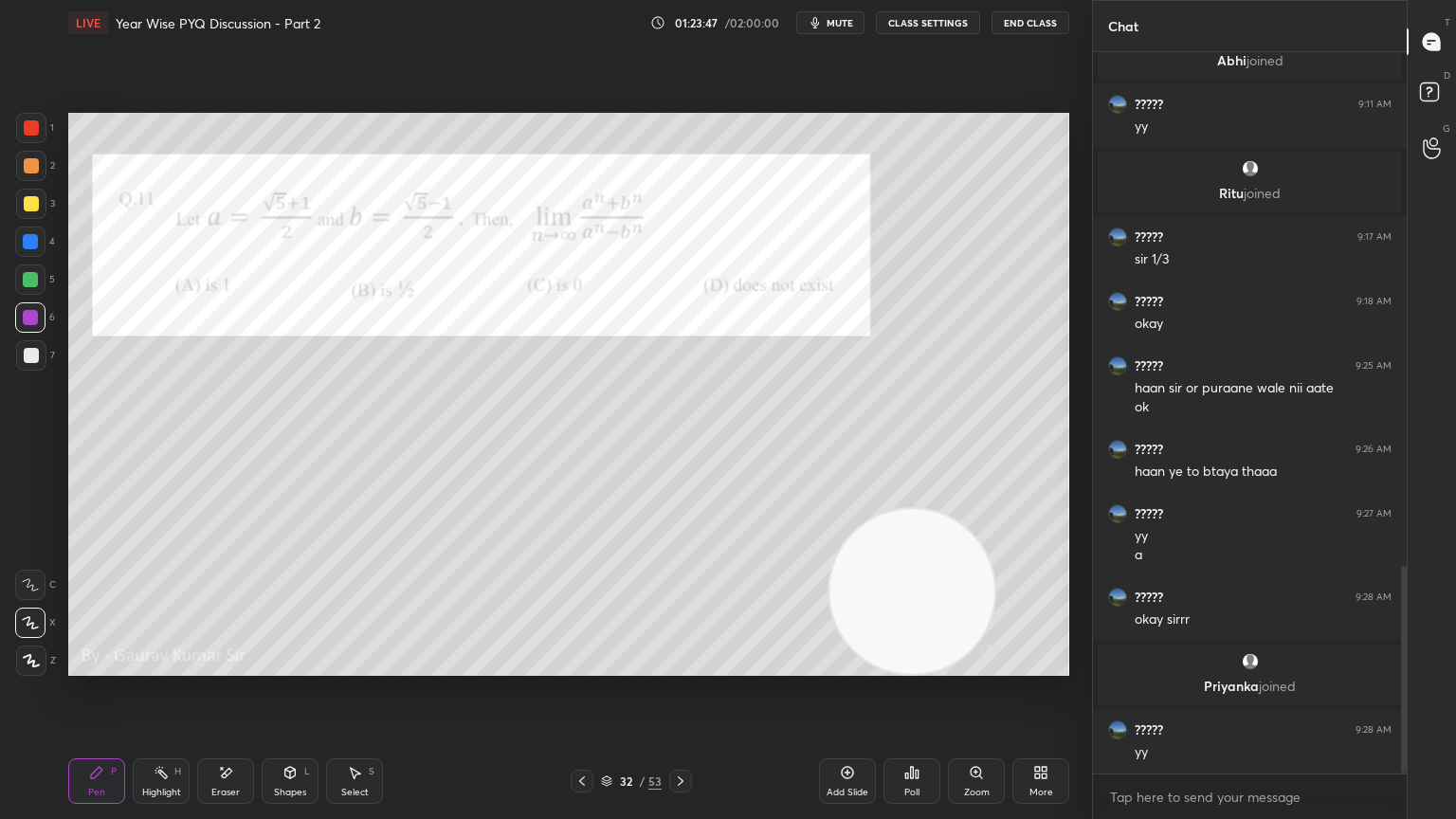 scroll, scrollTop: 1786, scrollLeft: 0, axis: vertical 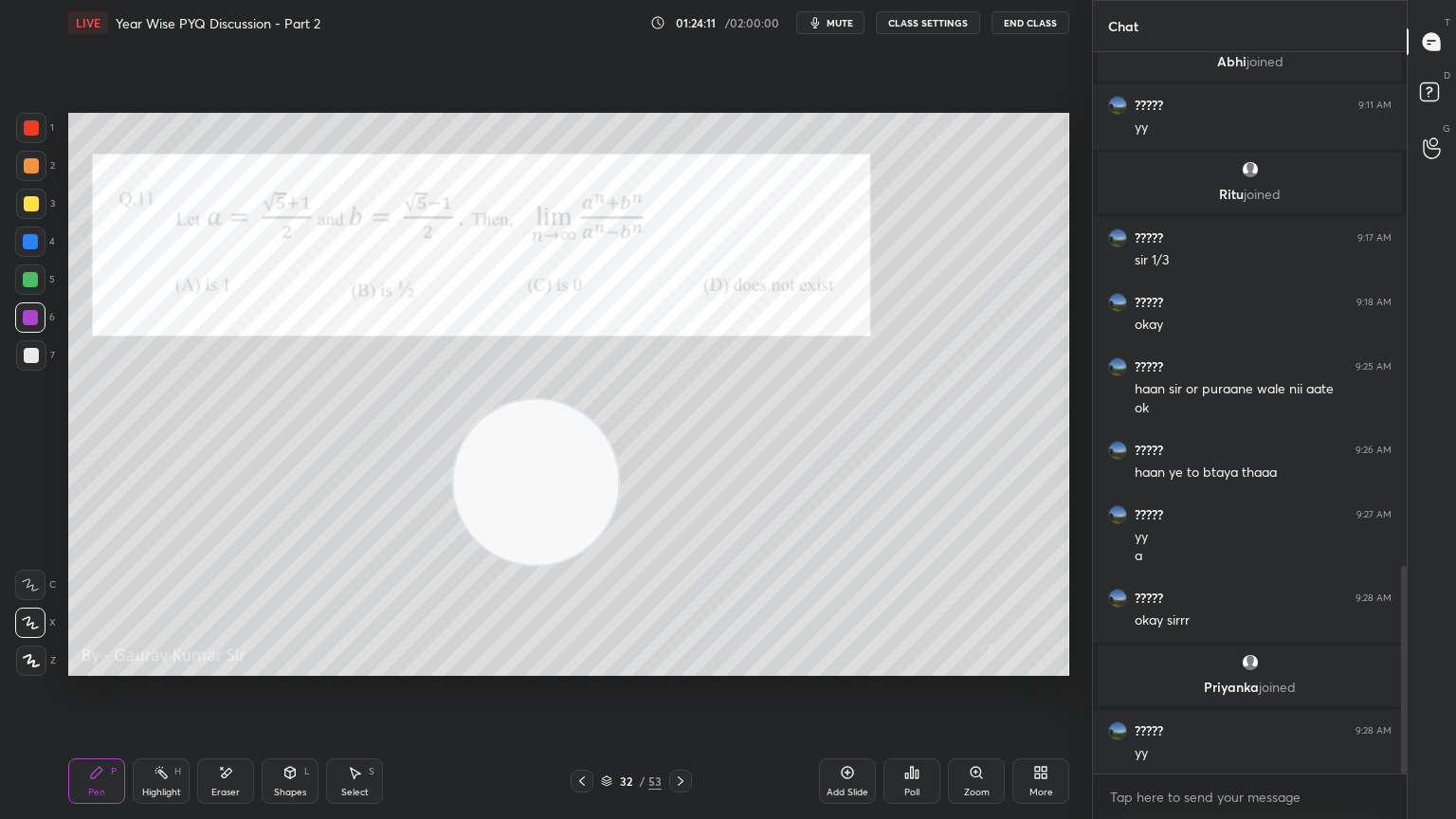click on "Add Slide" at bounding box center [847, 781] 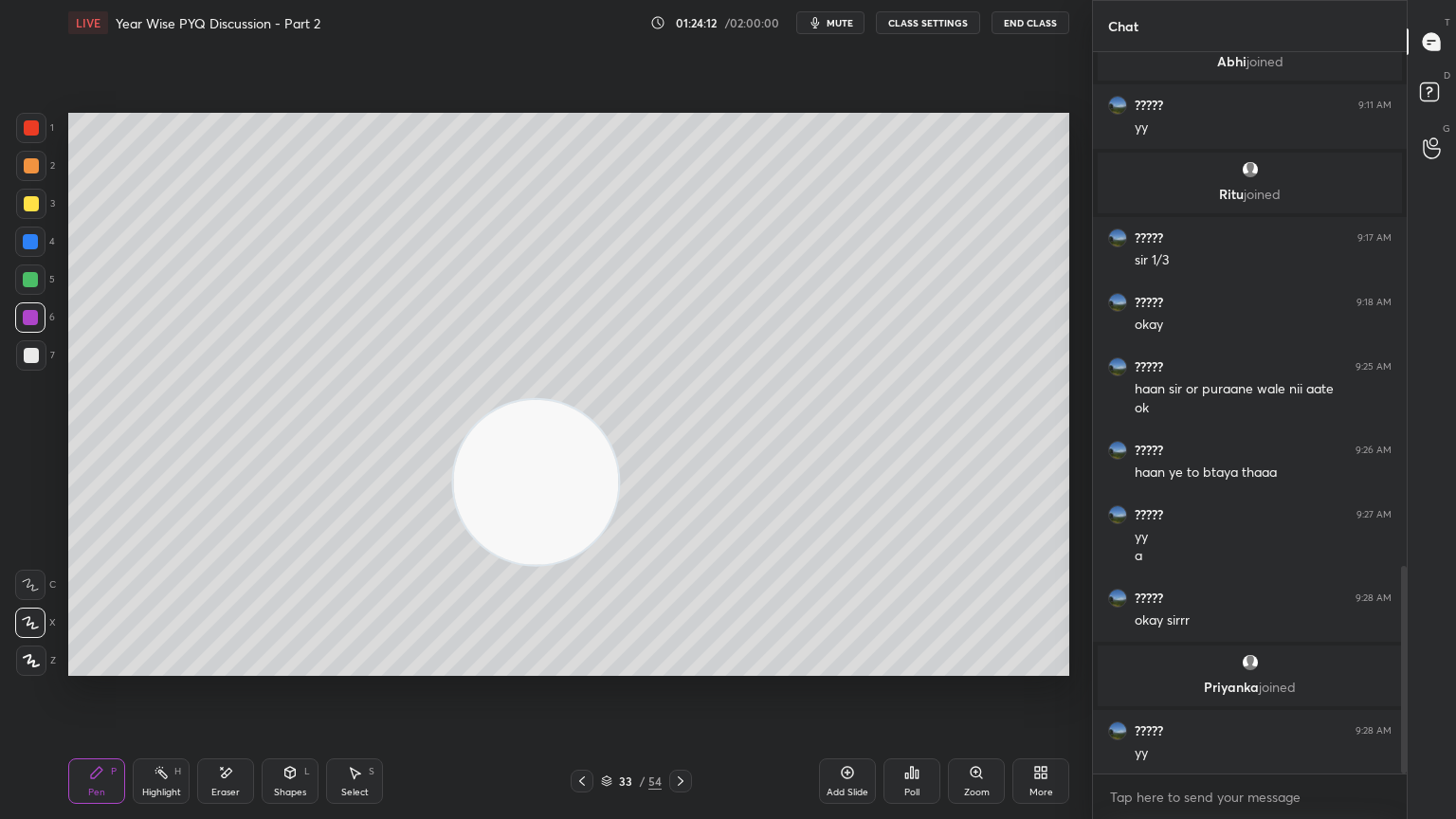 click at bounding box center (31, 204) 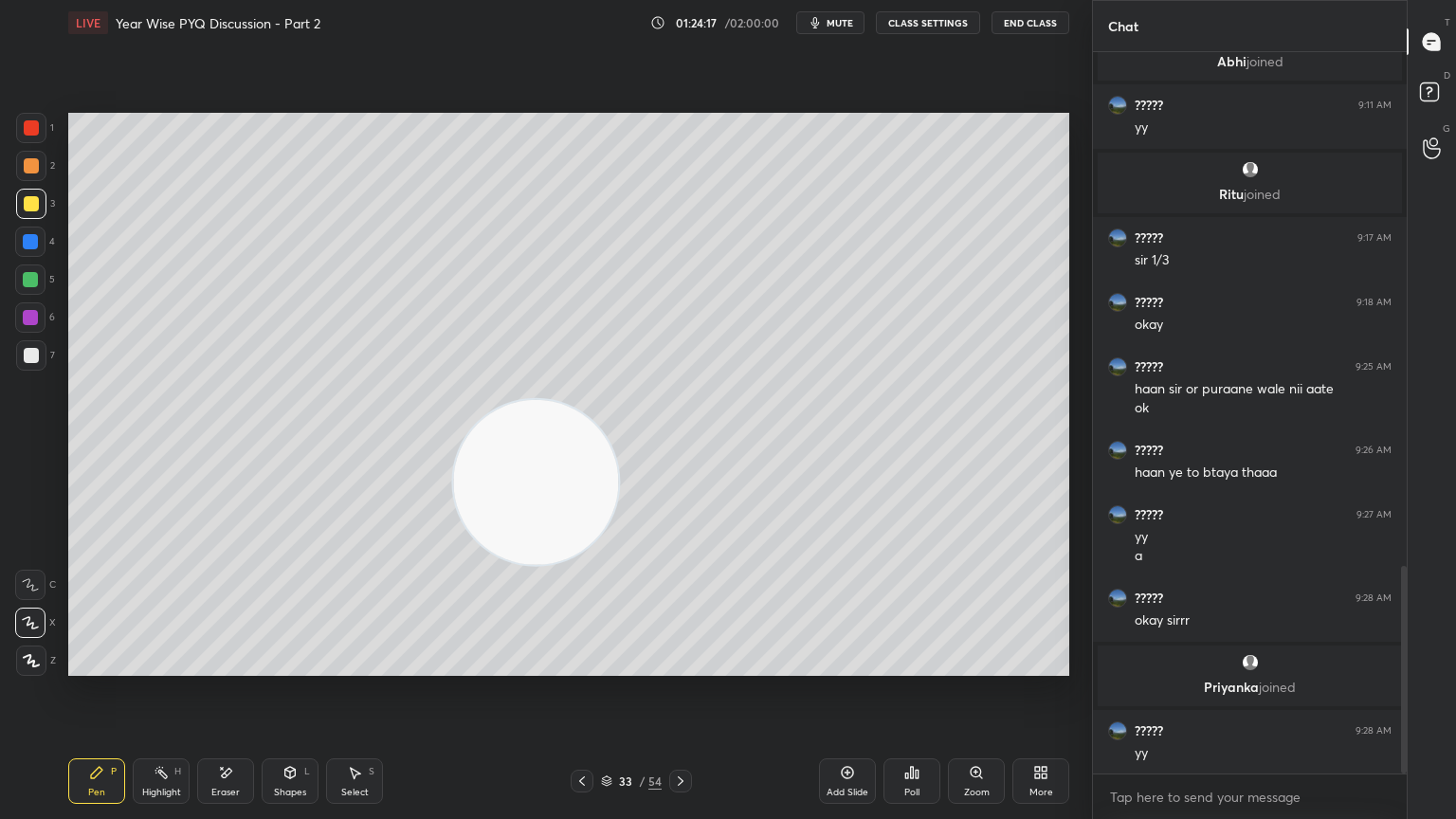 click 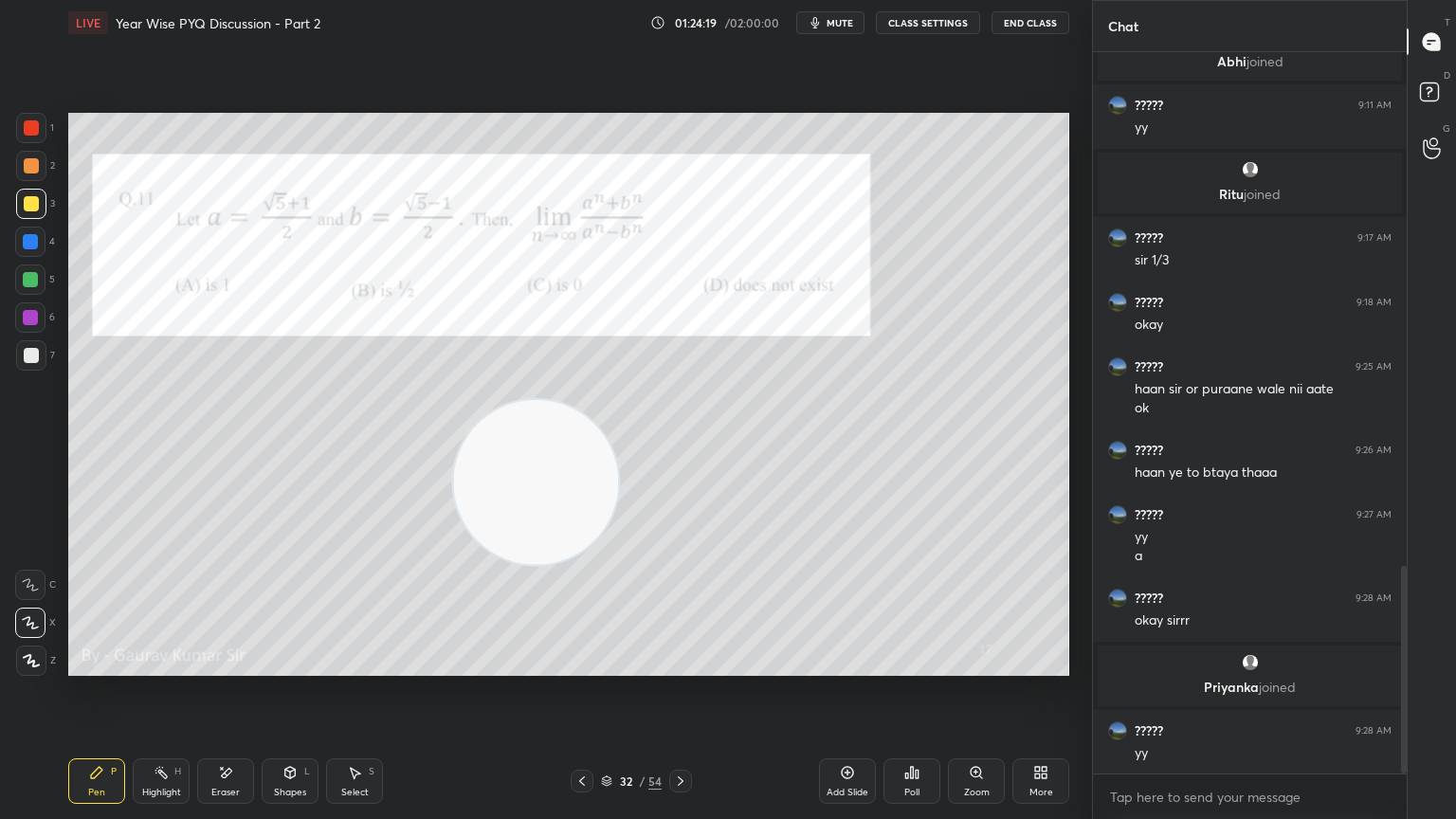 click 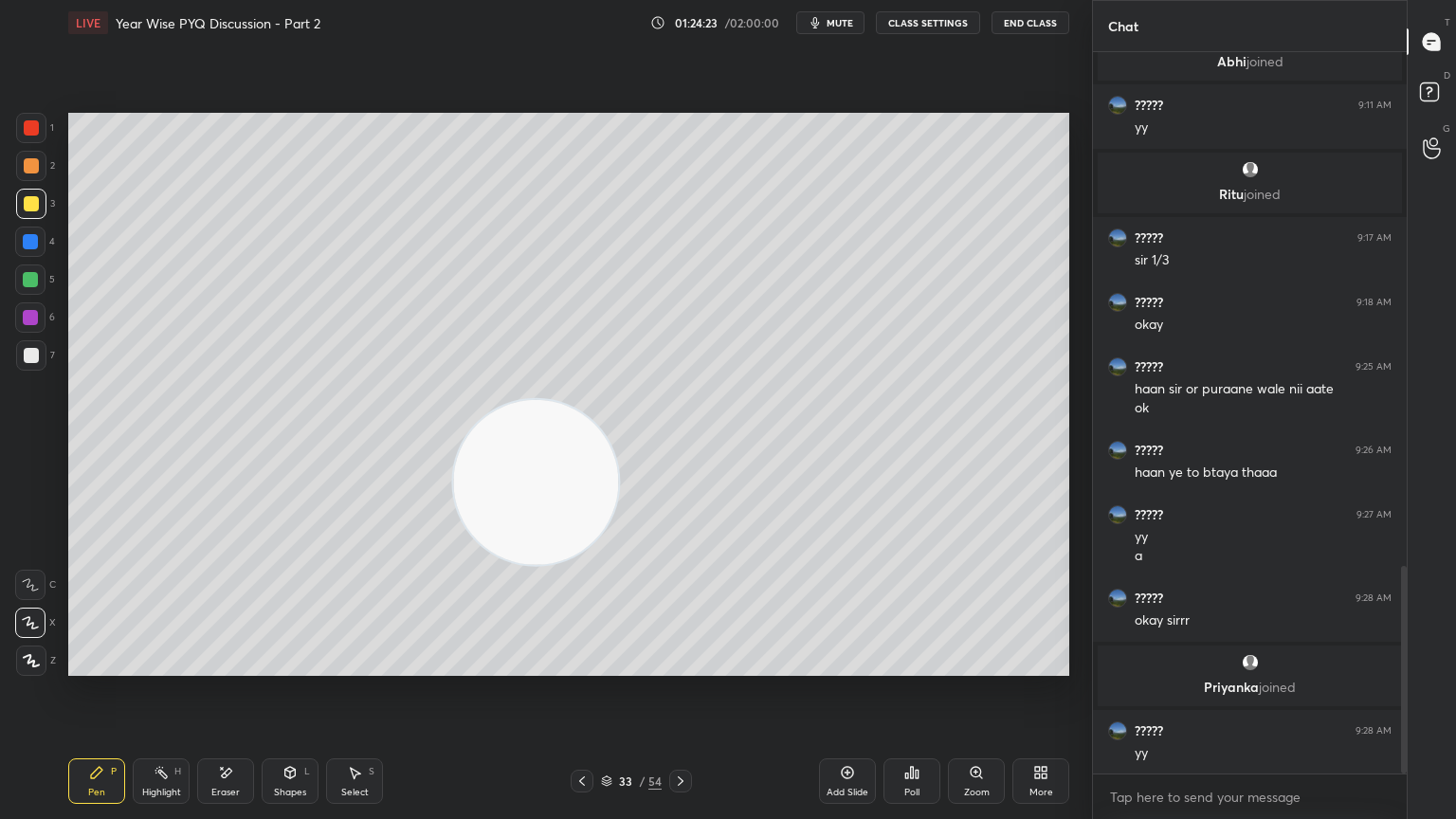 click 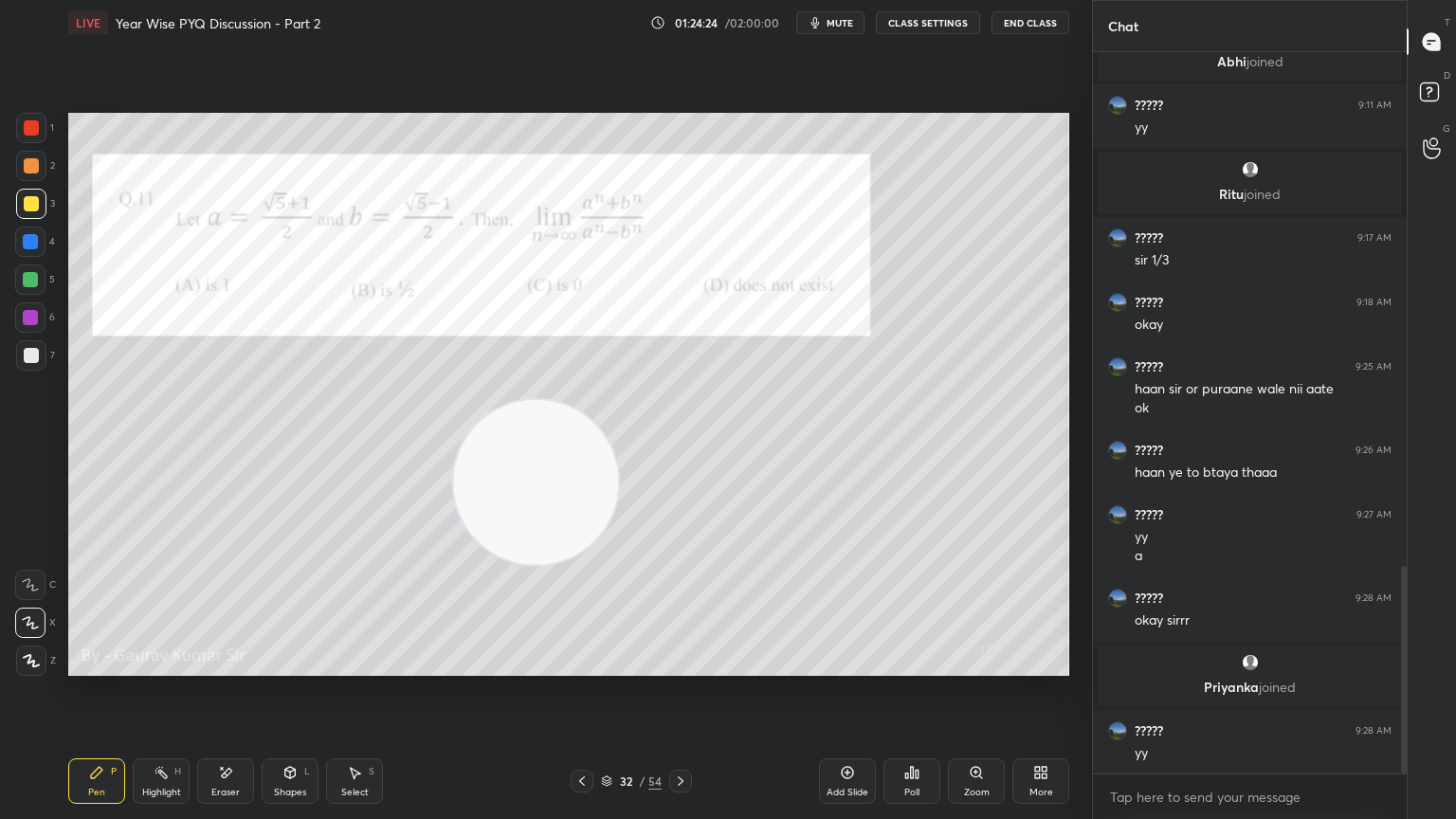 click 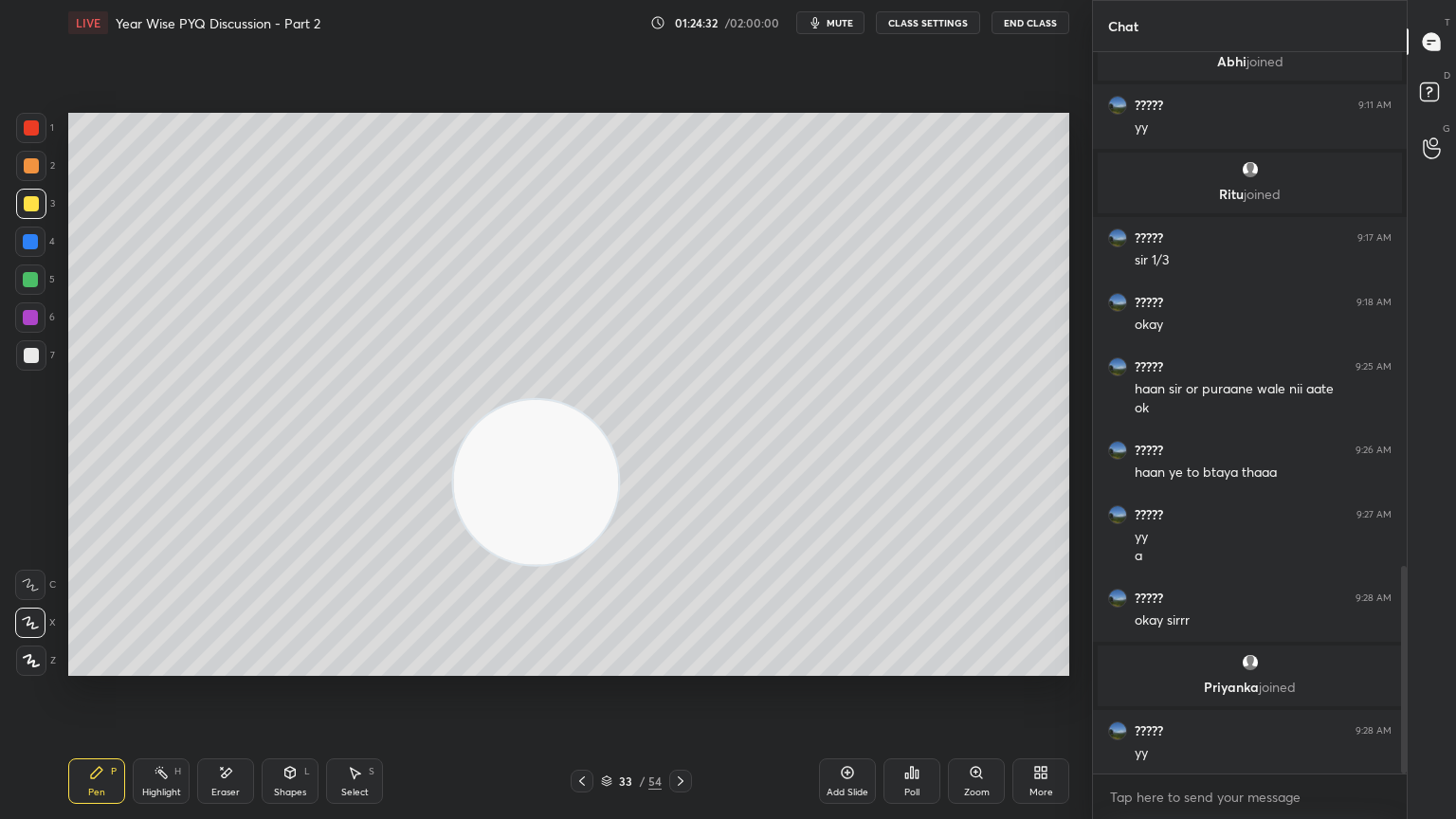 click 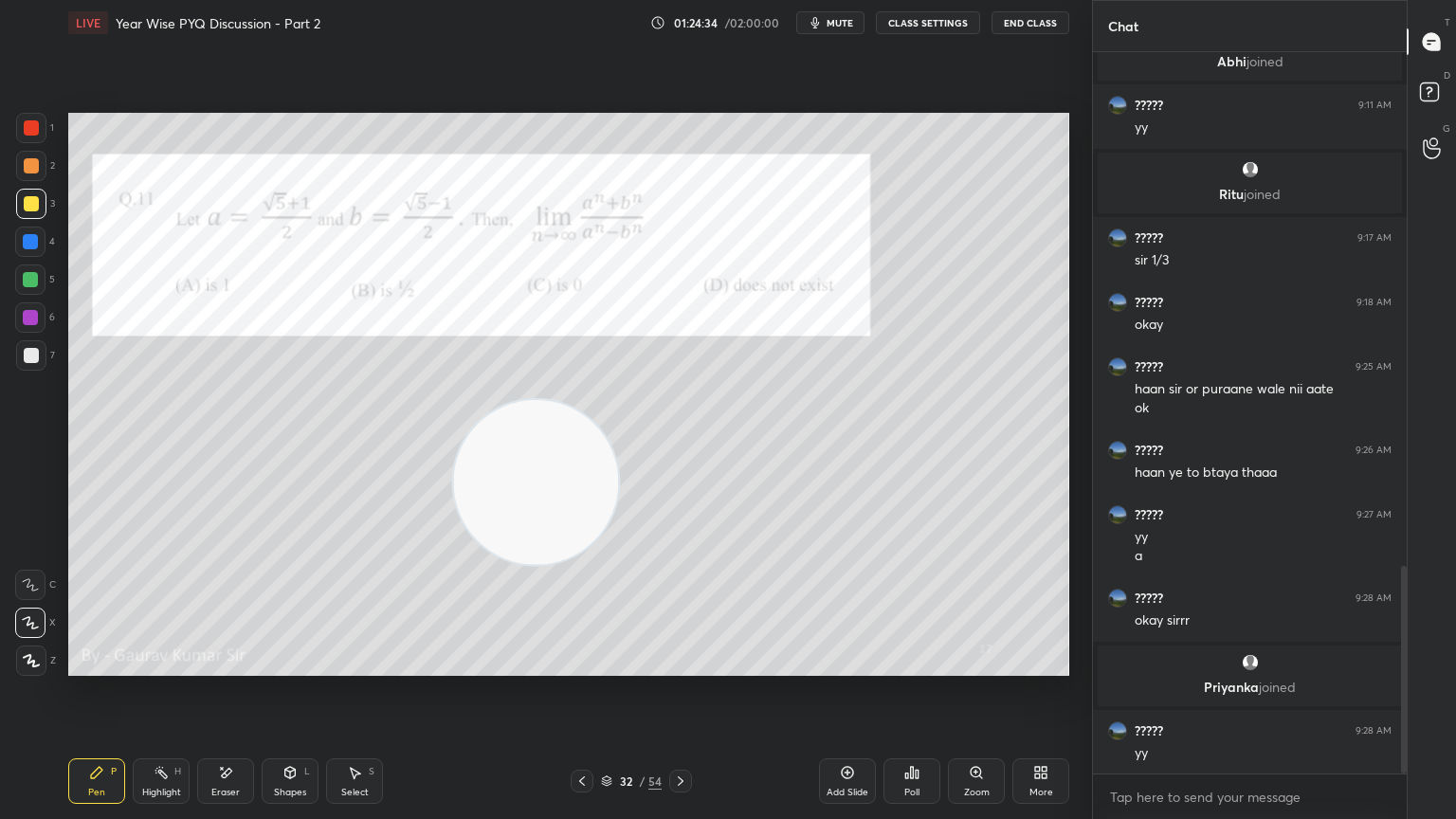 click 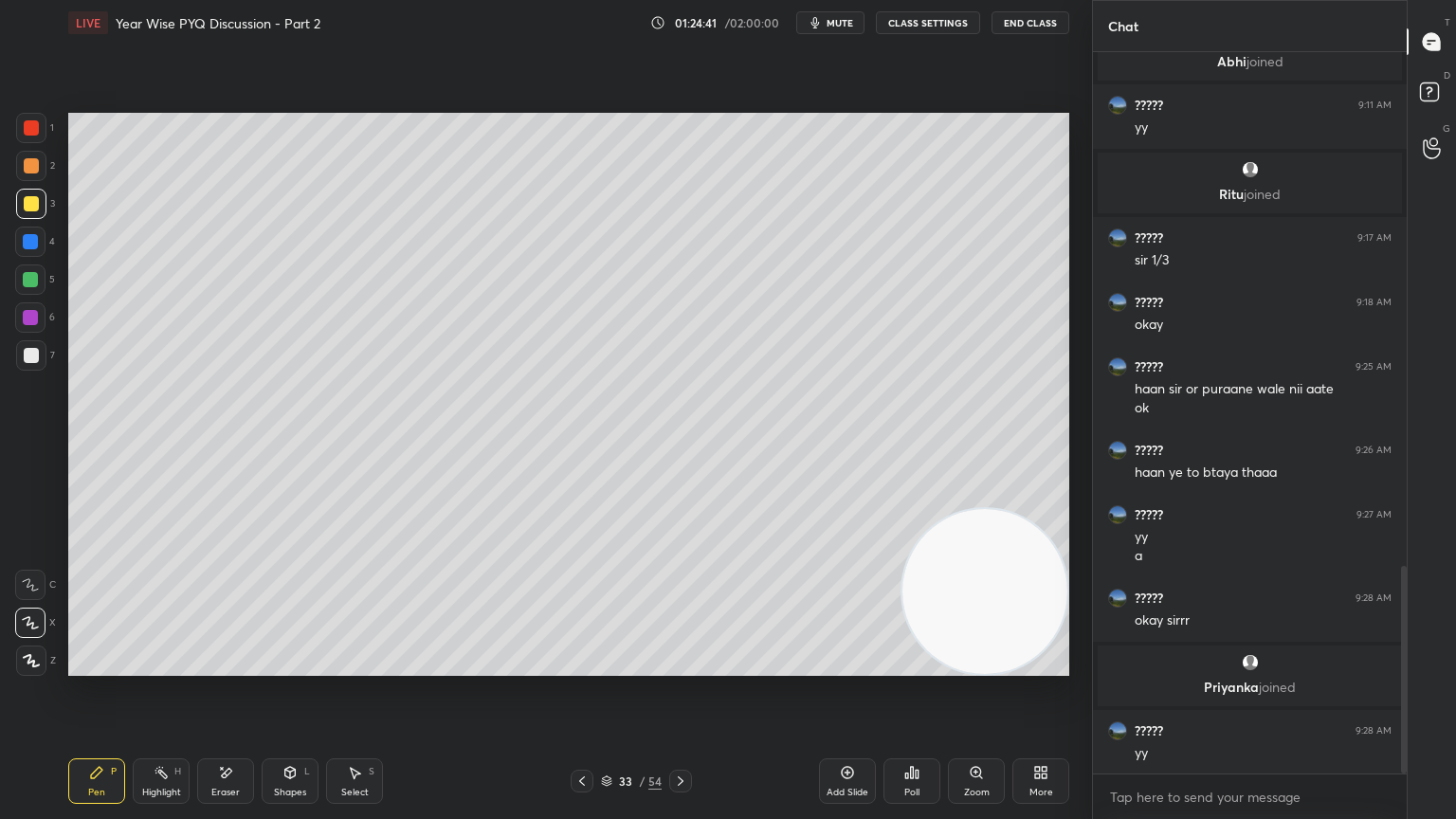 click on "Eraser" at bounding box center (226, 792) 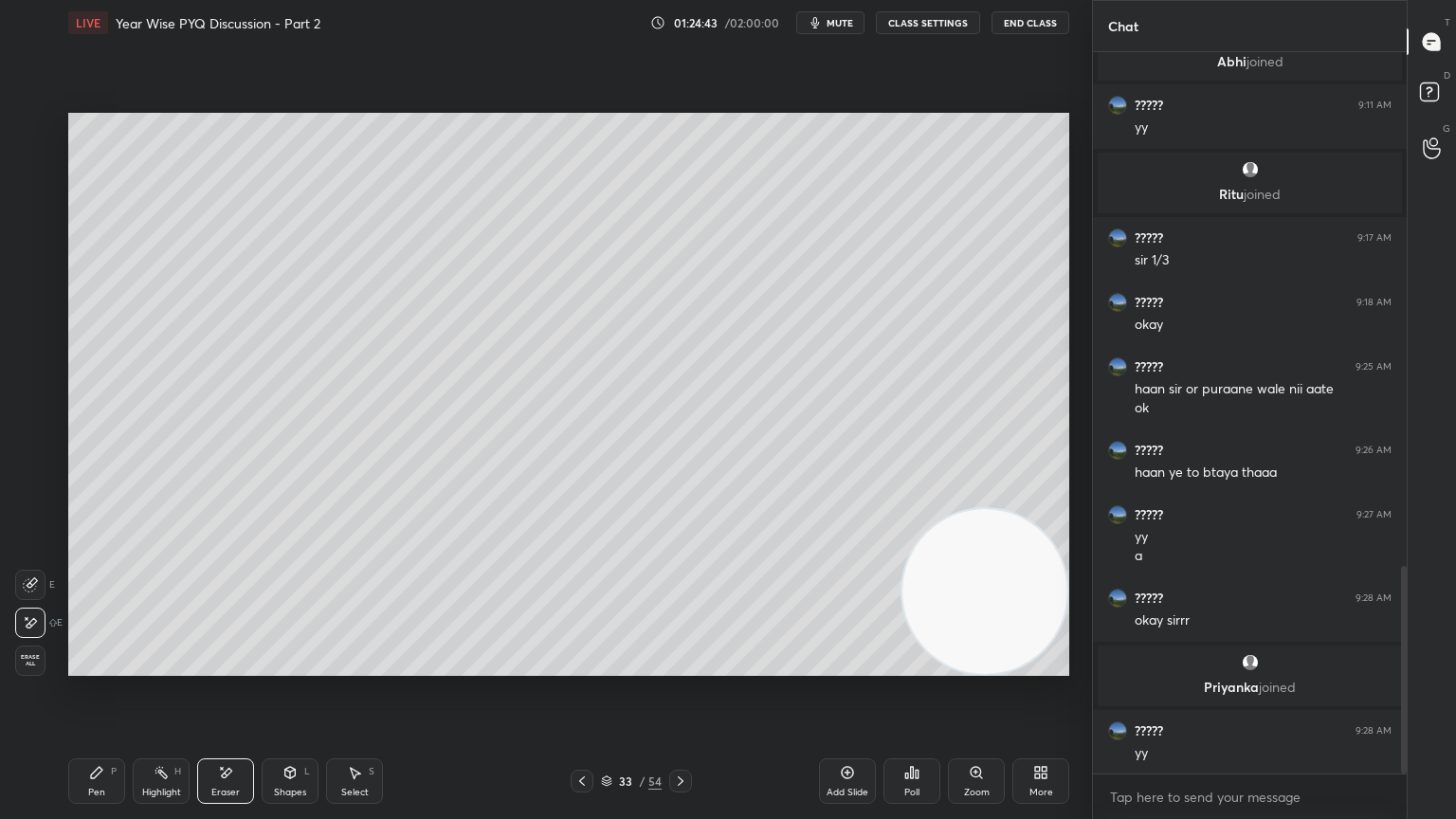 click on "Pen" at bounding box center [97, 792] 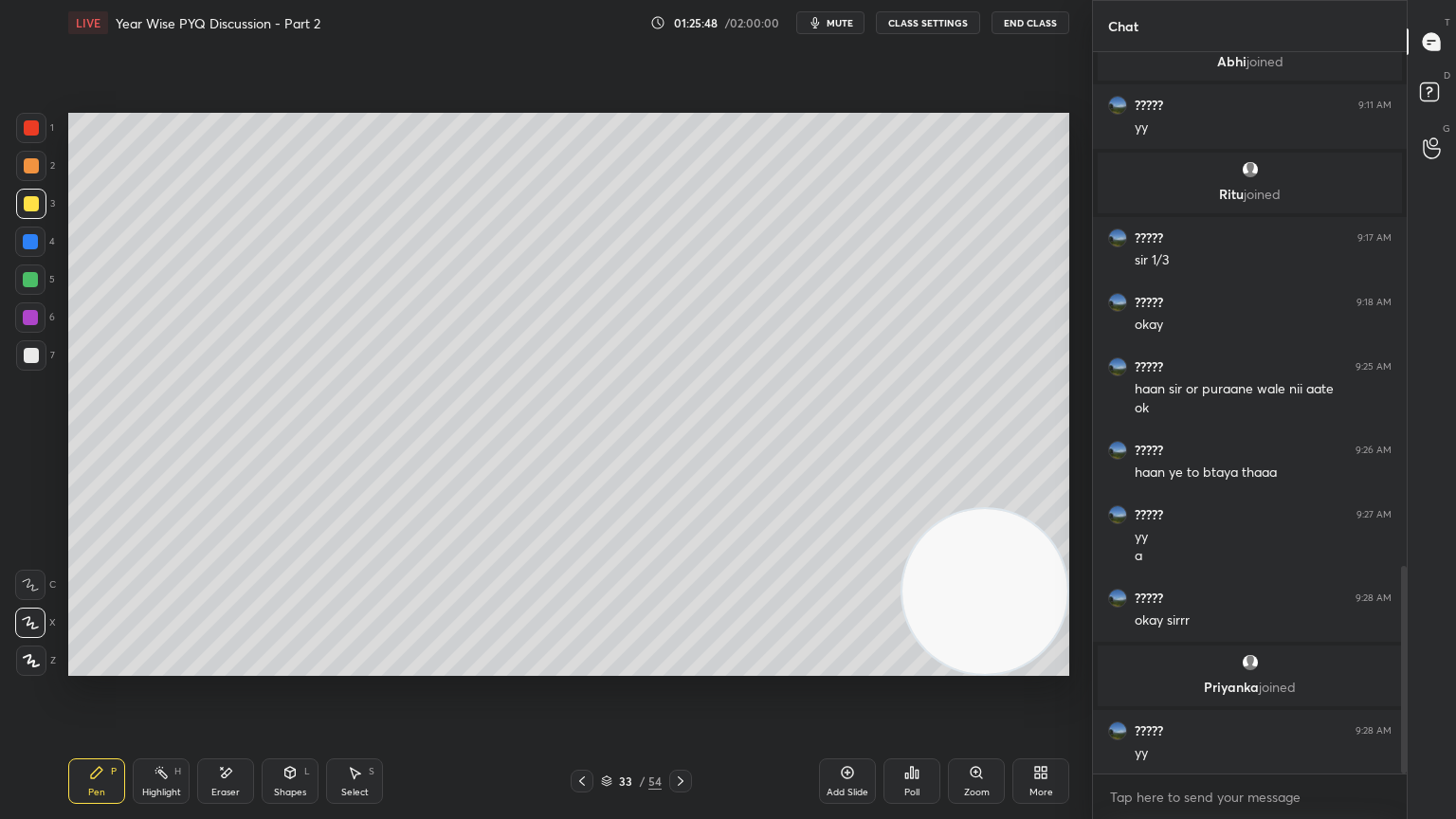 click 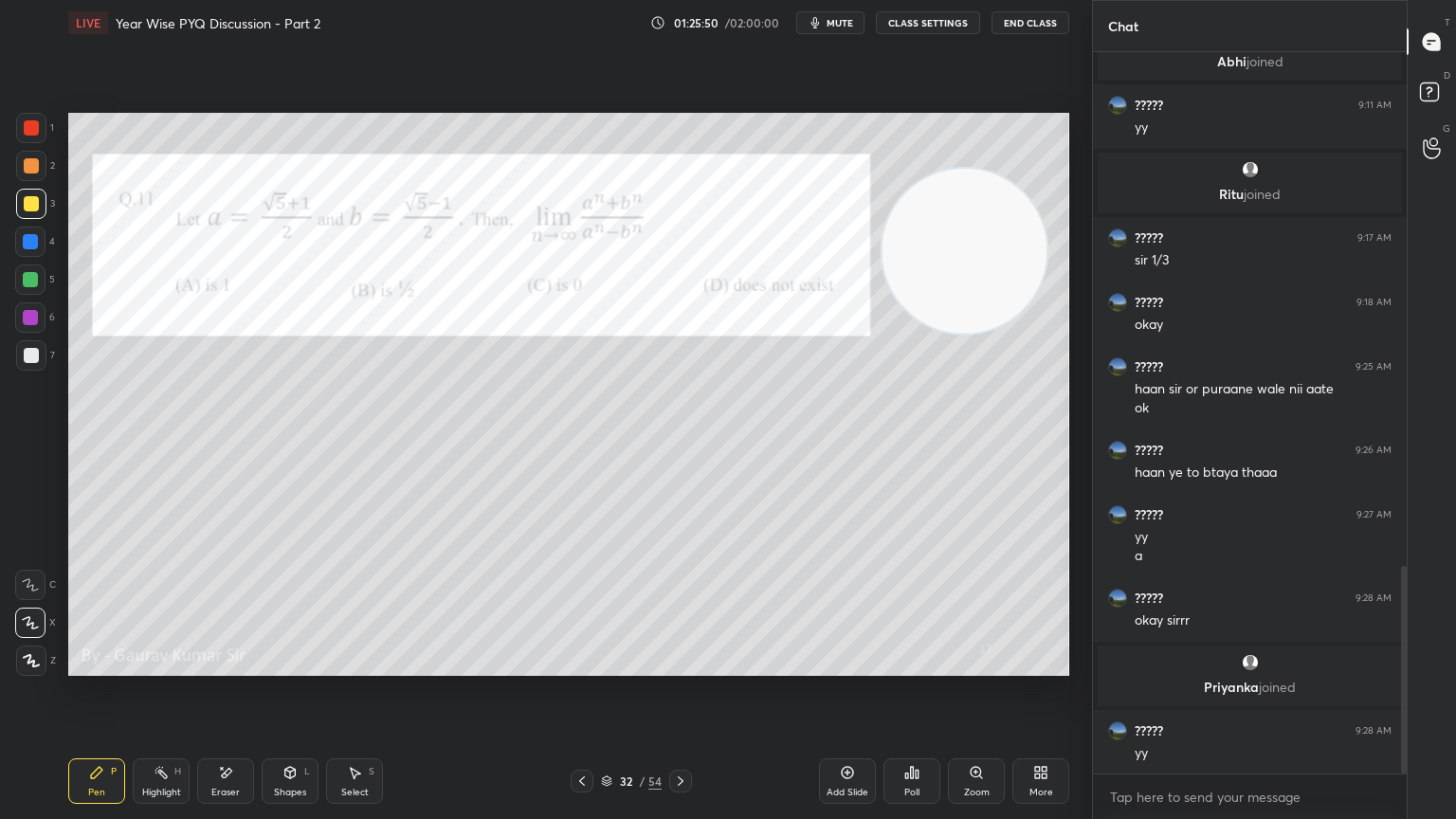 click 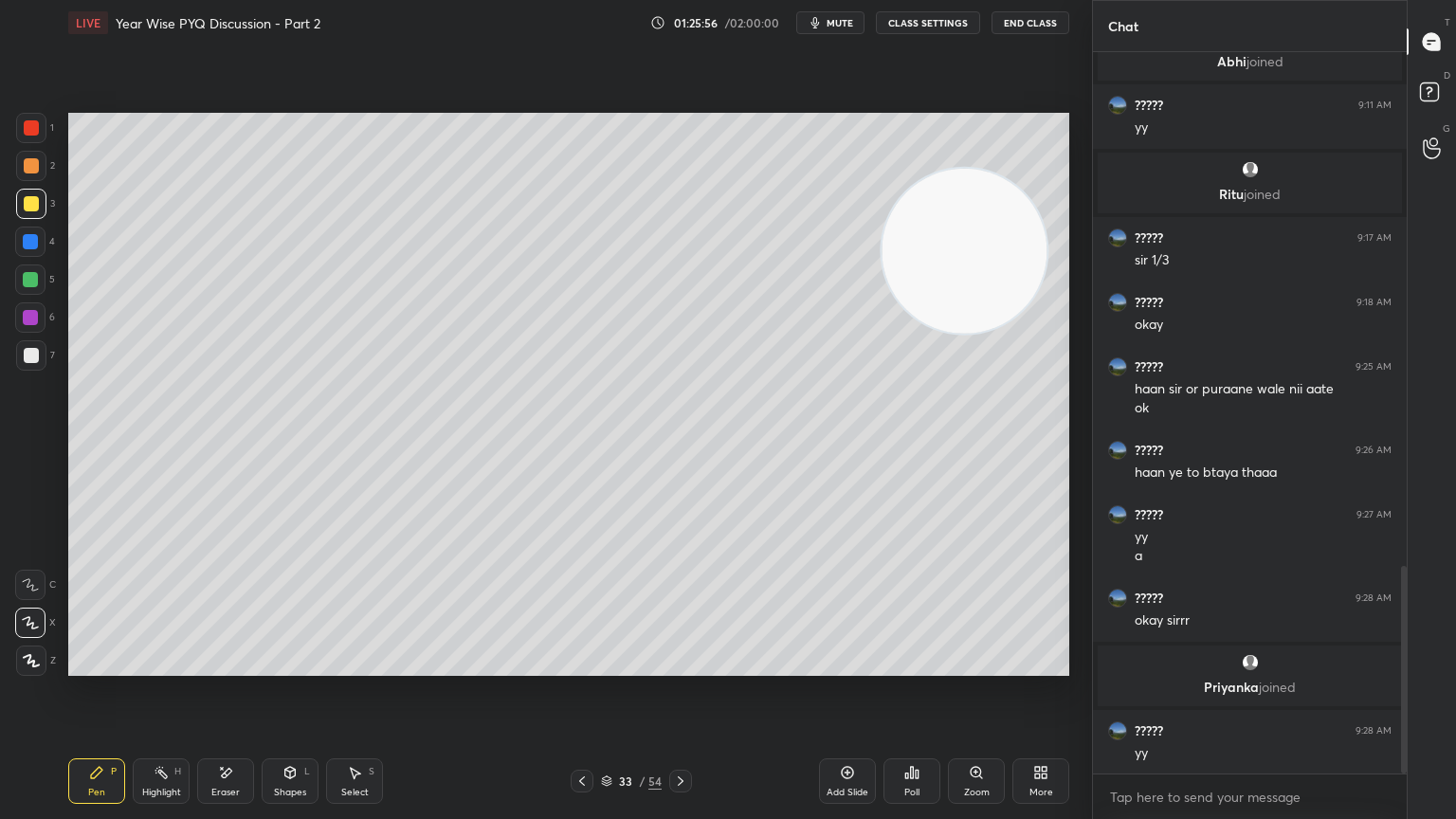 click 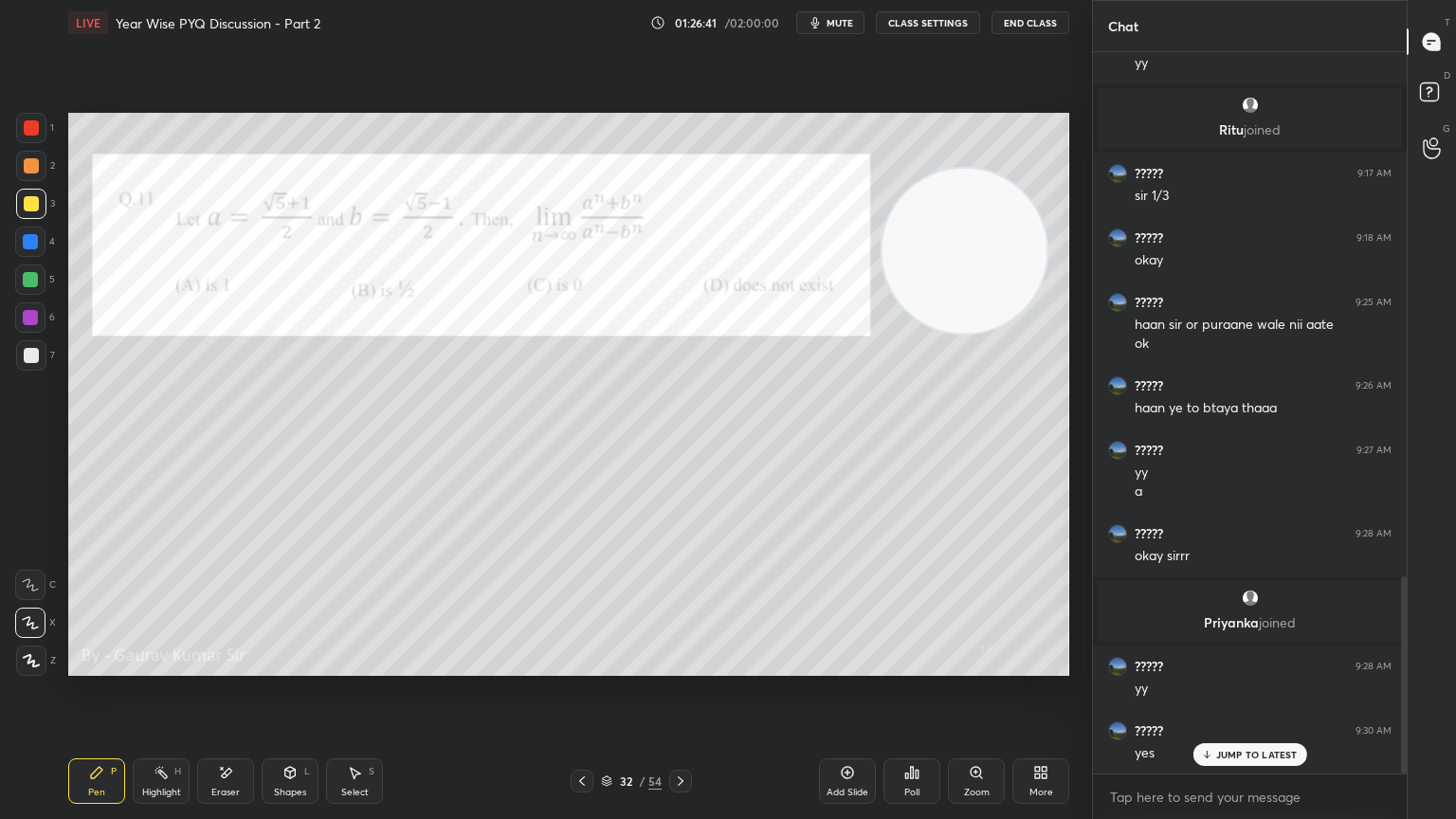 scroll, scrollTop: 1915, scrollLeft: 0, axis: vertical 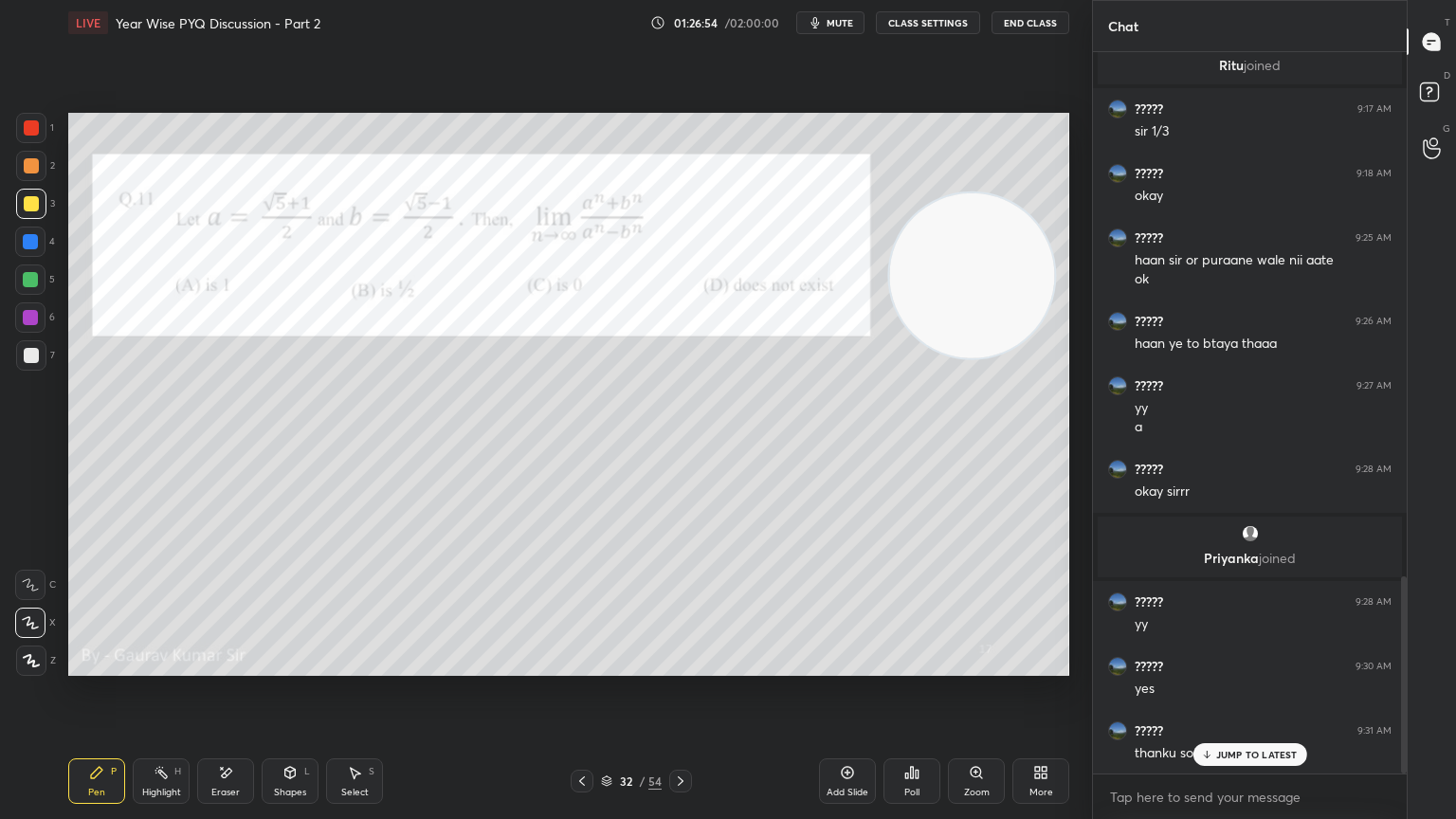 drag, startPoint x: 956, startPoint y: 214, endPoint x: 975, endPoint y: 285, distance: 73.4983 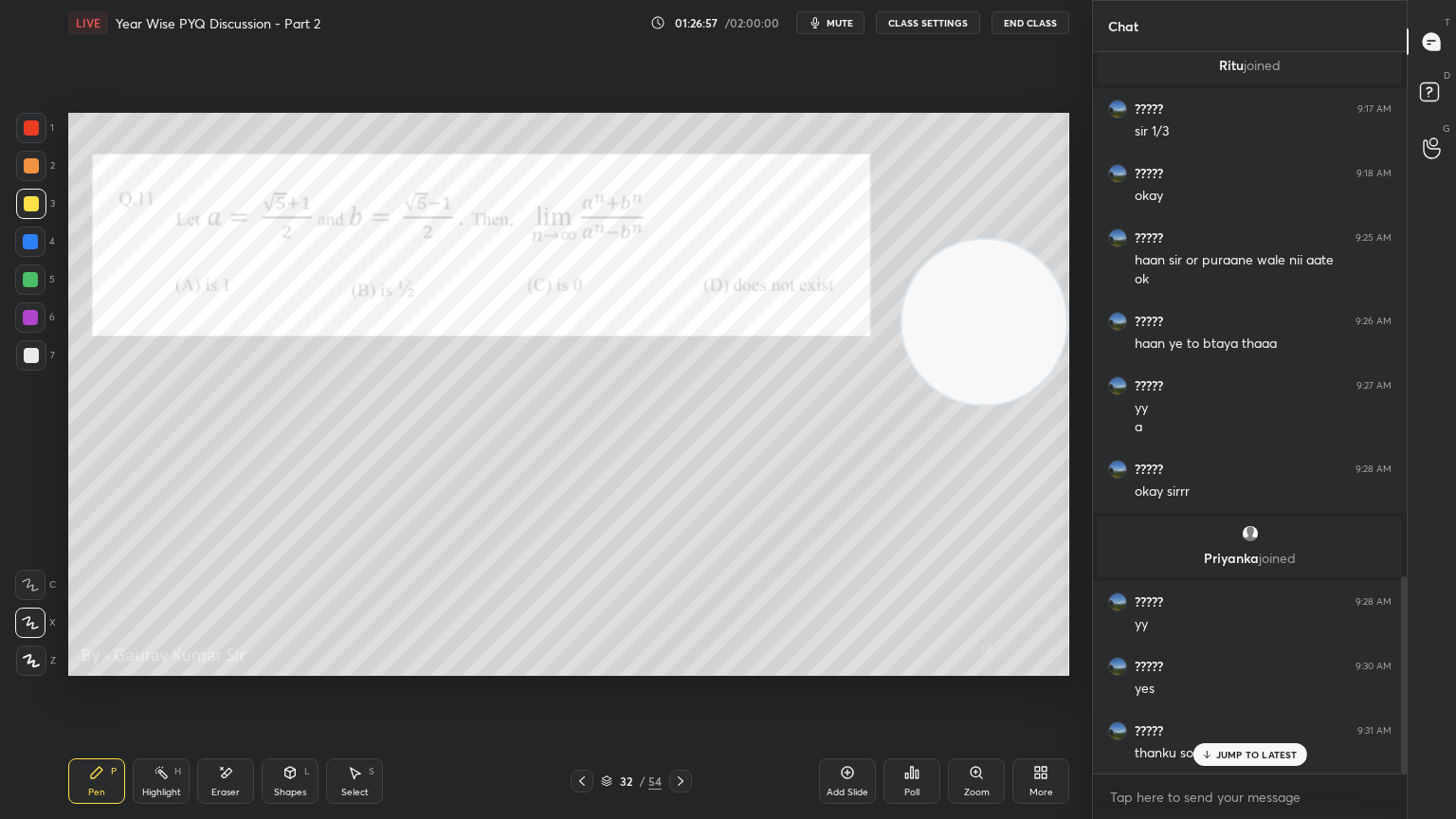 click on "LIVE Year Wise PYQ Discussion - Part 2 01:26:57 /  02:00:00 mute CLASS SETTINGS End Class" at bounding box center [569, 23] 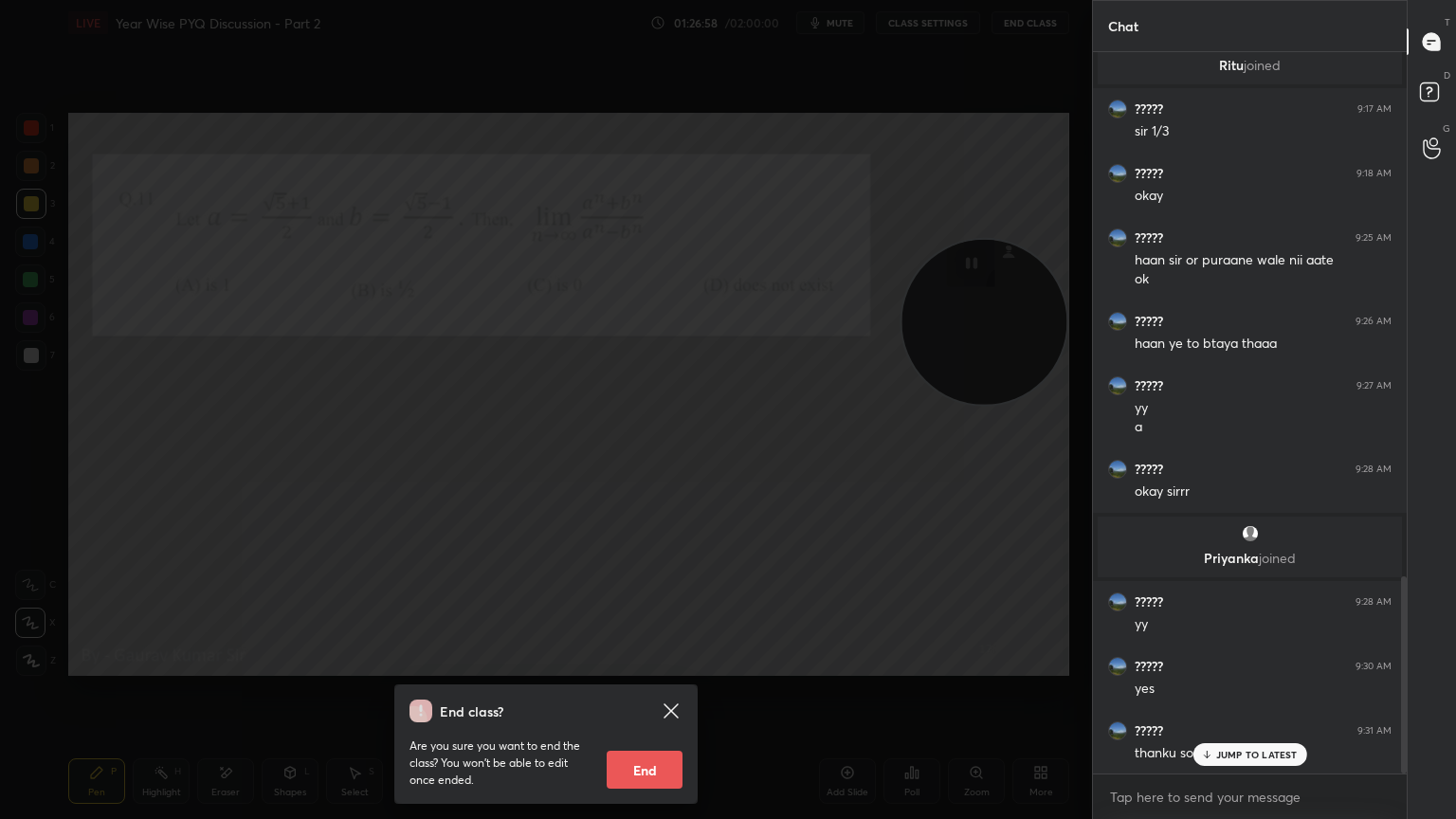 scroll, scrollTop: 1934, scrollLeft: 0, axis: vertical 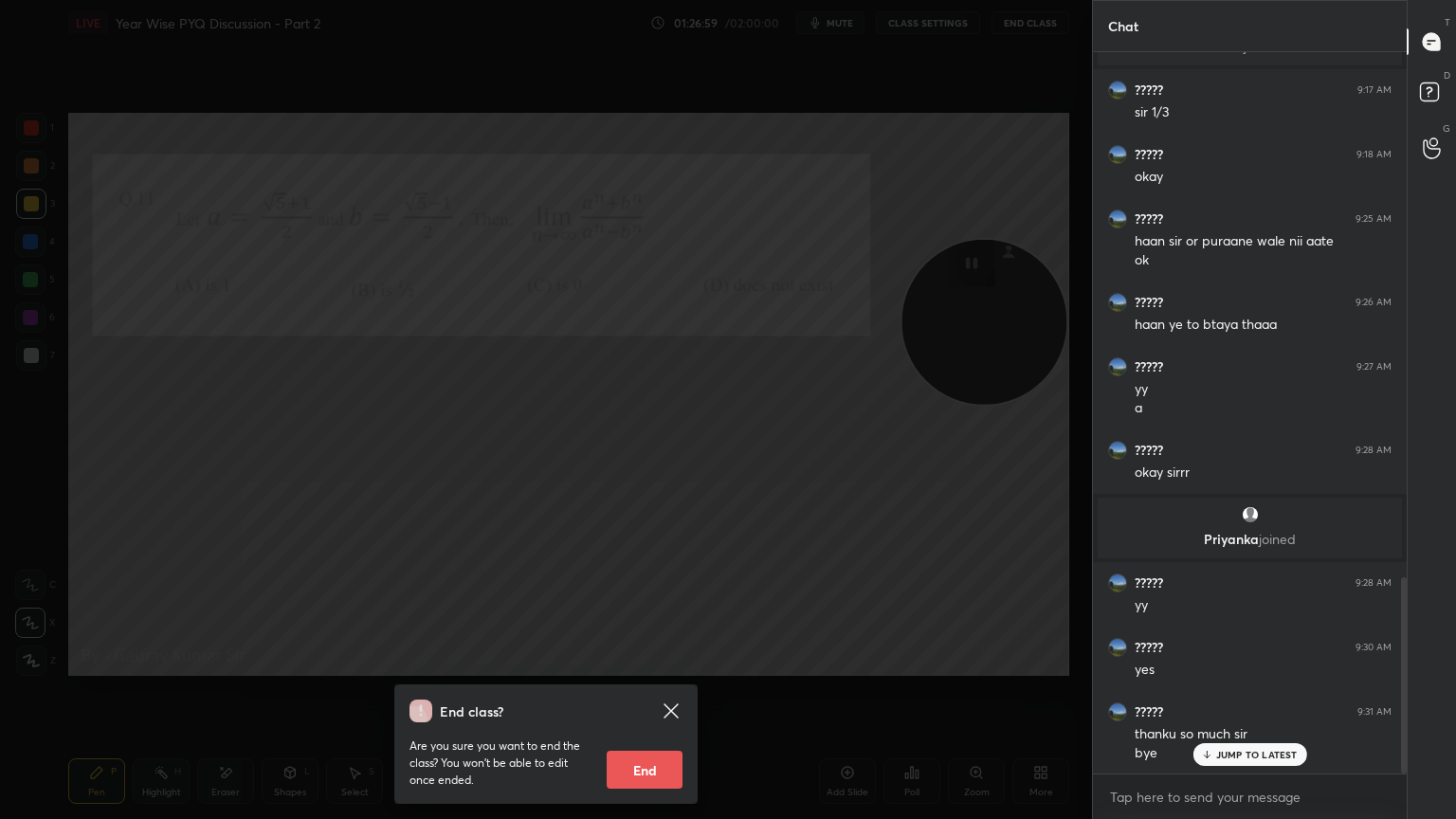 click on "End" at bounding box center (645, 770) 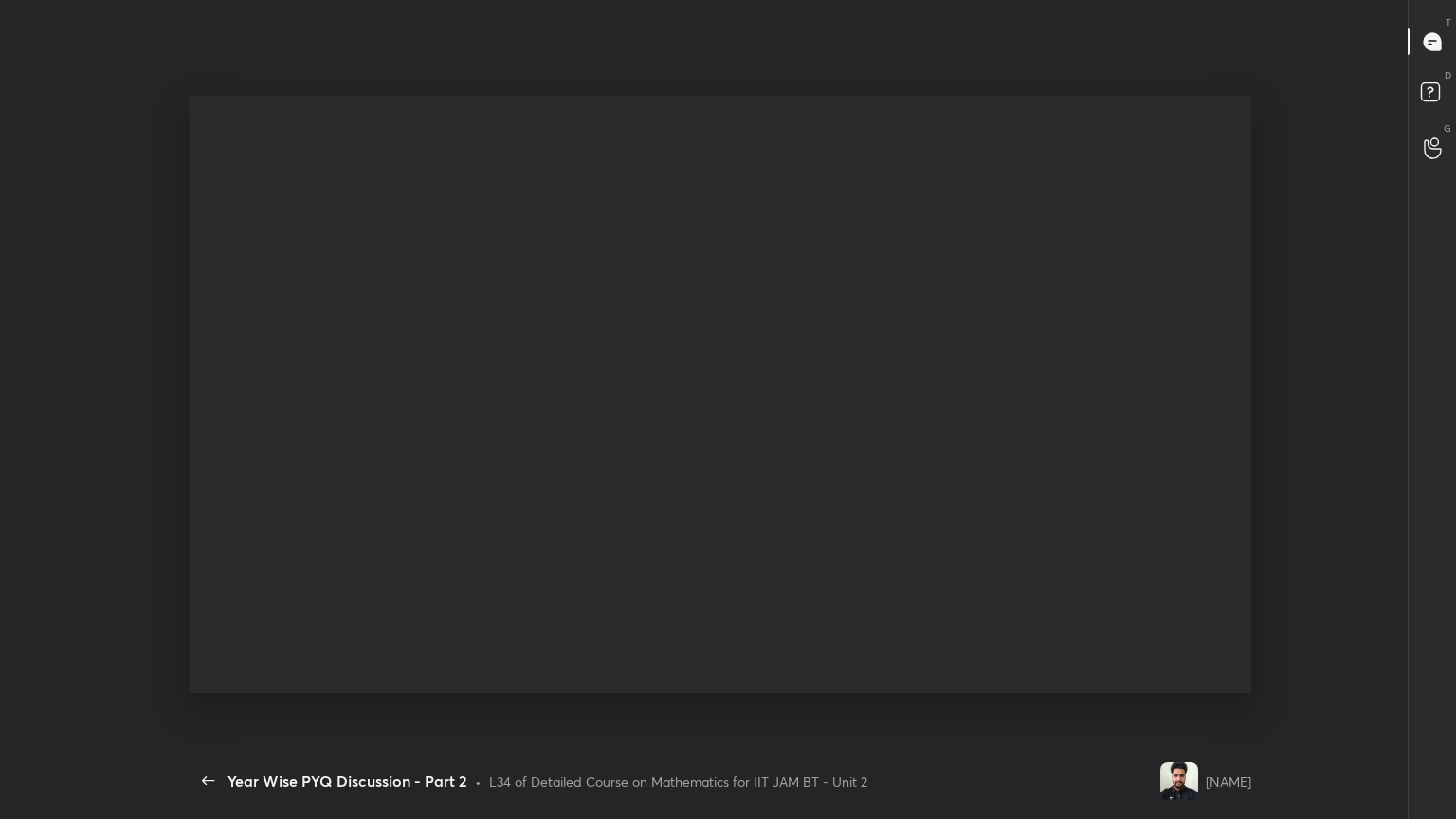 scroll, scrollTop: 94094, scrollLeft: 93707, axis: both 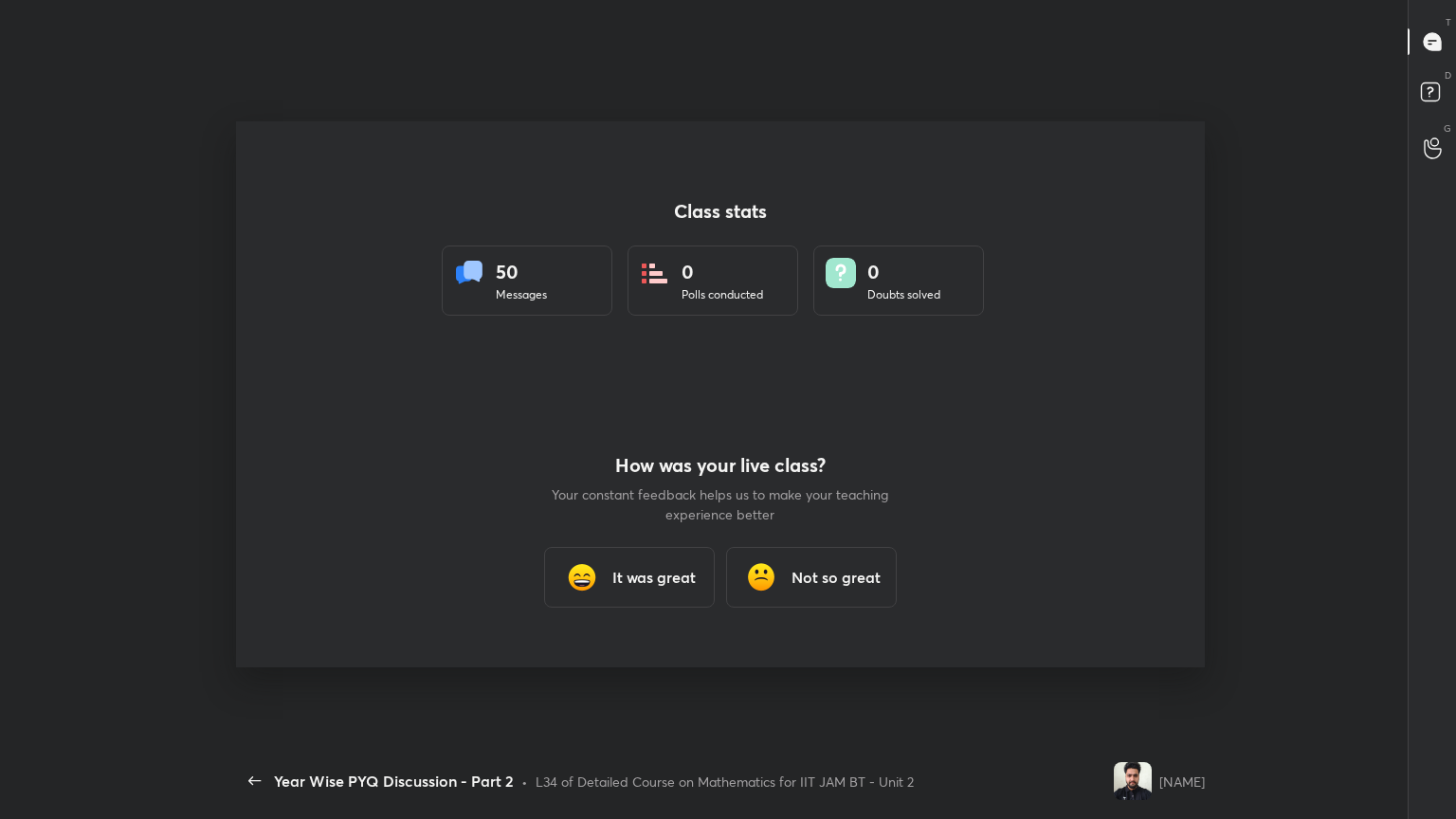 type on "x" 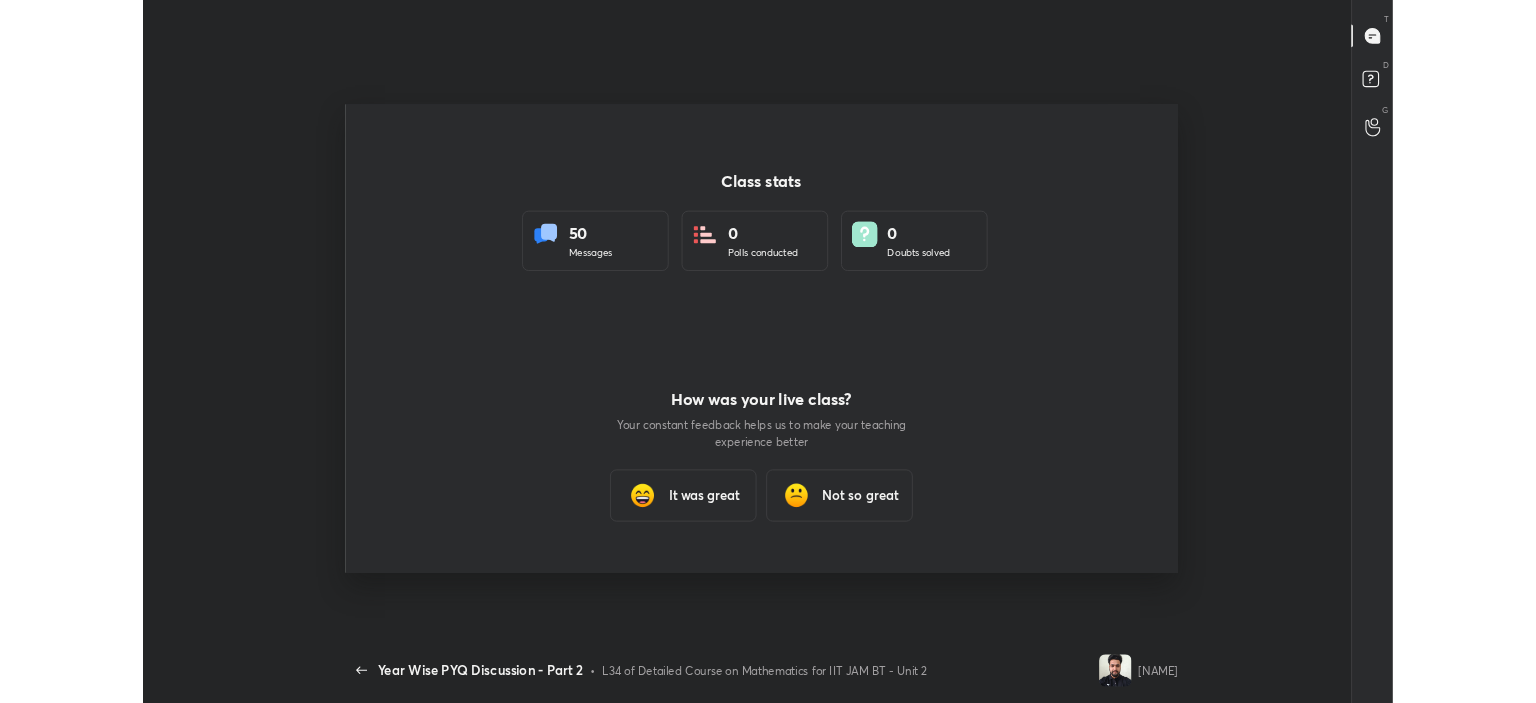scroll, scrollTop: 575, scrollLeft: 1520, axis: both 